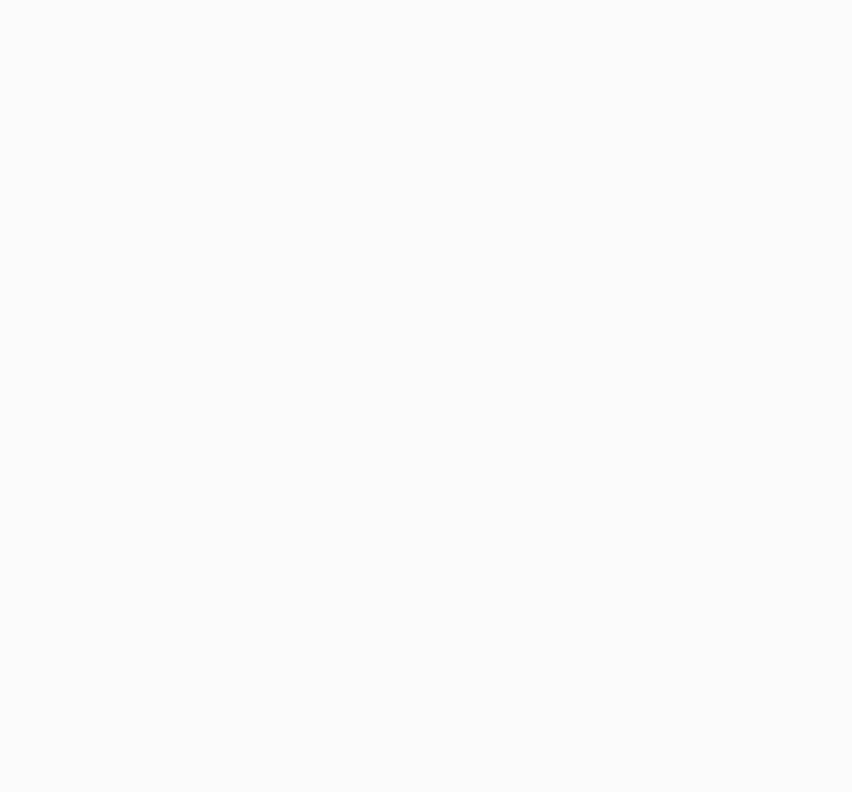 scroll, scrollTop: 0, scrollLeft: 0, axis: both 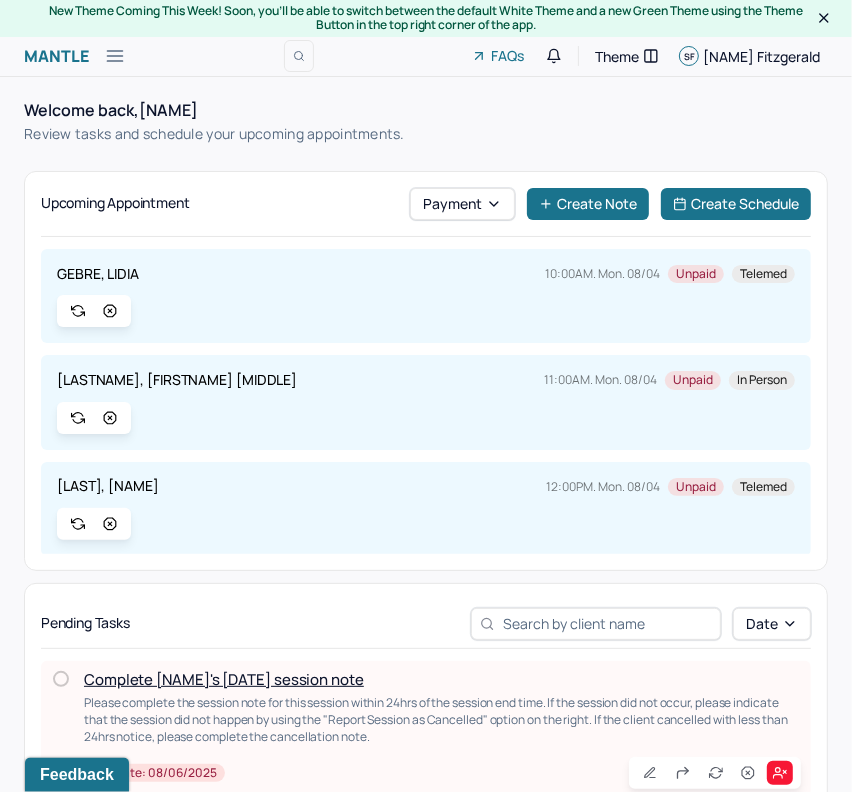 click on "Complete [NAME]'s [DATE] session note" at bounding box center (224, 679) 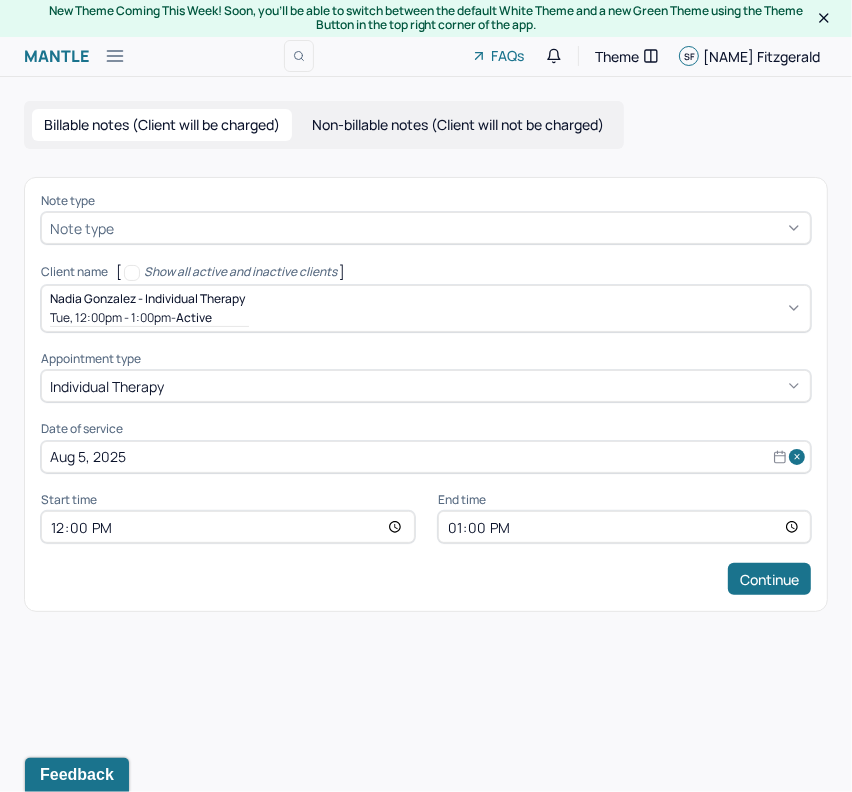 drag, startPoint x: 318, startPoint y: 670, endPoint x: 308, endPoint y: 679, distance: 13.453624 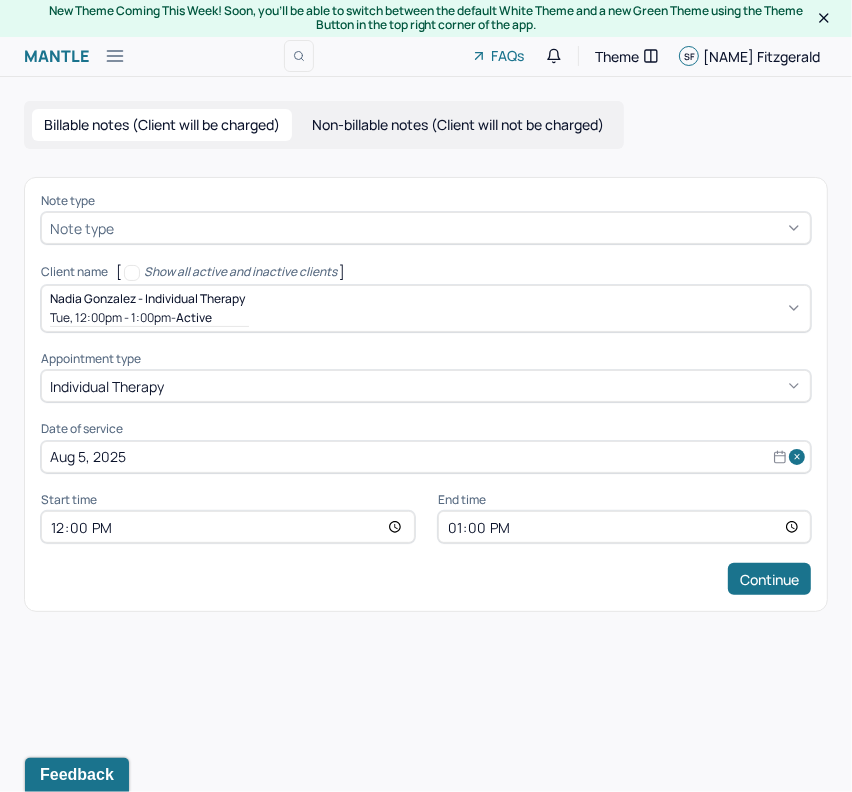 click on "New Theme Coming This Week! Soon, you’ll be able to switch between the default White Theme and a new Green Theme using the Theme Button in the top right corner of the app. Mantle Create Note FAQs Theme SF Samantha Fitzgerald Billable notes (Client will be charged) Non-billable notes (Client will not be charged) Note type Note type Client name [ Show all active and inactive clients ] [NAME] - Individual therapy Tue, 12:00pm - 1:00pm - active Appointment type individual therapy Date of service Aug 5, 2025 Start time 12:00 End time 13:00 Continue" at bounding box center (426, 396) 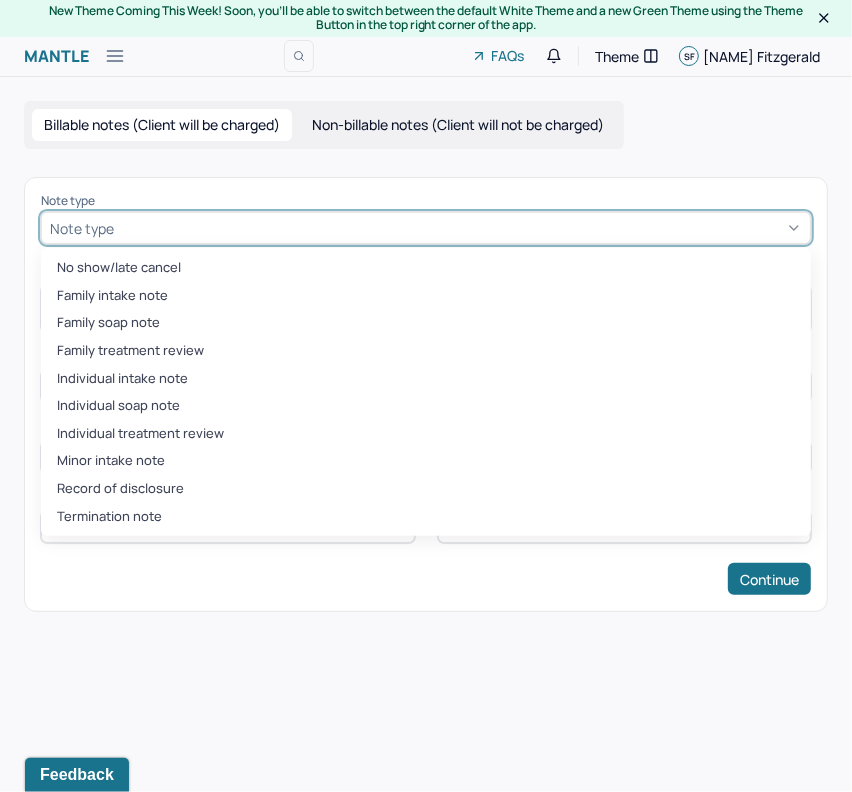 click at bounding box center [460, 228] 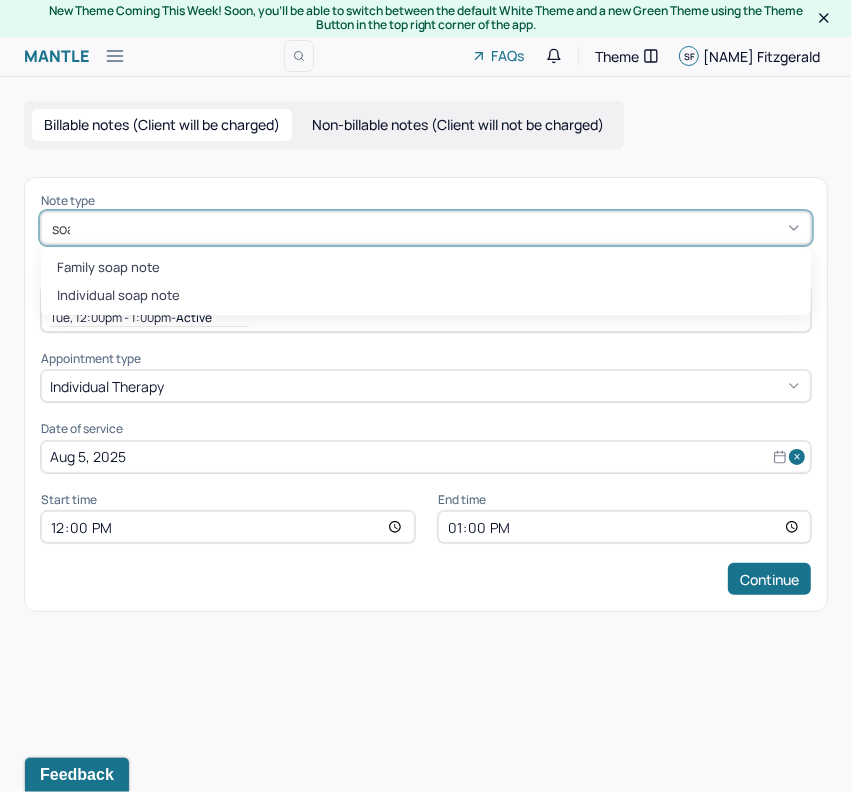 type on "soap" 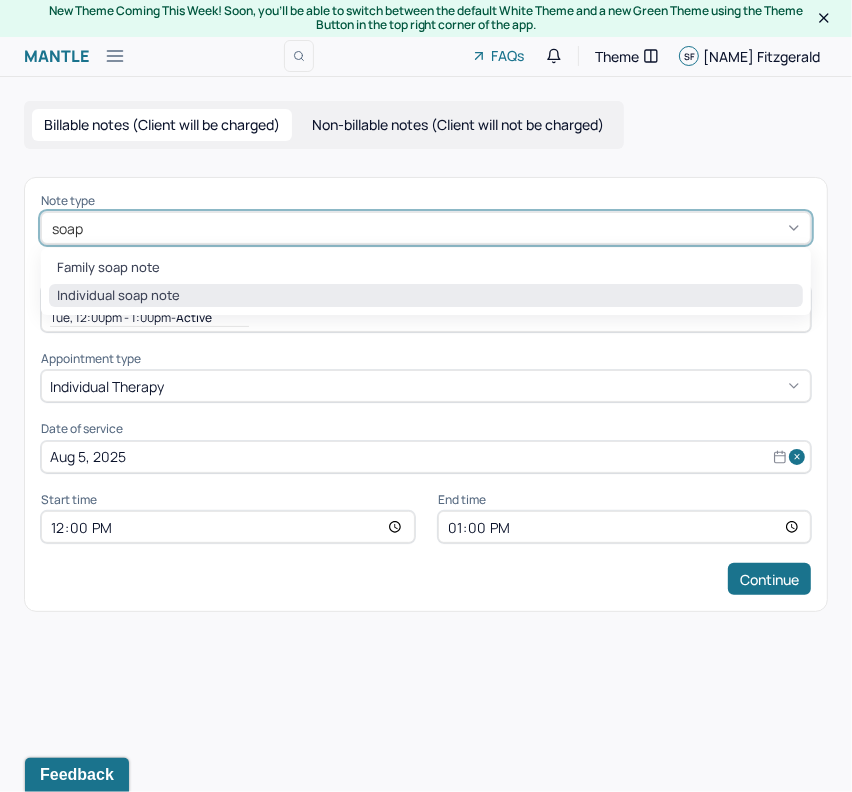 click on "Individual soap note" at bounding box center (426, 296) 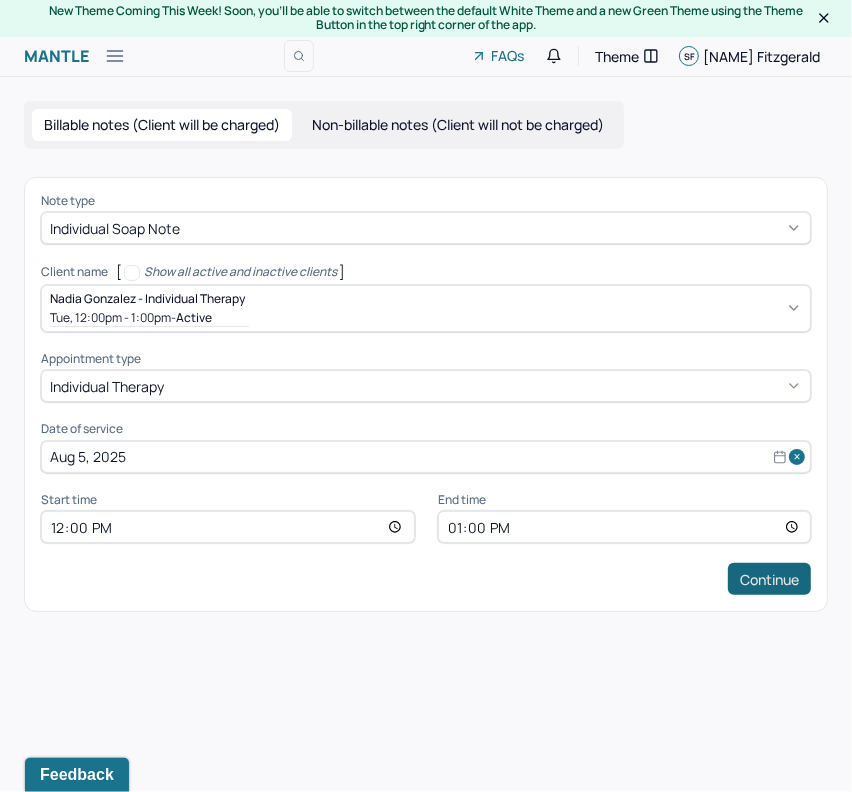 click on "Continue" at bounding box center [769, 579] 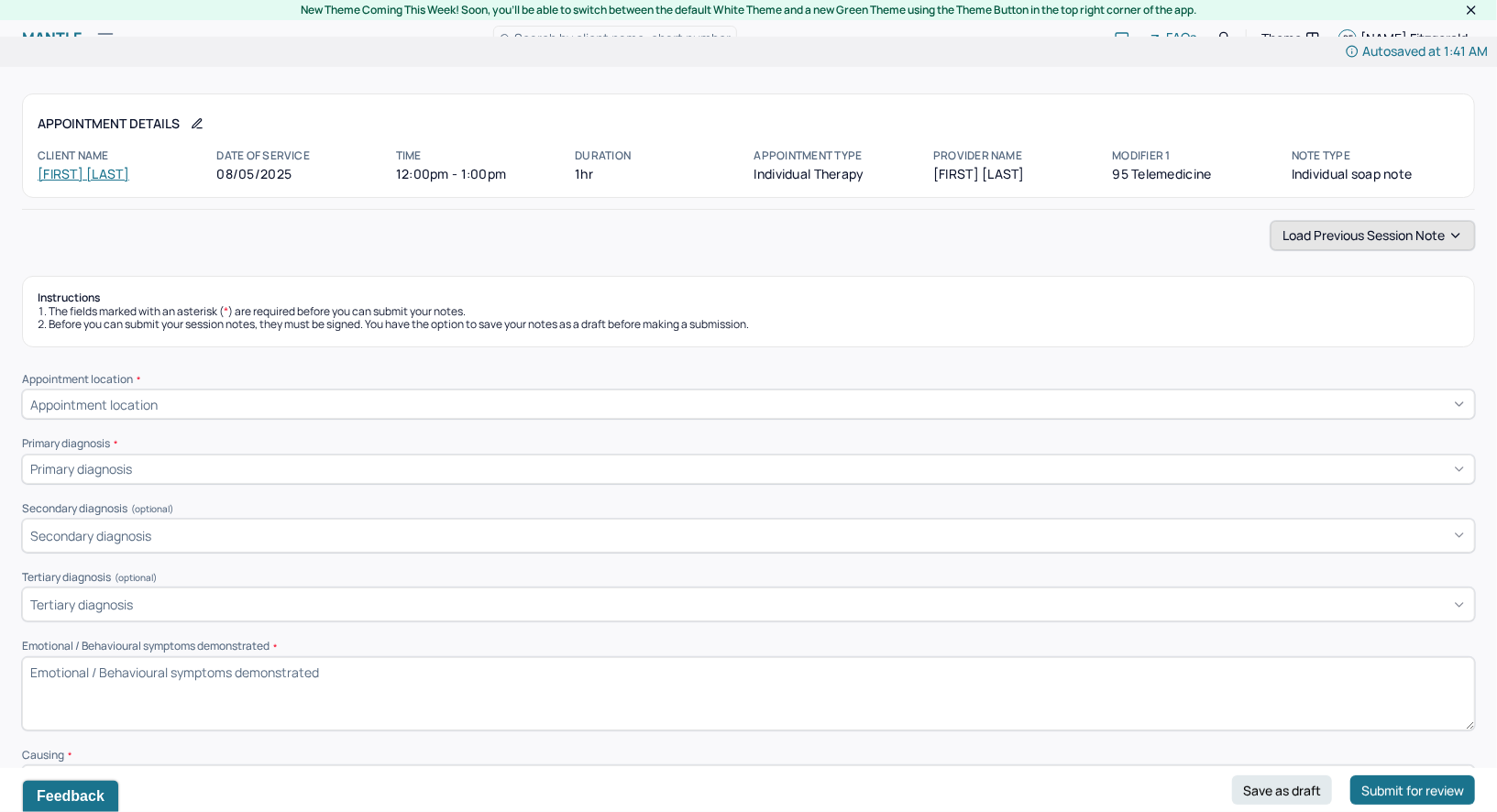 click on "Load previous session note" at bounding box center (1372, 236) 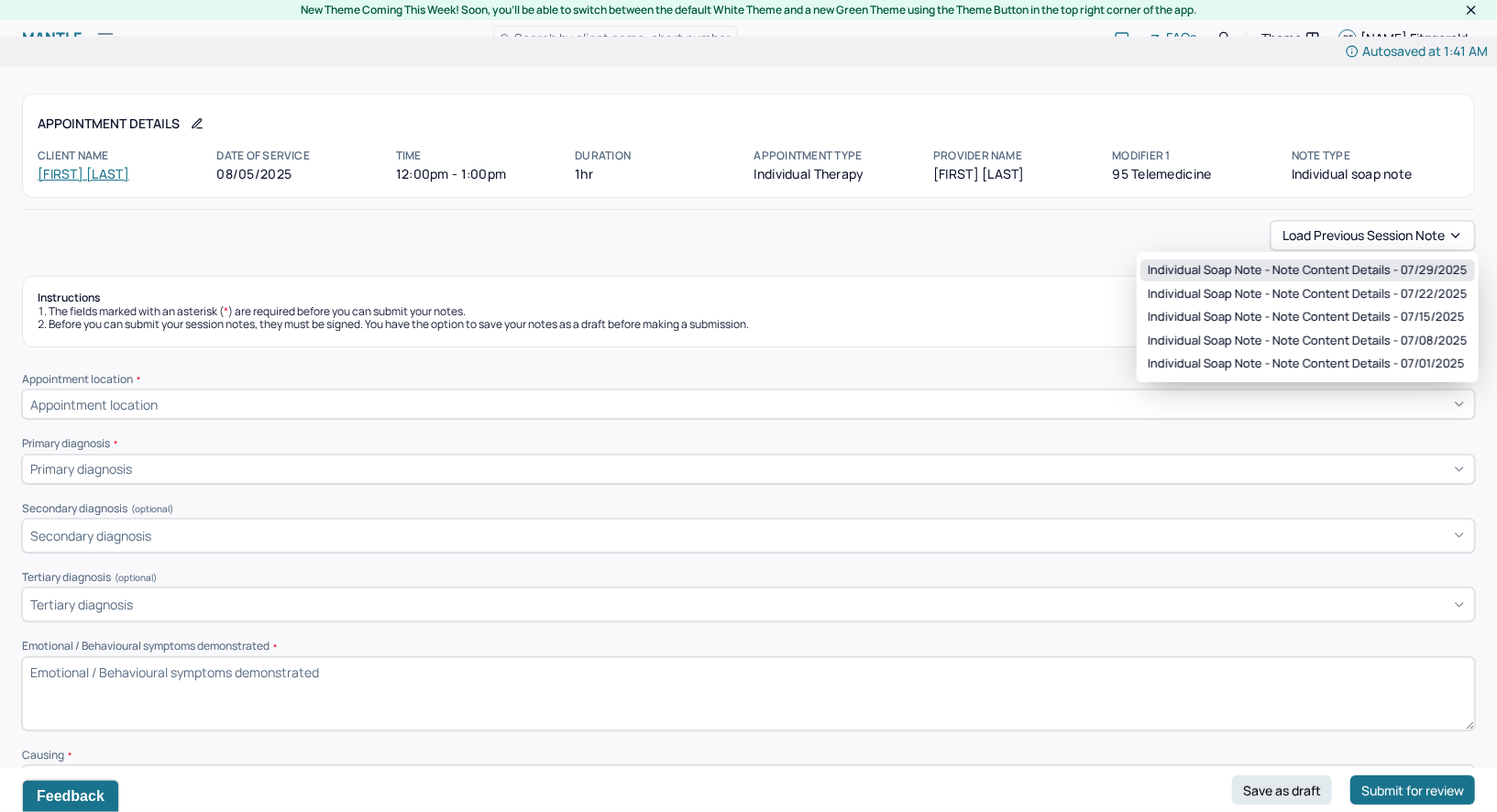 click on "Individual soap note   - Note content Details -   07/29/2025" at bounding box center (1307, 270) 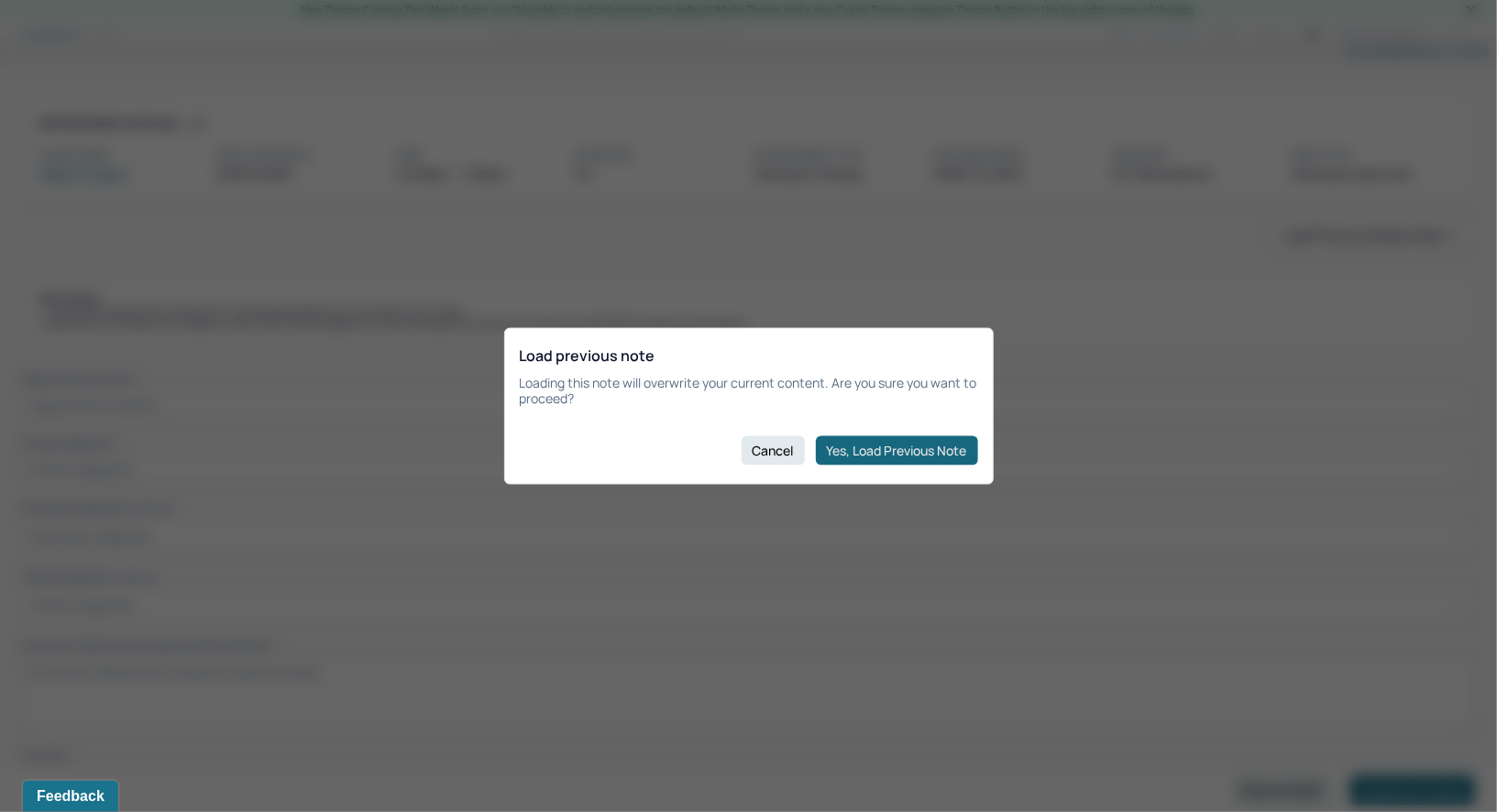 click on "Yes, Load Previous Note" at bounding box center (897, 450) 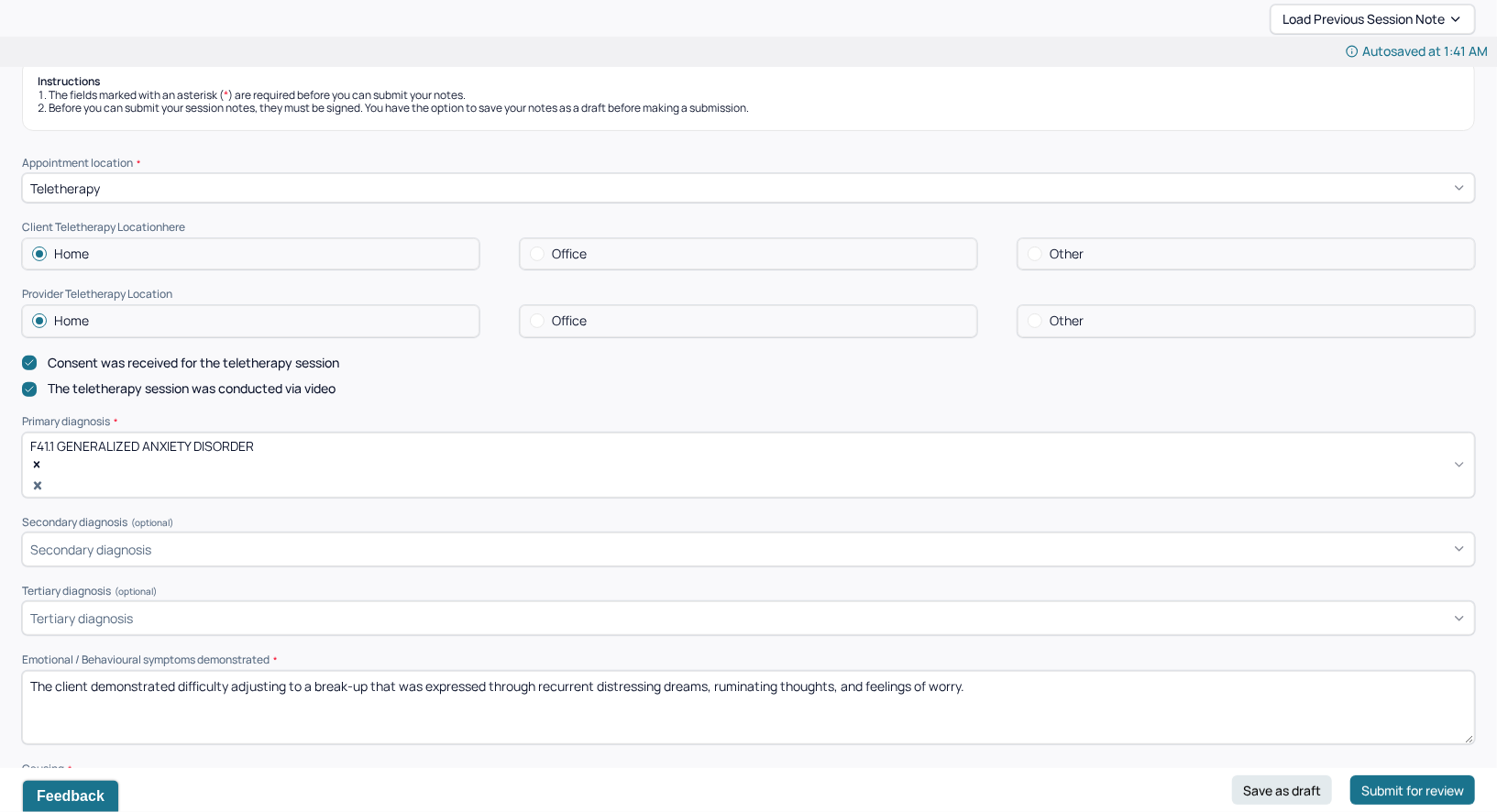 scroll, scrollTop: 235, scrollLeft: 0, axis: vertical 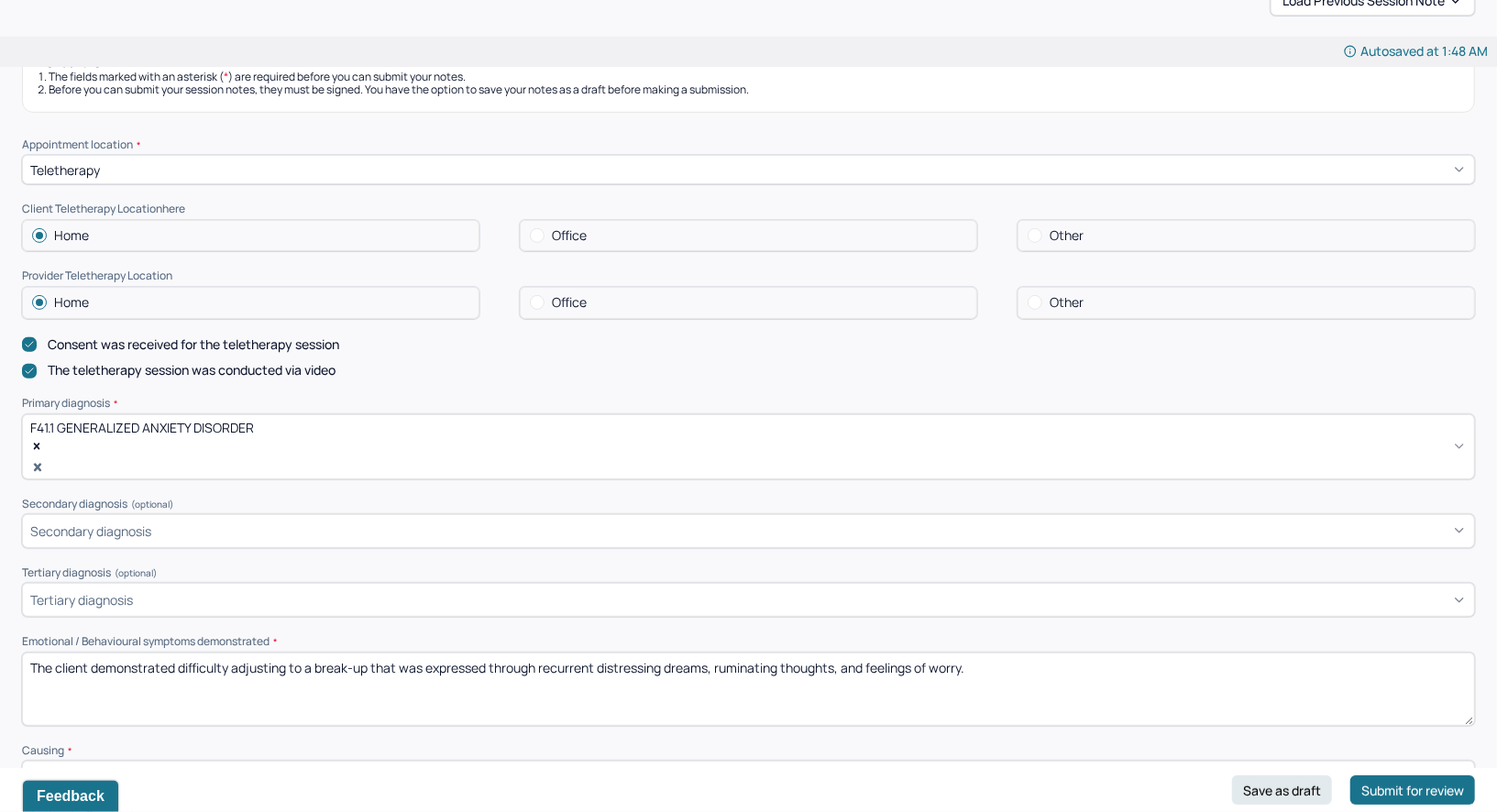 click on "The client demonstrated difficulty adjusting to a break-up that was expressed through recurrent distressing dreams, ruminating thoughts, and feelings of worry." at bounding box center (748, 689) 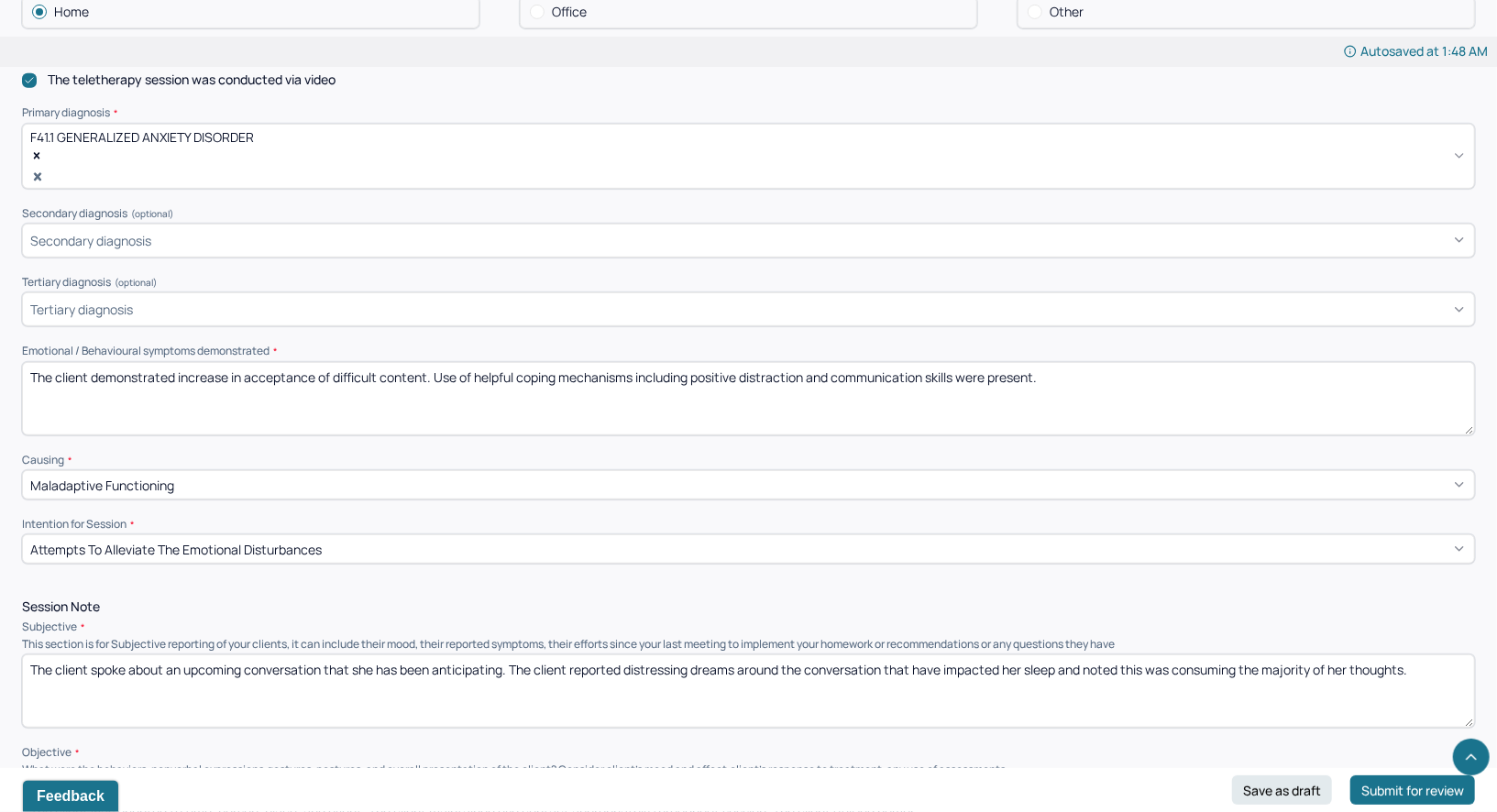 scroll, scrollTop: 785, scrollLeft: 0, axis: vertical 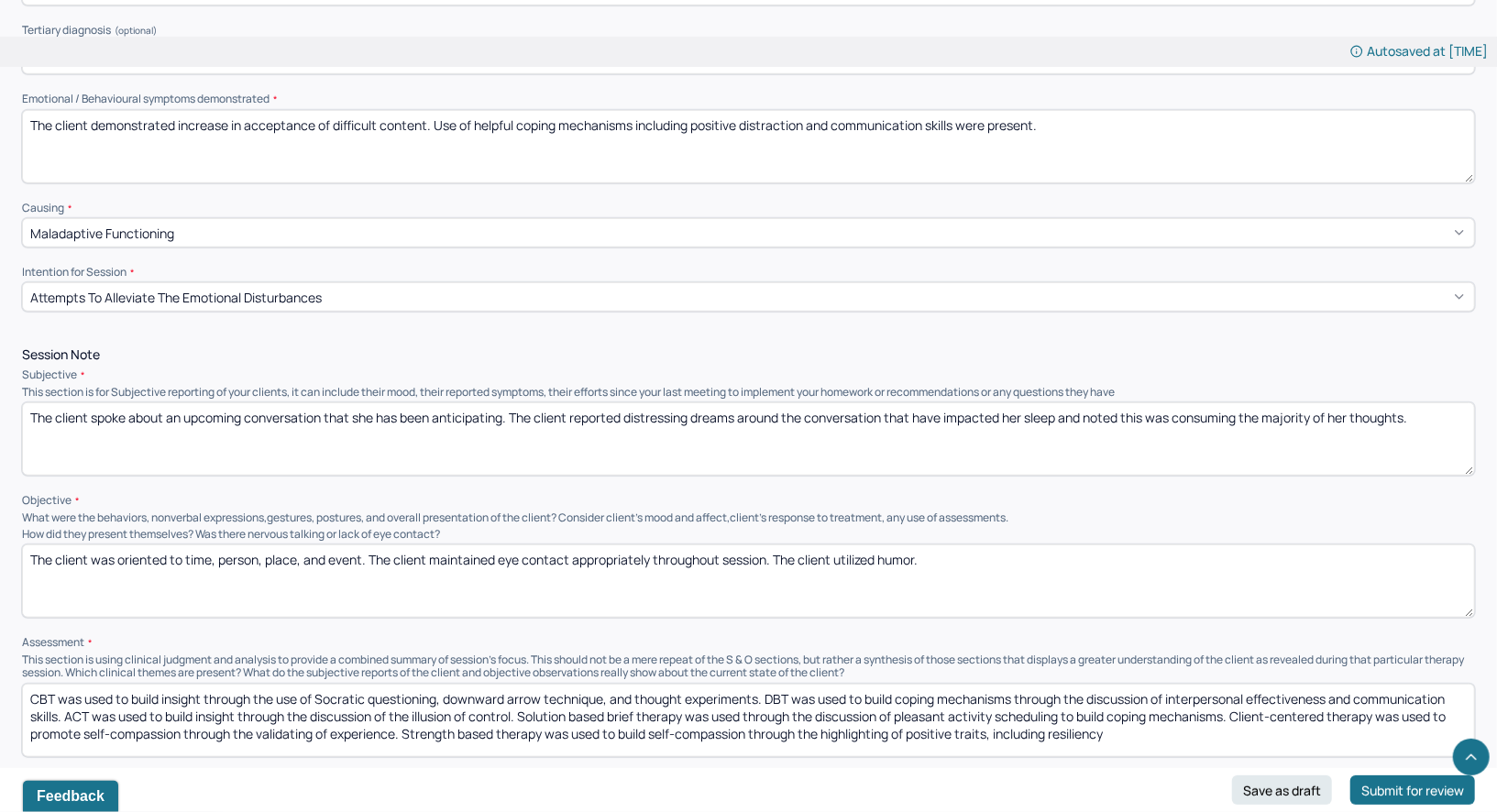 click on "The client demonstrated increase in acceptance of difficult content. Use of helpful coping mechanisms including positive distraction and communication skills were present." at bounding box center (748, 147) 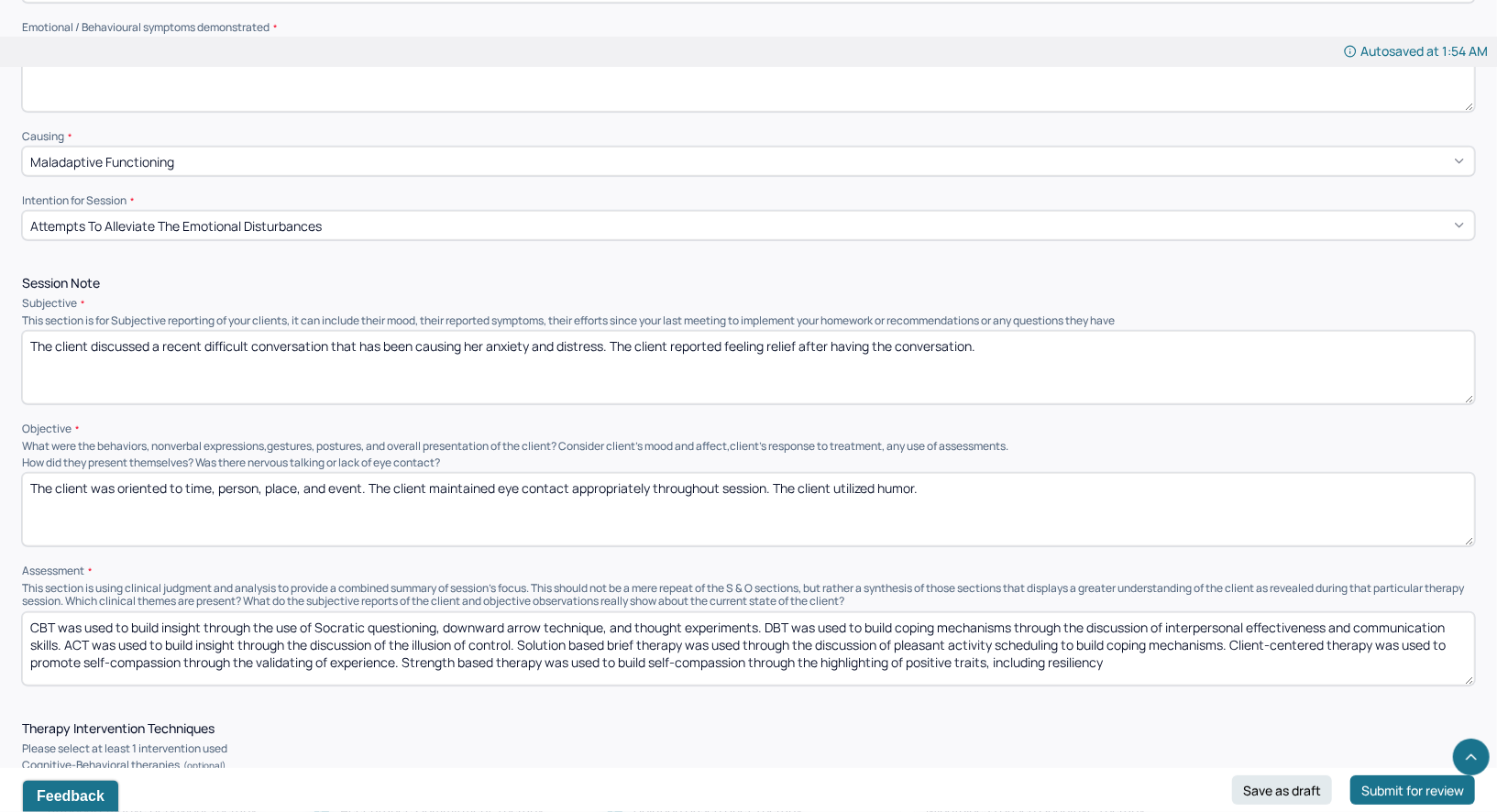 scroll, scrollTop: 850, scrollLeft: 0, axis: vertical 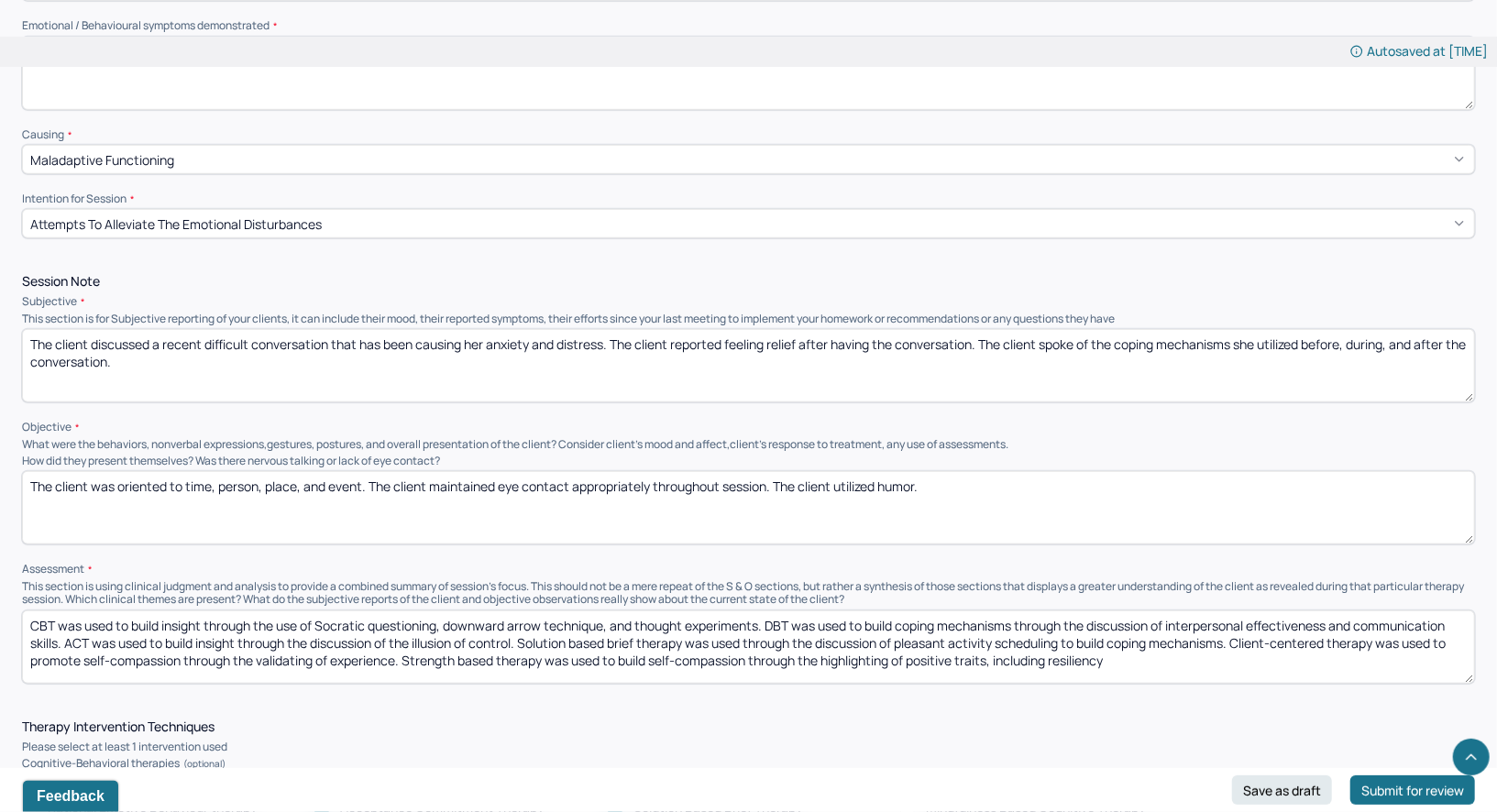 type on "The client discussed a recent difficult conversation that has been causing her anxiety and distress. The client reported feeling relief after having the conversation. The client spoke of the coping mechanisms she utilized before, during, and after the conversation." 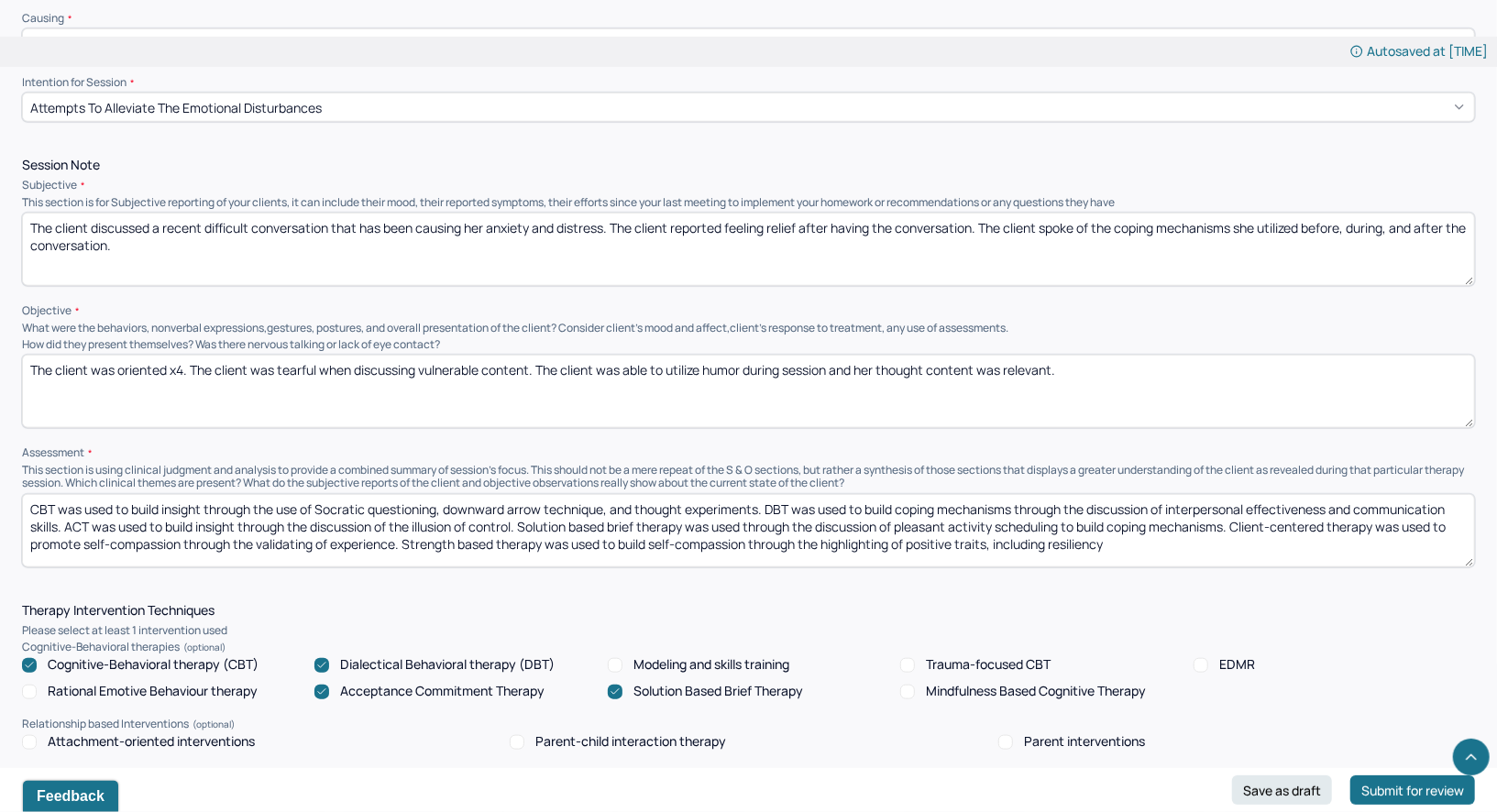scroll, scrollTop: 1055, scrollLeft: 0, axis: vertical 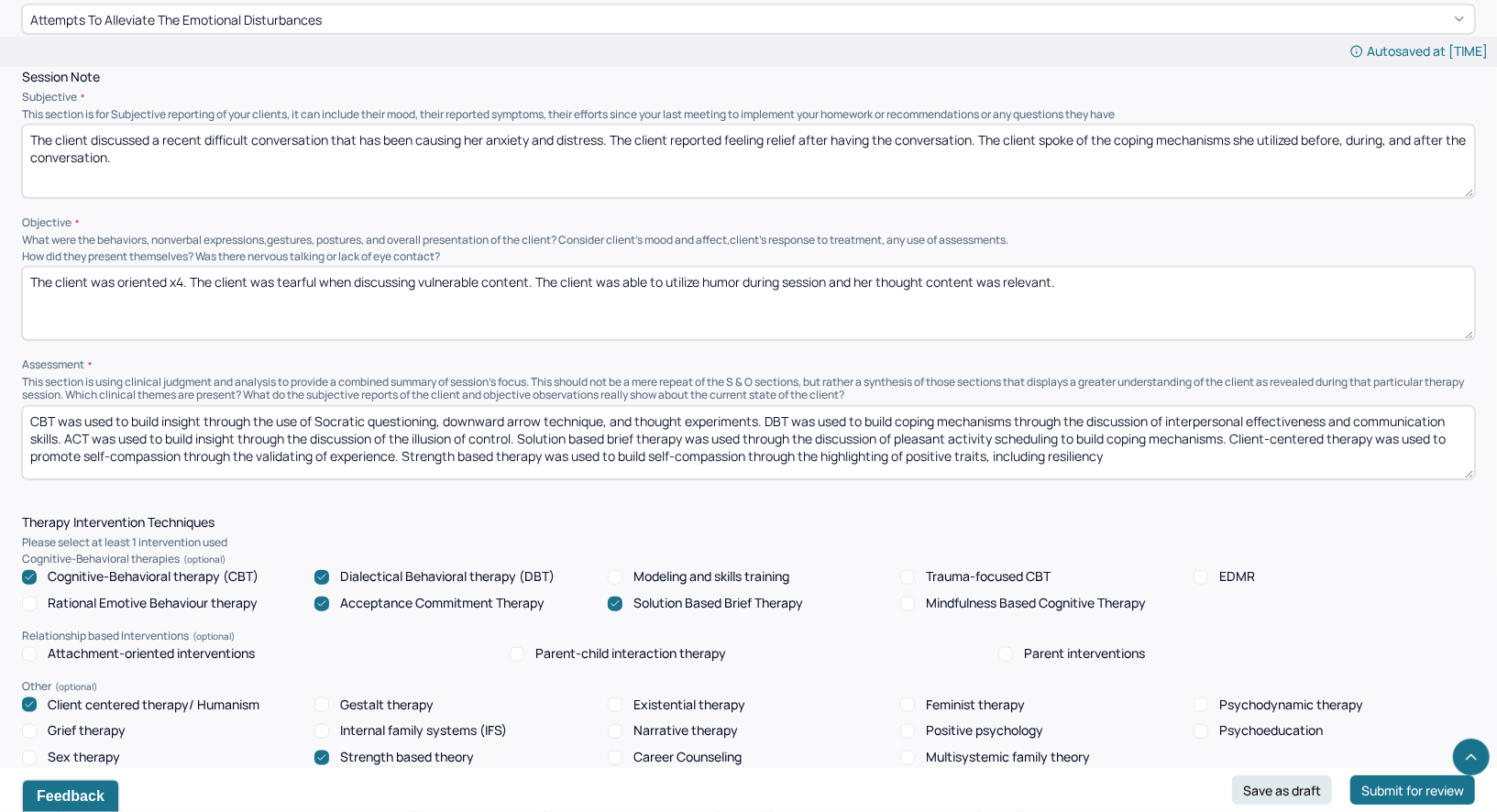 type on "The client was oriented x4. The client was tearful when discussing vulnerable content. The client was able to utilize humor during session and her thought content was relevant." 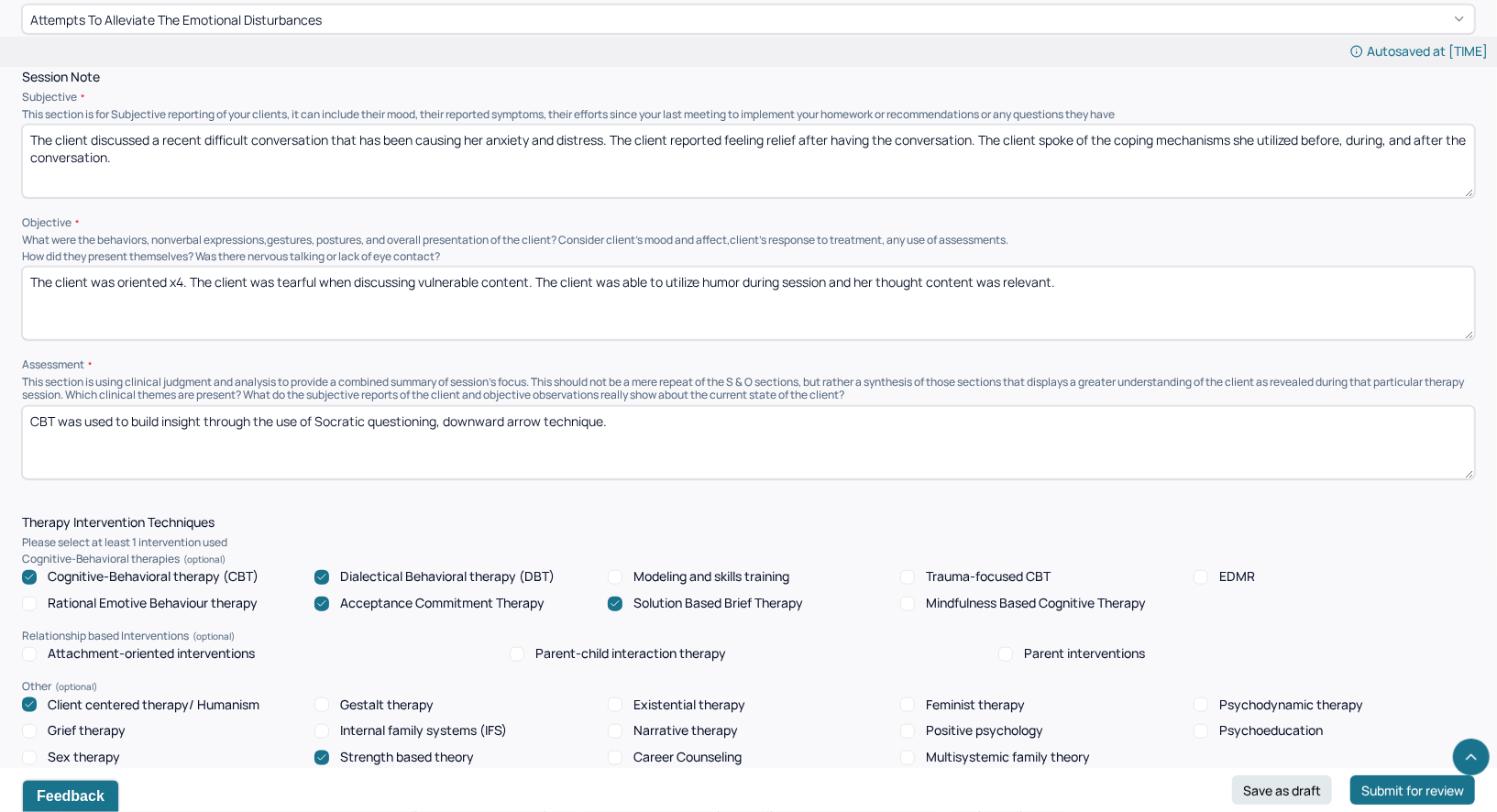 click on "CBT was used to build insight through the use of Socratic questioning, downward arrow technique." at bounding box center (748, 443) 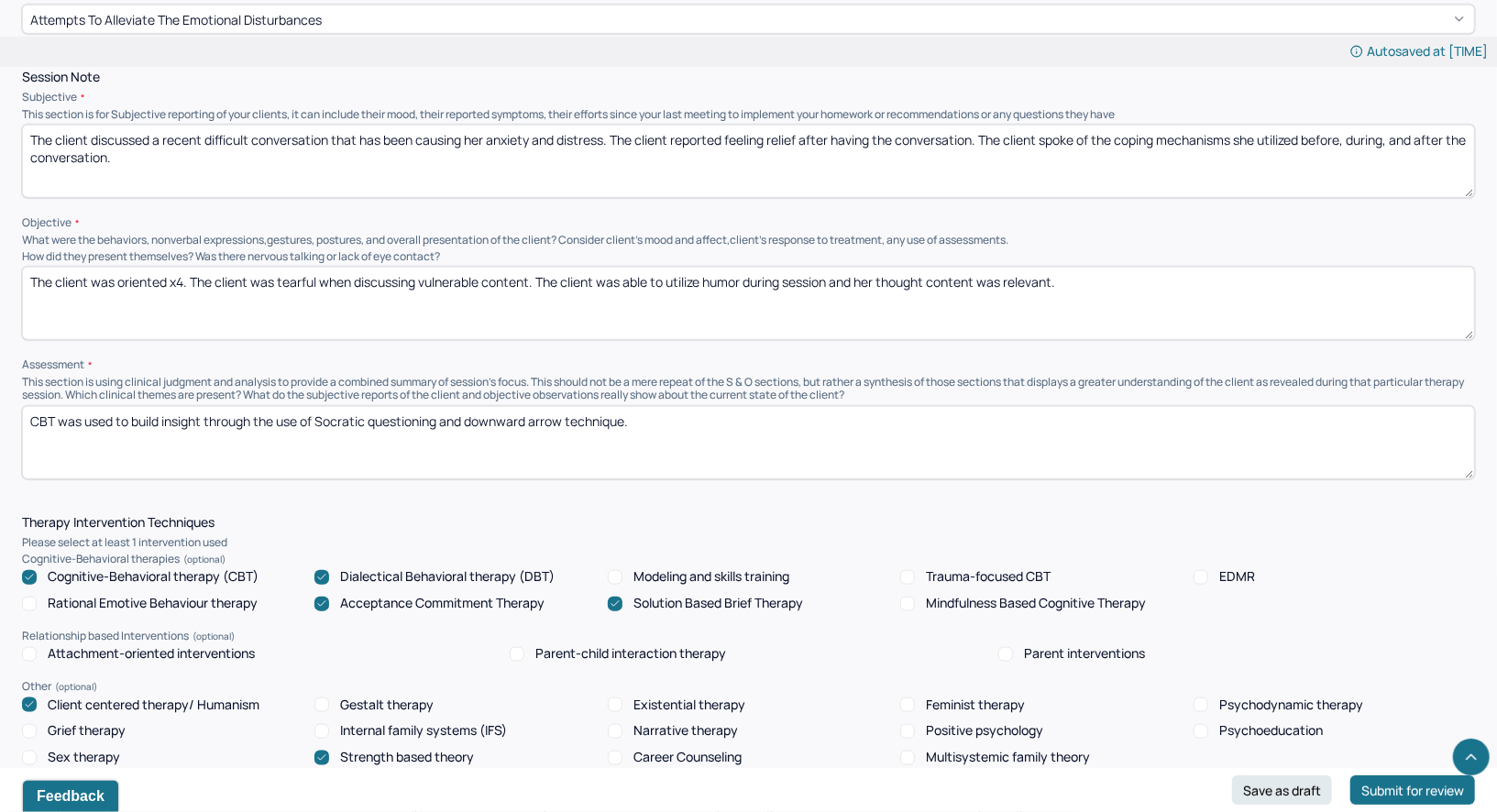 click on "CBT was used to build insight through the use of Socratic questioning, downward arrow technique." at bounding box center (748, 443) 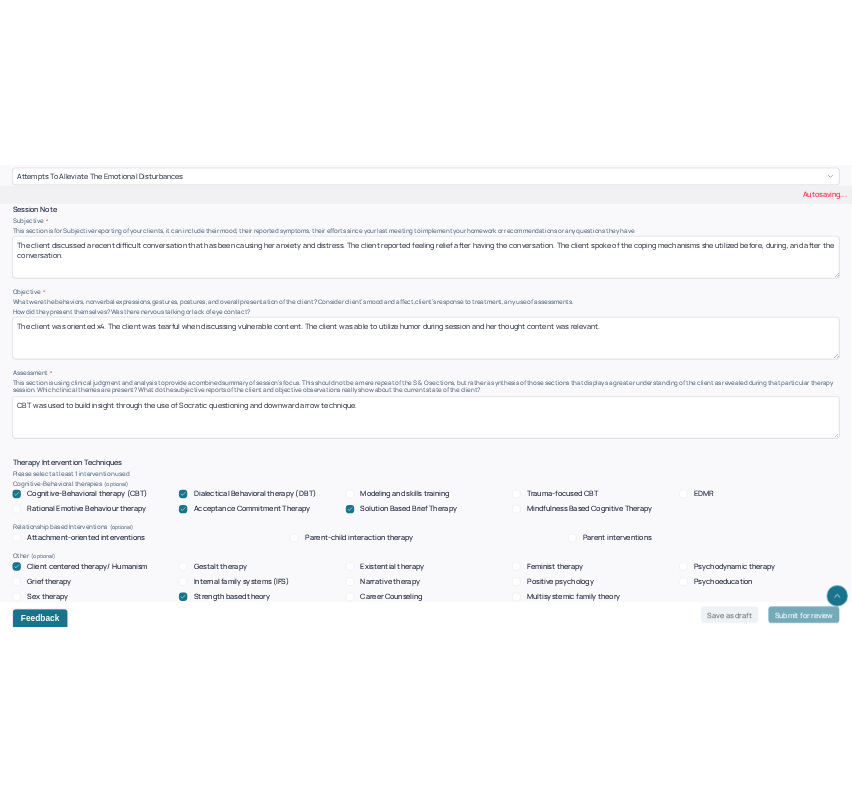 scroll, scrollTop: 1227, scrollLeft: 0, axis: vertical 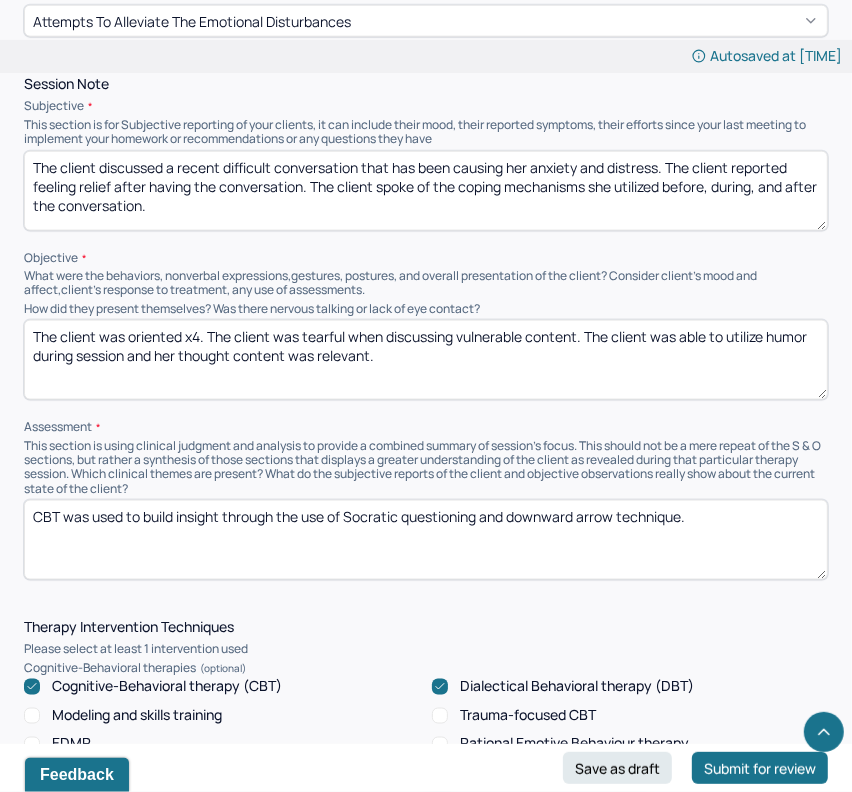 paste on "DBT was used to build coping mechanisms through the discussion of interpersonal effectiveness and communication skills." 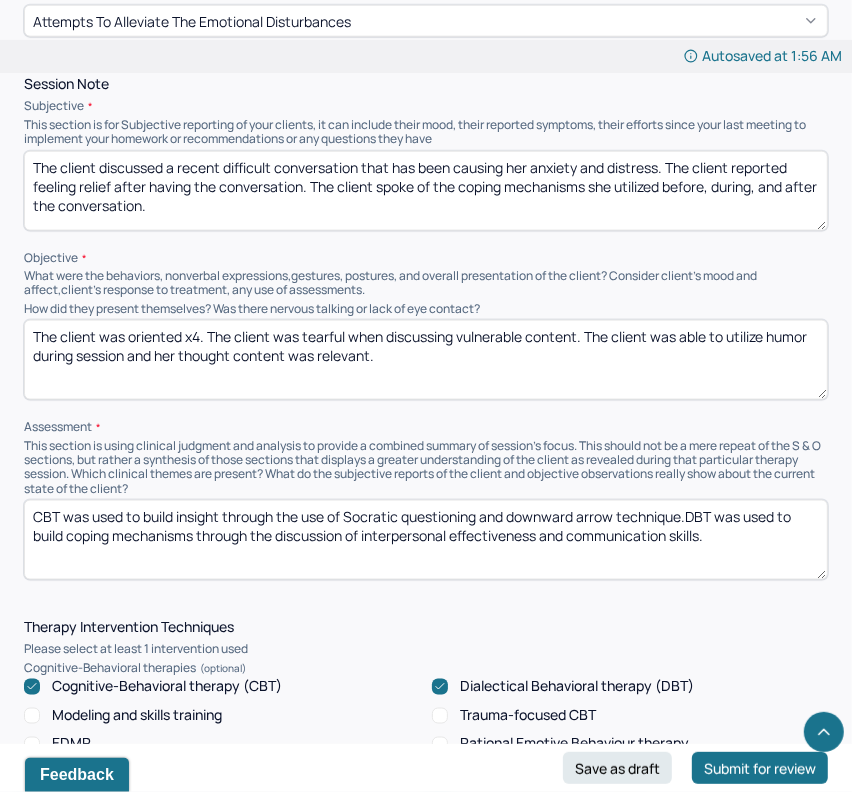 click on "CBT was used to build insight through the use of Socratic questioning and downward arrow technique.DBT was used to build coping mechanisms through the discussion of interpersonal effectiveness and communication skills." at bounding box center [426, 540] 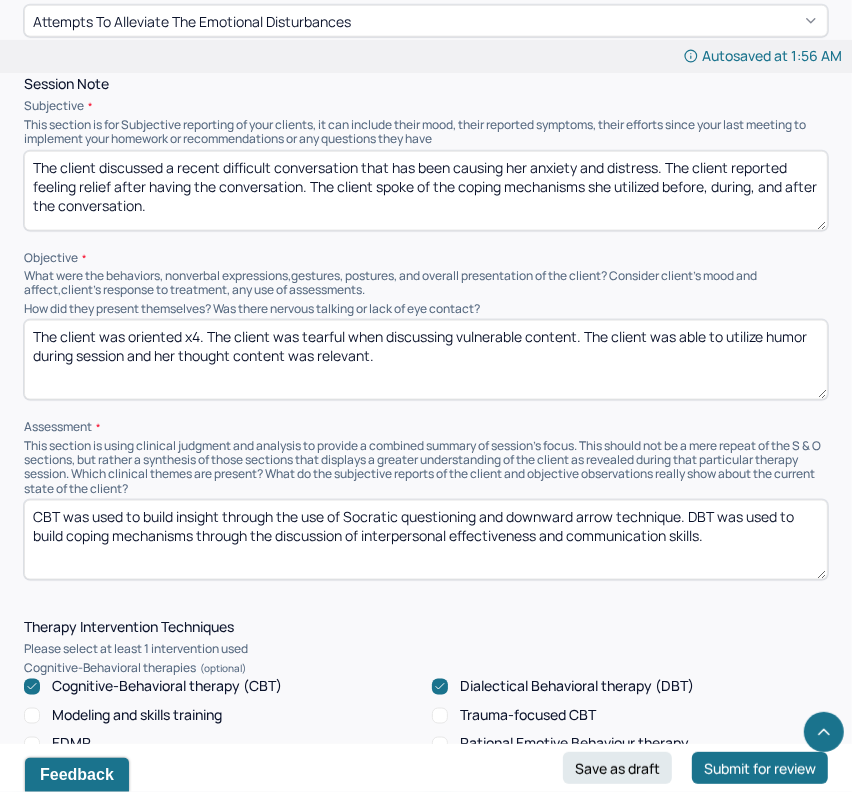 type on "CBT was used to build insight through the use of Socratic questioning and downward arrow technique. DBT was used to build coping mechanisms through the discussion of interpersonal effectiveness and communication skills." 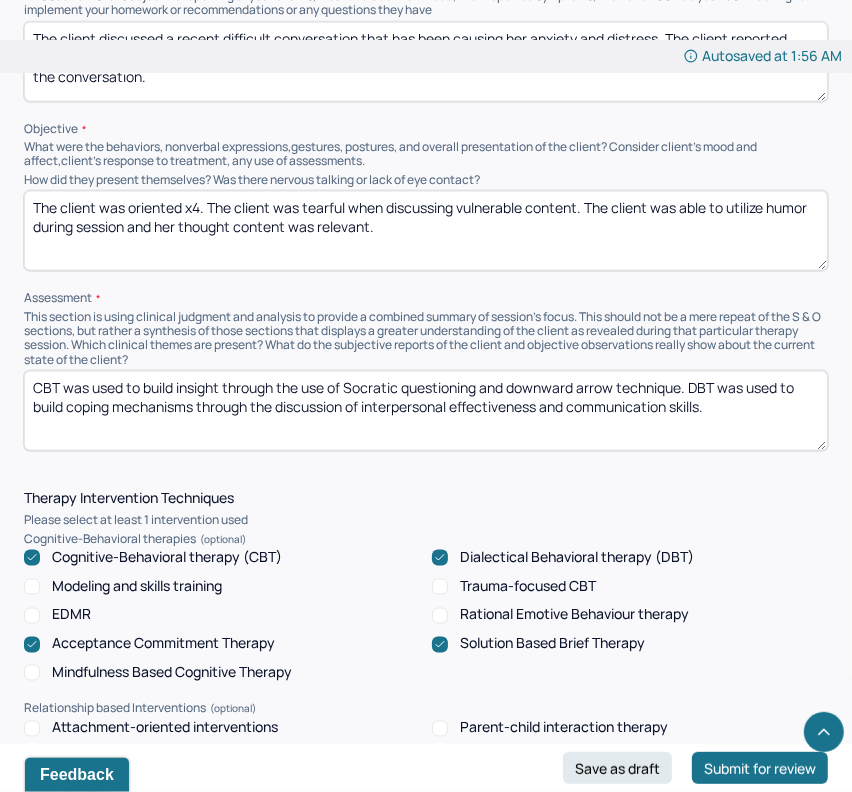 scroll, scrollTop: 1358, scrollLeft: 0, axis: vertical 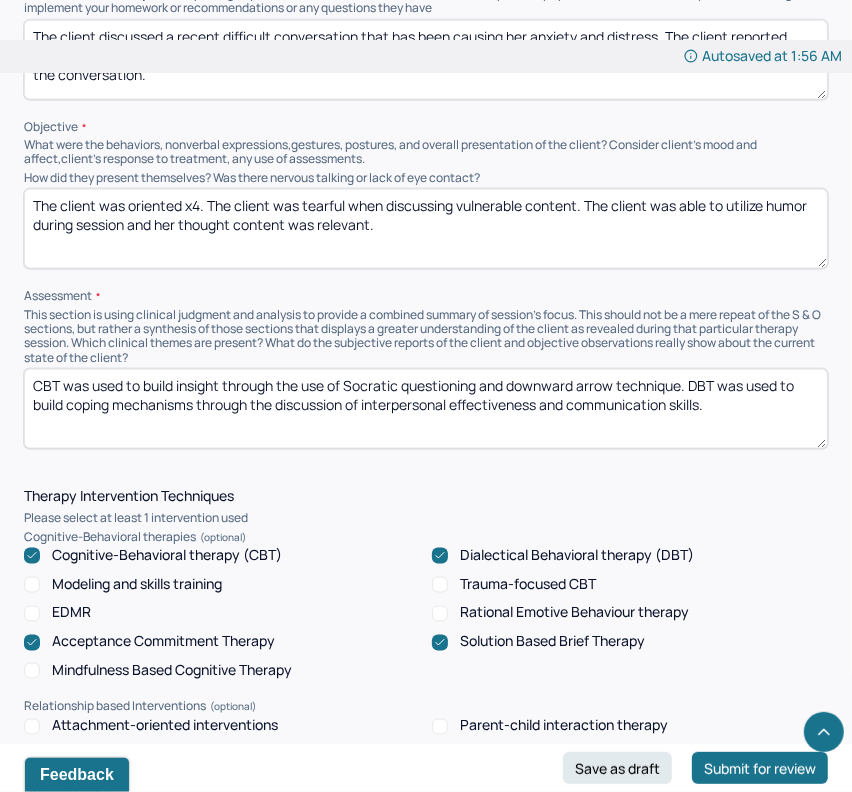 click on "Solution Based Brief Therapy" at bounding box center [552, 642] 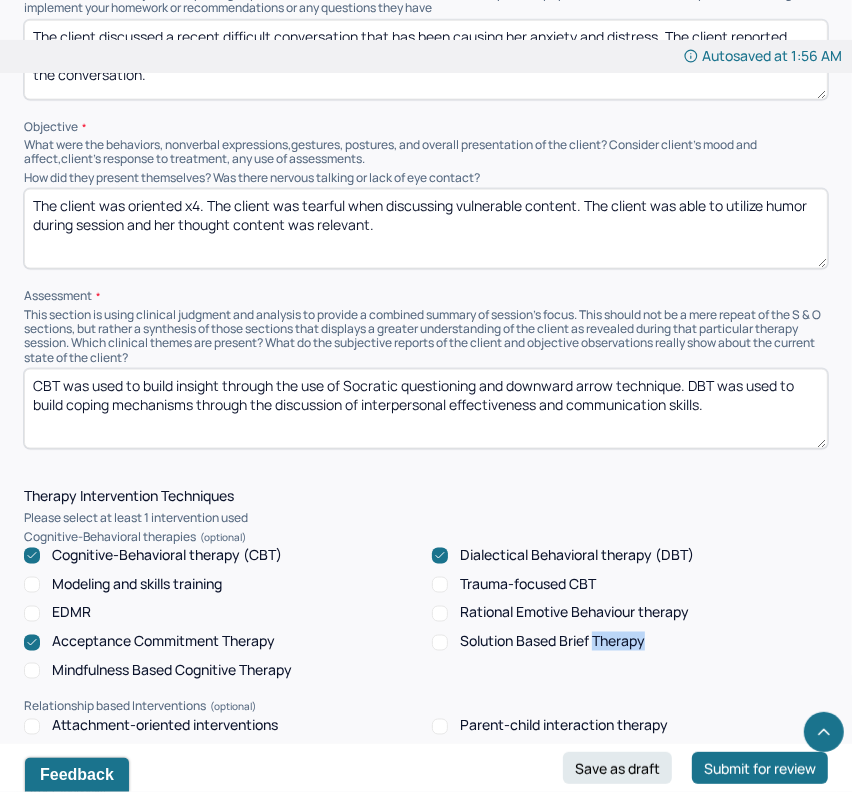 click on "Solution Based Brief Therapy" at bounding box center (552, 642) 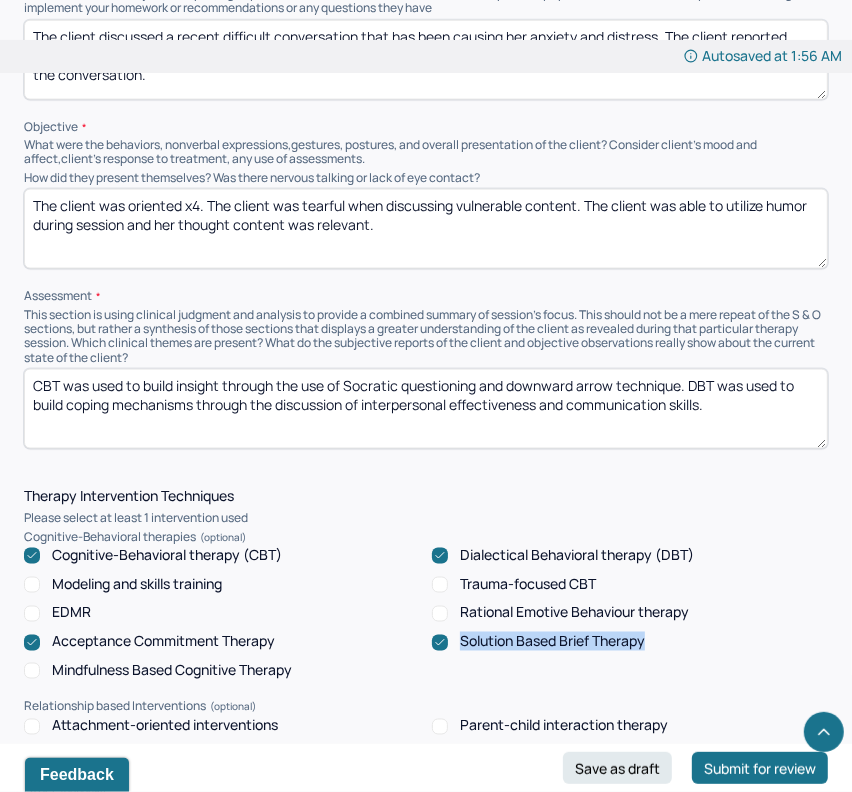 click on "Solution Based Brief Therapy" at bounding box center (552, 642) 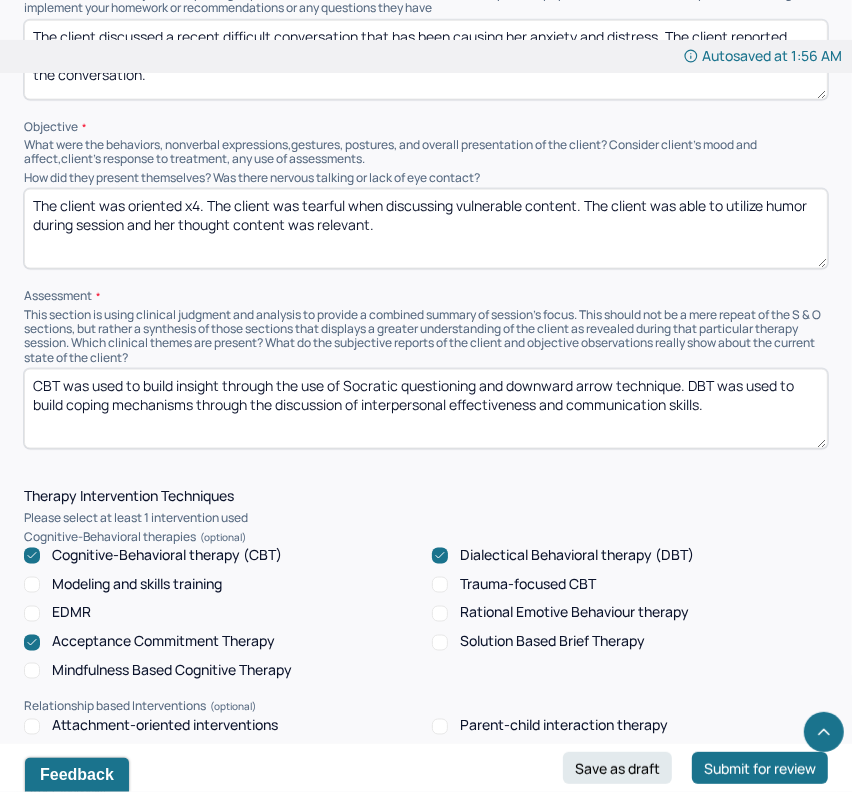 click on "CBT was used to build insight through the use of Socratic questioning and downward arrow technique. DBT was used to build coping mechanisms through the discussion of interpersonal effectiveness and communication skills." at bounding box center (426, 409) 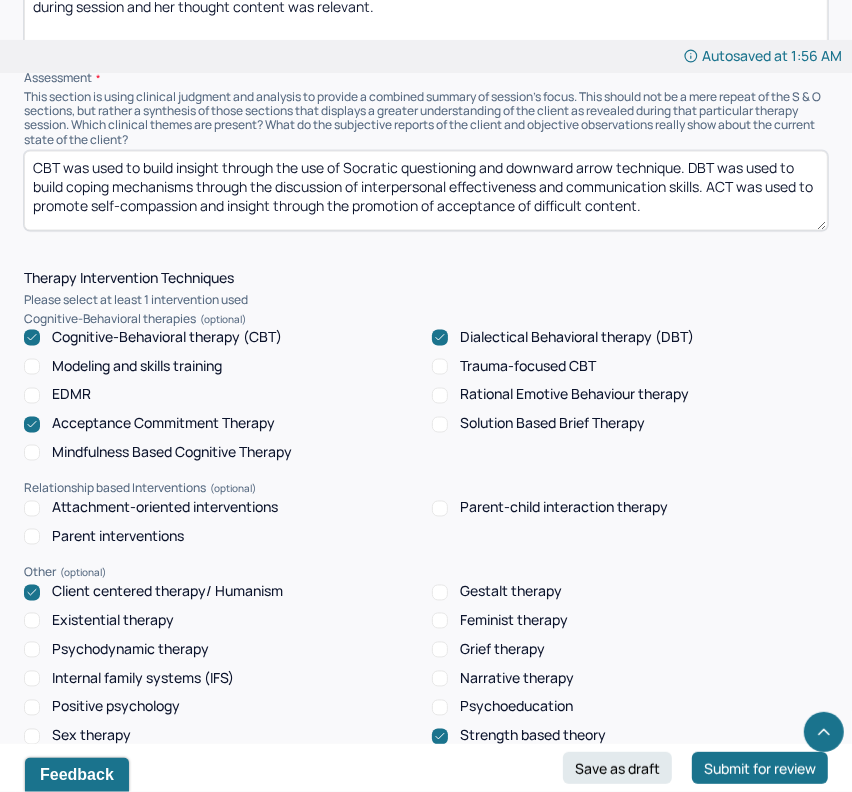 scroll, scrollTop: 1598, scrollLeft: 0, axis: vertical 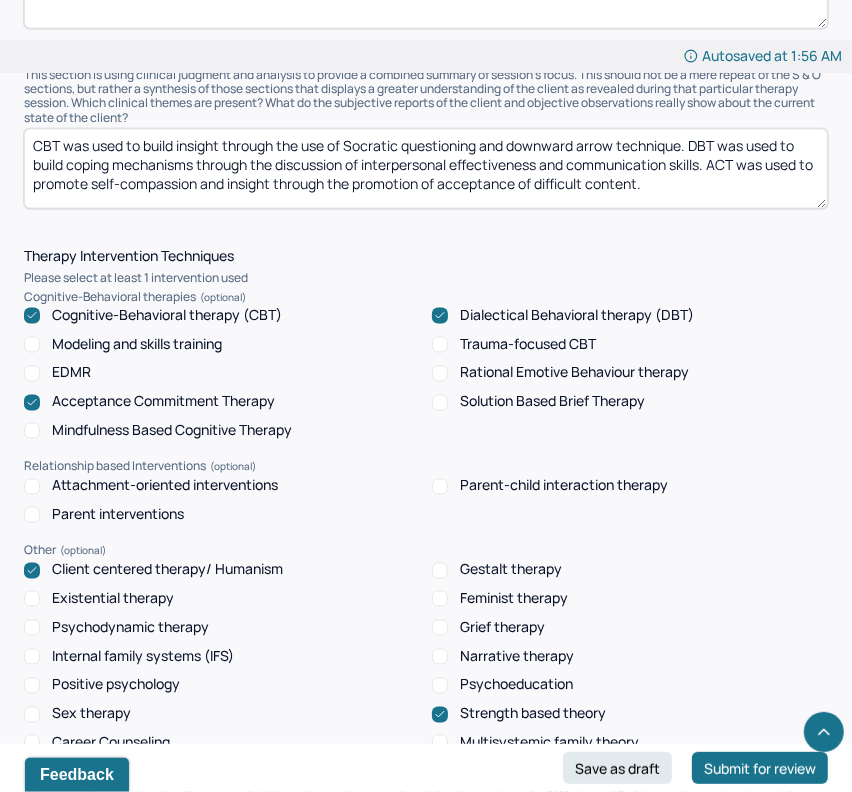 paste on "Psychodynamic therapy was used to promote insight through linking" 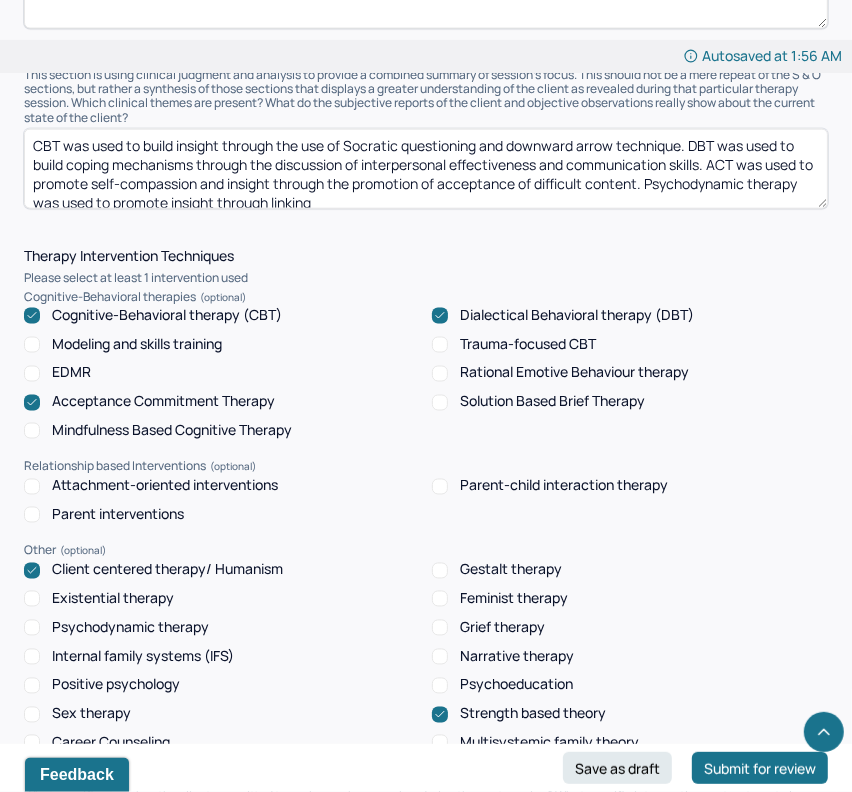 scroll, scrollTop: 5, scrollLeft: 0, axis: vertical 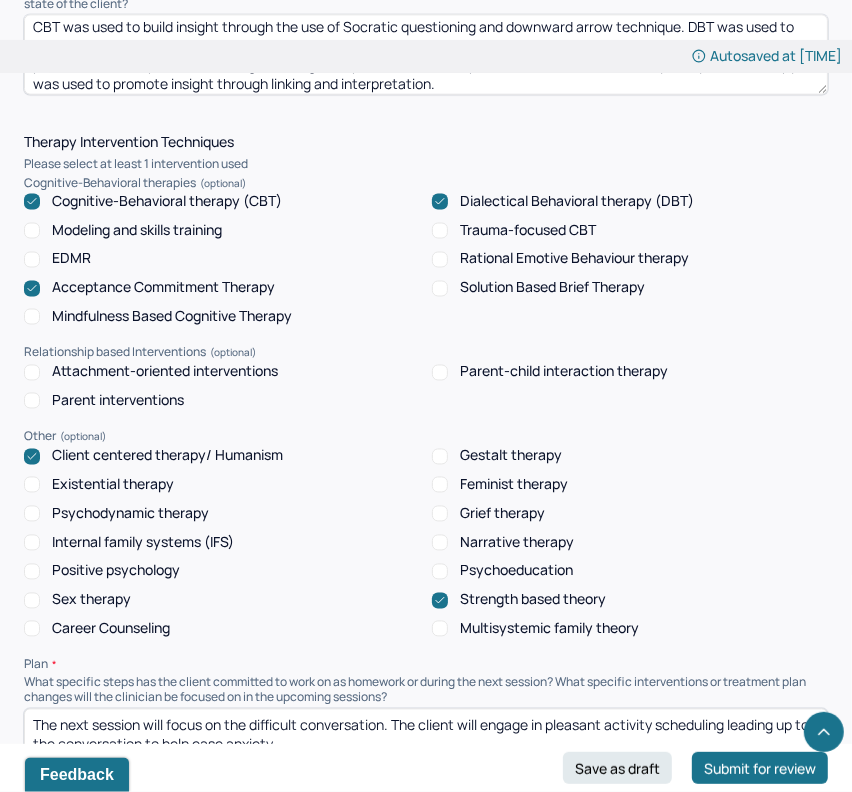 type on "CBT was used to build insight through the use of Socratic questioning and downward arrow technique. DBT was used to build coping mechanisms through the discussion of interpersonal effectiveness and communication skills. ACT was used to promote self-compassion and insight through the promotion of acceptance of difficult content. Psychodynamic therapy was used to promote insight through linking and interpretation." 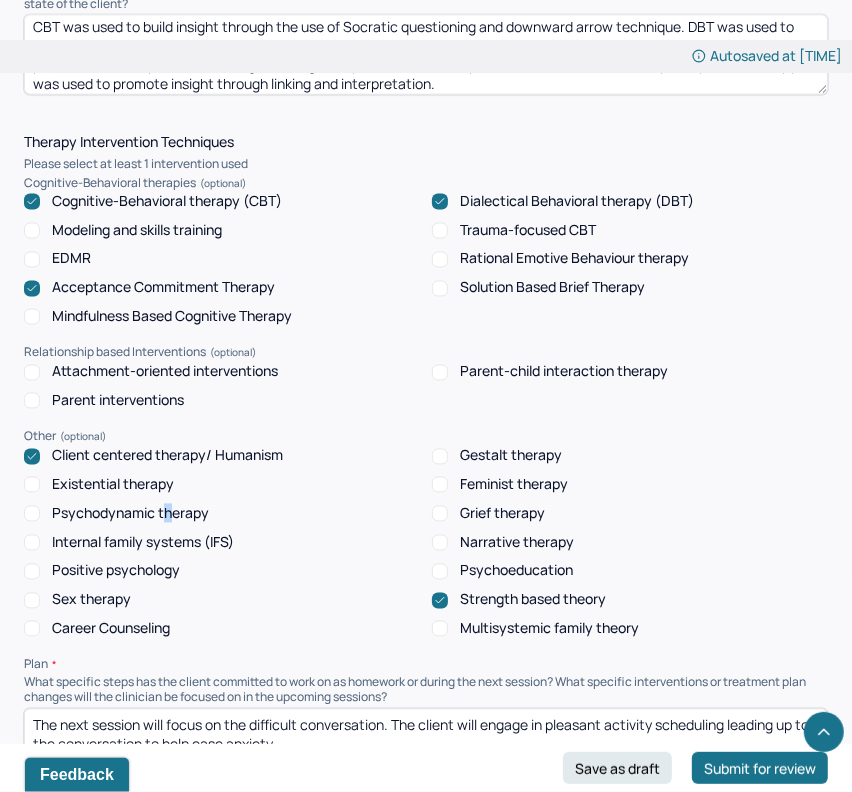 click on "Psychodynamic therapy" at bounding box center [130, 514] 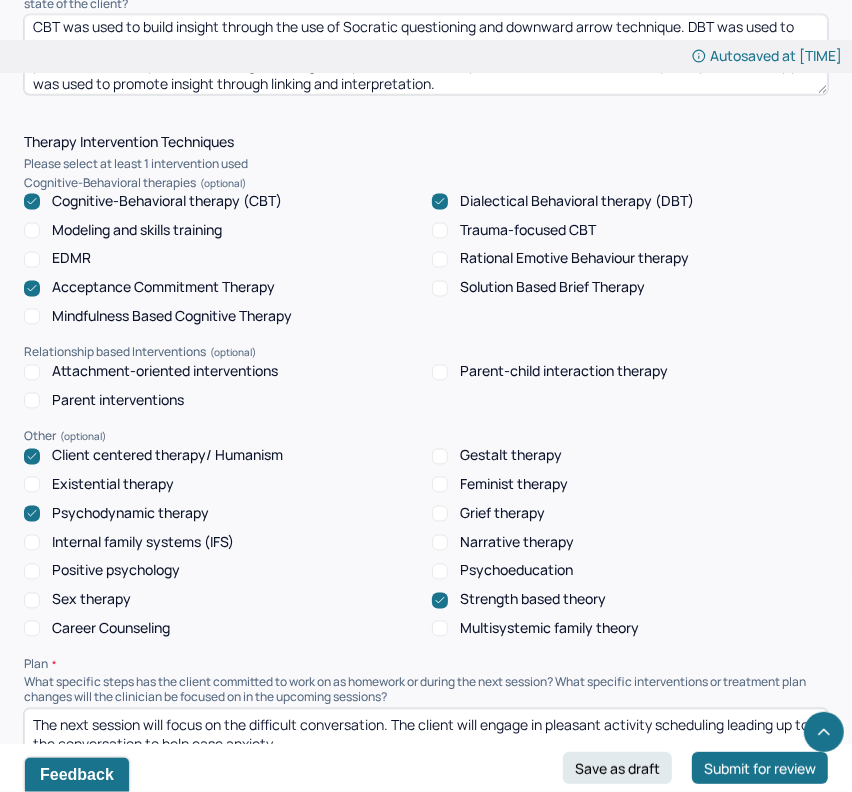 click on "Strength based theory" at bounding box center (533, 600) 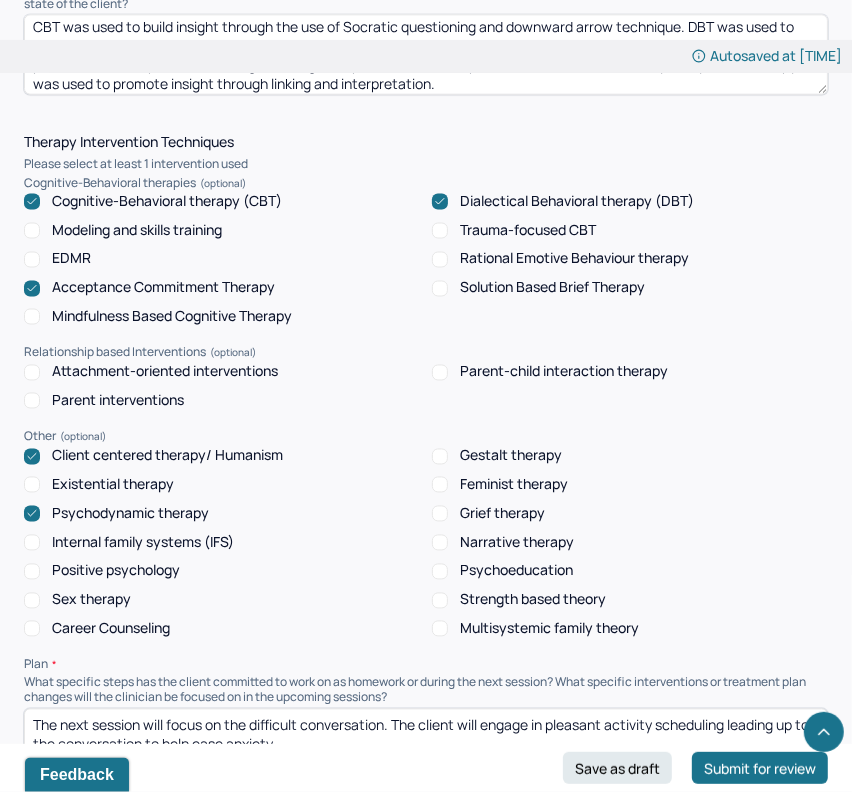 click on "Client centered therapy/ Humanism Gestalt therapy Existential therapy Feminist therapy Psychodynamic therapy Grief therapy Internal family systems (IFS) Narrative therapy Positive psychology Psychoeducation Sex therapy Strength based theory Career Counseling Multisystemic family theory" at bounding box center [426, 543] 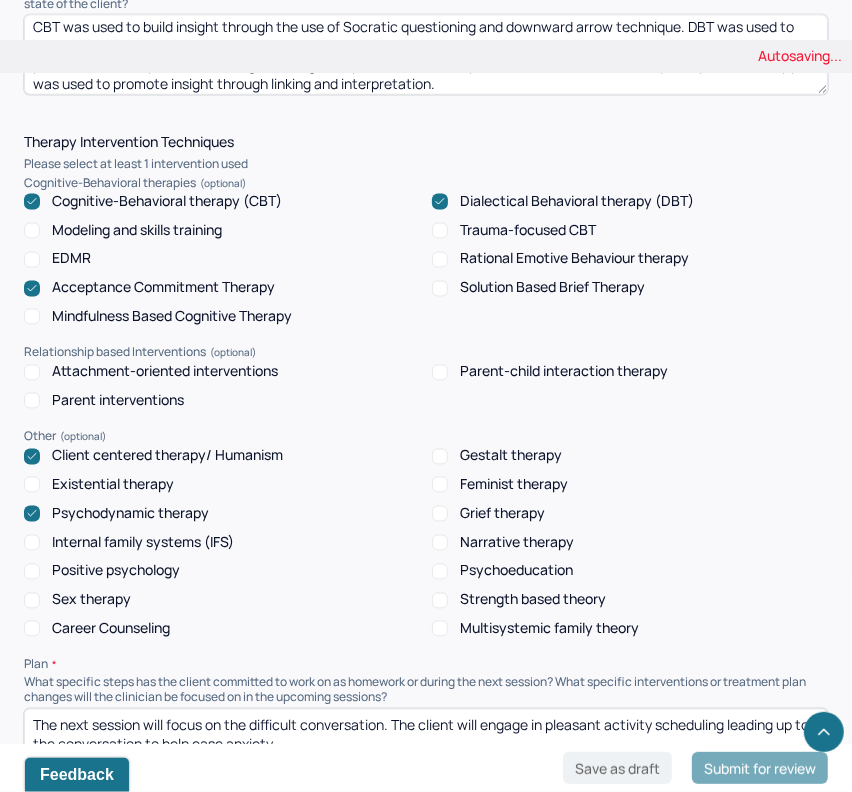 click on "Positive psychology" at bounding box center (116, 571) 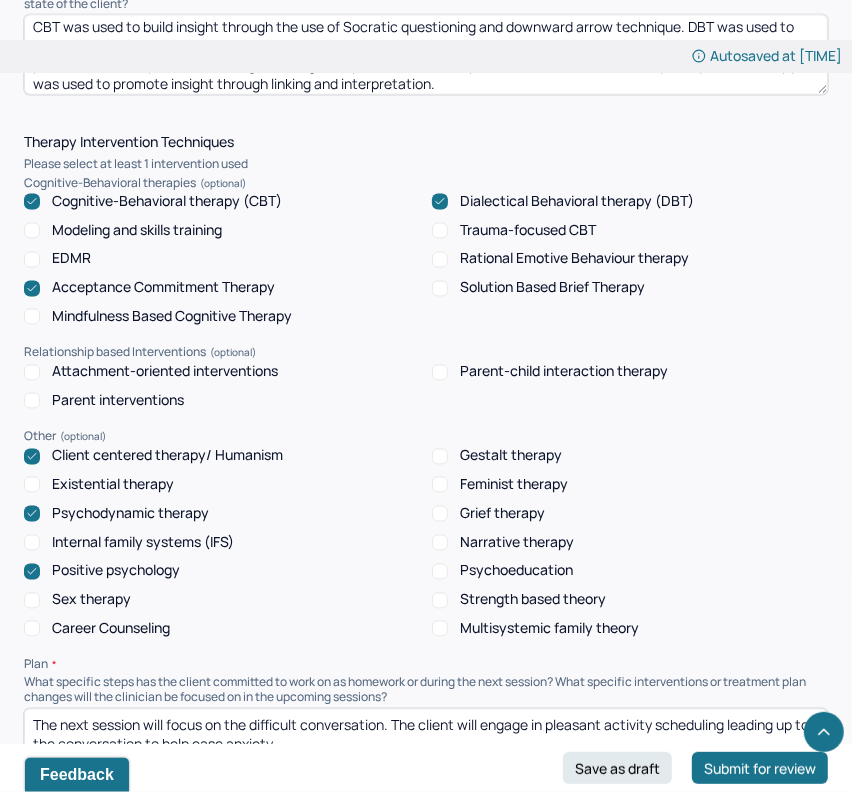 scroll, scrollTop: 1518, scrollLeft: 0, axis: vertical 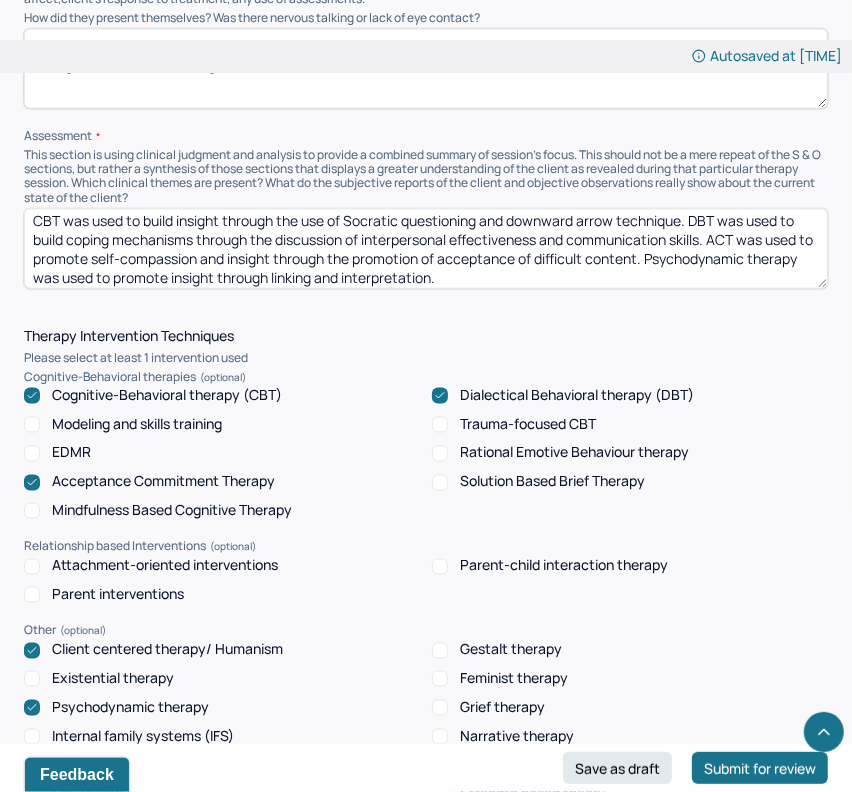 click on "CBT was used to build insight through the use of Socratic questioning and downward arrow technique. DBT was used to build coping mechanisms through the discussion of interpersonal effectiveness and communication skills. ACT was used to promote self-compassion and insight through the promotion of acceptance of difficult content. Psychodynamic therapy was used to promote insight through linking and interpretation." at bounding box center [426, 249] 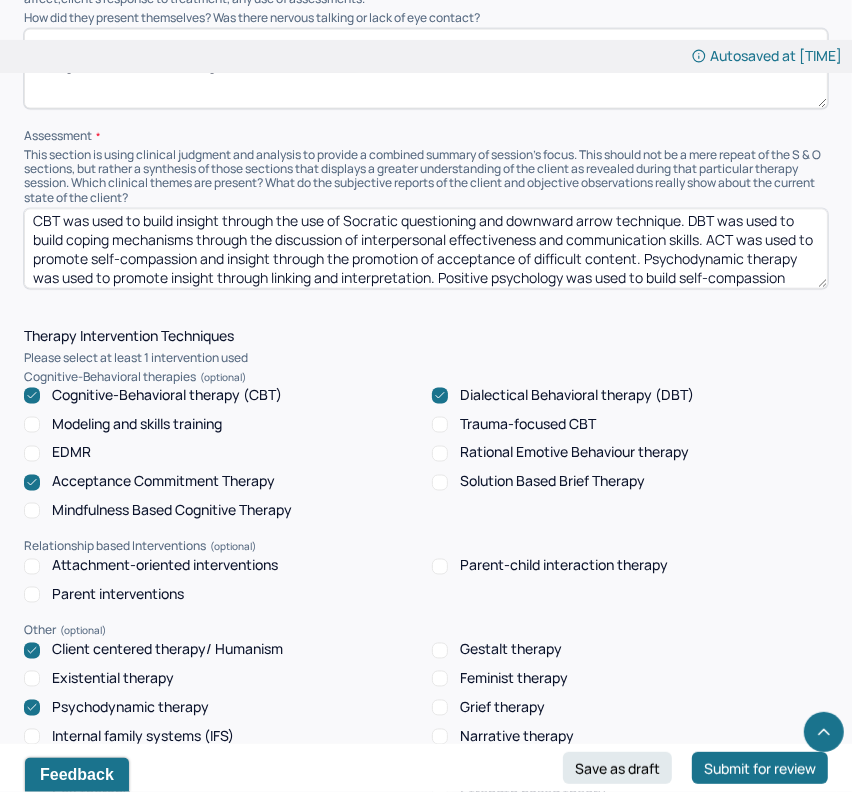 scroll, scrollTop: 24, scrollLeft: 0, axis: vertical 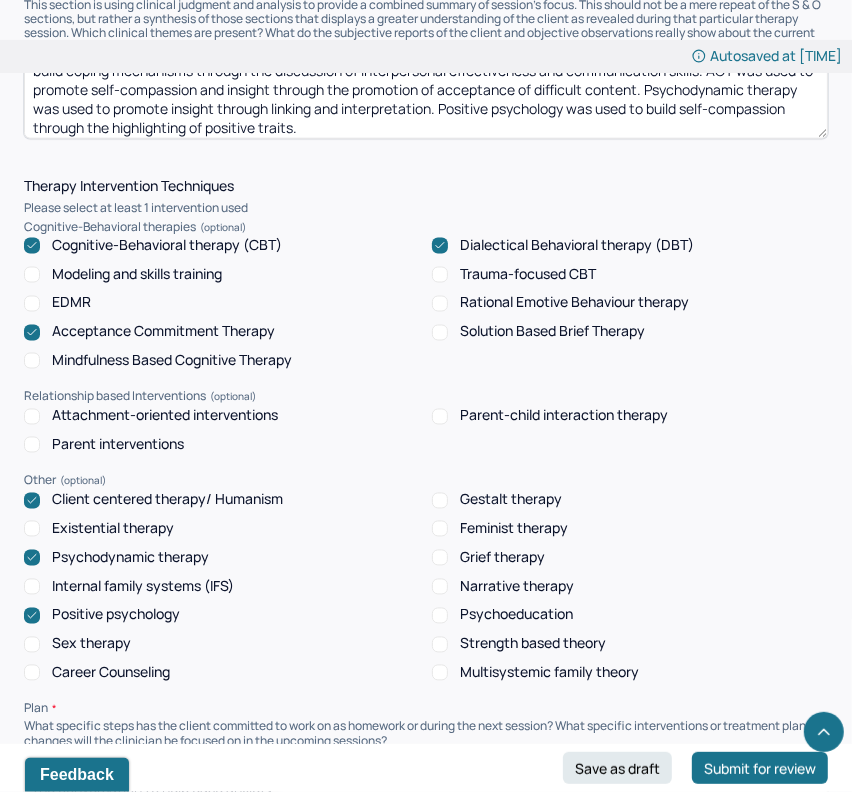 type on "CBT was used to build insight through the use of Socratic questioning and downward arrow technique. DBT was used to build coping mechanisms through the discussion of interpersonal effectiveness and communication skills. ACT was used to promote self-compassion and insight through the promotion of acceptance of difficult content. Psychodynamic therapy was used to promote insight through linking and interpretation. Positive psychology was used to build self-compassion through the highlighting of positive traits." 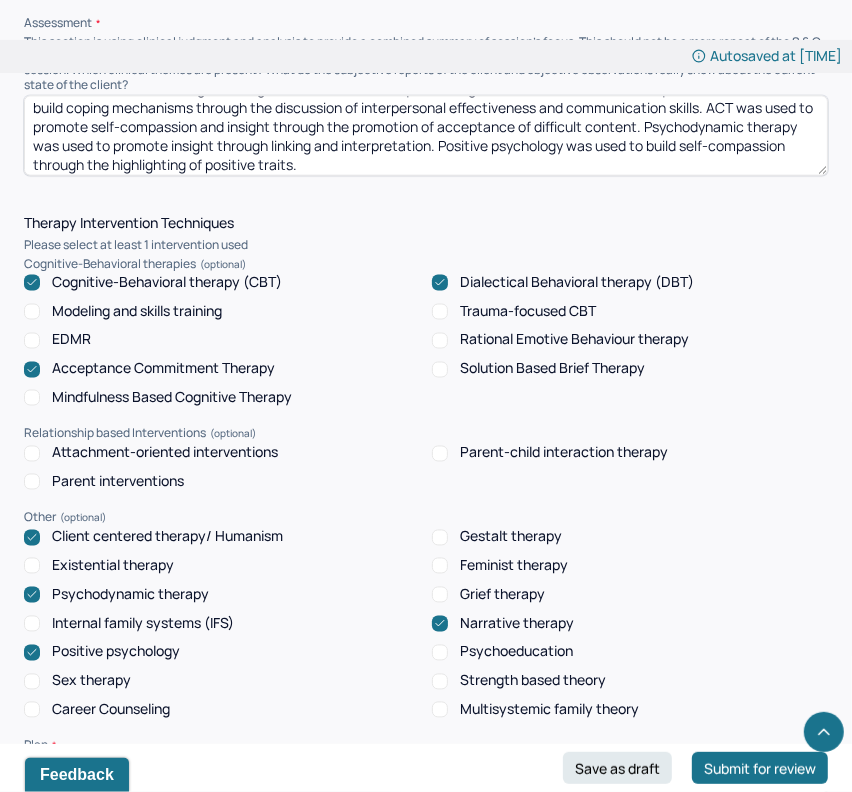 scroll, scrollTop: 1621, scrollLeft: 0, axis: vertical 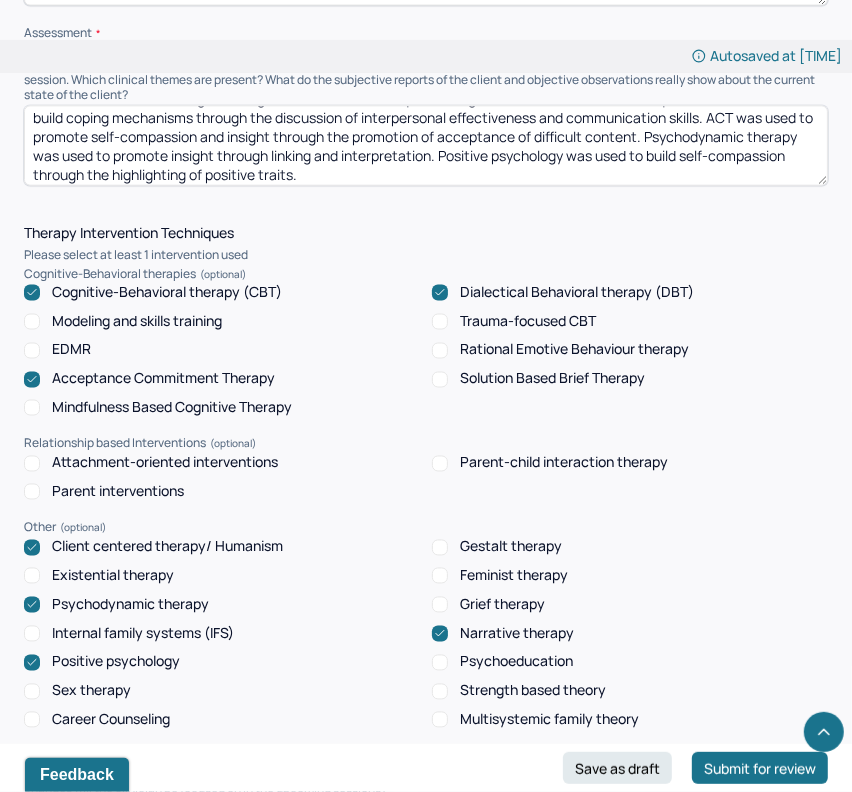 click on "CBT was used to build insight through the use of Socratic questioning and downward arrow technique. DBT was used to build coping mechanisms through the discussion of interpersonal effectiveness and communication skills. ACT was used to promote self-compassion and insight through the promotion of acceptance of difficult content. Psychodynamic therapy was used to promote insight through linking and interpretation. Positive psychology was used to build self-compassion through the highlighting of positive traits." at bounding box center (426, 146) 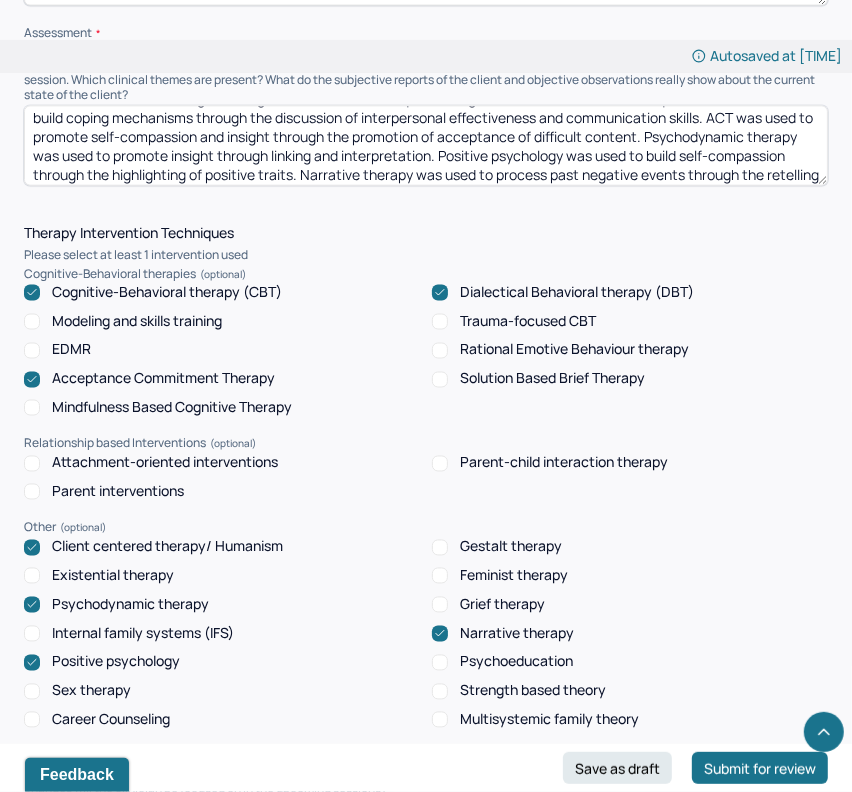 scroll, scrollTop: 43, scrollLeft: 0, axis: vertical 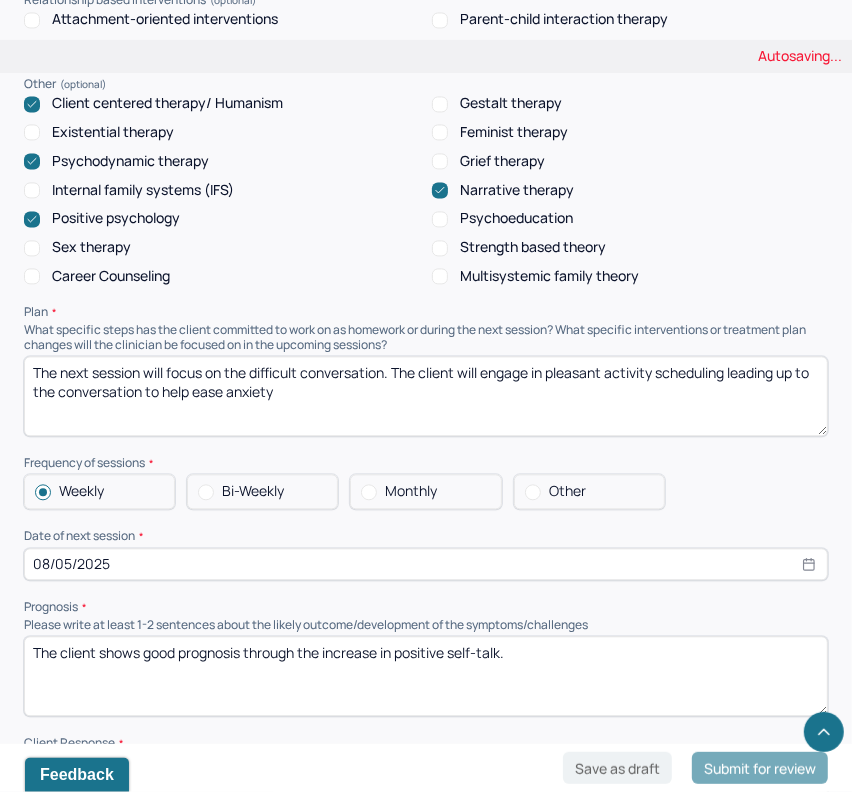 type on "CBT was used to build insight through the use of Socratic questioning and downward arrow technique. DBT was used to build coping mechanisms through the discussion of interpersonal effectiveness and communication skills. ACT was used to promote self-compassion and insight through the promotion of acceptance of difficult content. Psychodynamic therapy was used to promote insight through linking and interpretation. Positive psychology was used to build self-compassion through the highlighting of positive traits. Narrative therapy was used to process past negative events through the retelling of narratives." 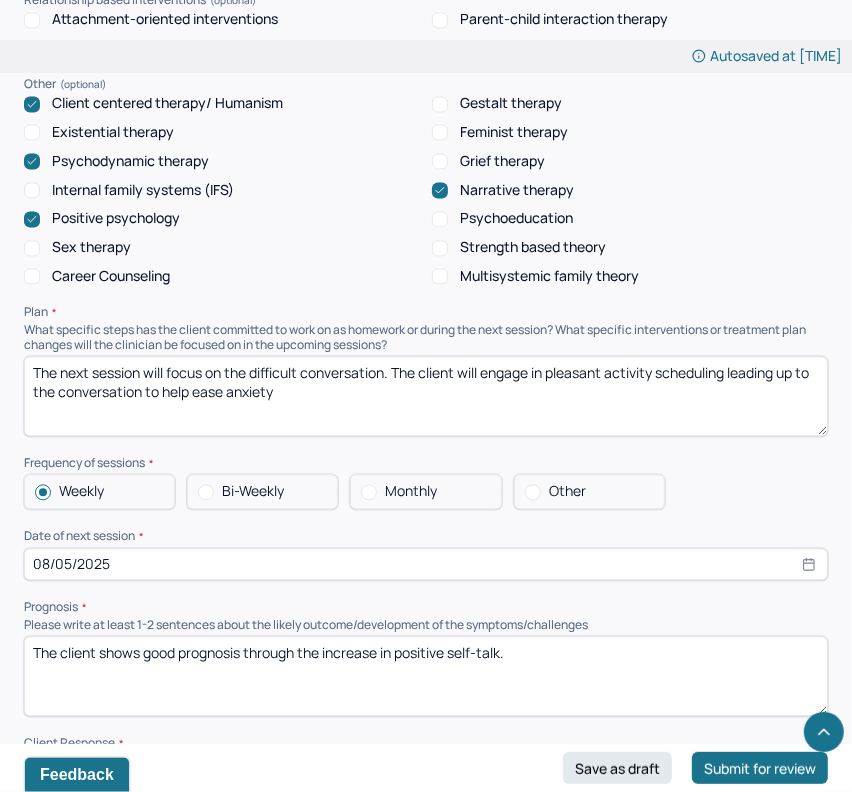 click on "The next session will focus on the difficult conversation. The client will engage in pleasant activity scheduling leading up to the conversation to help ease anxiety" at bounding box center [426, 396] 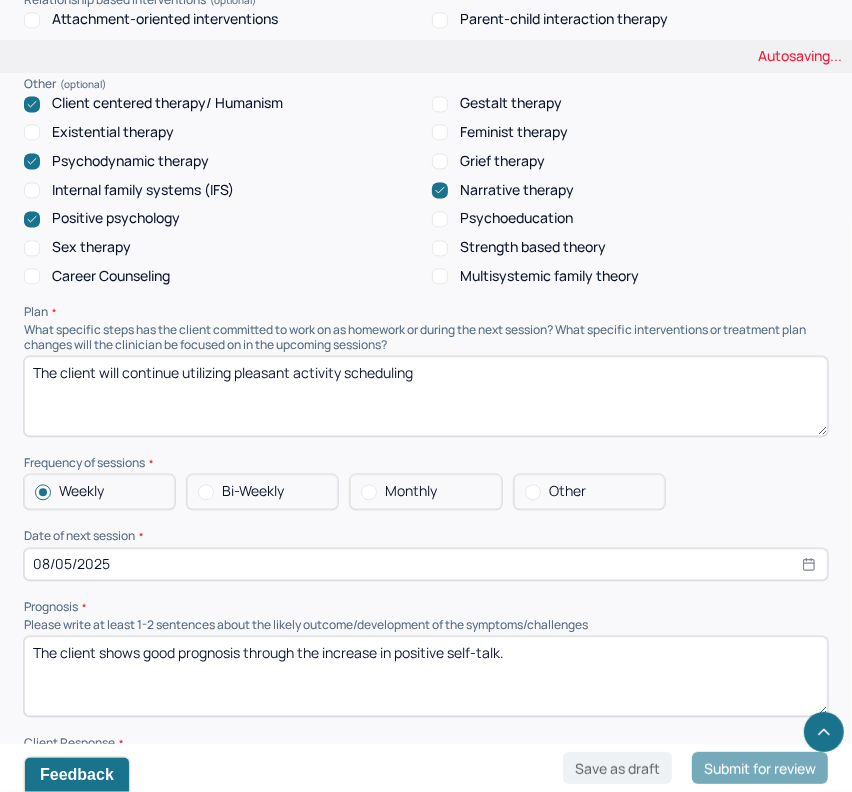 type on "The client will continue utilizing pleasant activity scheduling" 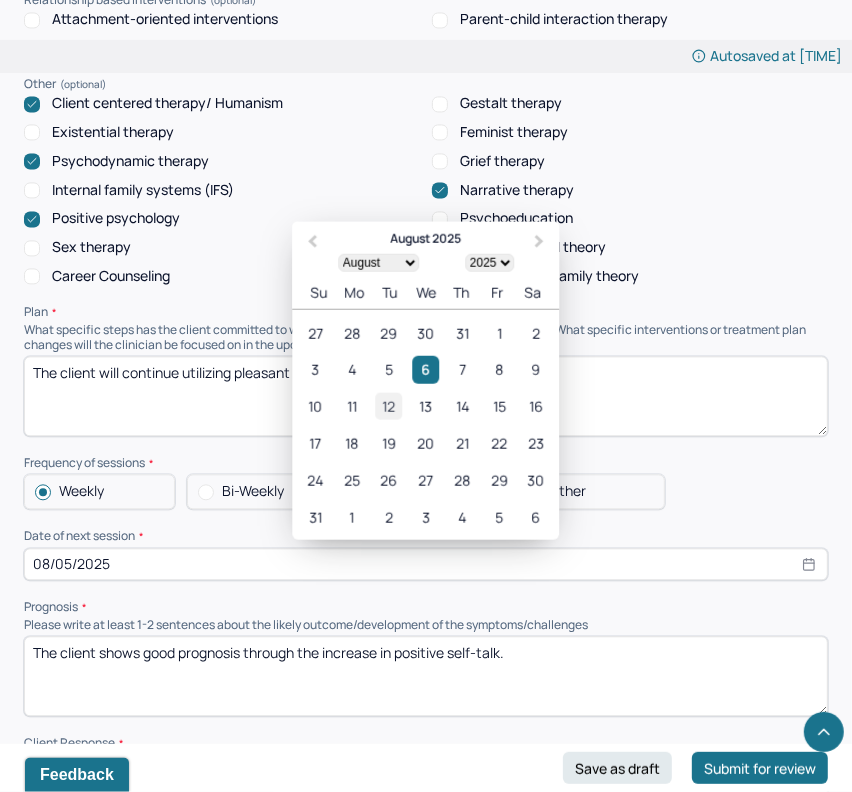 click on "12" at bounding box center (388, 405) 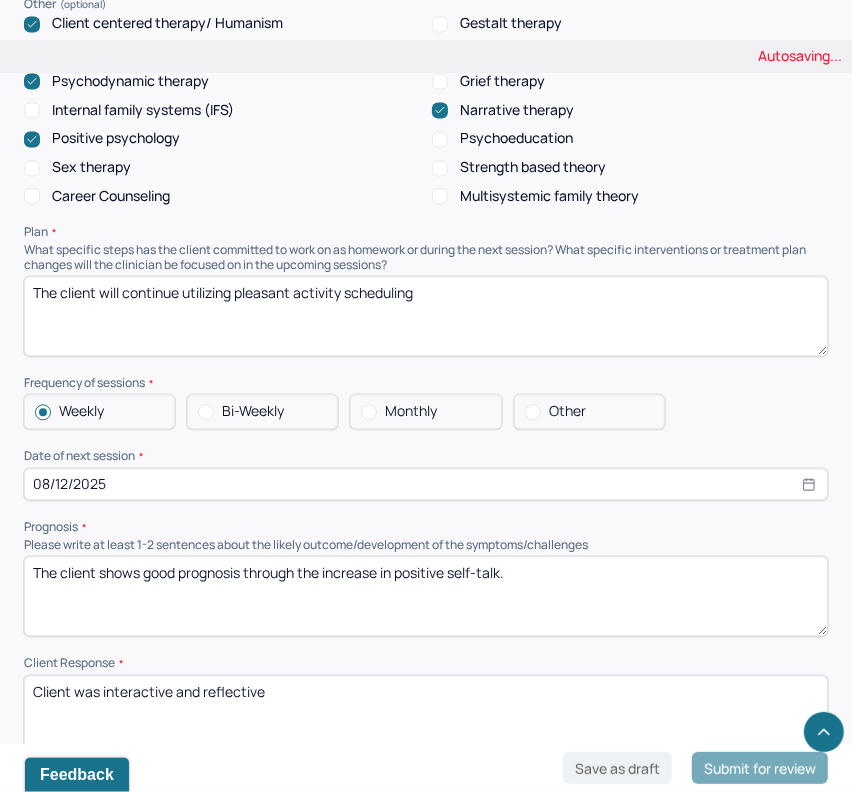 scroll, scrollTop: 2172, scrollLeft: 0, axis: vertical 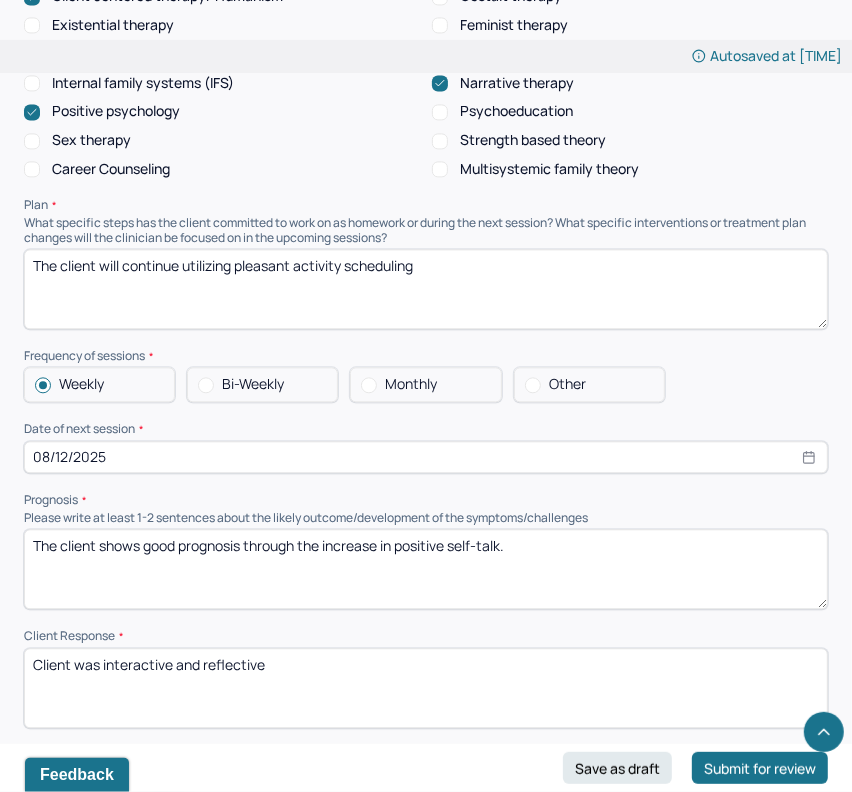 click on "The client shows good prognosis through the increase in positive self-talk." at bounding box center (426, 569) 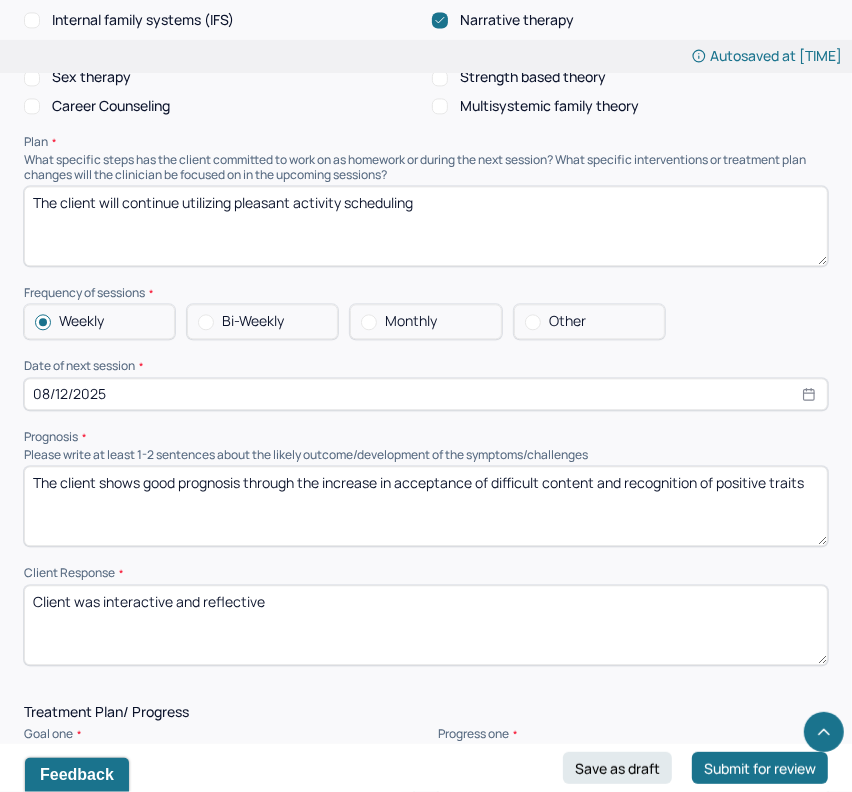 scroll, scrollTop: 2287, scrollLeft: 0, axis: vertical 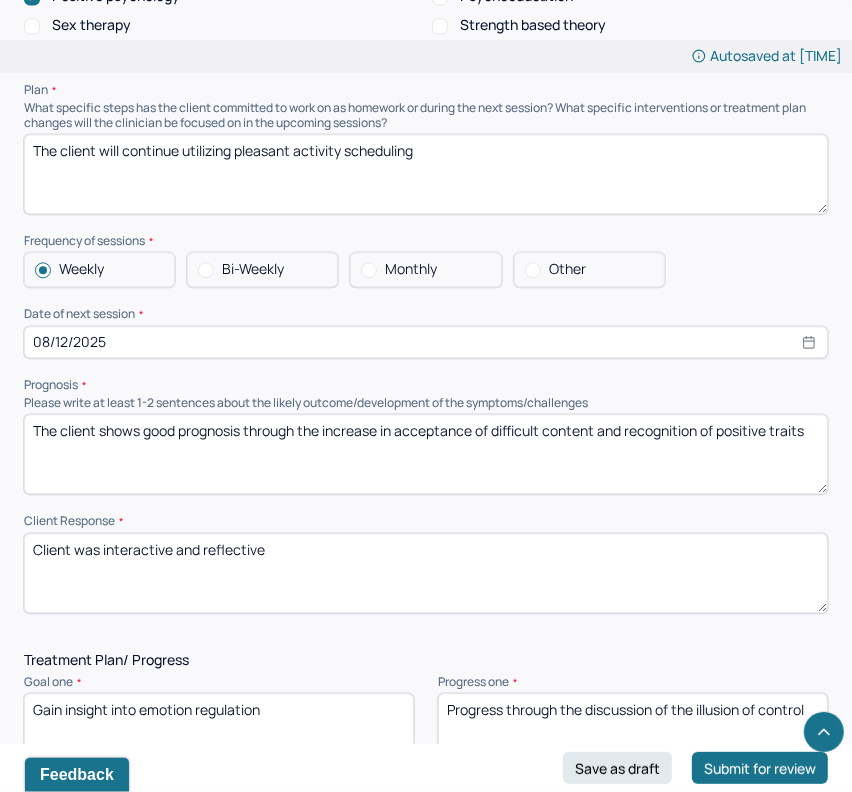 type on "The client shows good prognosis through the increase in acceptance of difficult content and recognition of positive traits" 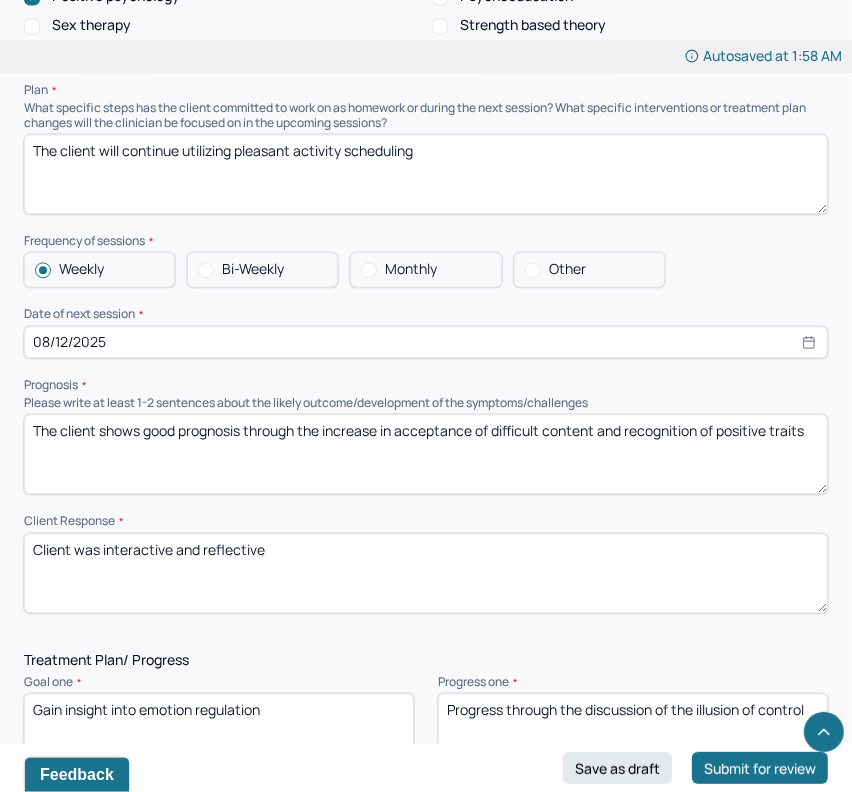 drag, startPoint x: 305, startPoint y: 514, endPoint x: 102, endPoint y: 504, distance: 203.24615 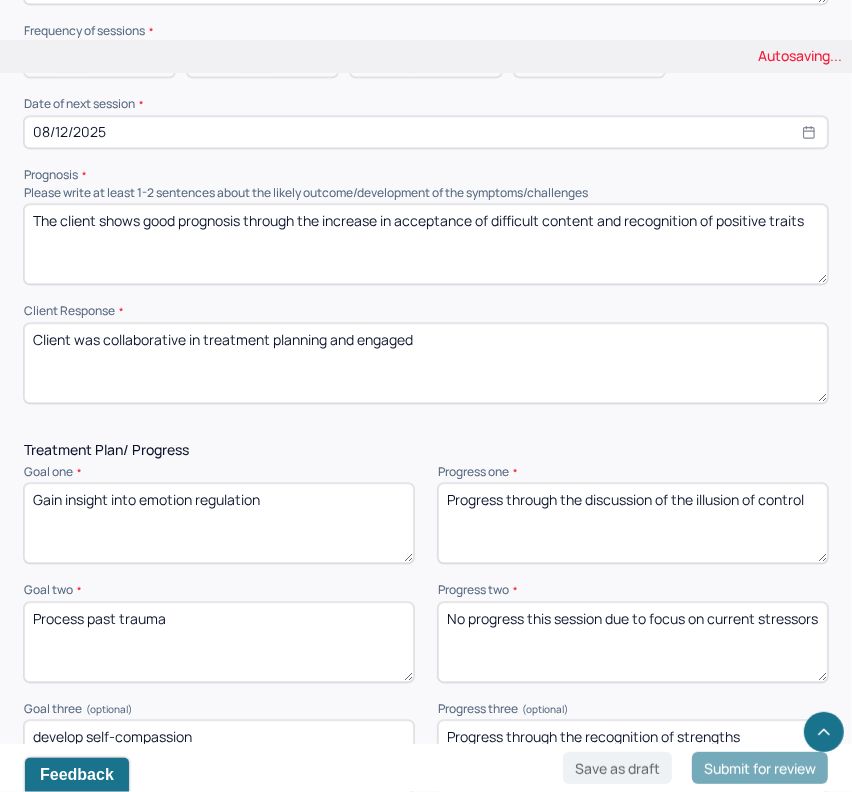 scroll, scrollTop: 2536, scrollLeft: 0, axis: vertical 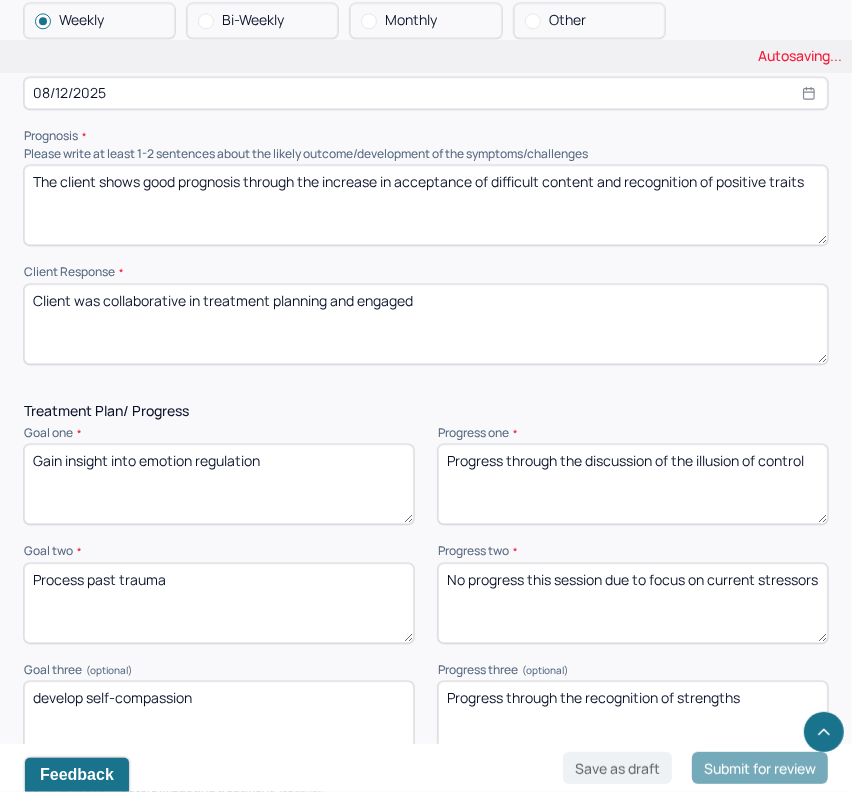type on "Client was collaborative in treatment planning and engaged" 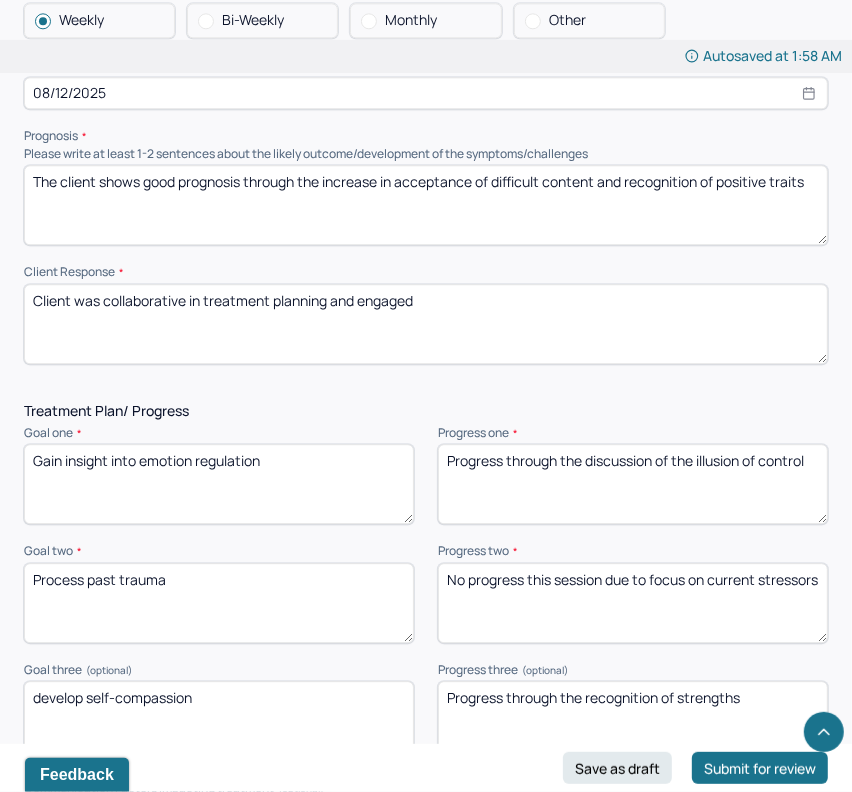 drag, startPoint x: 823, startPoint y: 424, endPoint x: 586, endPoint y: 414, distance: 237.21088 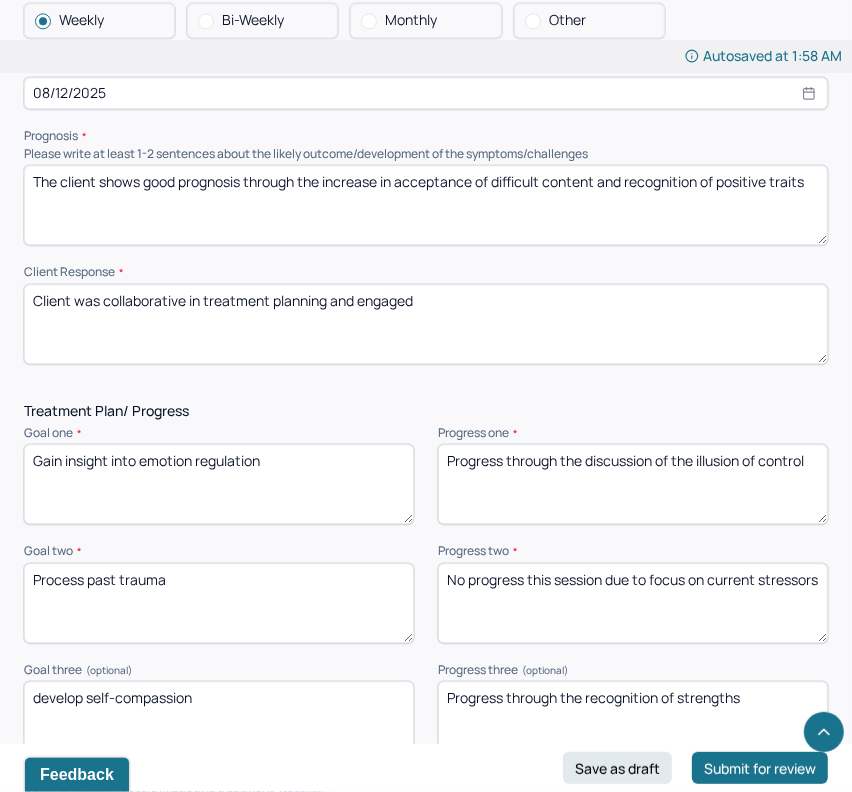 click on "Progress through the discussion of the illusion of control" at bounding box center (633, 484) 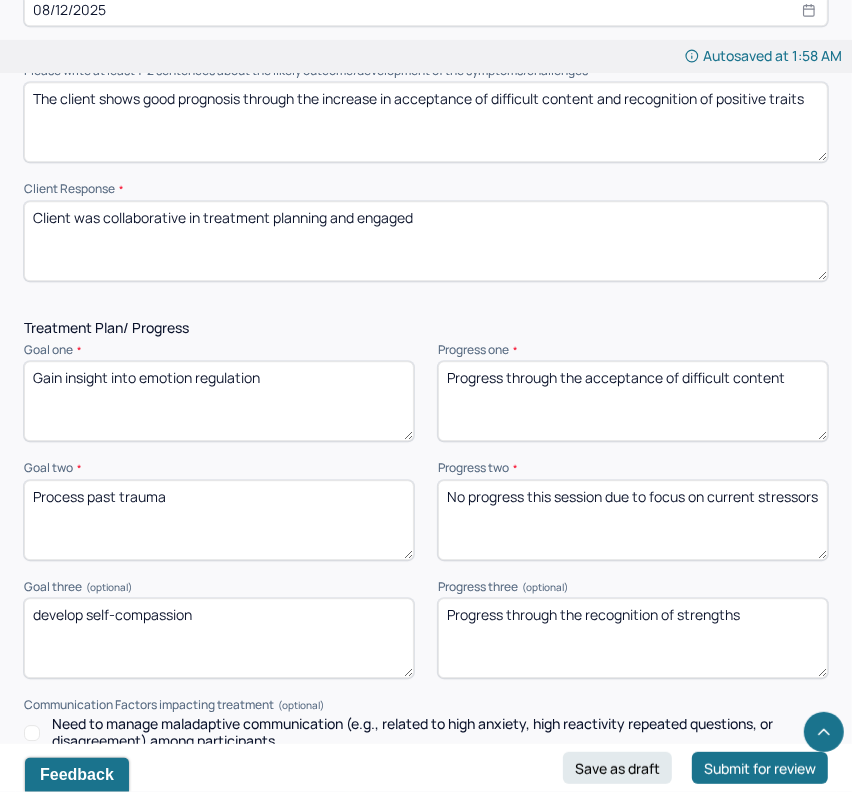 scroll, scrollTop: 2625, scrollLeft: 0, axis: vertical 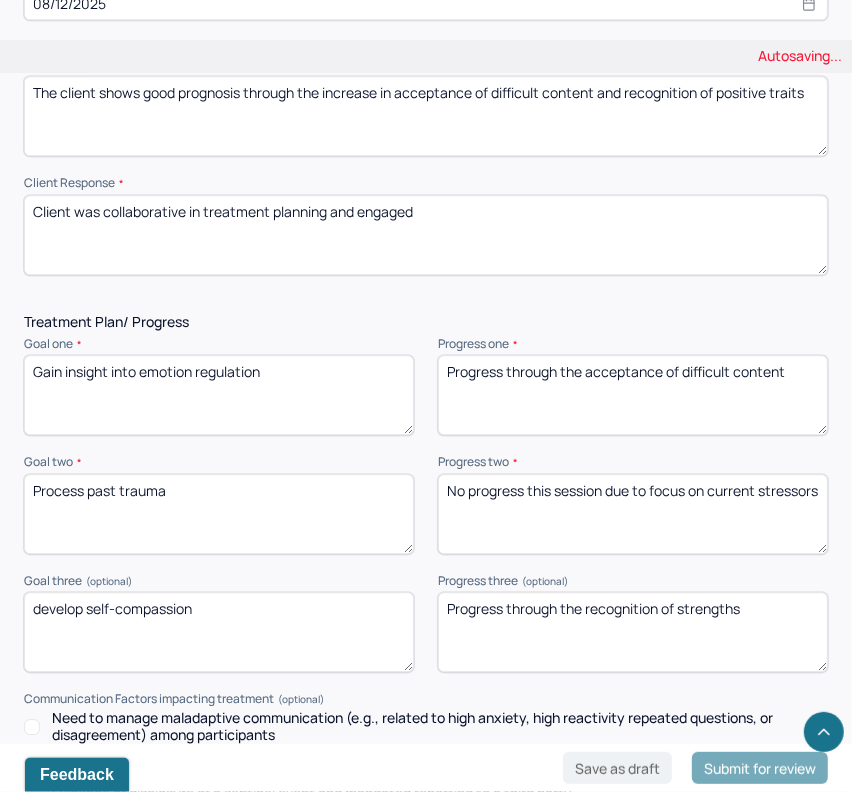 type on "Progress through the acceptance of difficult content" 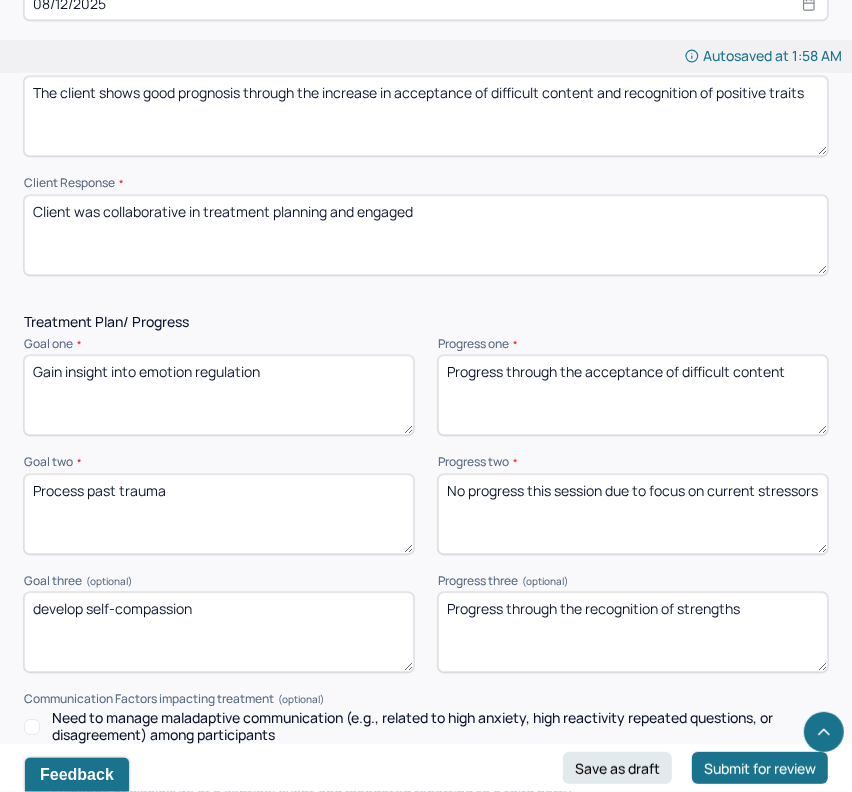 drag, startPoint x: 631, startPoint y: 491, endPoint x: 447, endPoint y: 445, distance: 189.66286 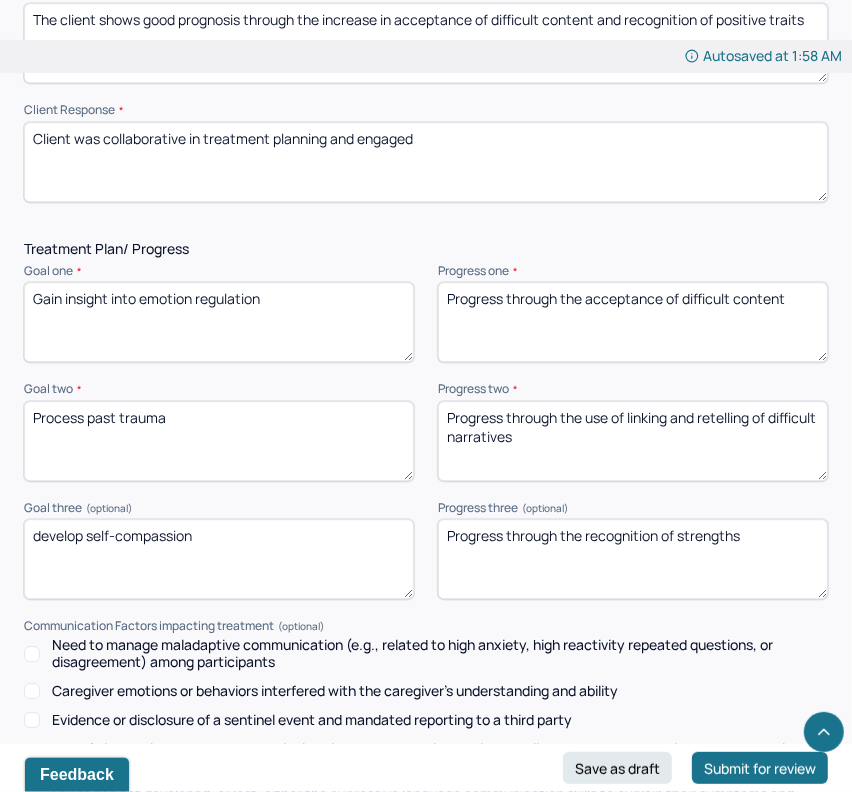 scroll, scrollTop: 2712, scrollLeft: 0, axis: vertical 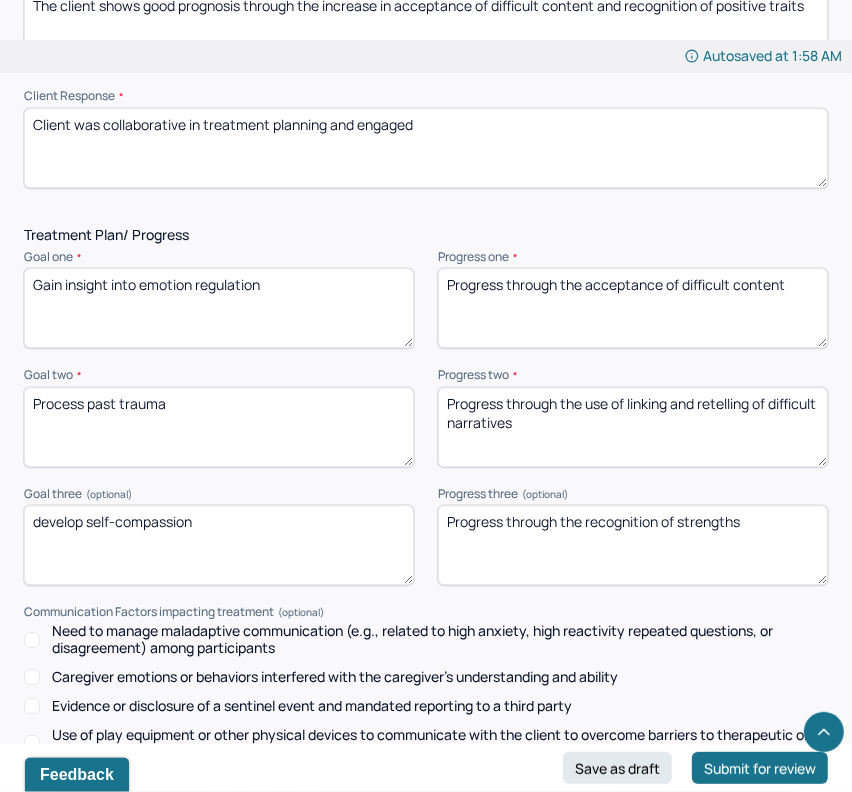 type on "Progress through the use of linking and retelling of difficult narratives" 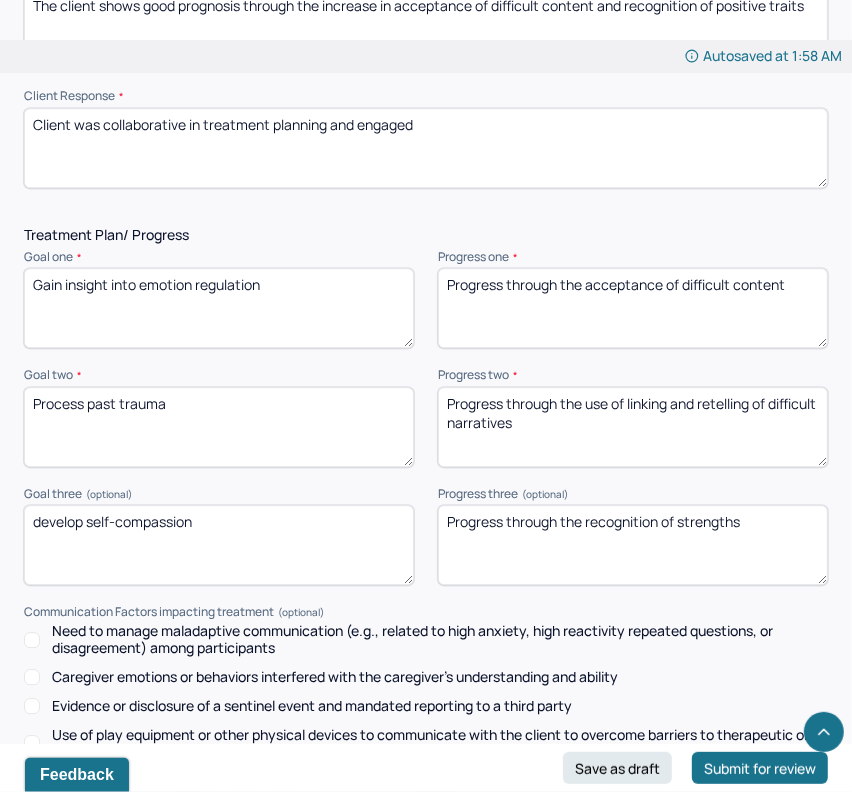 drag, startPoint x: 770, startPoint y: 482, endPoint x: 584, endPoint y: 477, distance: 186.0672 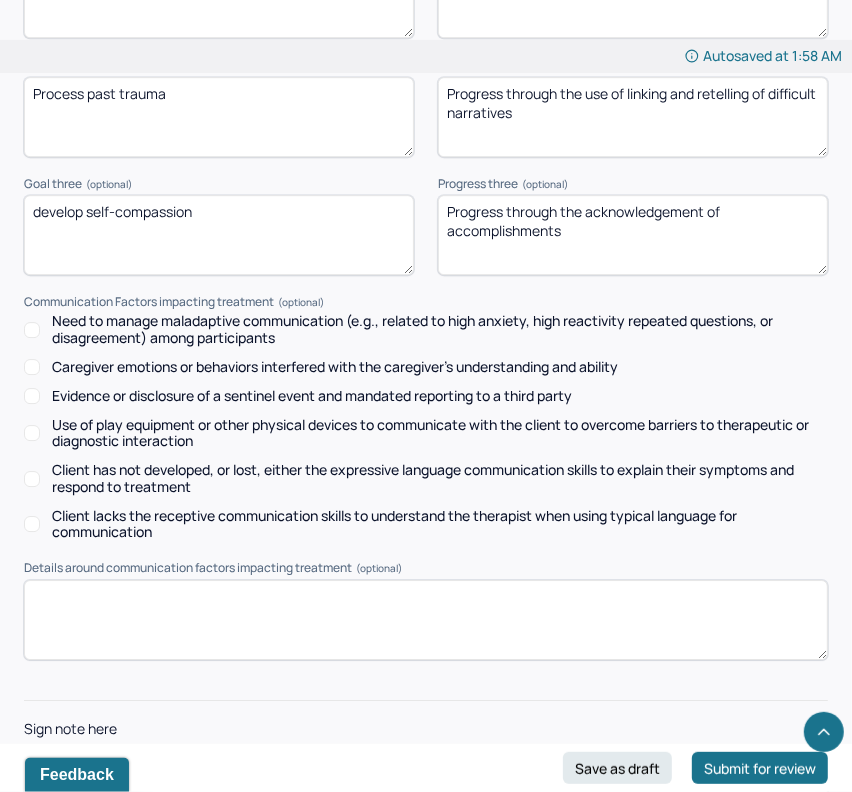 scroll, scrollTop: 3056, scrollLeft: 0, axis: vertical 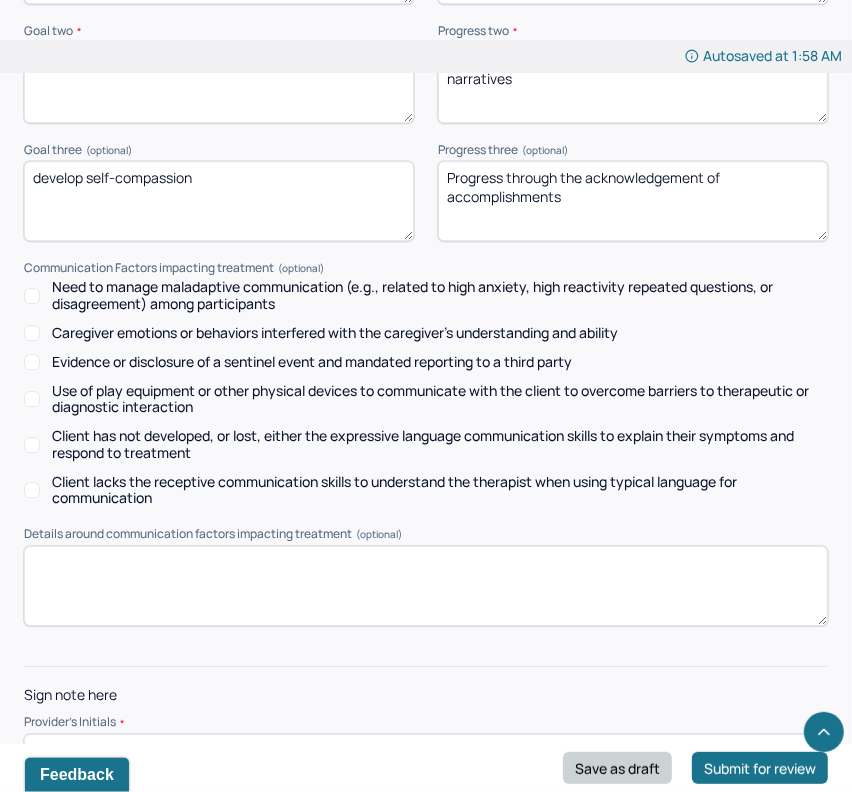 type on "Progress through the acknowledgement of accomplishments" 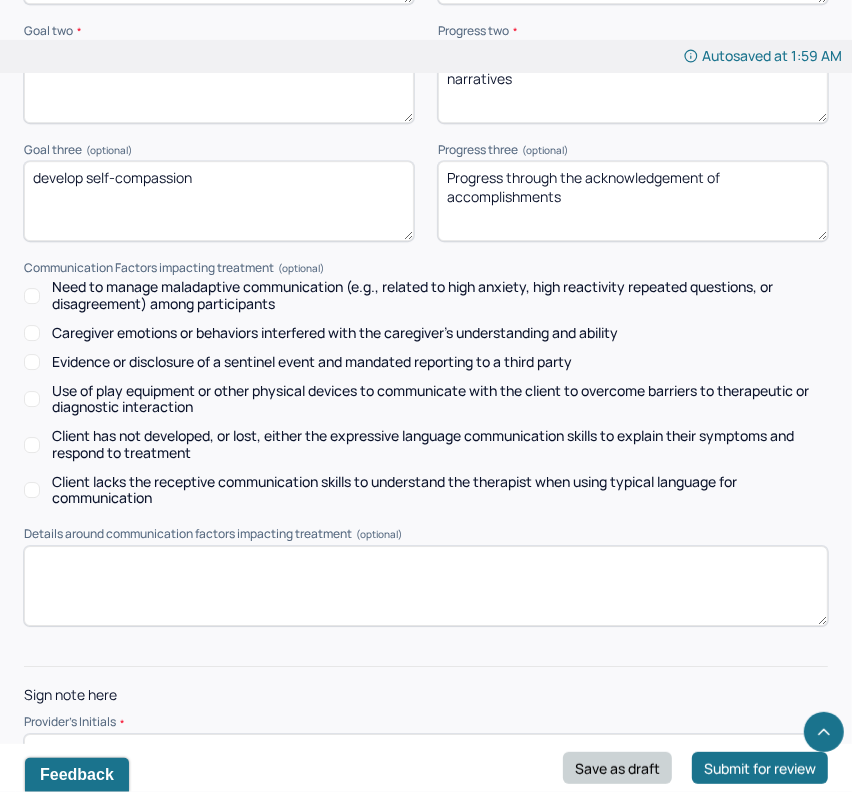 click on "Save as draft" at bounding box center [617, 768] 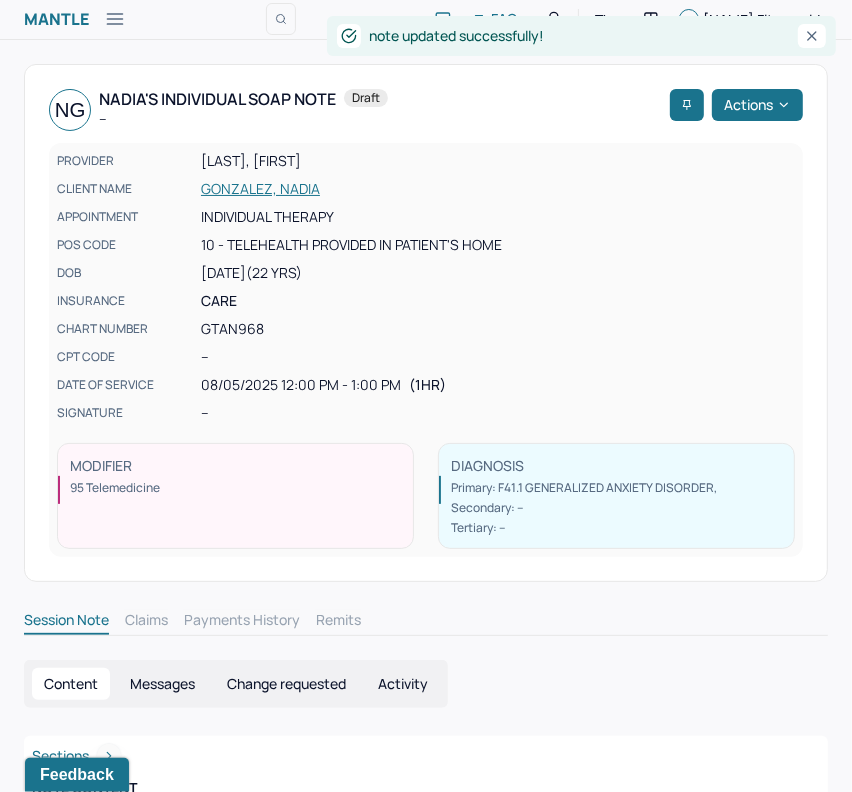 scroll, scrollTop: 0, scrollLeft: 0, axis: both 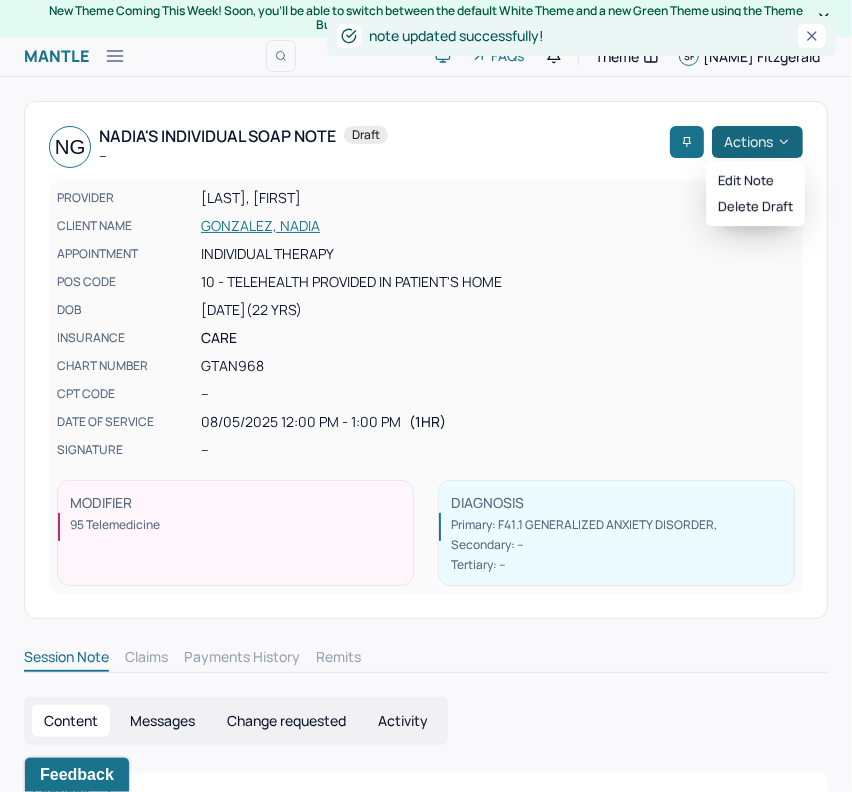 click on "Actions" at bounding box center (757, 142) 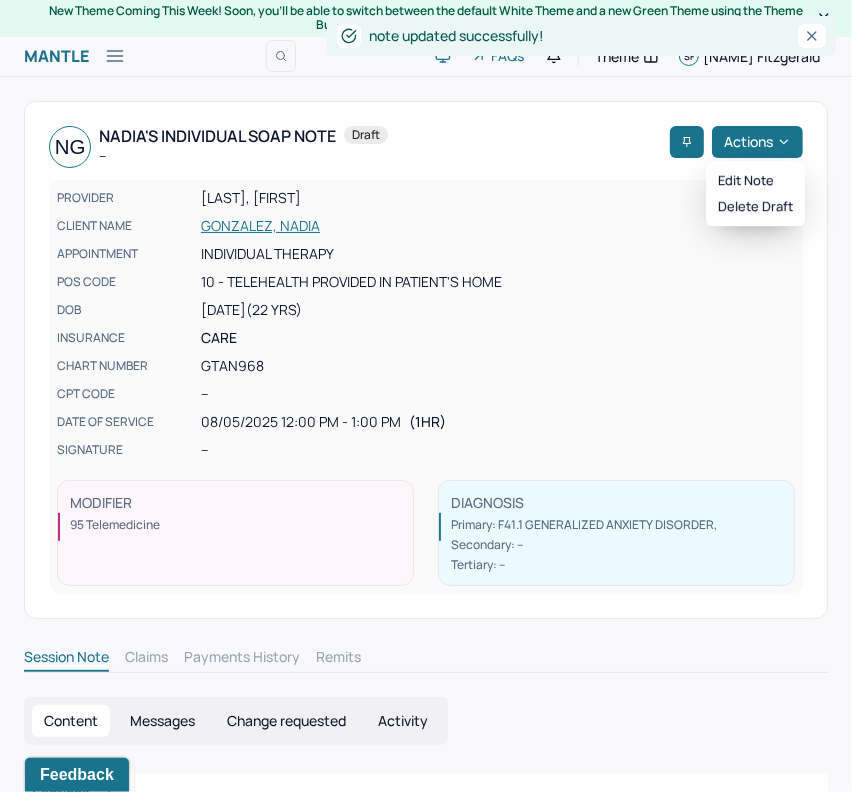 click on "Edit note Delete draft" at bounding box center (755, 193) 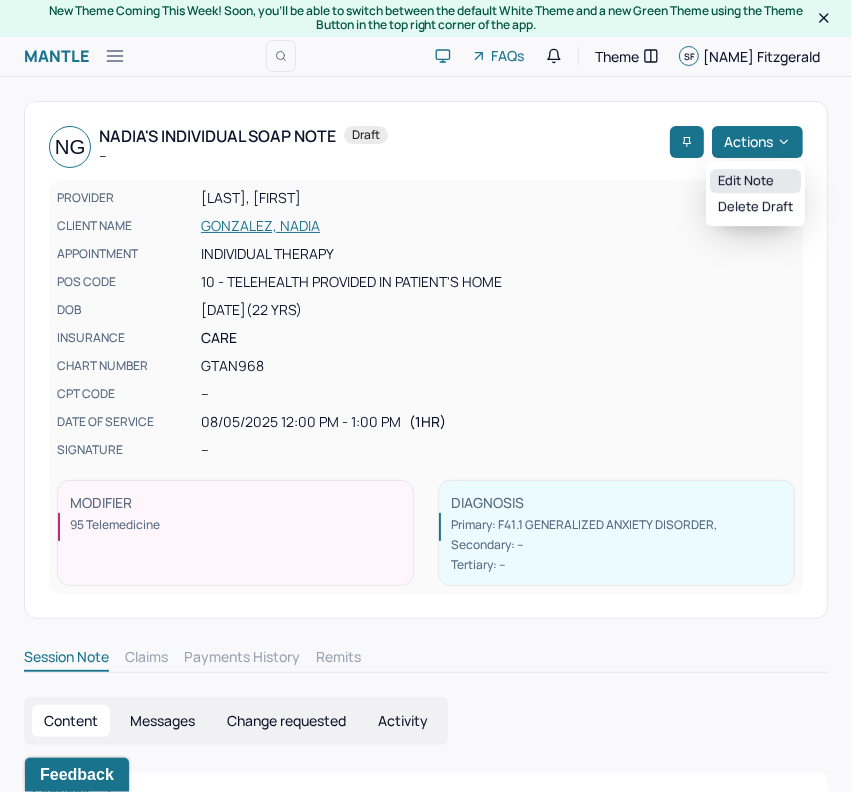 click on "Edit note" at bounding box center [755, 181] 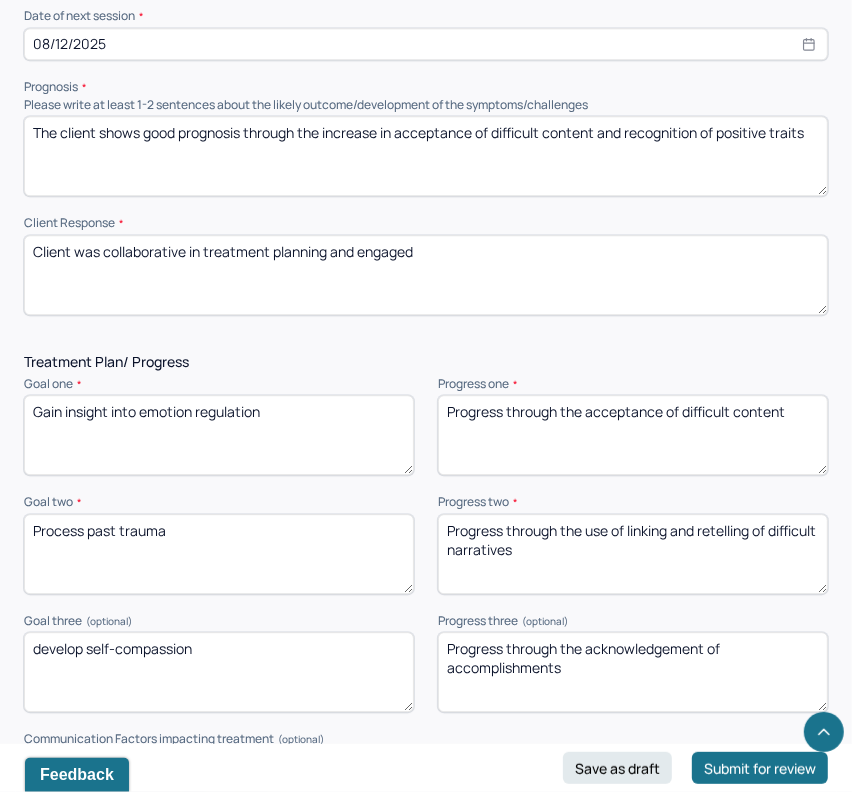 scroll, scrollTop: 3056, scrollLeft: 0, axis: vertical 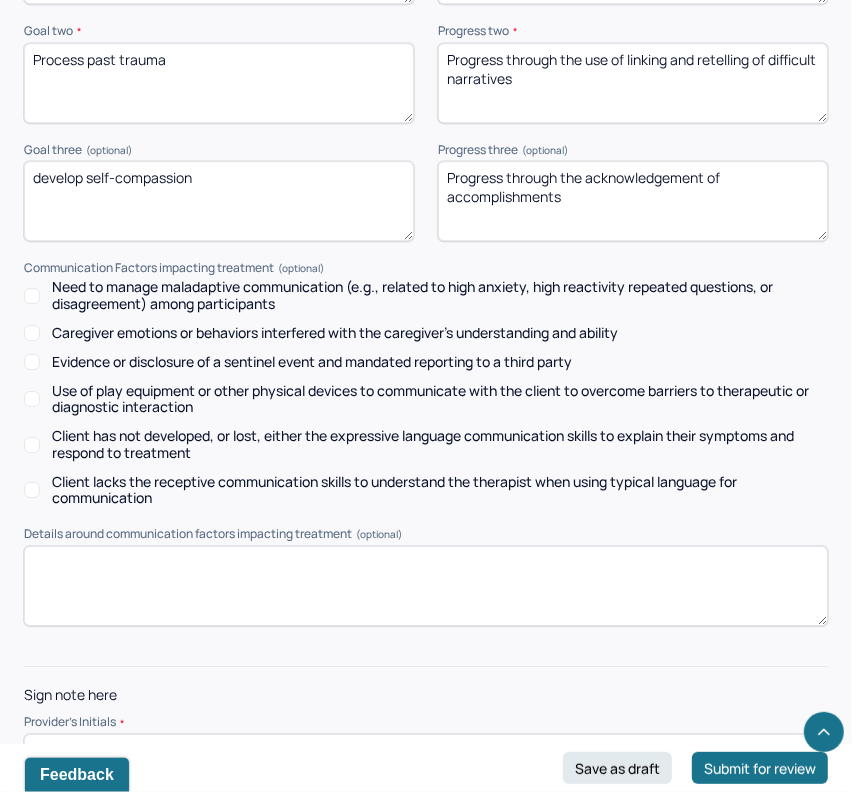 click at bounding box center (426, 750) 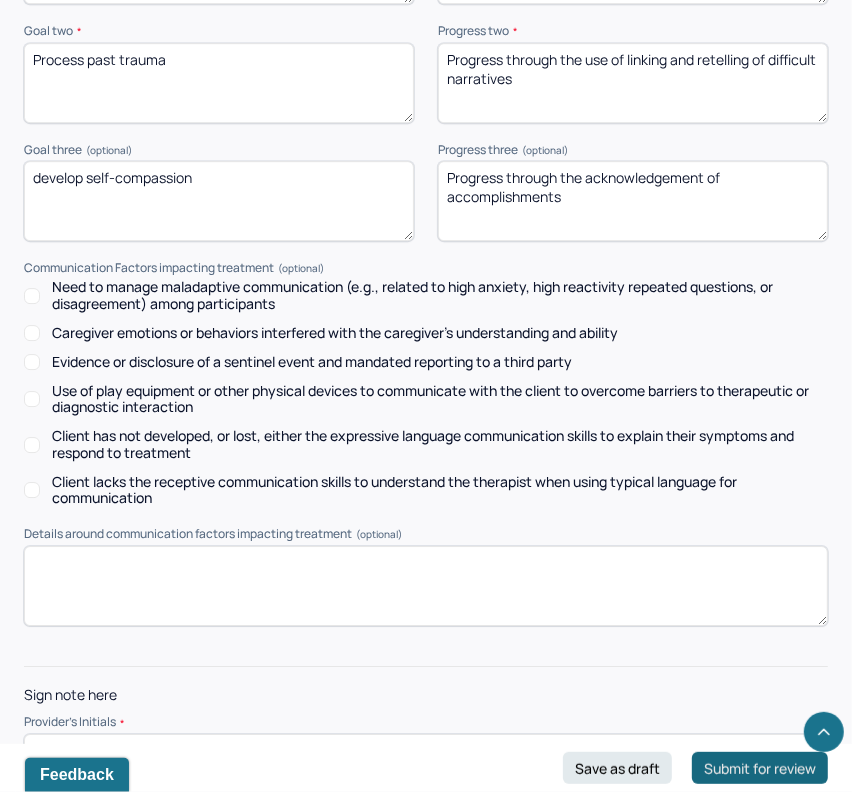 type on "SF" 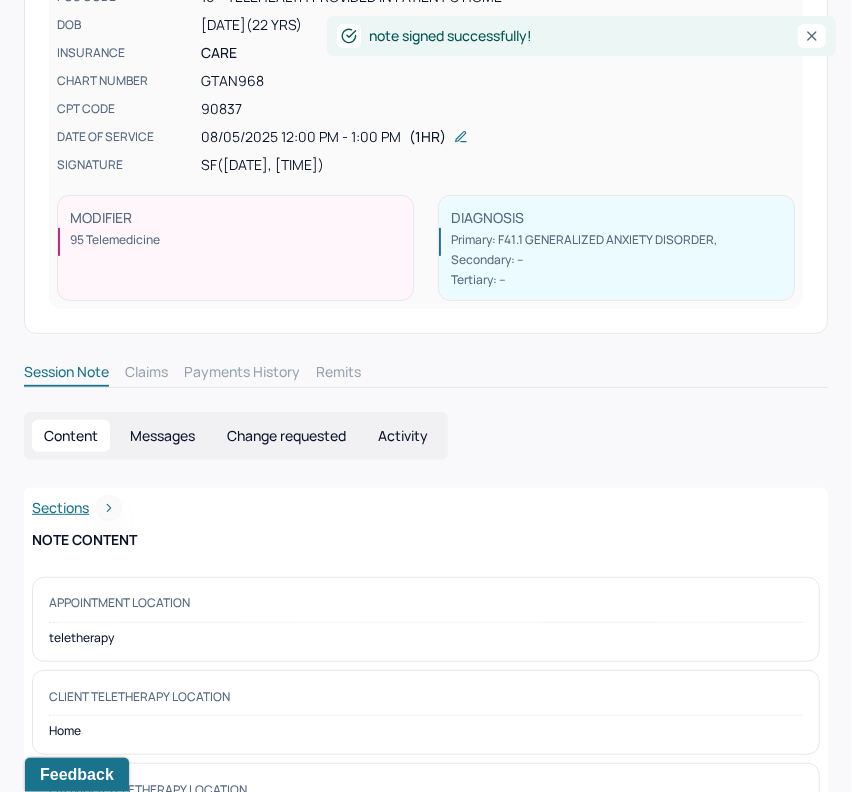 scroll, scrollTop: 0, scrollLeft: 0, axis: both 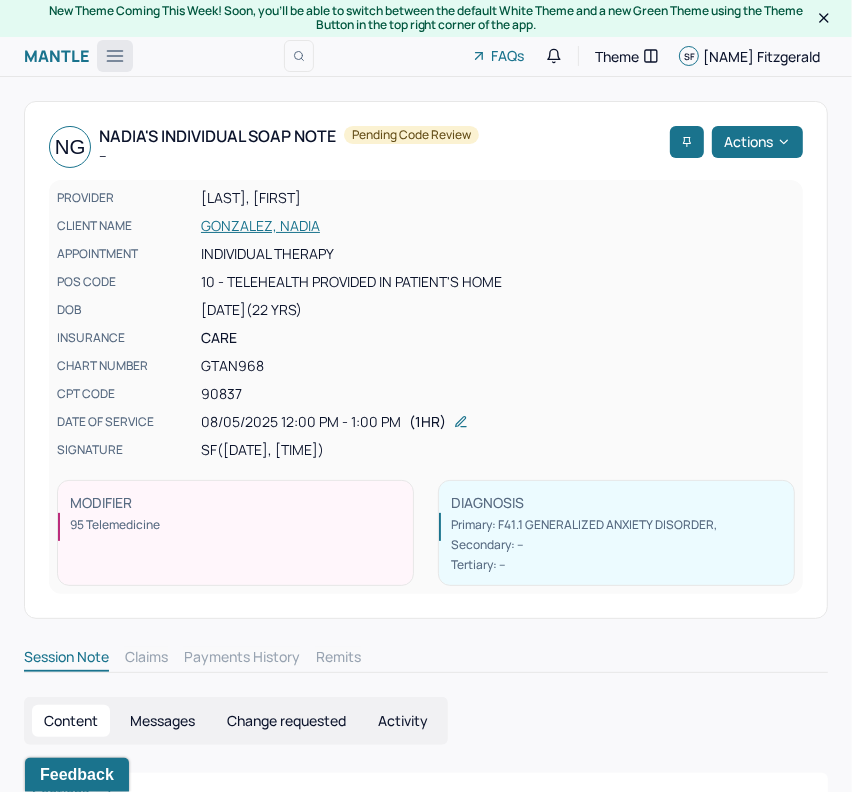 click at bounding box center (115, 56) 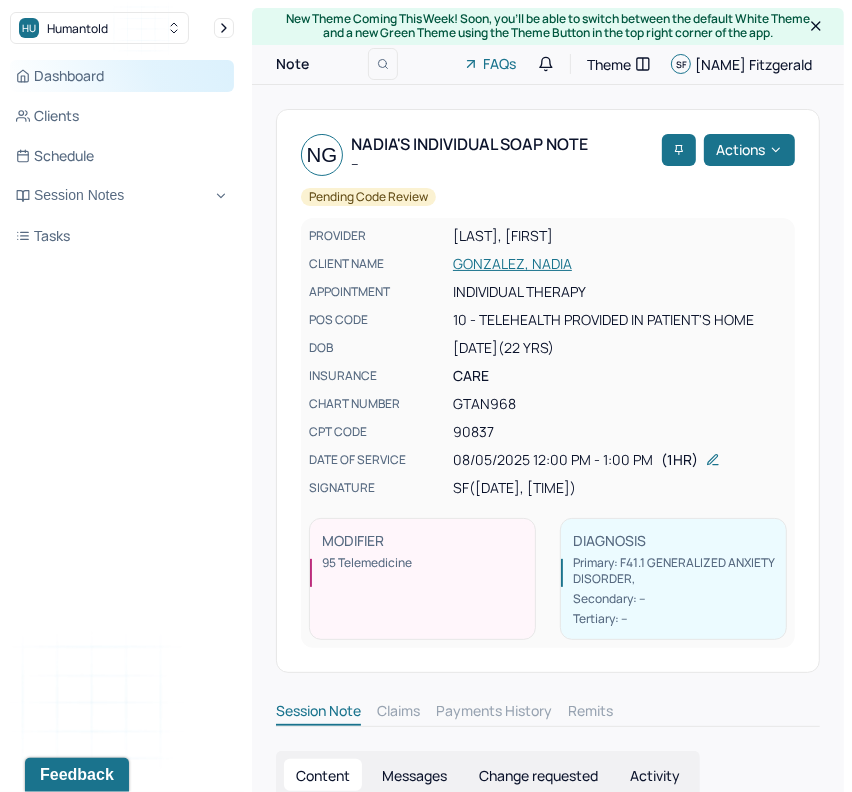 click on "Dashboard" at bounding box center (122, 76) 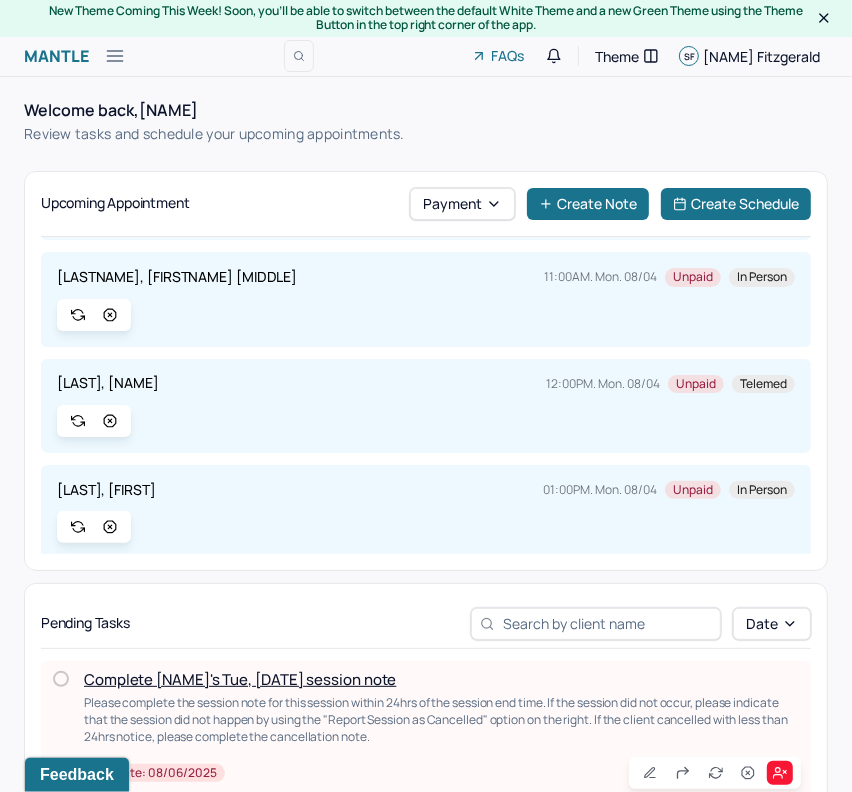 scroll, scrollTop: 180, scrollLeft: 0, axis: vertical 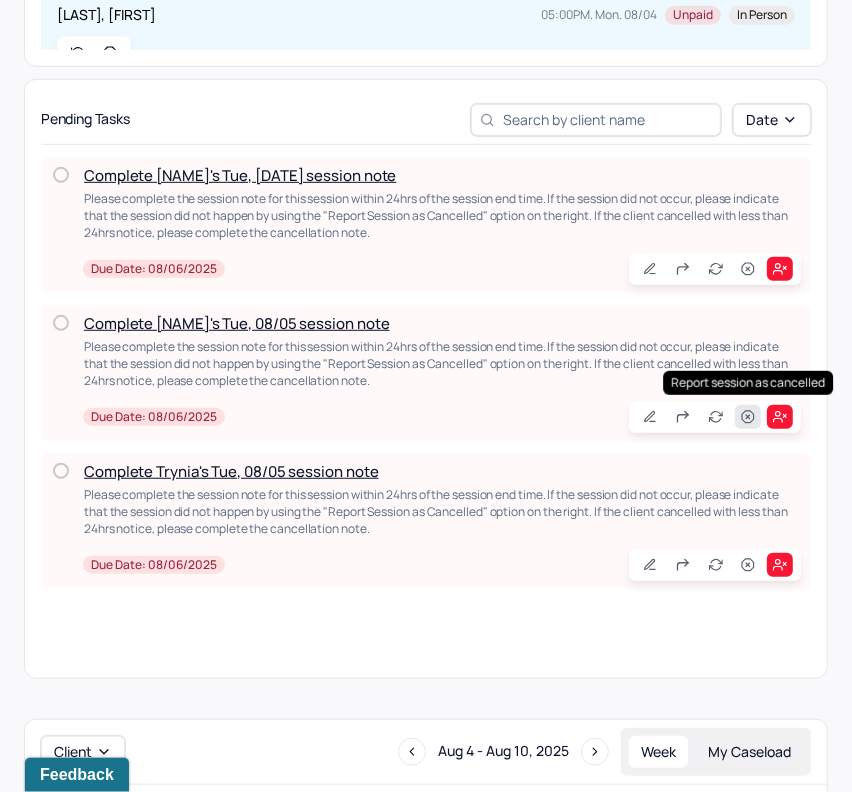 click 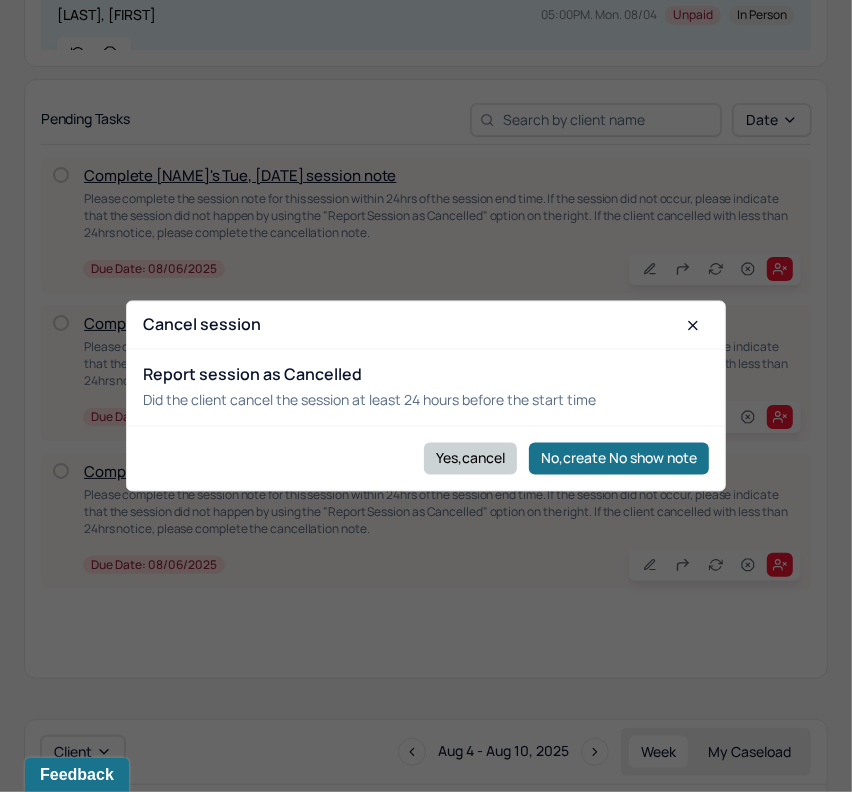 click on "Yes,cancel" at bounding box center [470, 458] 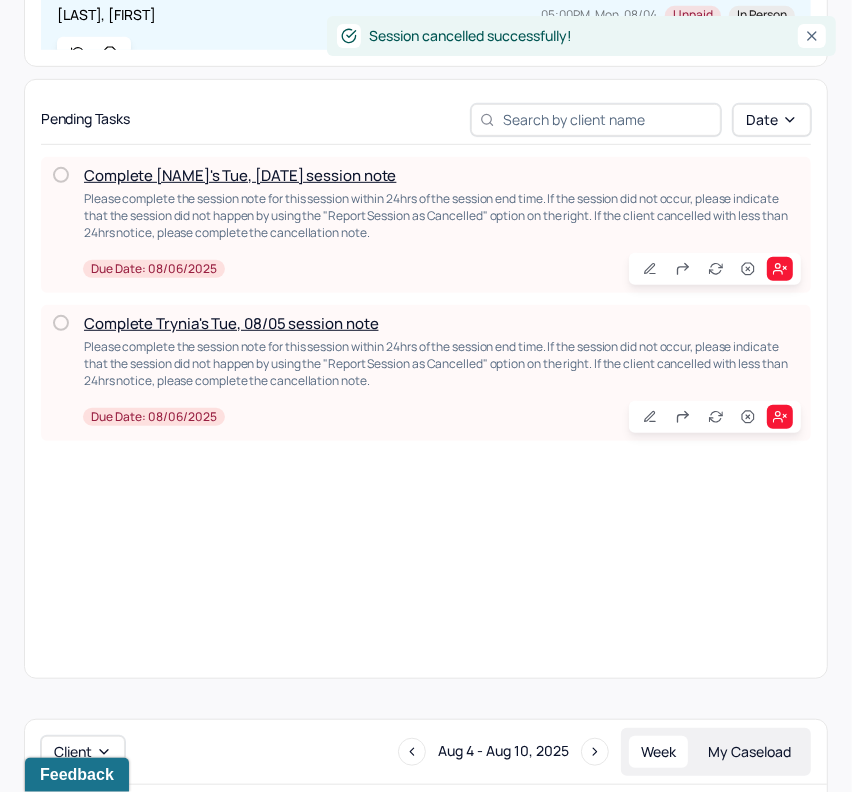 click on "Complete [NAME]'s Tue, [DATE] session note" at bounding box center (240, 175) 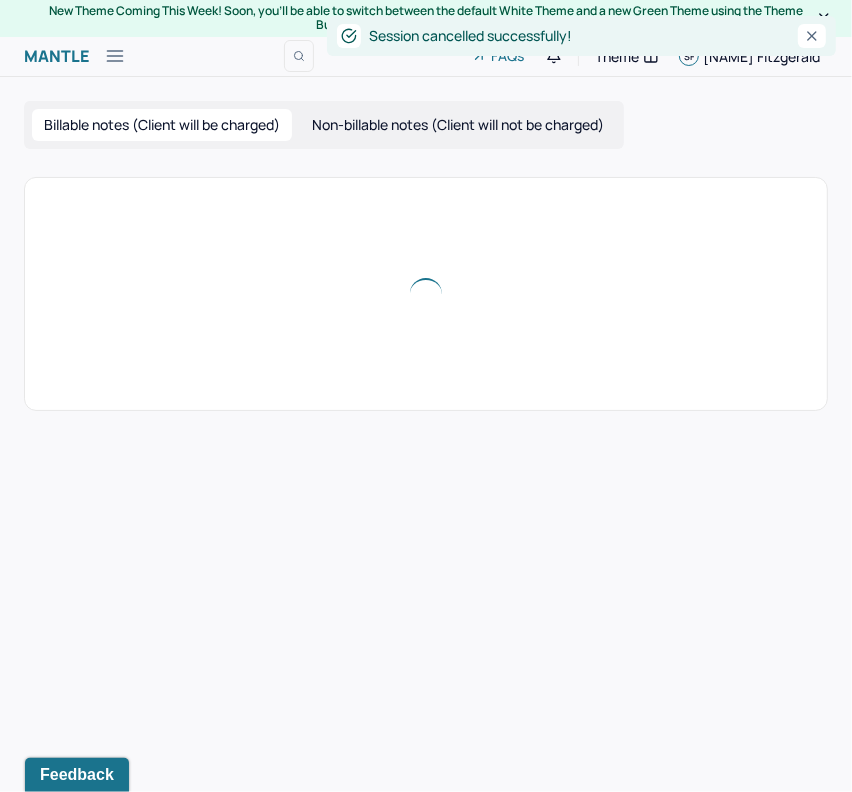scroll, scrollTop: 0, scrollLeft: 0, axis: both 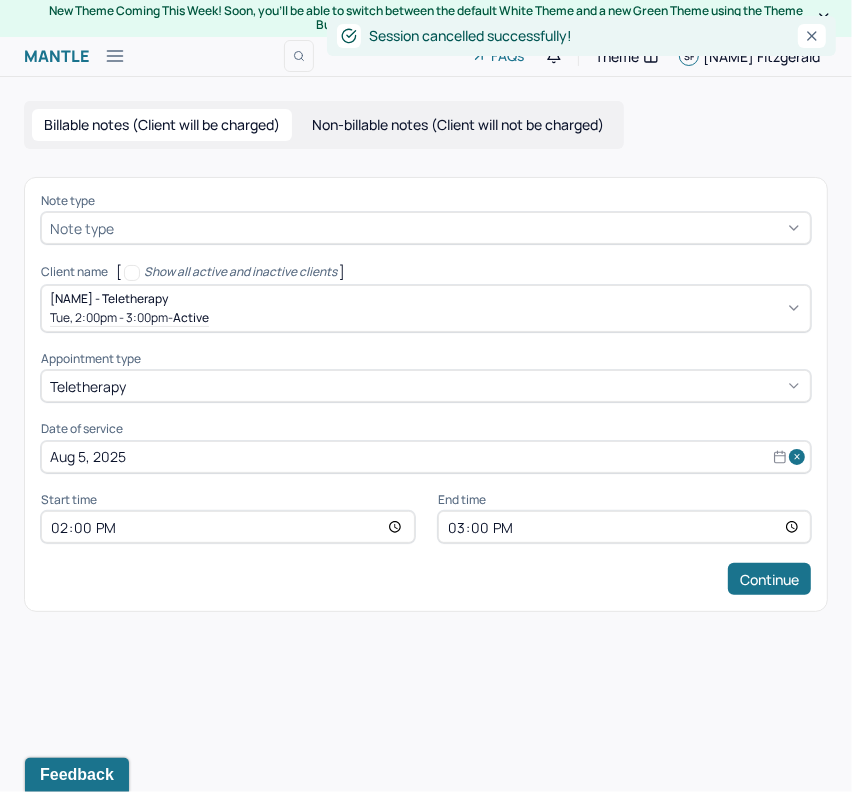 click on "Note type" at bounding box center [426, 228] 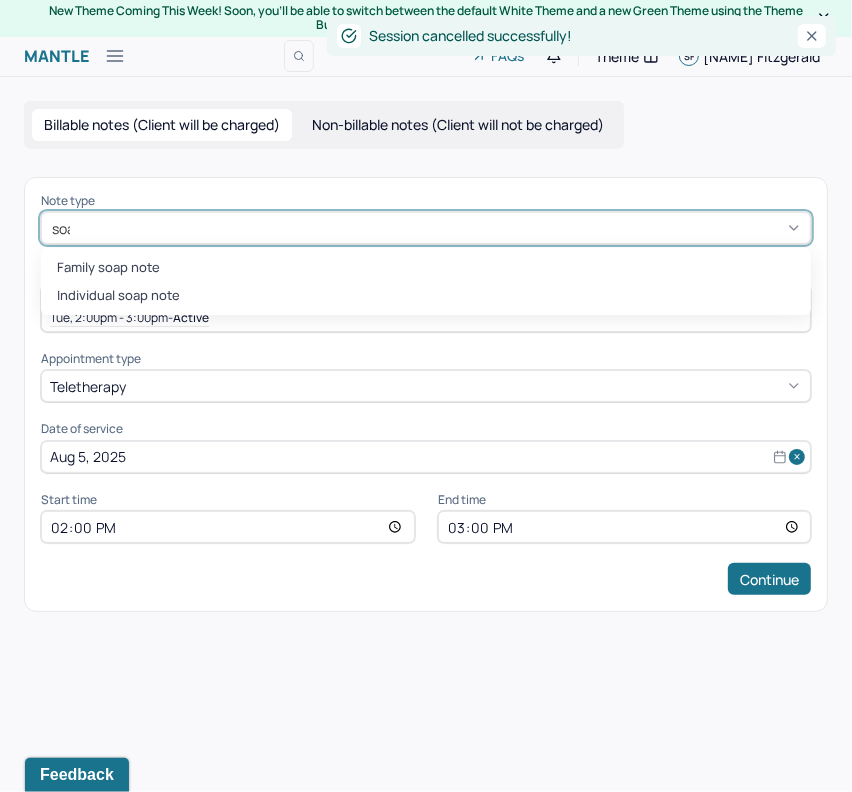 type on "soap" 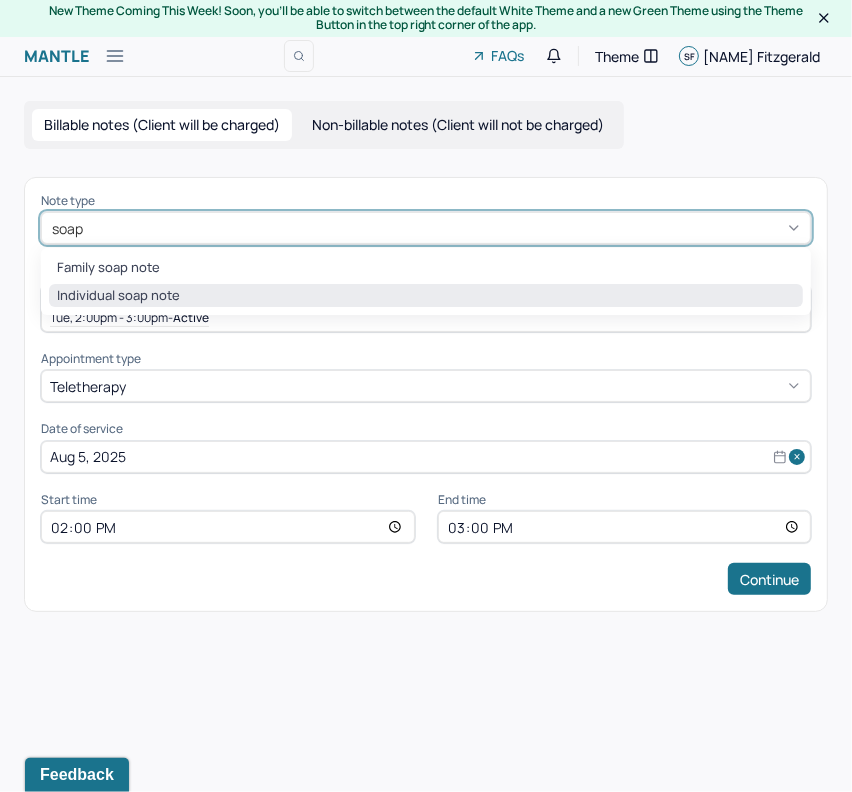 click on "Individual soap note" at bounding box center [426, 296] 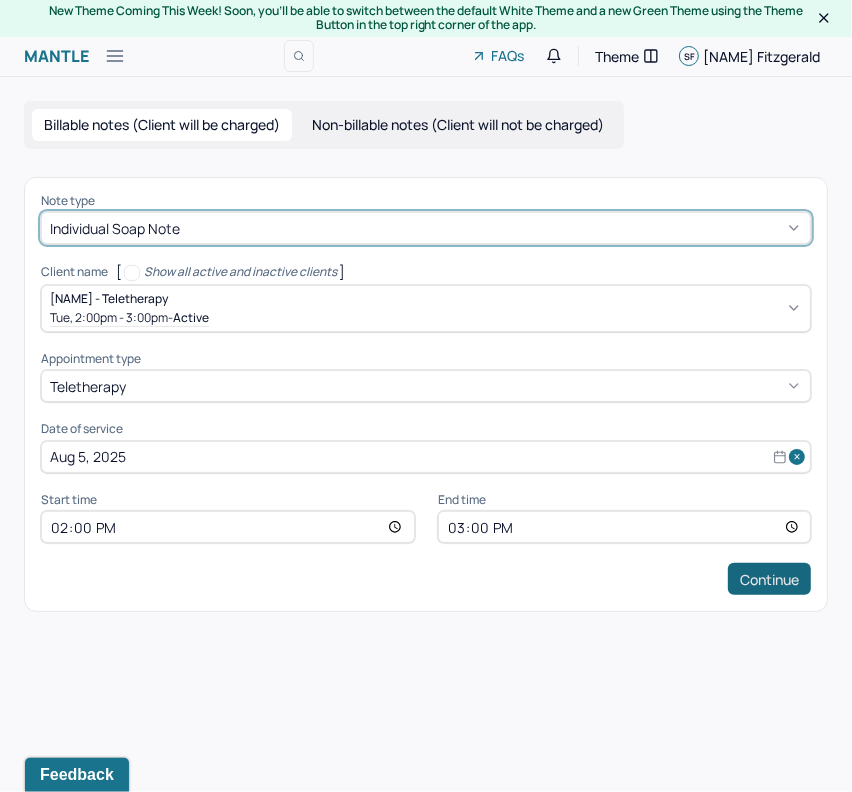 click on "Continue" at bounding box center [769, 579] 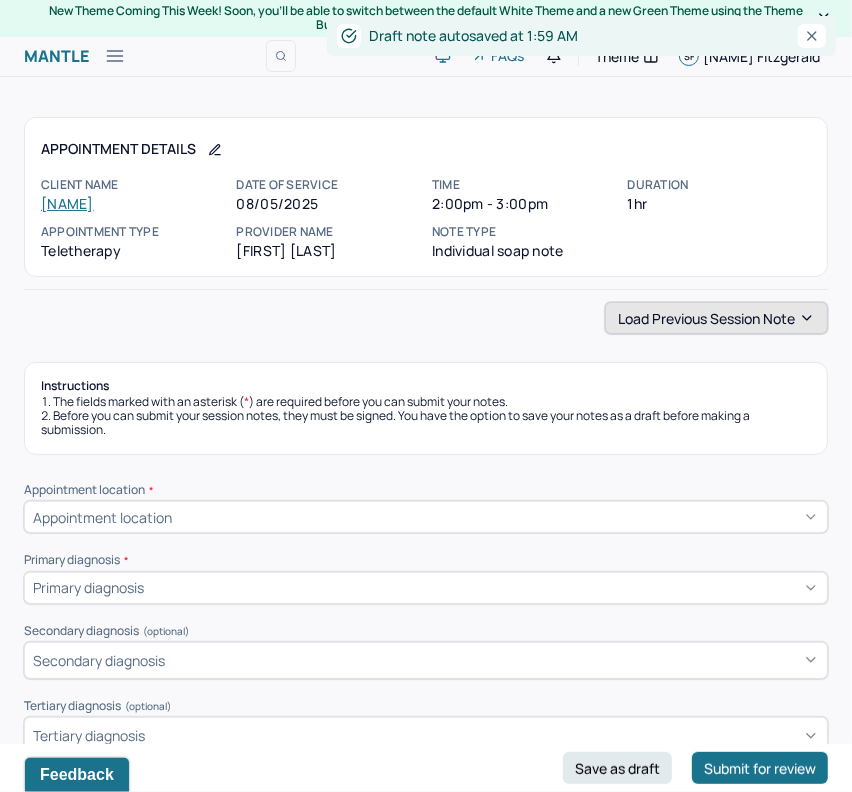 click on "Load previous session note" at bounding box center [716, 318] 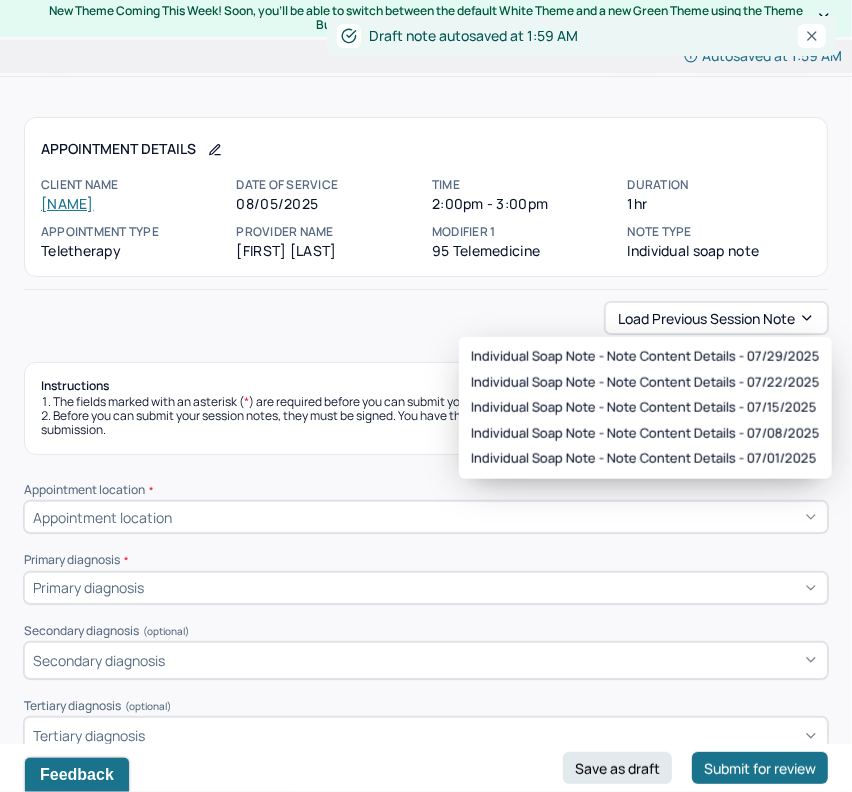 click on "Individual soap note   - Note content Details -   07/29/2025 Individual soap note   - Note content Details -   07/22/2025 Individual soap note   - Note content Details -   07/15/2025 Individual soap note   - Note content Details -   07/08/2025 Individual soap note   - Note content Details -   07/01/2025" at bounding box center (645, 408) 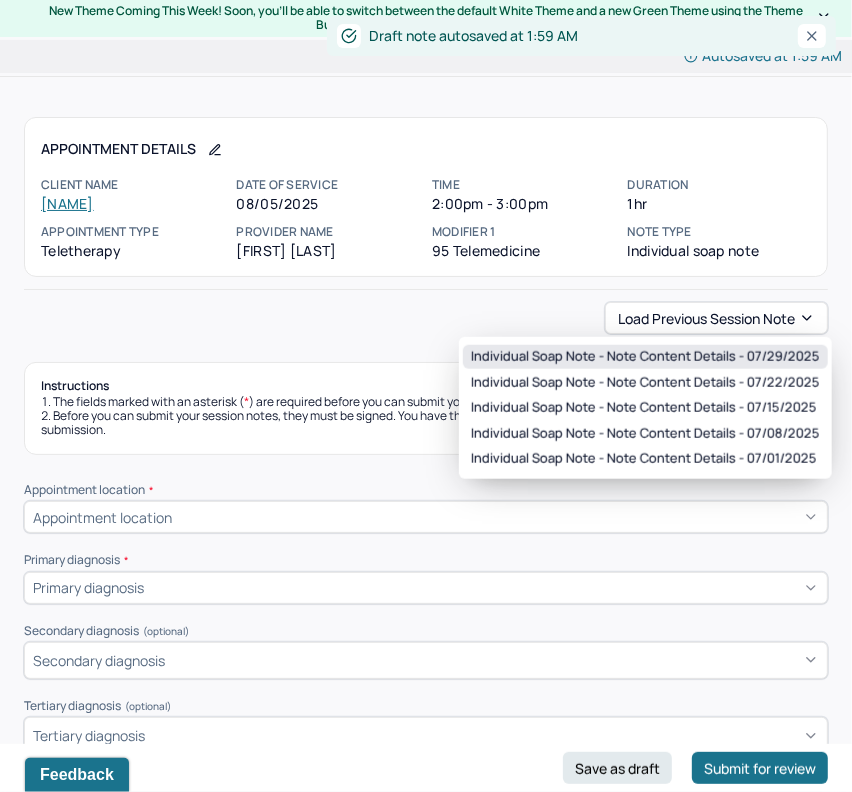 click on "Individual soap note   - Note content Details -   07/29/2025" at bounding box center (645, 357) 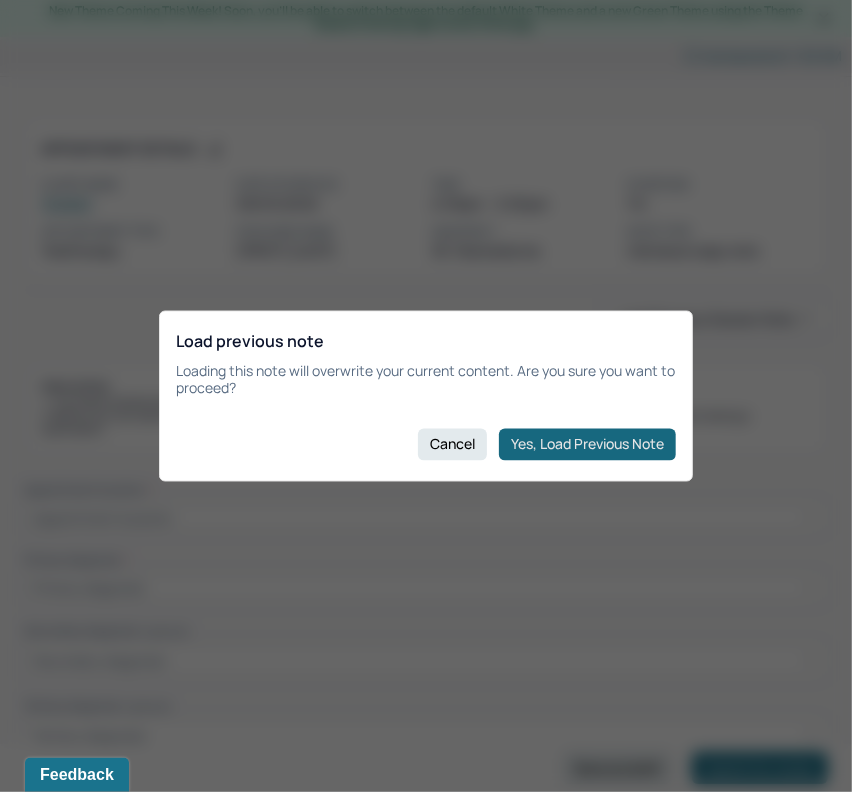 click on "Yes, Load Previous Note" at bounding box center [587, 444] 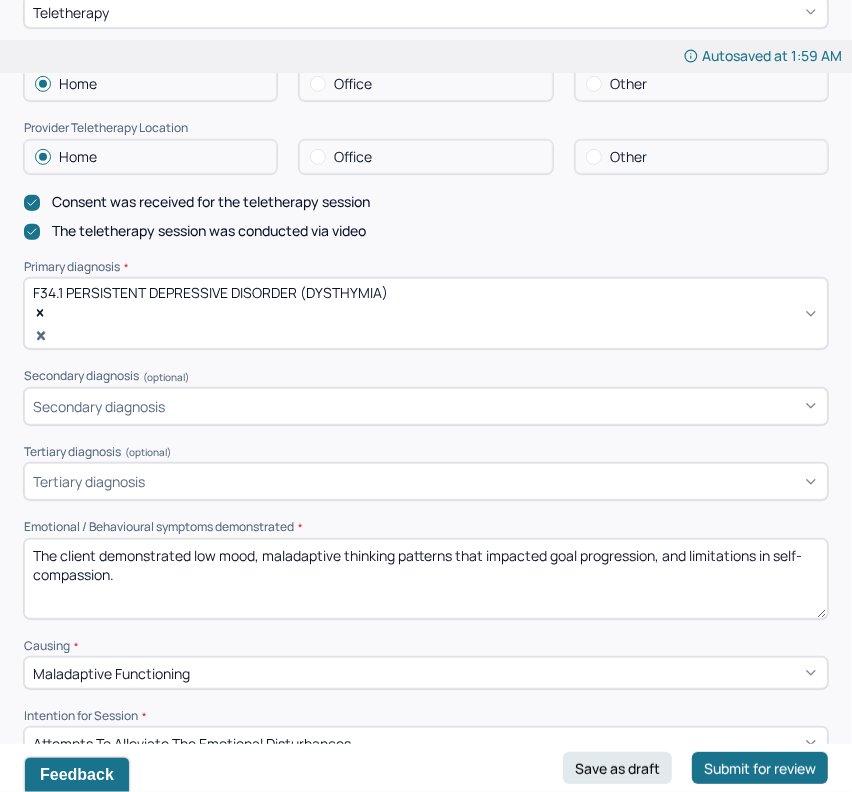 scroll, scrollTop: 556, scrollLeft: 0, axis: vertical 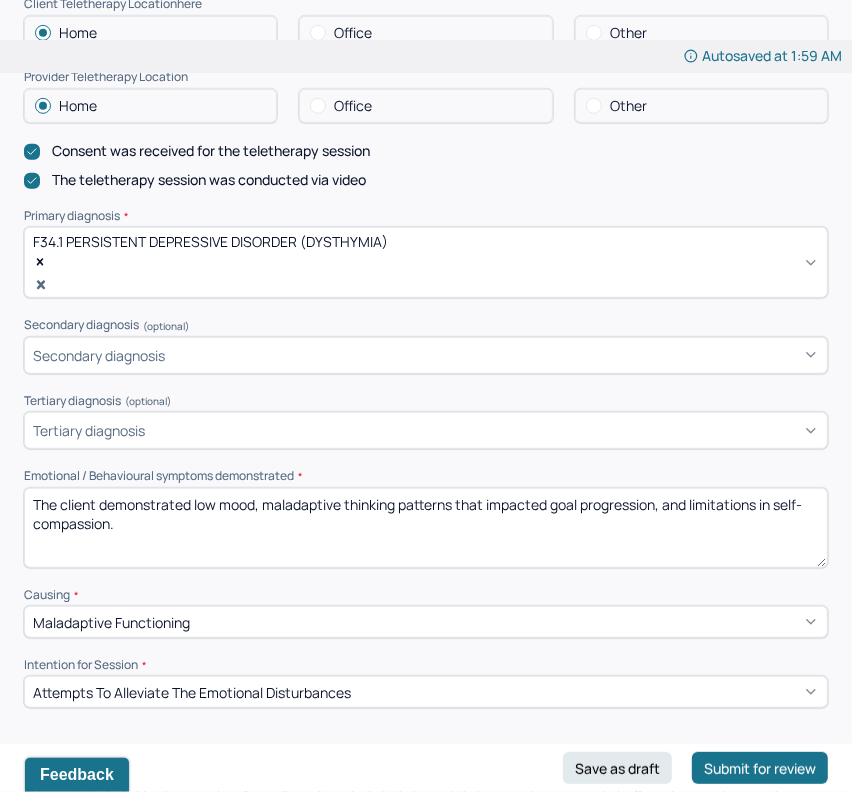 click on "The client demonstrated low mood, maladaptive thinking patterns that impacted goal progression, and limitations in self-compassion." at bounding box center (426, 528) 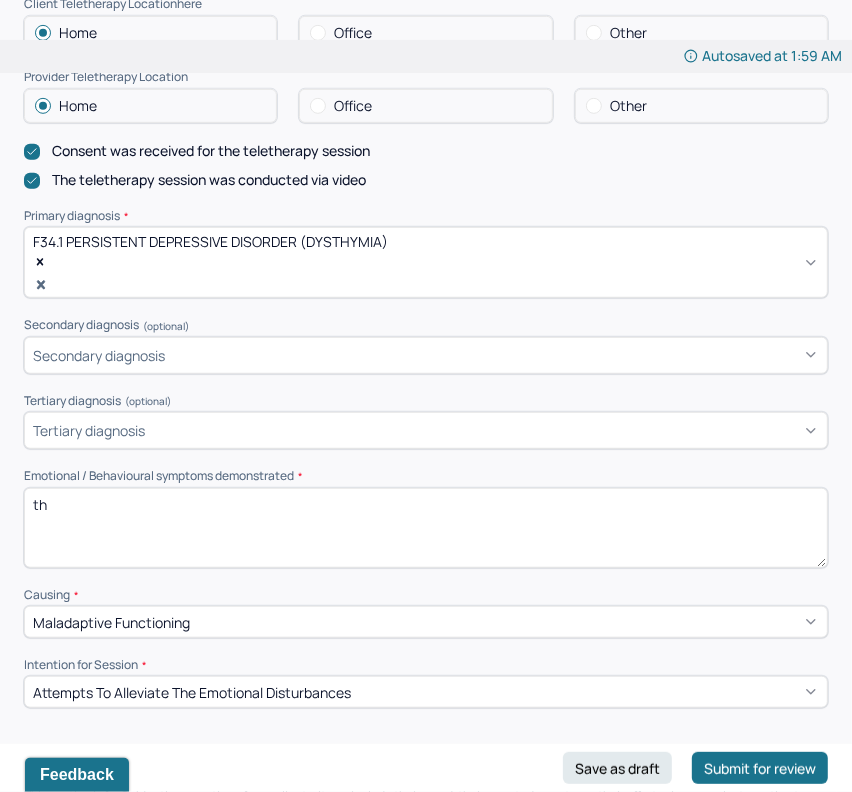 type on "t" 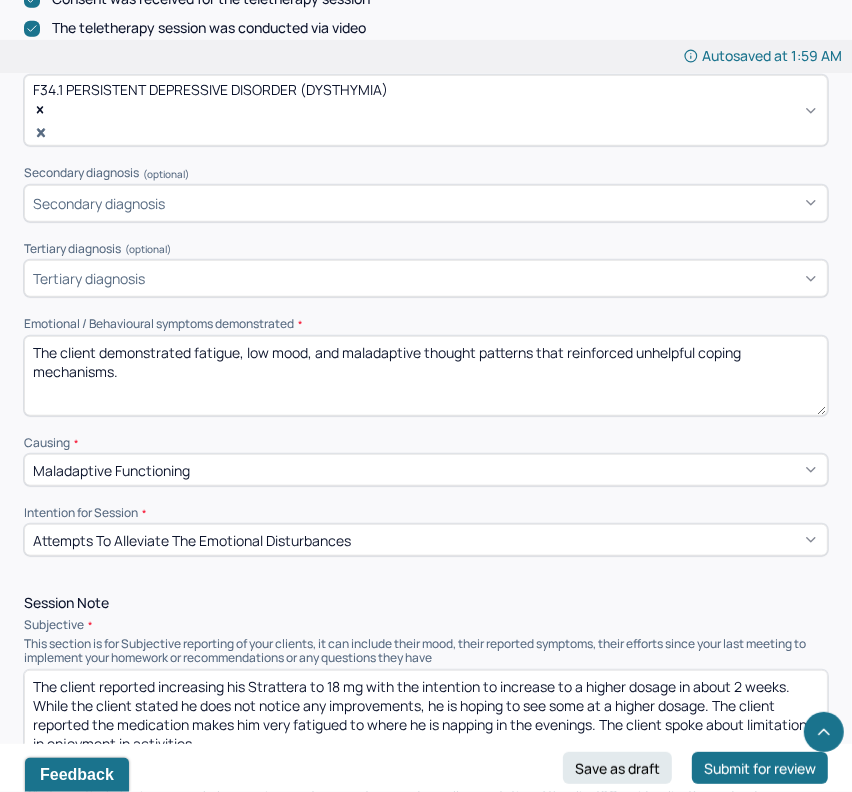scroll, scrollTop: 745, scrollLeft: 0, axis: vertical 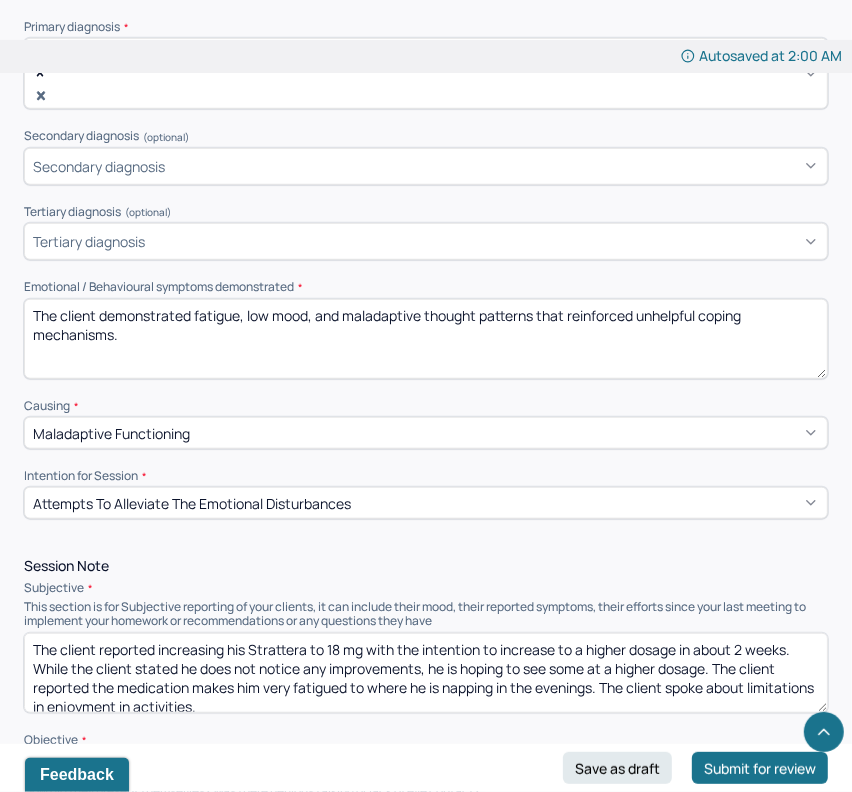 type on "The client demonstrated fatigue, low mood, and maladaptive thought patterns that reinforced unhelpful coping mechanisms." 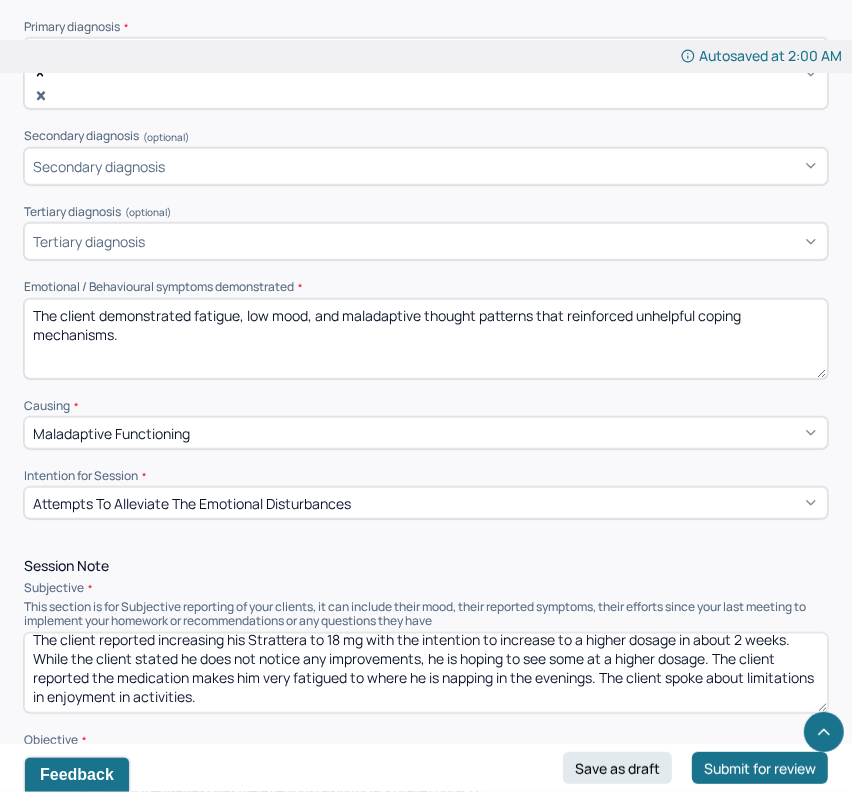 scroll, scrollTop: 8, scrollLeft: 0, axis: vertical 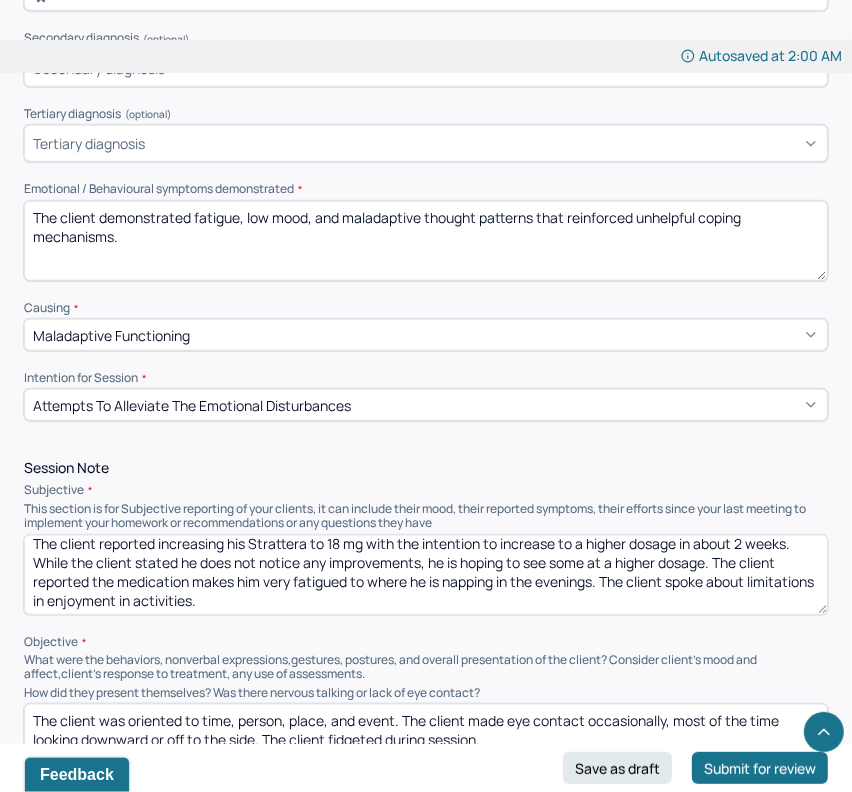 click on "The client reported increasing his Strattera to 18 mg with the intention to increase to a higher dosage in about 2 weeks. While the client stated he does not notice any improvements, he is hoping to see some at a higher dosage. The client reported the medication makes him very fatigued to where he is napping in the evenings. The client spoke about limitations in enjoyment in activities." at bounding box center (426, 575) 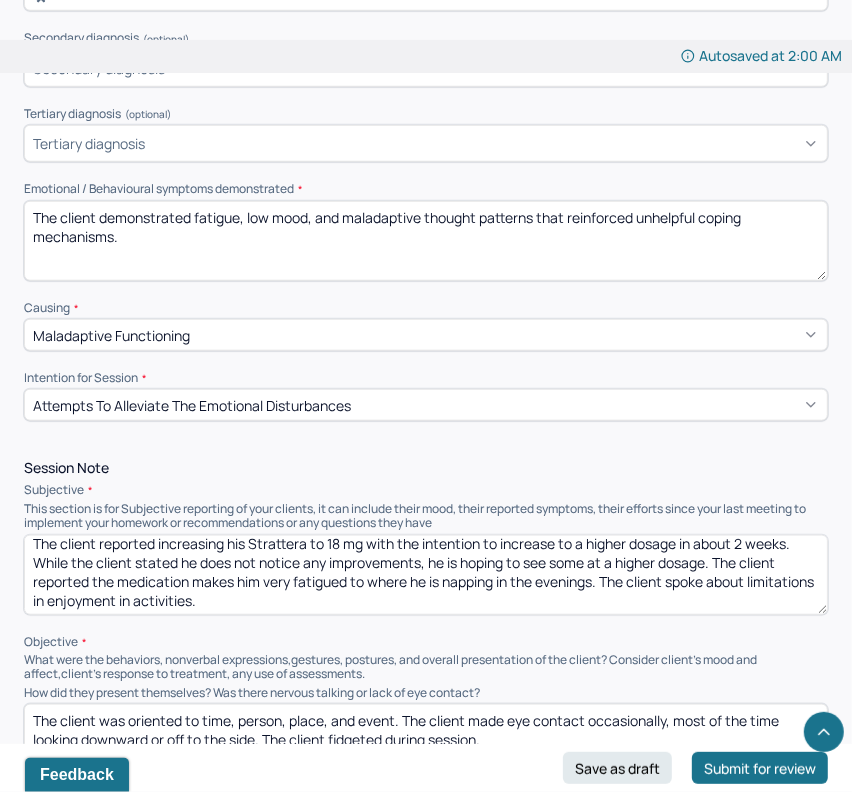 click on "The client reported increasing his Strattera to 18 mg with the intention to increase to a higher dosage in about 2 weeks. While the client stated he does not notice any improvements, he is hoping to see some at a higher dosage. The client reported the medication makes him very fatigued to where he is napping in the evenings. The client spoke about limitations in enjoyment in activities." at bounding box center (426, 575) 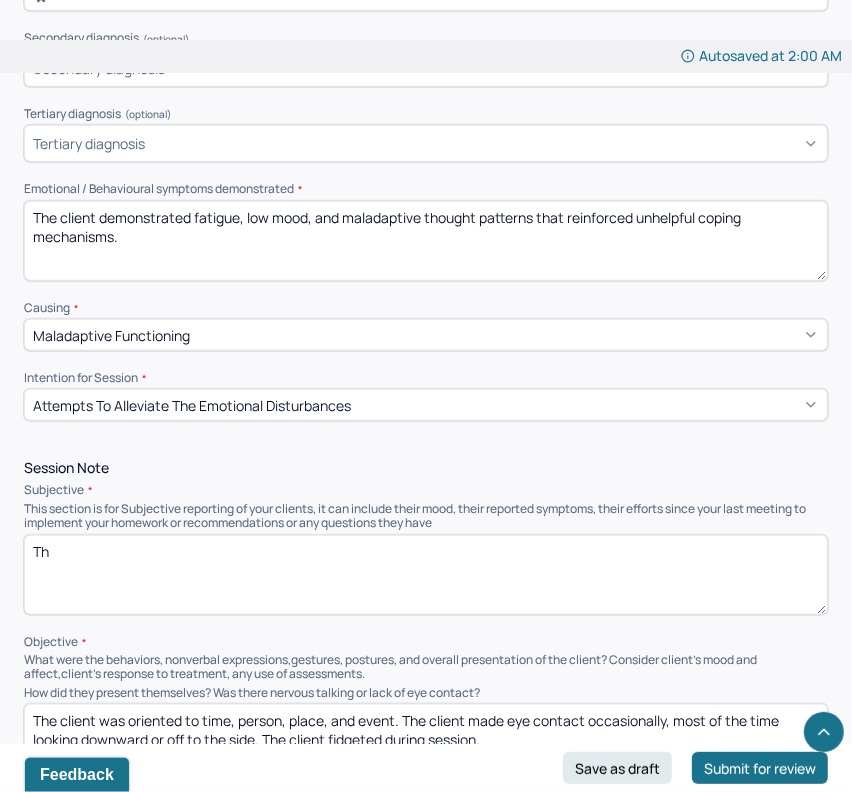 scroll, scrollTop: 0, scrollLeft: 0, axis: both 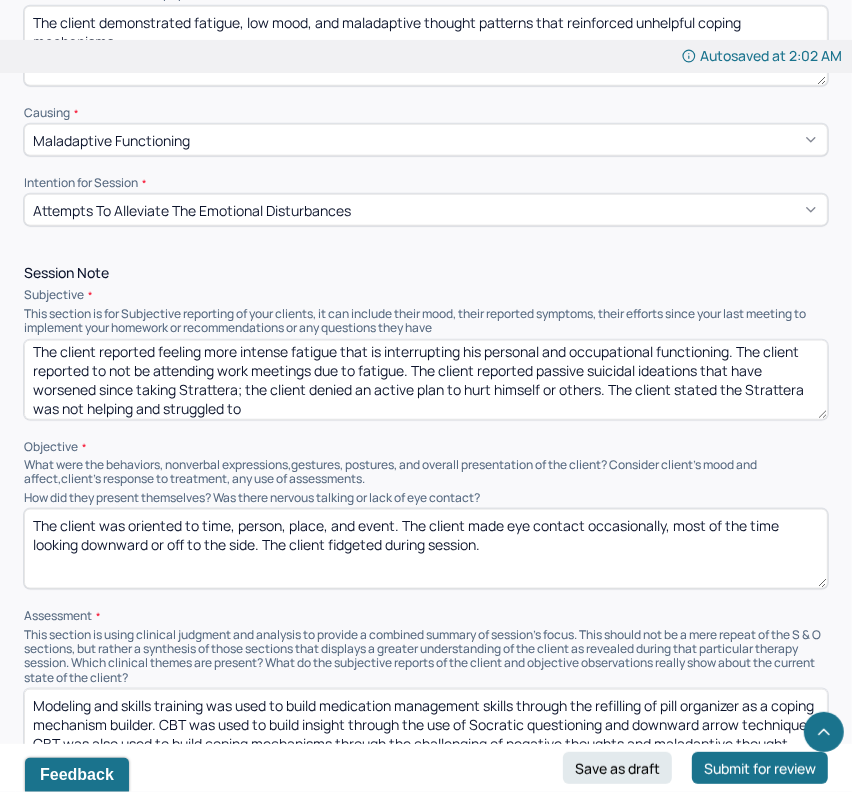 click on "The client reported feeling more intense fatigue that is interrupting his personal and occupational functioning. The client reported to not be attending work meetings due to fatigue. The client reported passive suicidal ideations that have worsened since taking Strattera; the client denied an active plan to hurt himself or others. The client stated the Strattera was not helping and struggled to" at bounding box center [426, 380] 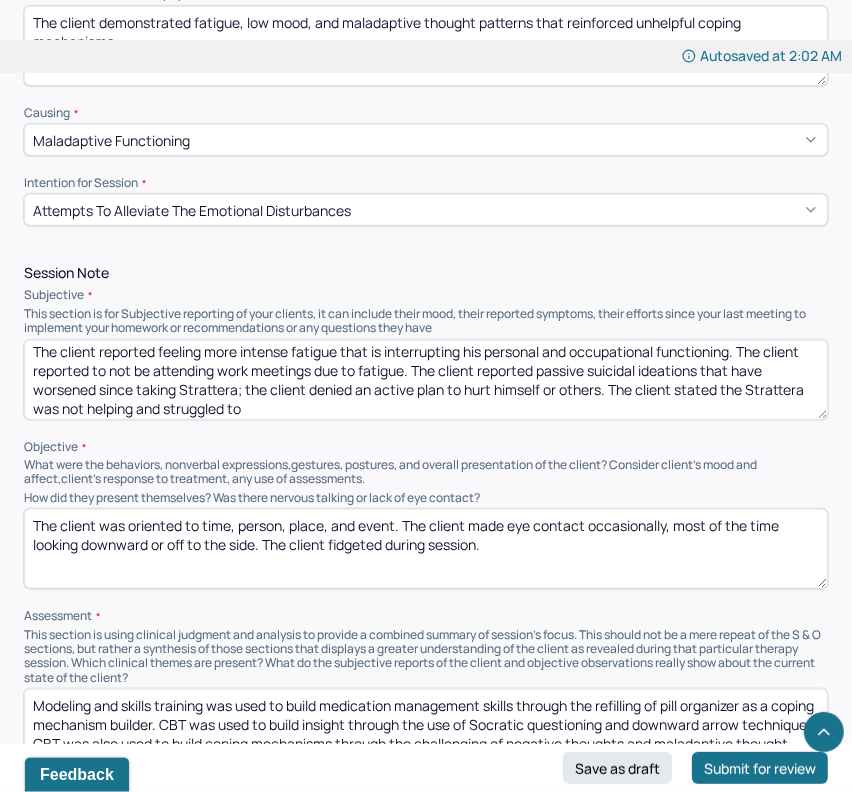 scroll, scrollTop: 11, scrollLeft: 0, axis: vertical 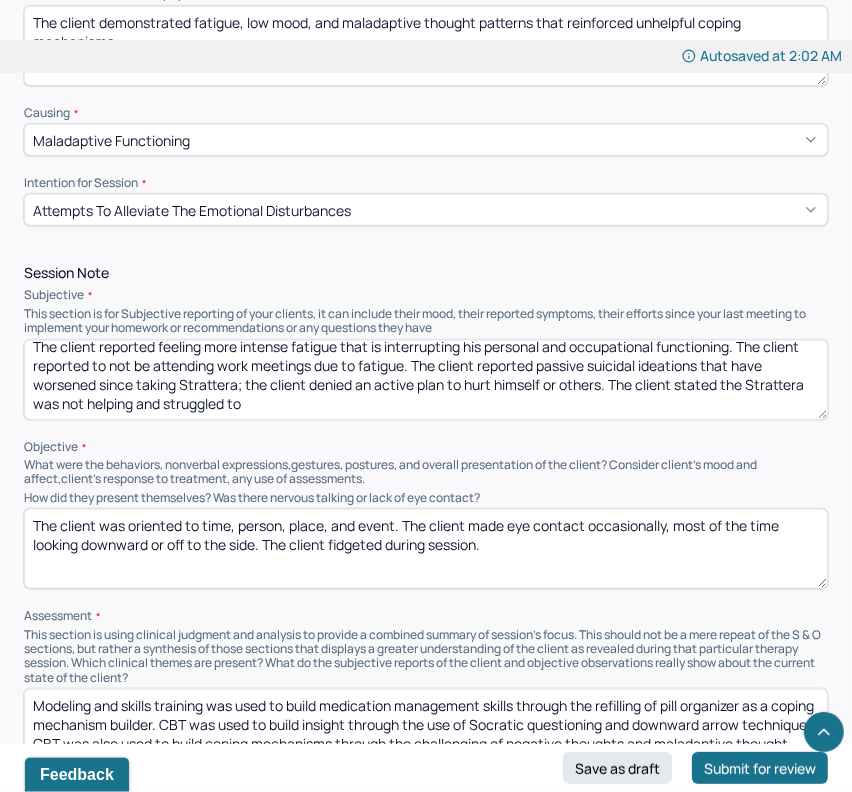drag, startPoint x: 461, startPoint y: 371, endPoint x: 165, endPoint y: 368, distance: 296.0152 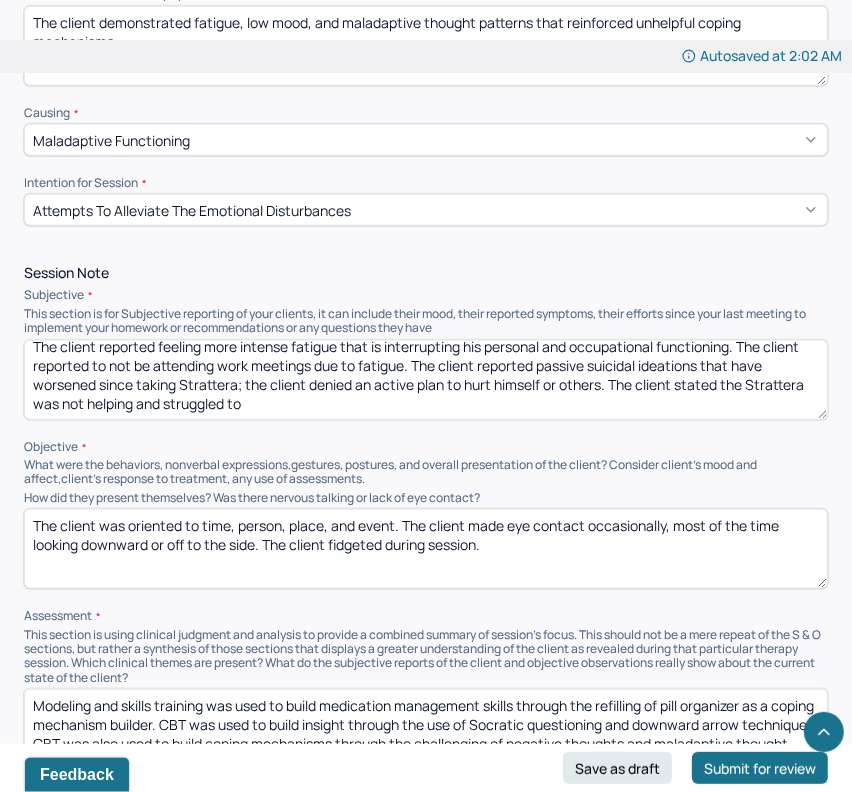 click on "The client reported feeling more intense fatigue that is interrupting his personal and occupational functioning. The client reported to not be attending work meetings due to fatigue. The client reported passive suicidal ideations that have worsened since taking Strattera; the client denied an active plan to hurt himself or others. The client stated the Strattera was not helping and struggled to" at bounding box center (426, 380) 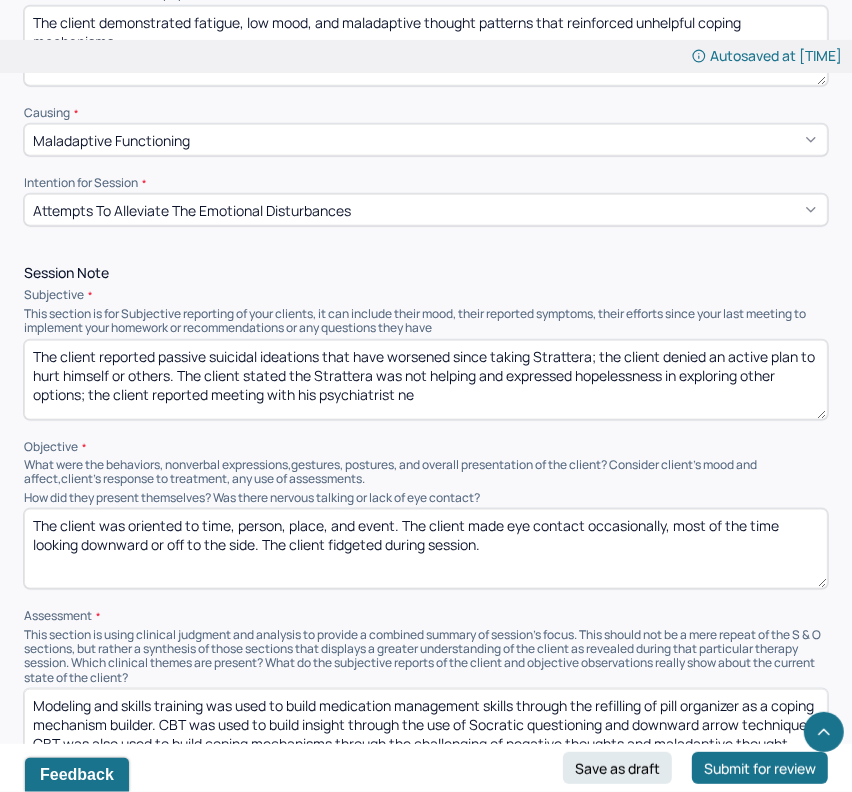 scroll, scrollTop: 25, scrollLeft: 0, axis: vertical 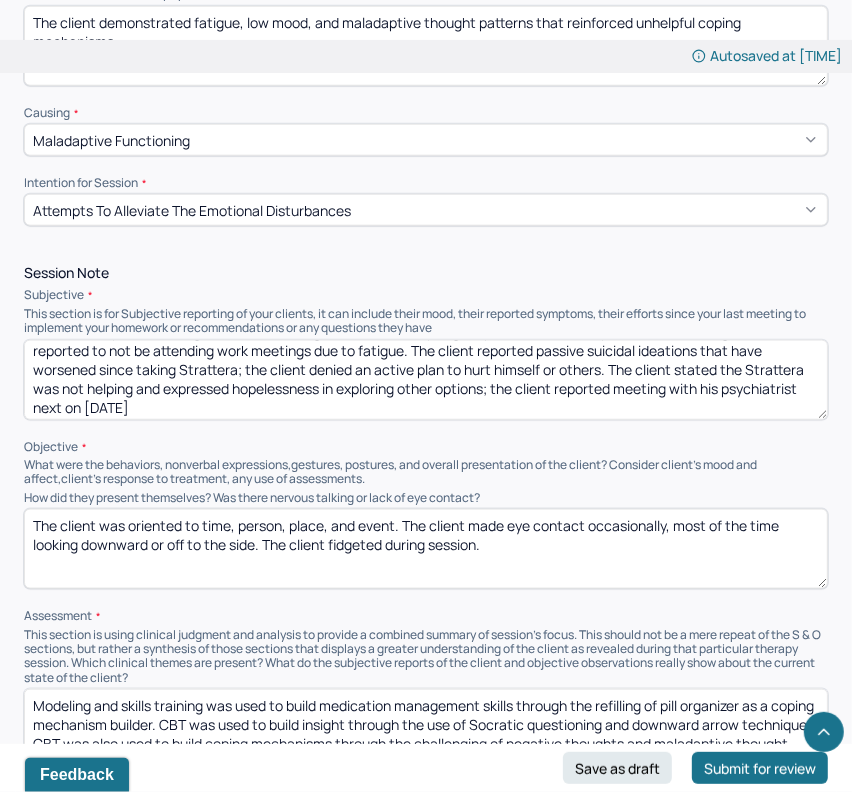 click on "The client reported feeling more intense fatigue that is interrupting his personal and occupational functioning. The client reported to not be attending work meetings due to fatigue. The client reported passive suicidal ideations that have worsened since taking Strattera; the client denied an active plan to hurt himself or others. The client stated the Strattera was not helping and expressed hopelessness in exploring other options; the client reported meeting with his psychiatrist next on [DATE]" at bounding box center [426, 380] 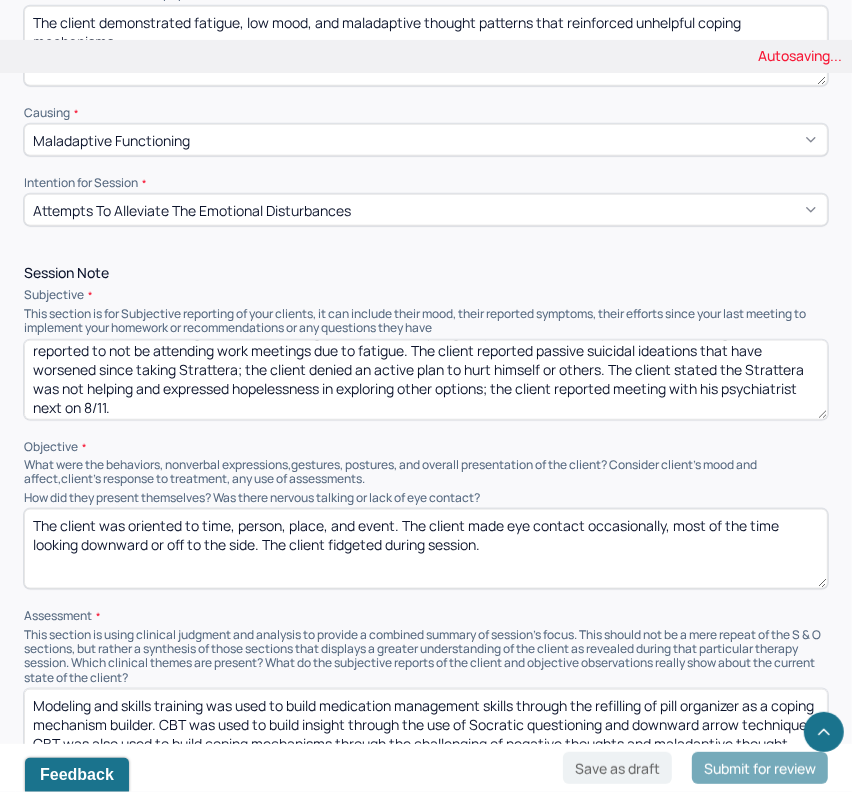 type on "The client reported feeling more intense fatigue that is interrupting his personal and occupational functioning. The client reported to not be attending work meetings due to fatigue. The client reported passive suicidal ideations that have worsened since taking Strattera; the client denied an active plan to hurt himself or others. The client stated the Strattera was not helping and expressed hopelessness in exploring other options; the client reported meeting with his psychiatrist next on 8/11." 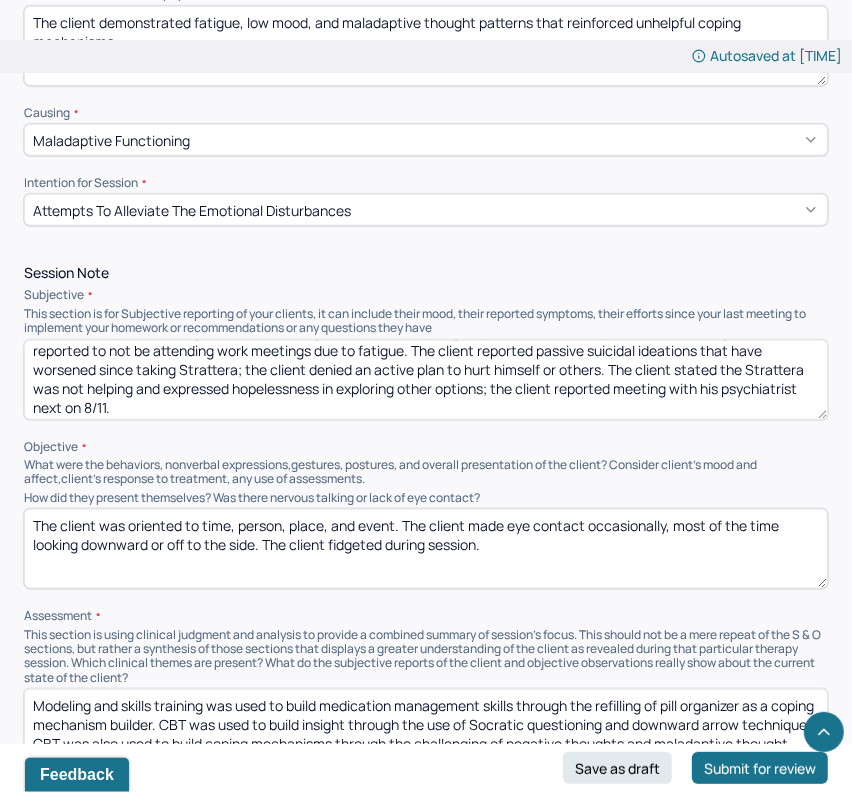drag, startPoint x: 498, startPoint y: 503, endPoint x: 185, endPoint y: 491, distance: 313.22995 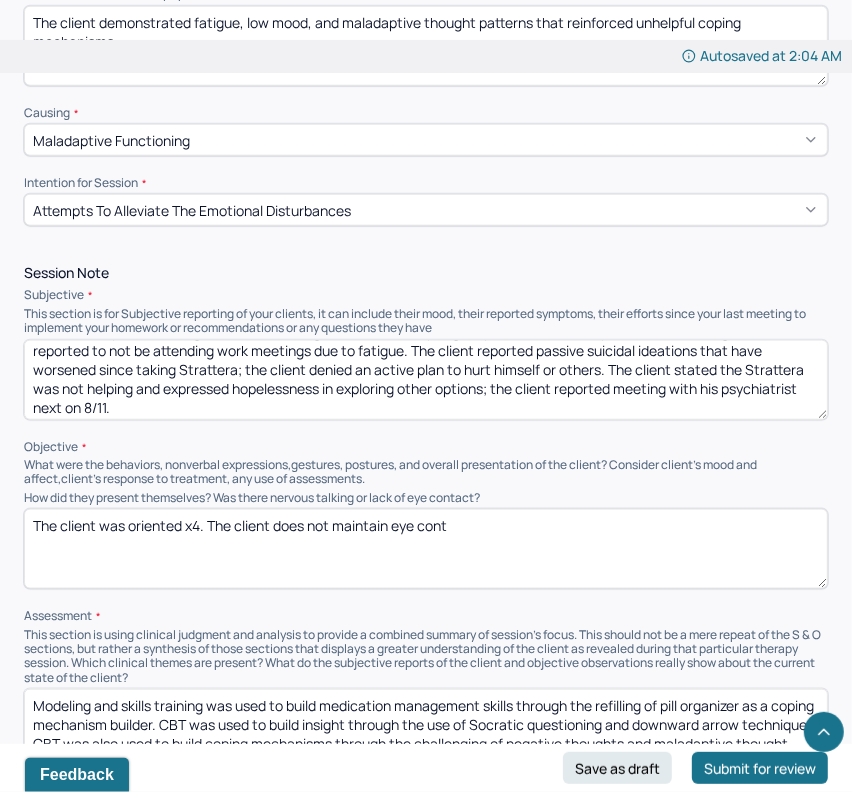 type on "The client was oriented x4. The client does not maintain eye cont" 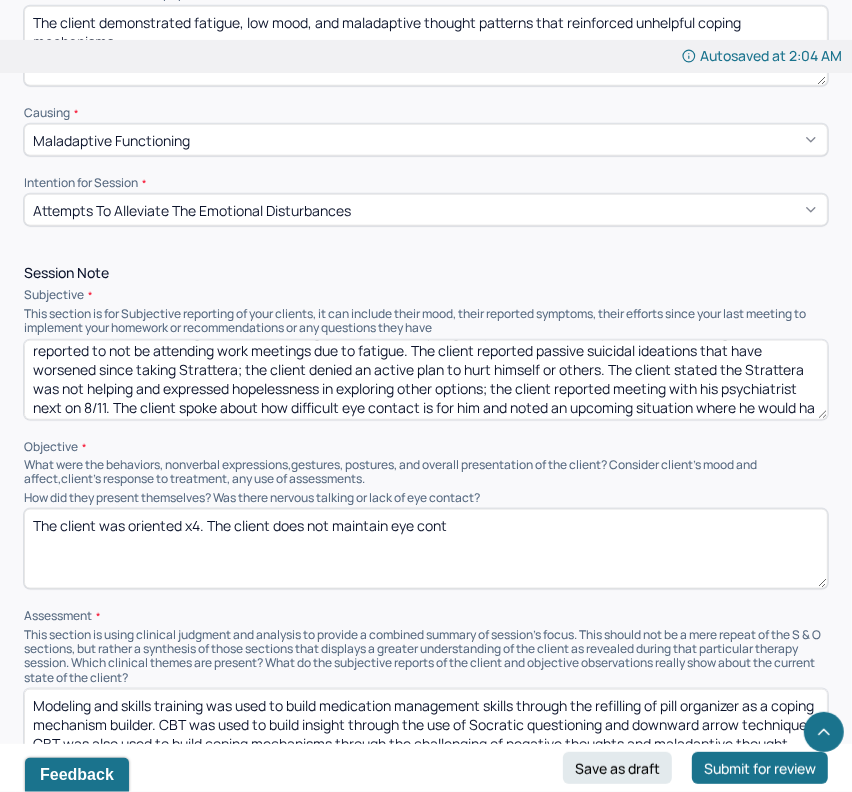 scroll, scrollTop: 44, scrollLeft: 0, axis: vertical 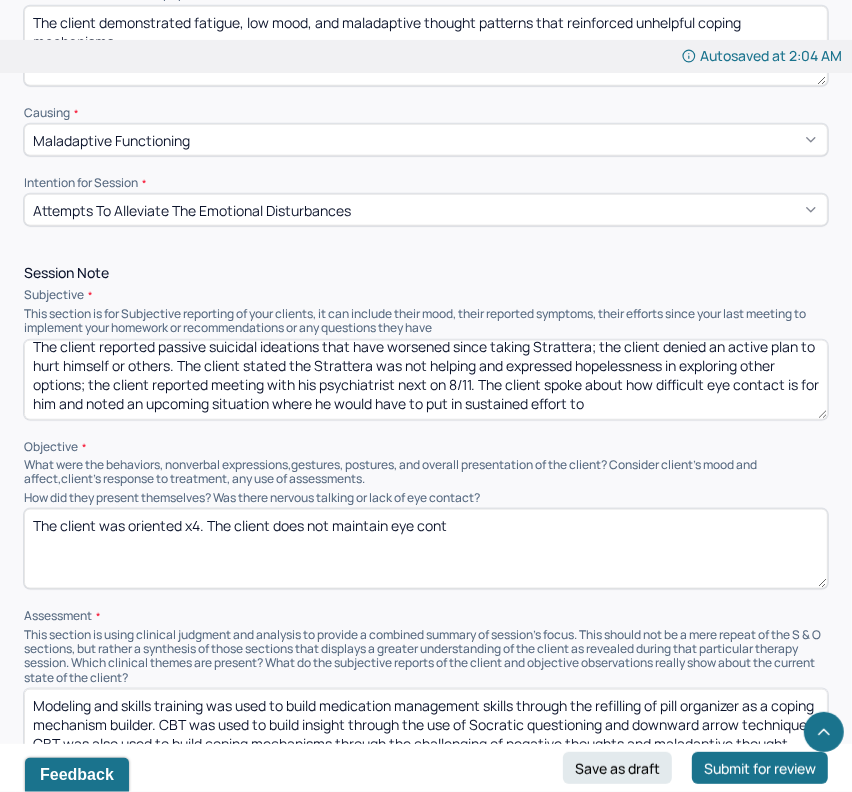 click on "The client reported passive suicidal ideations that have worsened since taking Strattera; the client denied an active plan to hurt himself or others. The client stated the Strattera was not helping and expressed hopelessness in exploring other options; the client reported meeting with his psychiatrist next on 8/11. The client spoke about how difficult eye contact is for him and noted an upcoming situation where he would have to put in sustained effort to" at bounding box center (426, 380) 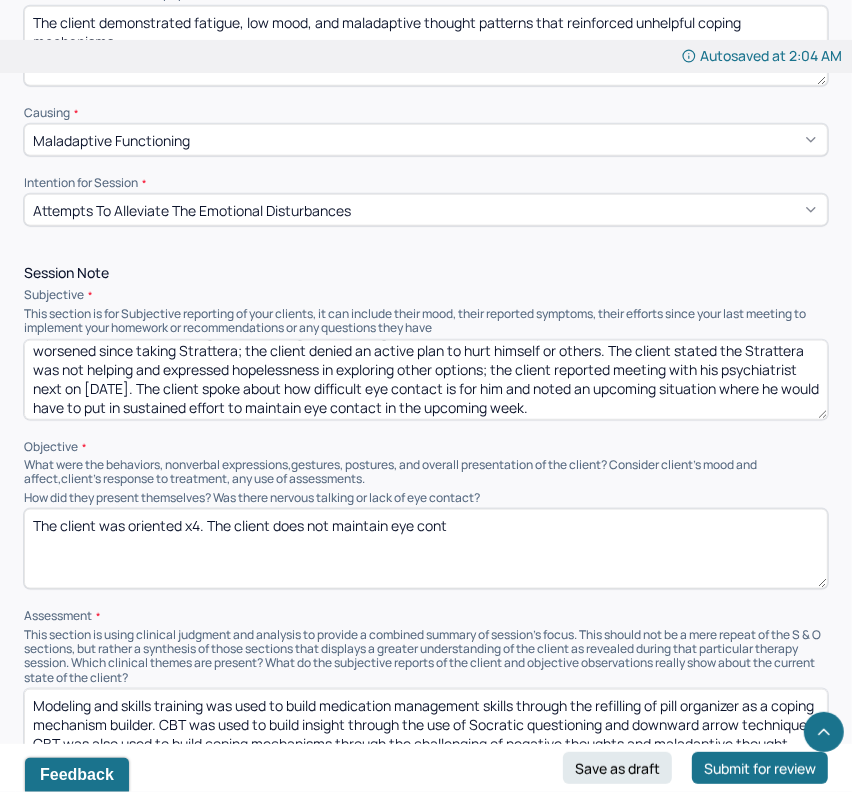 type on "The client reported feeling more intense fatigue that is interrupting his personal and occupational functioning. The client reported to not be attending work meetings due to fatigue. The client reported passive suicidal ideations that have worsened since taking Strattera; the client denied an active plan to hurt himself or others. The client stated the Strattera was not helping and expressed hopelessness in exploring other options; the client reported meeting with his psychiatrist next on [DATE]. The client spoke about how difficult eye contact is for him and noted an upcoming situation where he would have to put in sustained effort to maintain eye contact in the upcoming week." 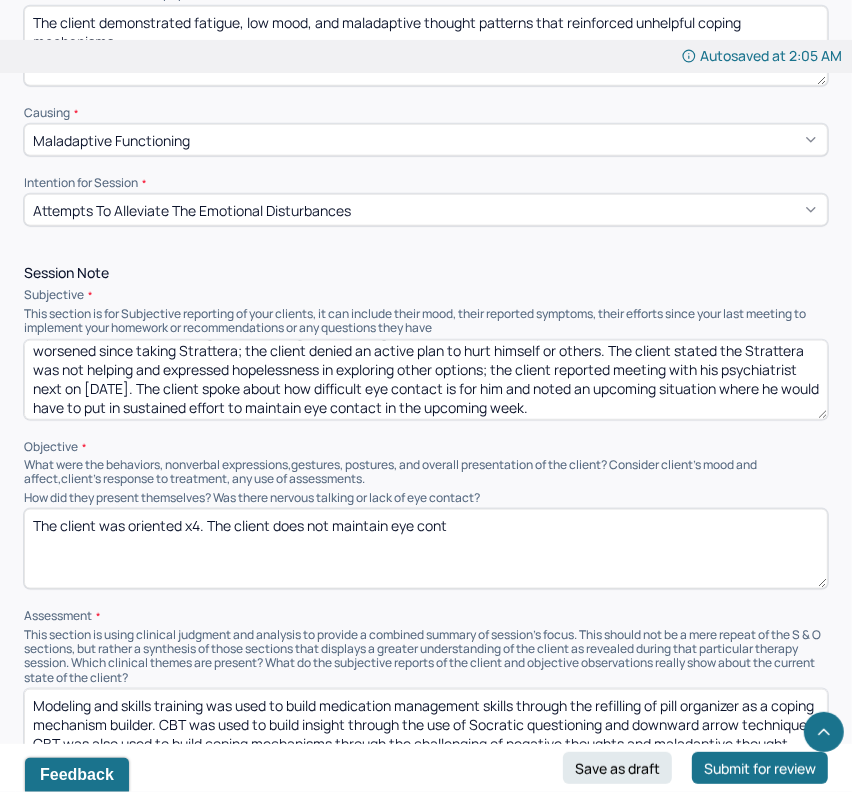 drag, startPoint x: 641, startPoint y: 483, endPoint x: 278, endPoint y: 493, distance: 363.13773 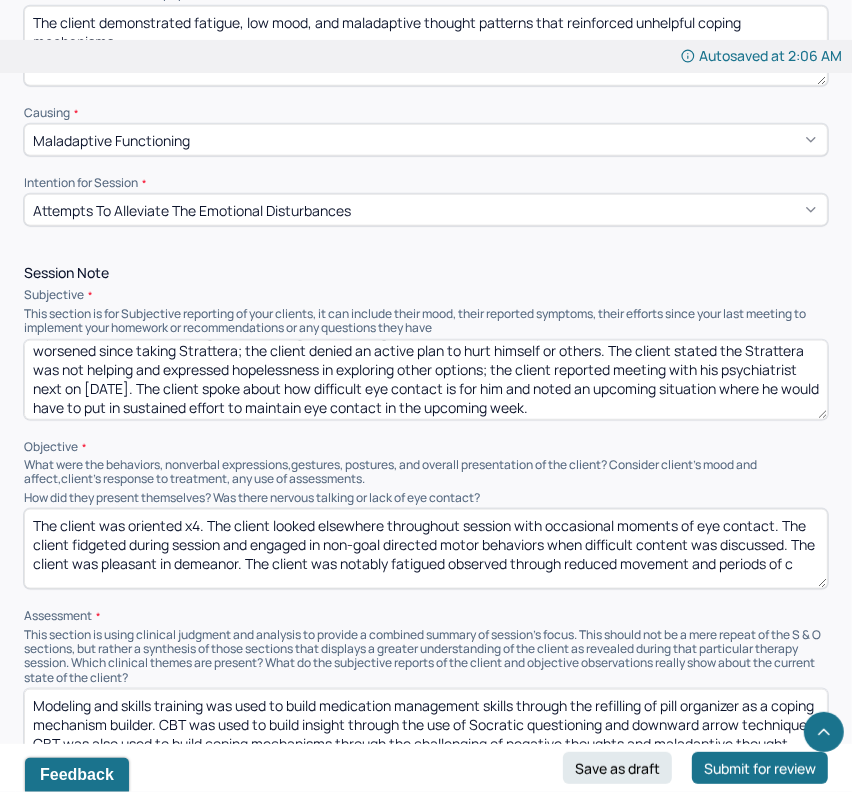 scroll, scrollTop: 5, scrollLeft: 0, axis: vertical 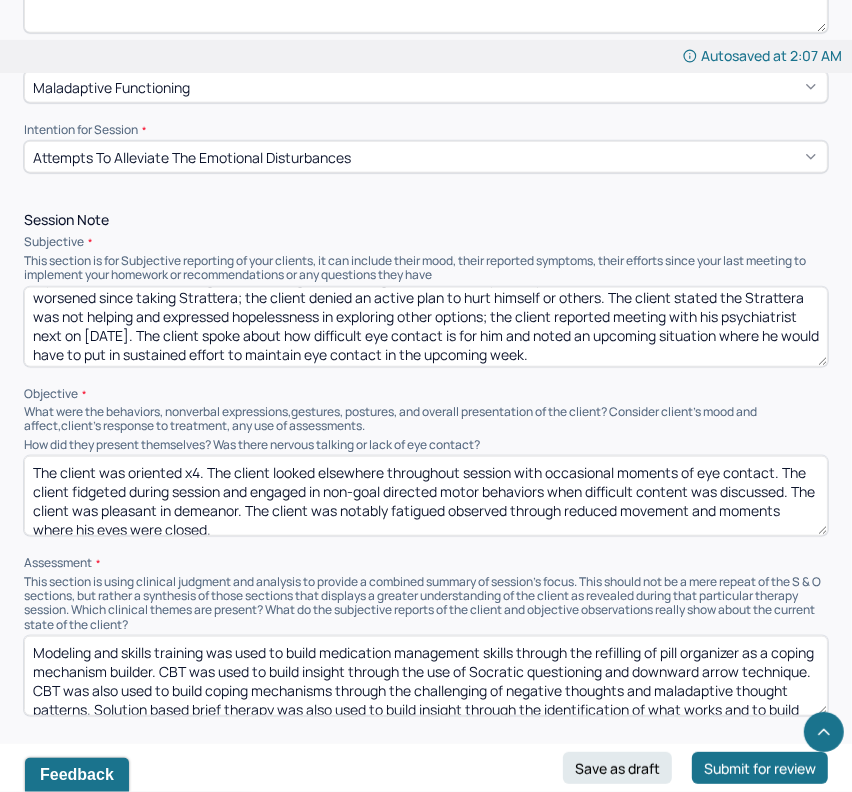 click on "The client was oriented x4. The client looked elsewhere throughout session with occasional moments of eye contact. The client fidgeted during session and engaged in non-goal directed motor behaviors when difficult content was discussed. The client was pleasant in demeanor. The client was notably fatigued observed through reduced movement and moments where his eyes were closed." at bounding box center (426, 496) 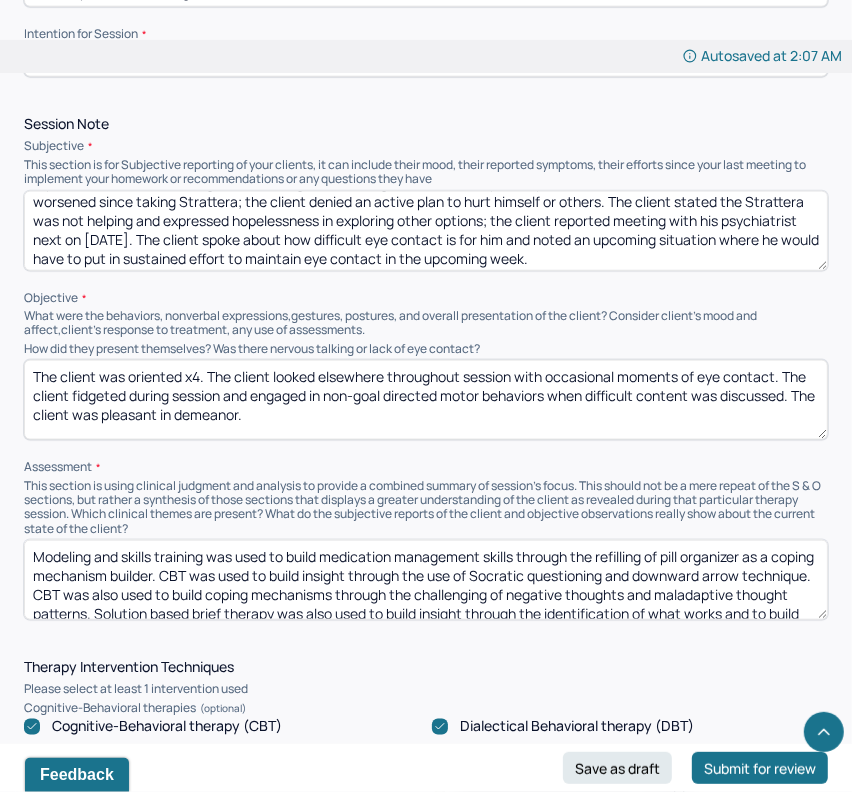 scroll, scrollTop: 1201, scrollLeft: 0, axis: vertical 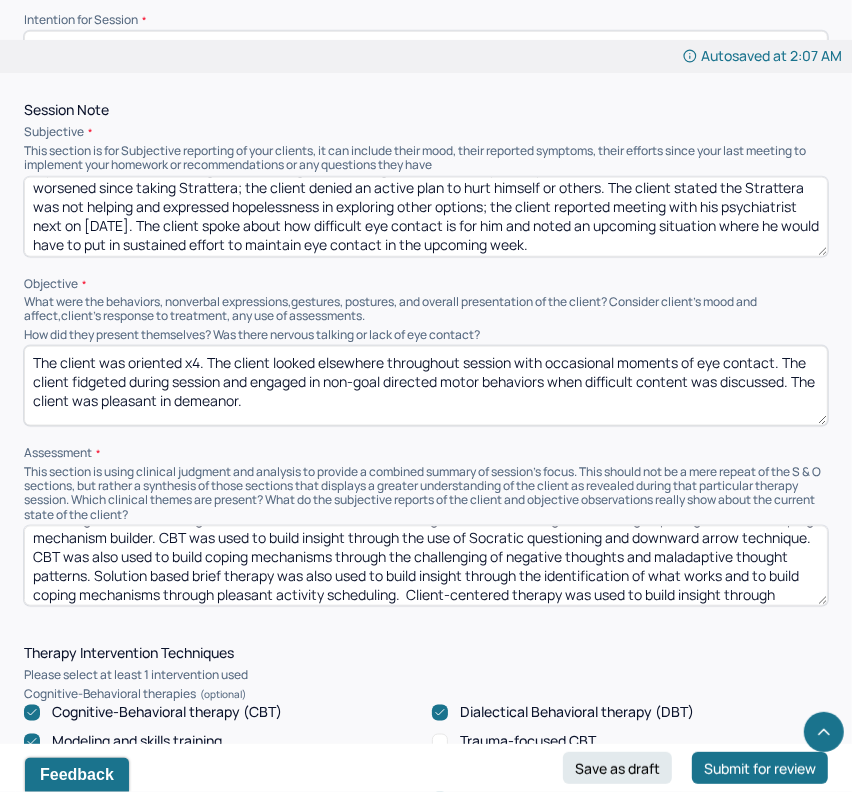 type on "The client was oriented x4. The client looked elsewhere throughout session with occasional moments of eye contact. The client fidgeted during session and engaged in non-goal directed motor behaviors when difficult content was discussed. The client was pleasant in demeanor." 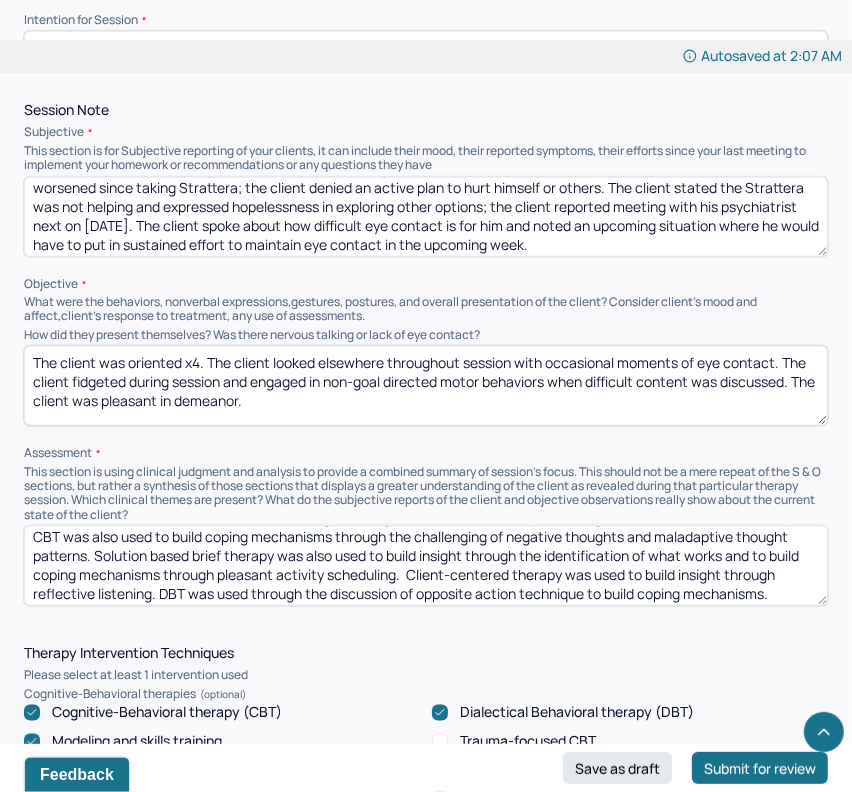 scroll, scrollTop: 69, scrollLeft: 0, axis: vertical 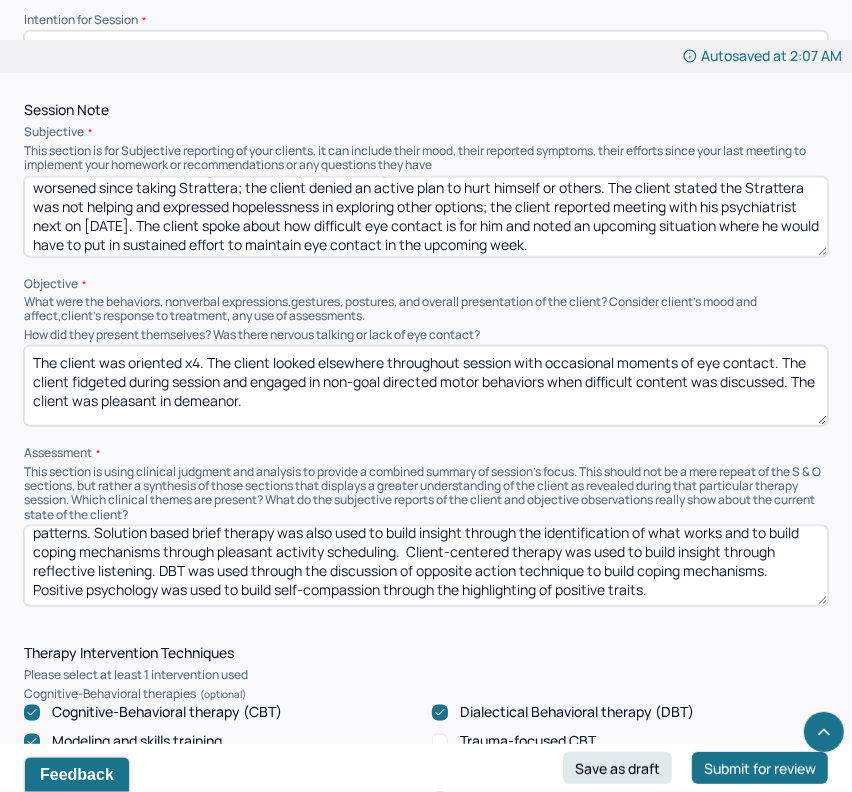 drag, startPoint x: 147, startPoint y: 531, endPoint x: 455, endPoint y: 506, distance: 309.01294 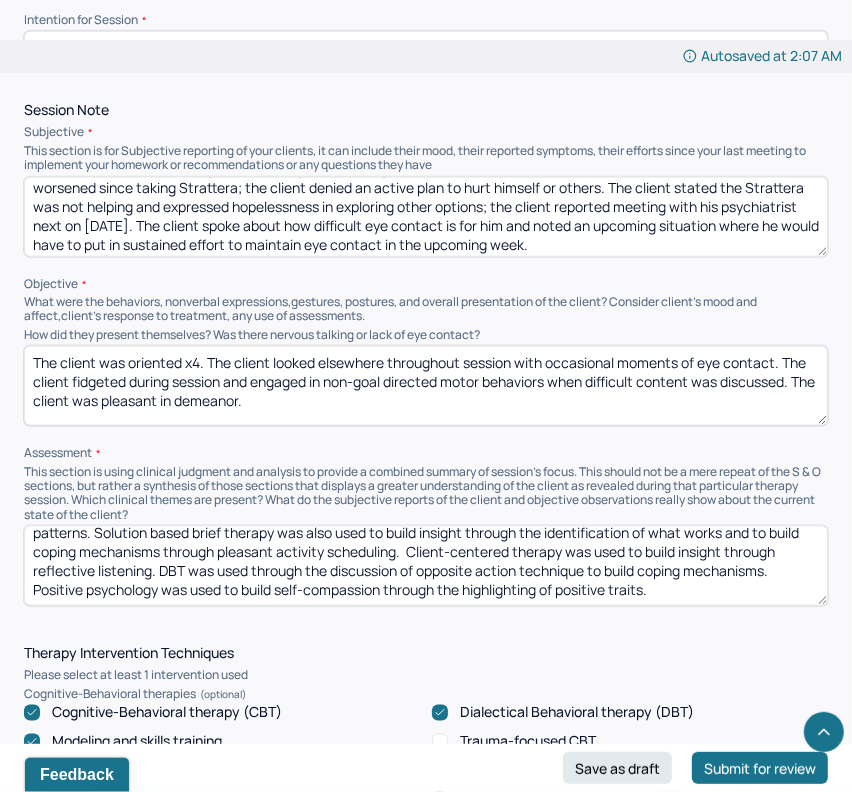 click on "Modeling and skills training was used to build medication management skills through the refilling of pill organizer as a coping mechanism builder. CBT was used to build insight through the use of Socratic questioning and downward arrow technique. CBT was also used to build coping mechanisms through the challenging of negative thoughts and maladaptive thought patterns. Solution based brief therapy was also used to build insight through the identification of what works and to build coping mechanisms through pleasant activity scheduling.  Client-centered therapy was used to build insight through reflective listening. DBT was used through the discussion of opposite action technique to build coping mechanisms. Positive psychology was used to build self-compassion through the highlighting of positive traits." at bounding box center [426, 566] 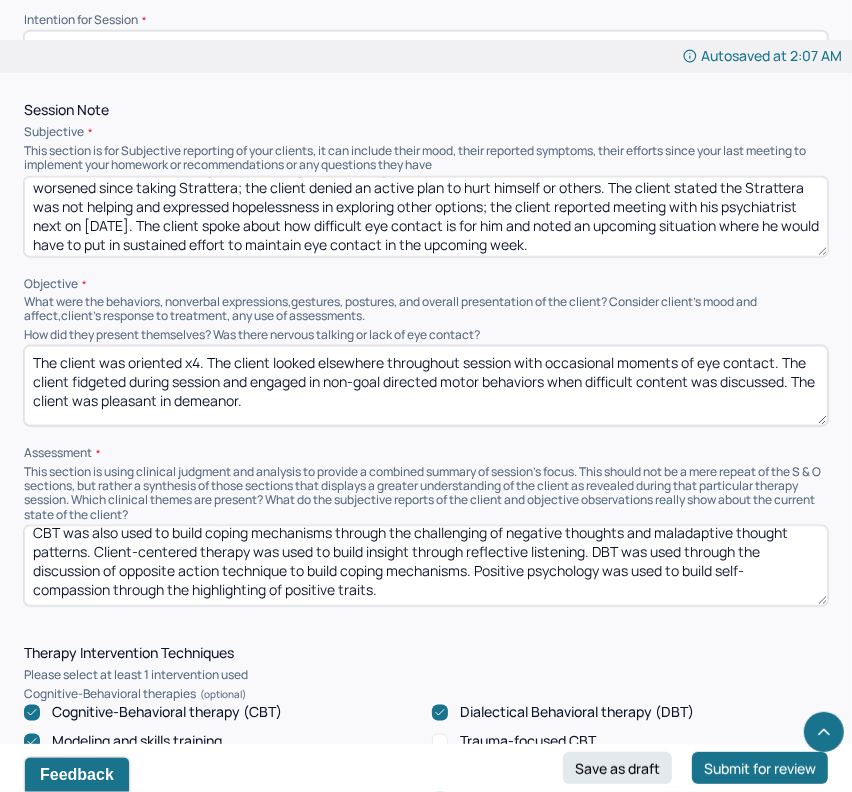 scroll, scrollTop: 50, scrollLeft: 0, axis: vertical 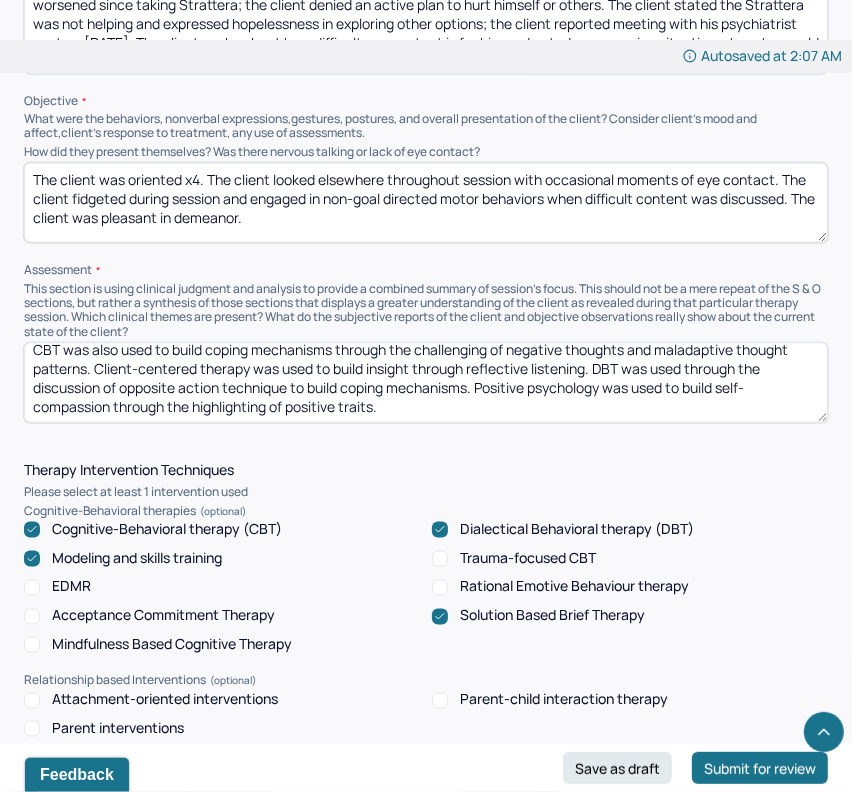 type on "Modeling and skills training was used to build medication management skills through the refilling of pill organizer as a coping mechanism builder. CBT was used to build insight through the use of Socratic questioning and downward arrow technique. CBT was also used to build coping mechanisms through the challenging of negative thoughts and maladaptive thought patterns. Client-centered therapy was used to build insight through reflective listening. DBT was used through the discussion of opposite action technique to build coping mechanisms. Positive psychology was used to build self-compassion through the highlighting of positive traits." 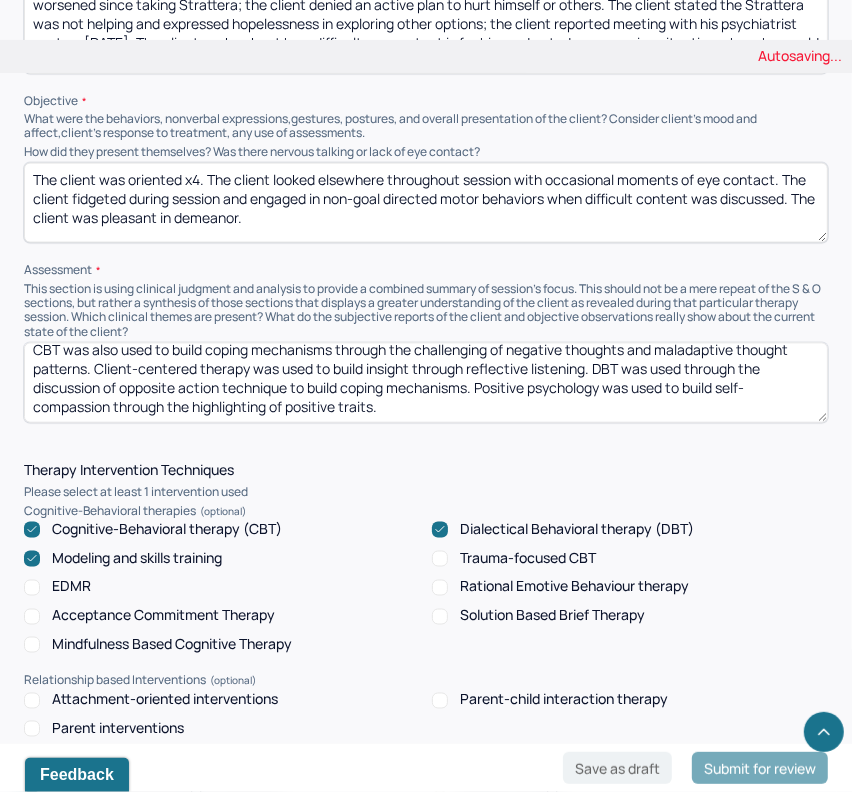 scroll, scrollTop: 43, scrollLeft: 0, axis: vertical 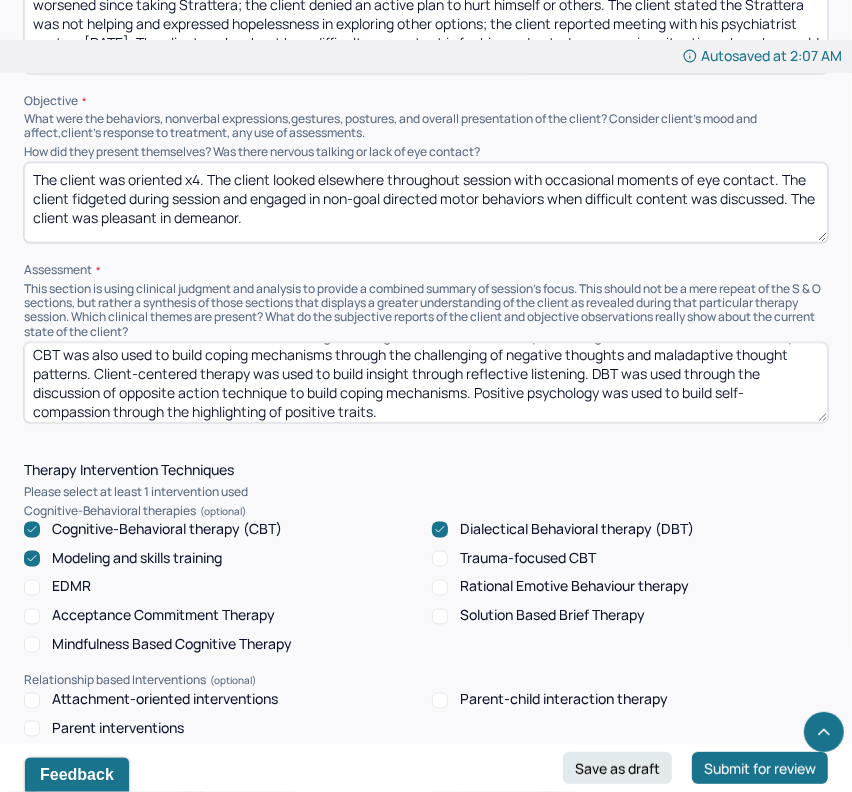 click on "Modeling and skills training was used to build medication management skills through the refilling of pill organizer as a coping mechanism builder. CBT was used to build insight through the use of Socratic questioning and downward arrow technique. CBT was also used to build coping mechanisms through the challenging of negative thoughts and maladaptive thought patterns. Client-centered therapy was used to build insight through reflective listening. DBT was used through the discussion of opposite action technique to build coping mechanisms. Positive psychology was used to build self-compassion through the highlighting of positive traits." at bounding box center [426, 383] 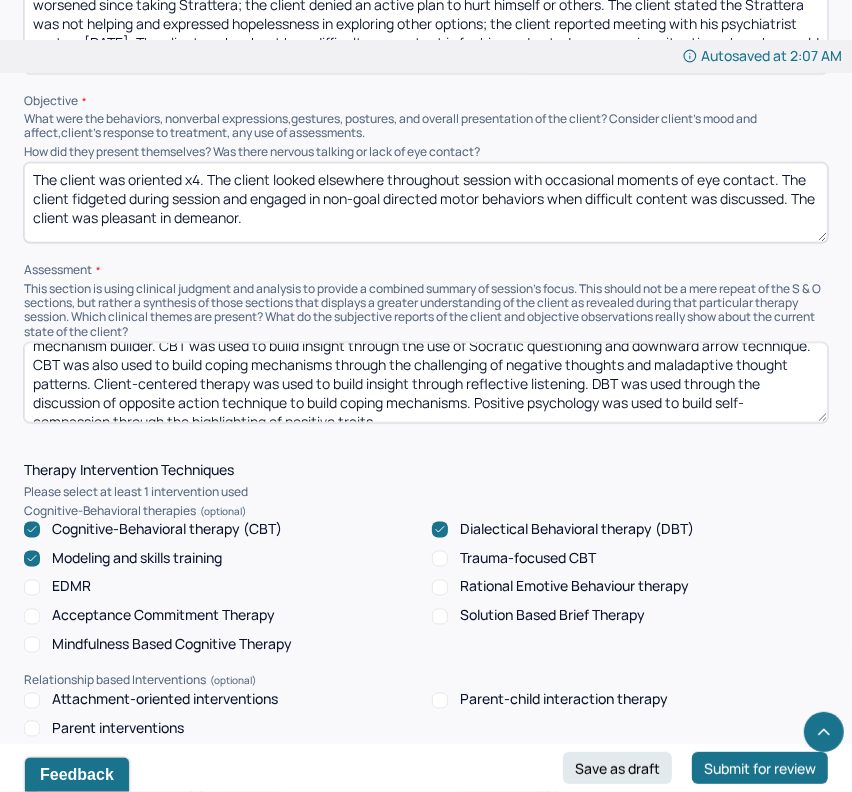 scroll, scrollTop: 43, scrollLeft: 0, axis: vertical 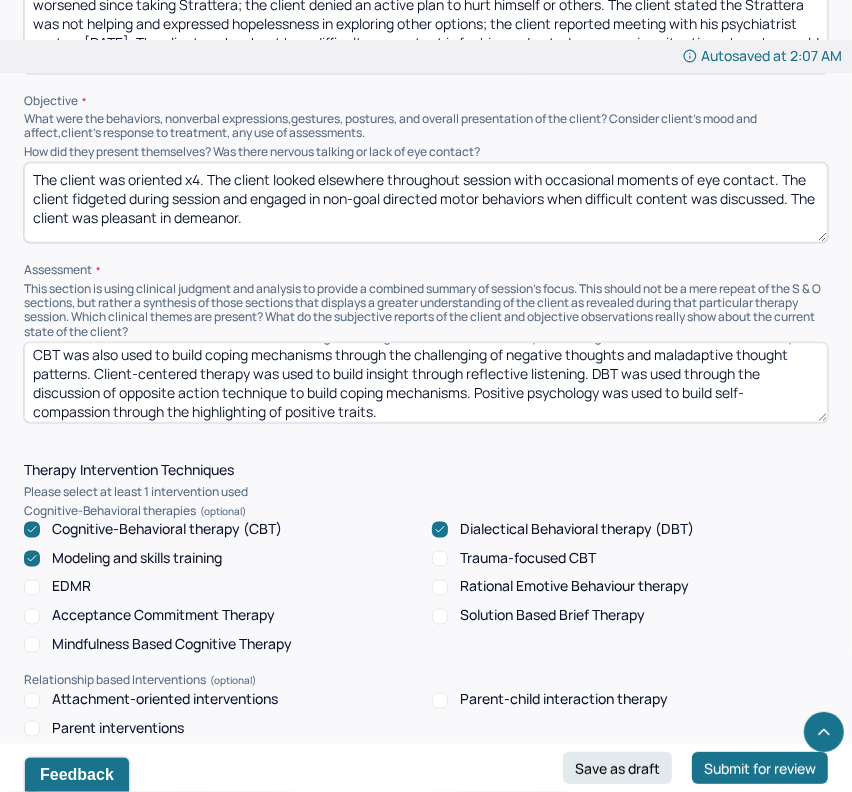 drag, startPoint x: 474, startPoint y: 375, endPoint x: 143, endPoint y: 341, distance: 332.74164 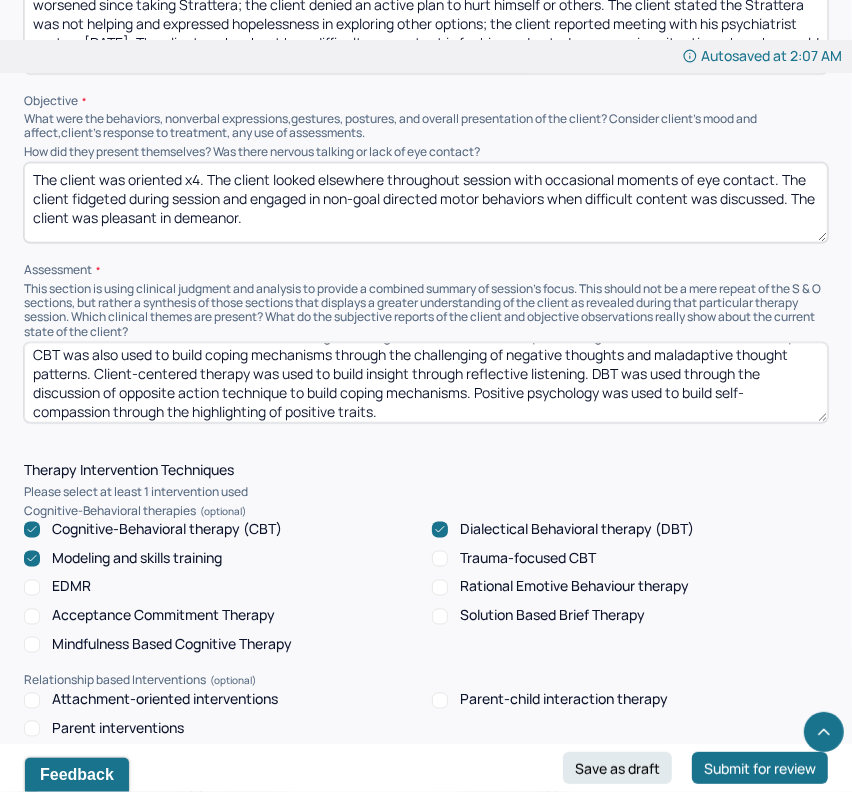 click on "Modeling and skills training was used to build medication management skills through the refilling of pill organizer as a coping mechanism builder. CBT was used to build insight through the use of Socratic questioning and downward arrow technique. CBT was also used to build coping mechanisms through the challenging of negative thoughts and maladaptive thought patterns. Client-centered therapy was used to build insight through reflective listening. DBT was used through the discussion of opposite action technique to build coping mechanisms. Positive psychology was used to build self-compassion through the highlighting of positive traits." at bounding box center (426, 383) 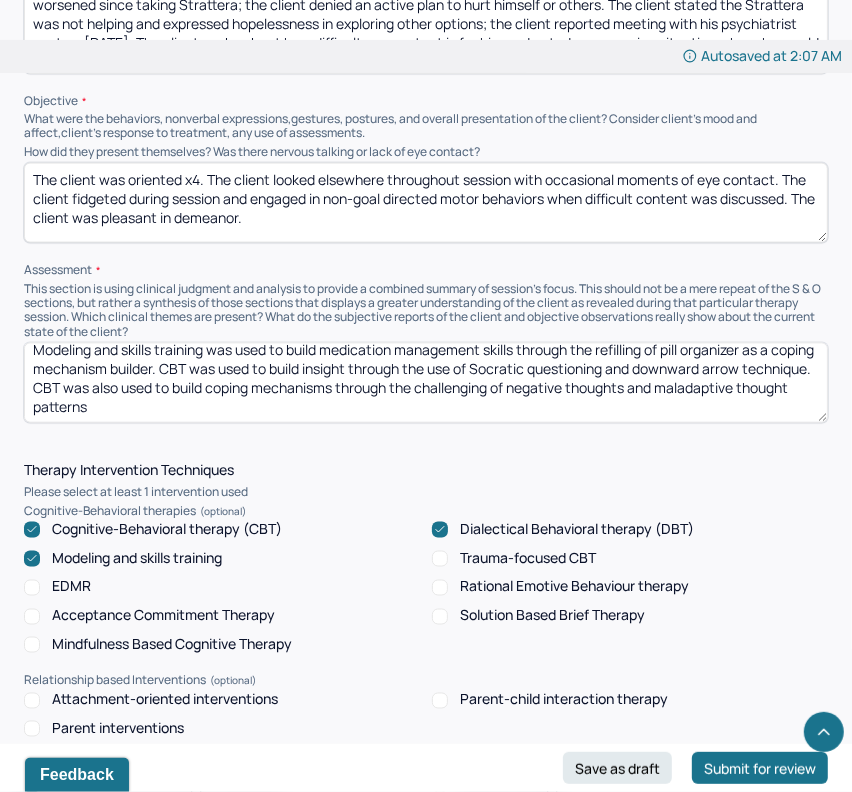 scroll, scrollTop: 11, scrollLeft: 0, axis: vertical 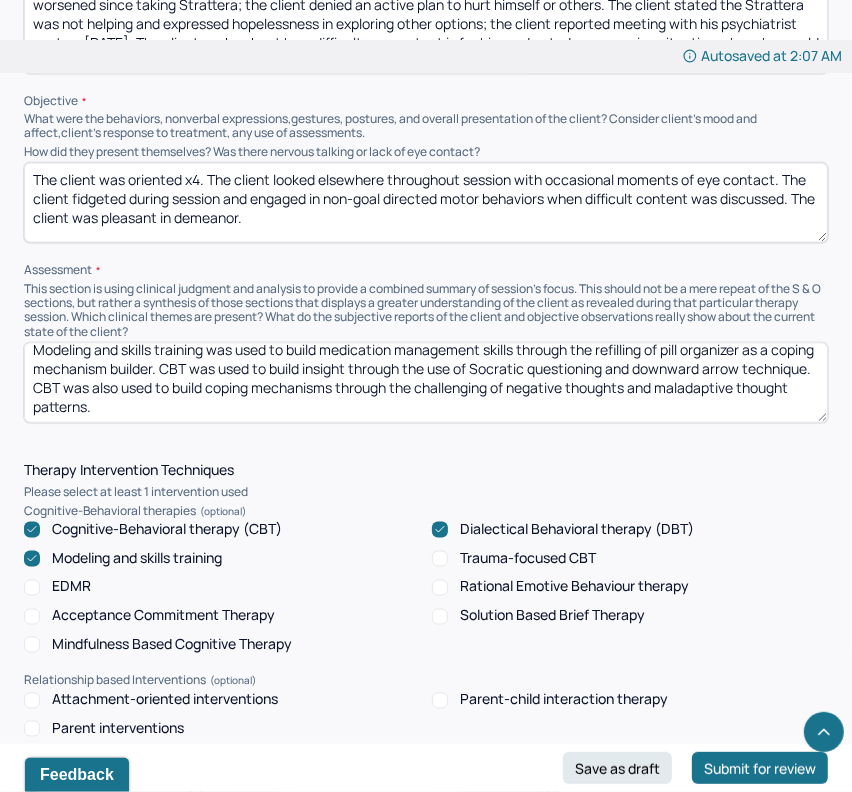 paste on "DBT was used to build coping mechanisms through the discussion of interpersonal effectiveness and communication skills." 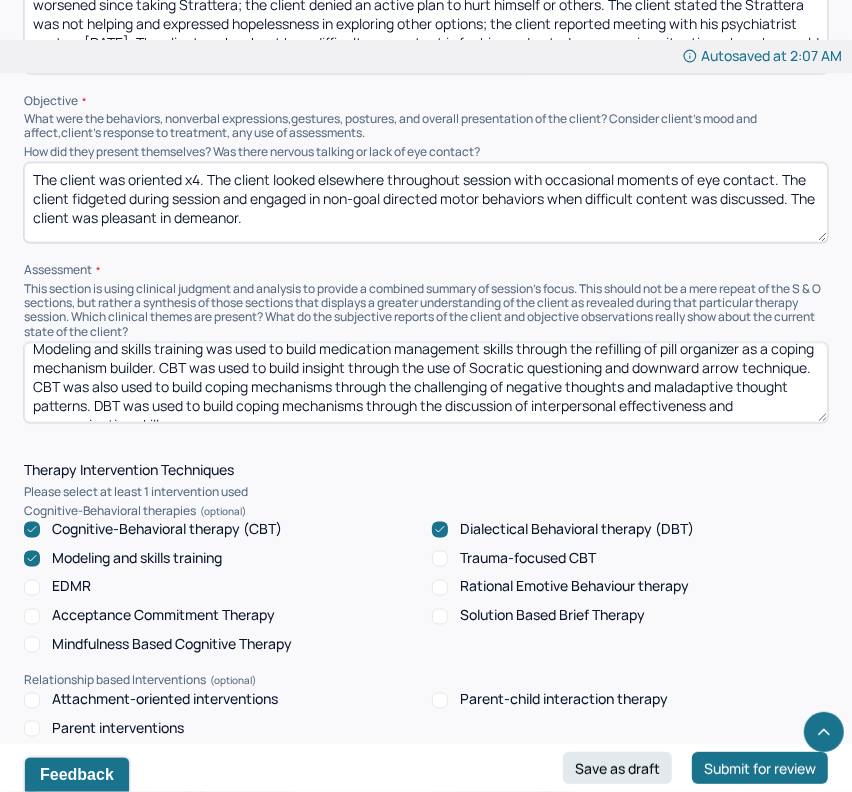 scroll, scrollTop: 30, scrollLeft: 0, axis: vertical 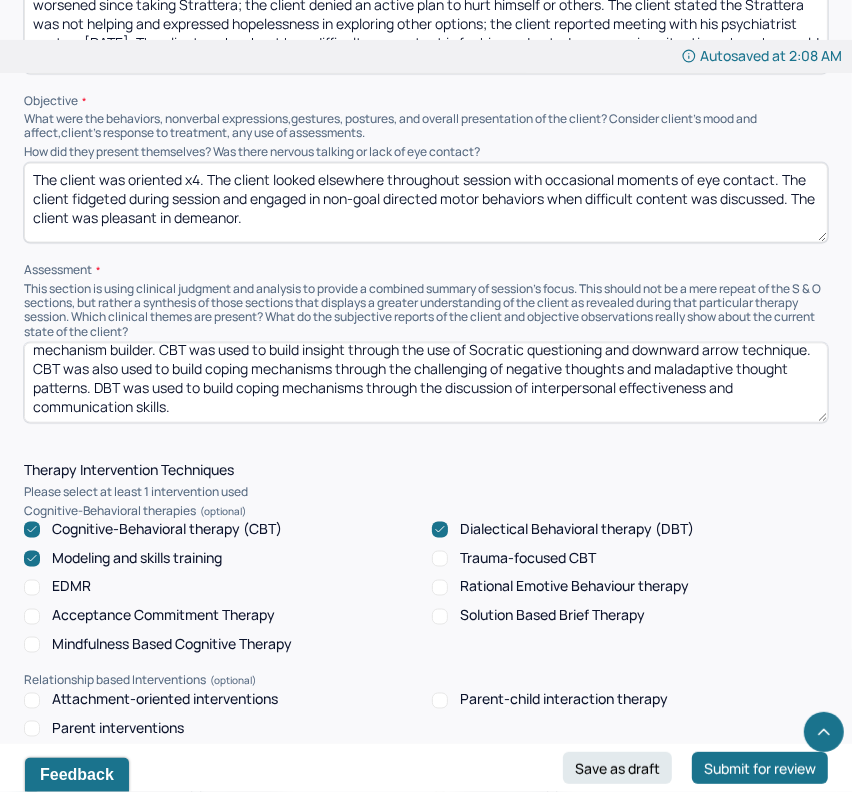 drag, startPoint x: 593, startPoint y: 344, endPoint x: 754, endPoint y: 343, distance: 161.00311 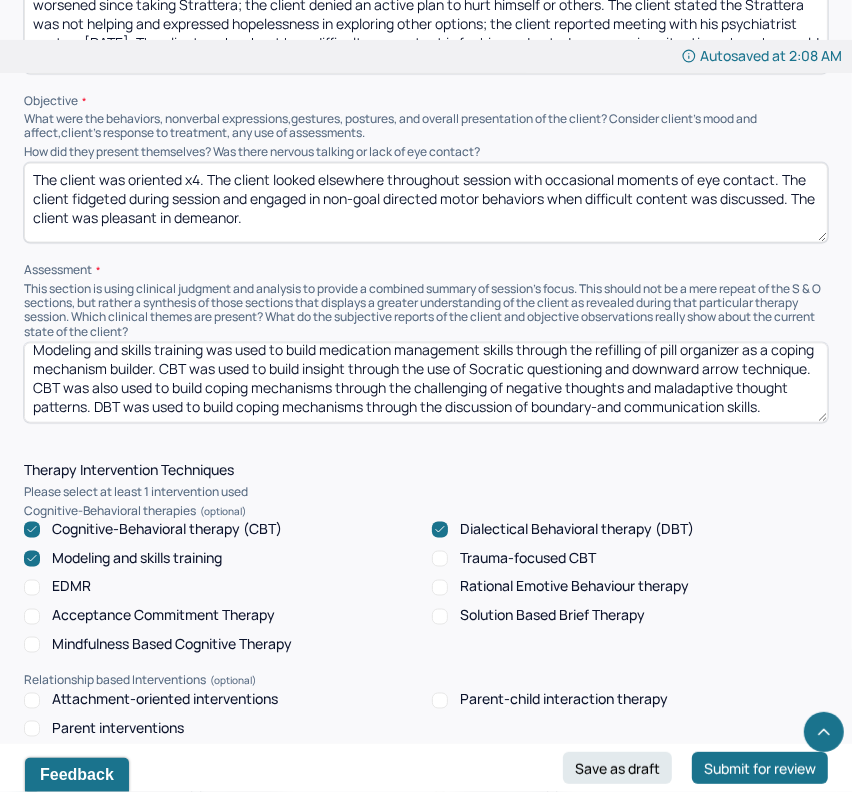 scroll, scrollTop: 30, scrollLeft: 0, axis: vertical 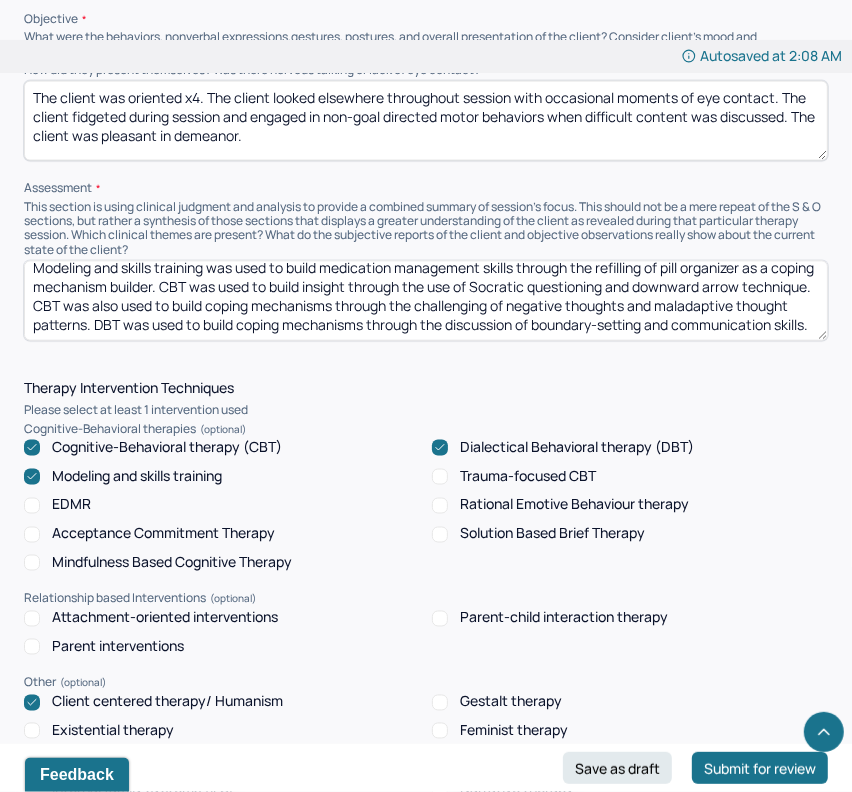 type on "Modeling and skills training was used to build medication management skills through the refilling of pill organizer as a coping mechanism builder. CBT was used to build insight through the use of Socratic questioning and downward arrow technique. CBT was also used to build coping mechanisms through the challenging of negative thoughts and maladaptive thought patterns. DBT was used to build coping mechanisms through the discussion of boundary-setting and communication skills." 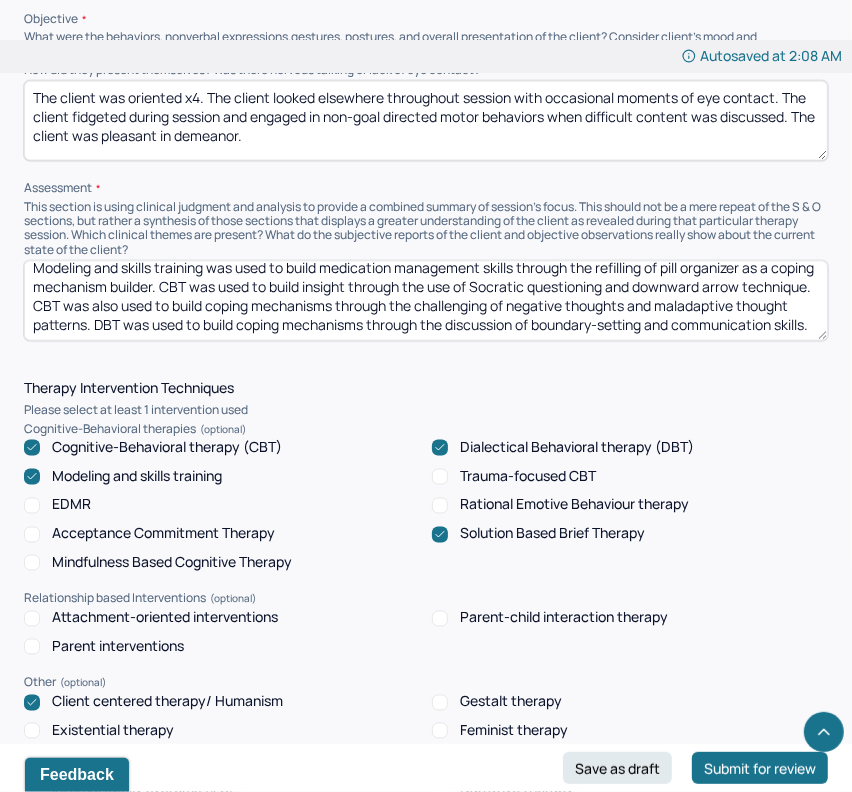 click on "Modeling and skills training was used to build medication management skills through the refilling of pill organizer as a coping mechanism builder. CBT was used to build insight through the use of Socratic questioning and downward arrow technique. CBT was also used to build coping mechanisms through the challenging of negative thoughts and maladaptive thought patterns. DBT was used to build coping mechanisms through the discussion of boundary-setting and communication skills." at bounding box center (426, 301) 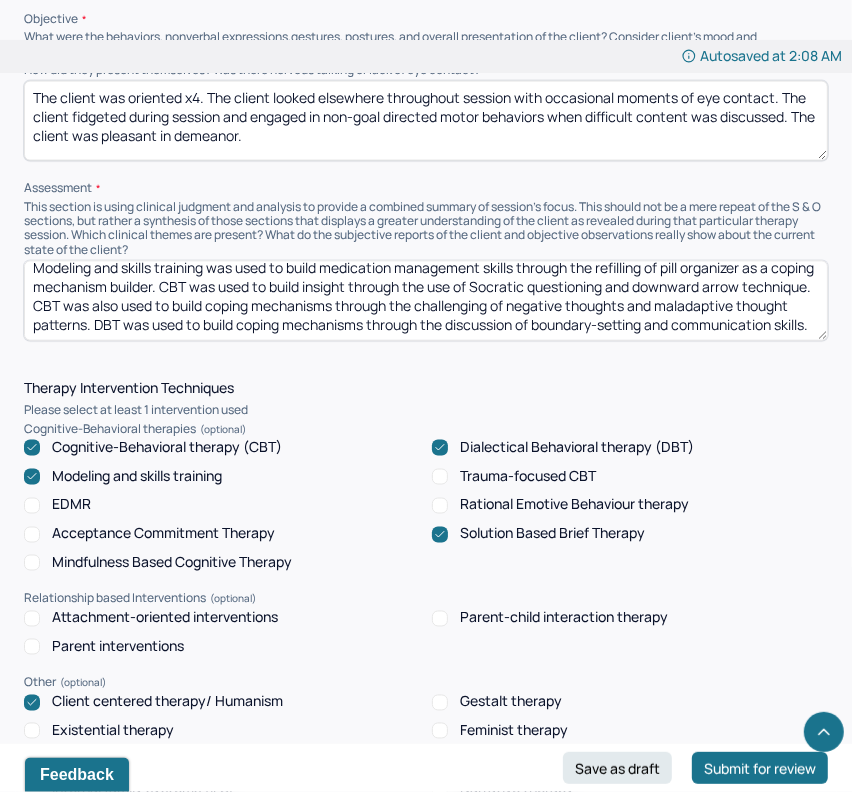 paste on "Solution based brief therapy was used to build coping mechanisms by breaking down larger goals into smaller steps to make progress more achievable." 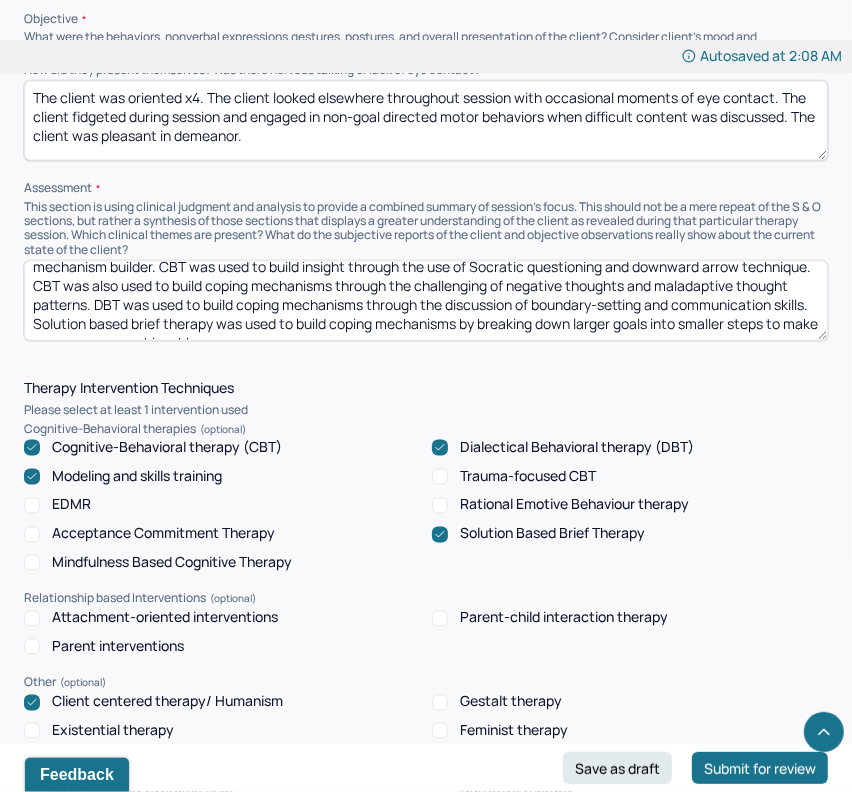 scroll, scrollTop: 43, scrollLeft: 0, axis: vertical 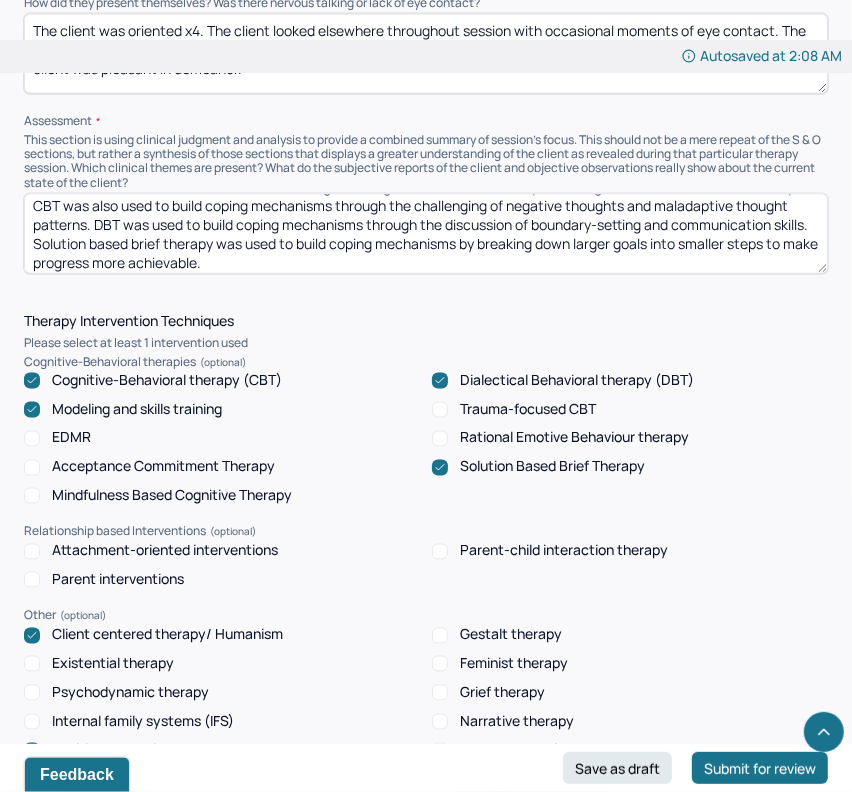 paste on "Client-centered therapy was used to promote self-compassion through the validating of experience." 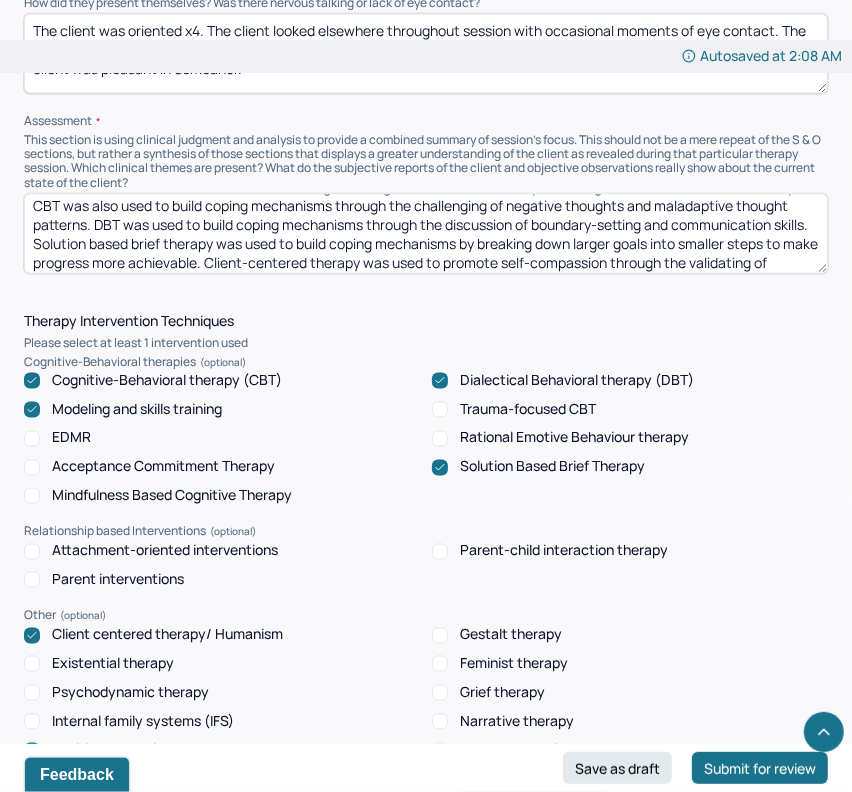 scroll, scrollTop: 63, scrollLeft: 0, axis: vertical 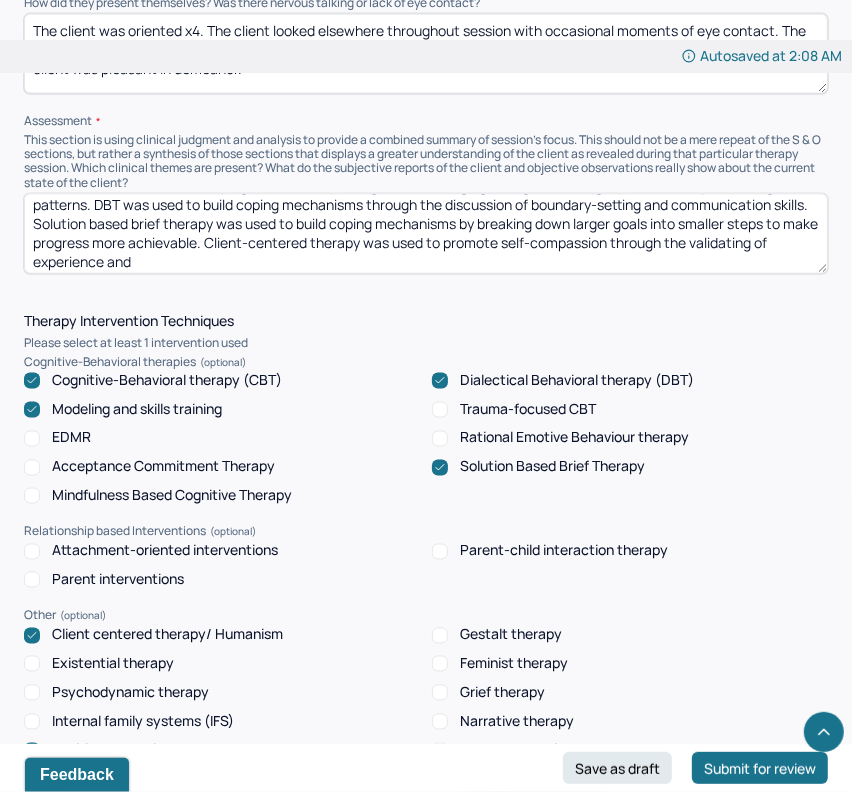 paste on "to promote insight through reflective listening." 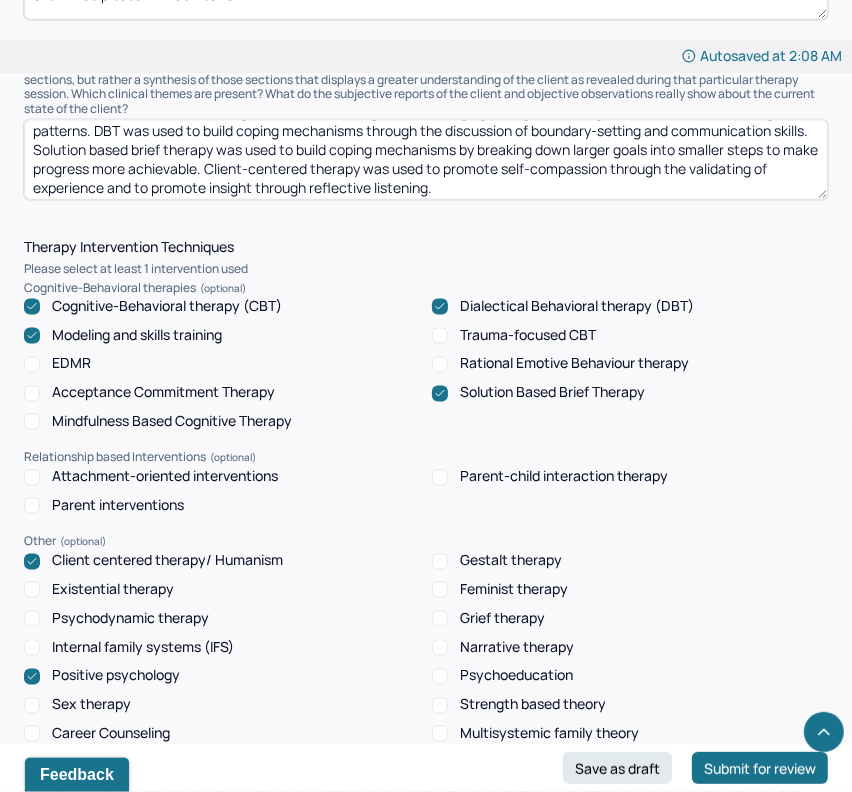scroll, scrollTop: 1622, scrollLeft: 0, axis: vertical 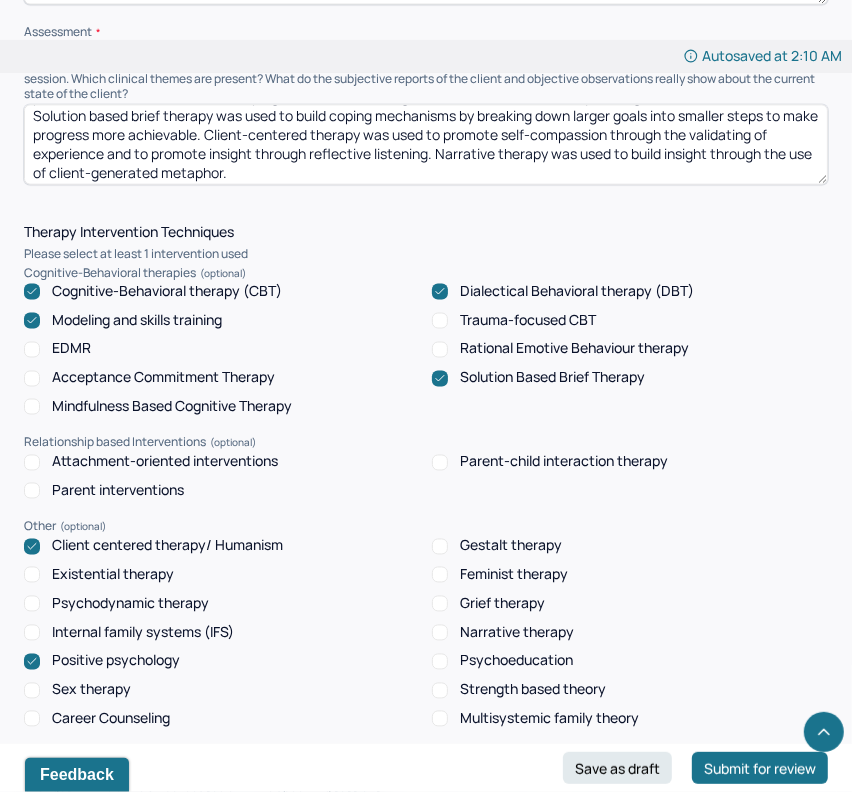 type on "Modeling and skills training was used to build medication management skills through the refilling of pill organizer as a coping mechanism builder. CBT was used to build insight through the use of Socratic questioning and downward arrow technique. CBT was also used to build coping mechanisms through the challenging of negative thoughts and maladaptive thought patterns. DBT was used to build coping mechanisms through the discussion of boundary-setting and communication skills. Solution based brief therapy was used to build coping mechanisms by breaking down larger goals into smaller steps to make progress more achievable. Client-centered therapy was used to promote self-compassion through the validating of experience and to promote insight through reflective listening. Narrative therapy was used to build insight through the use of client-generated metaphor." 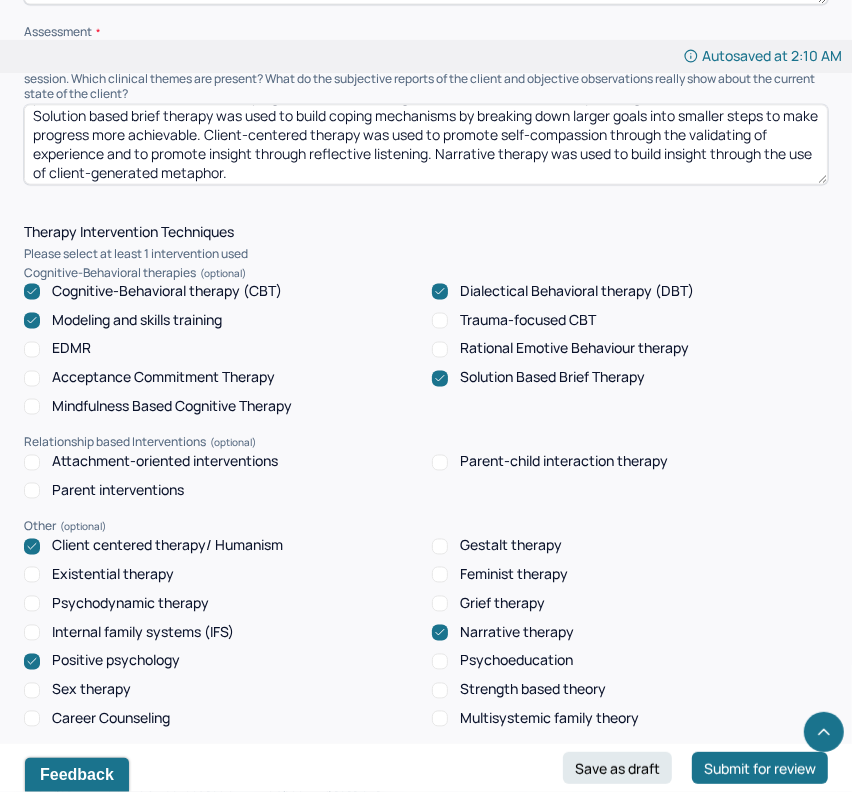 click on "Positive psychology" at bounding box center [116, 661] 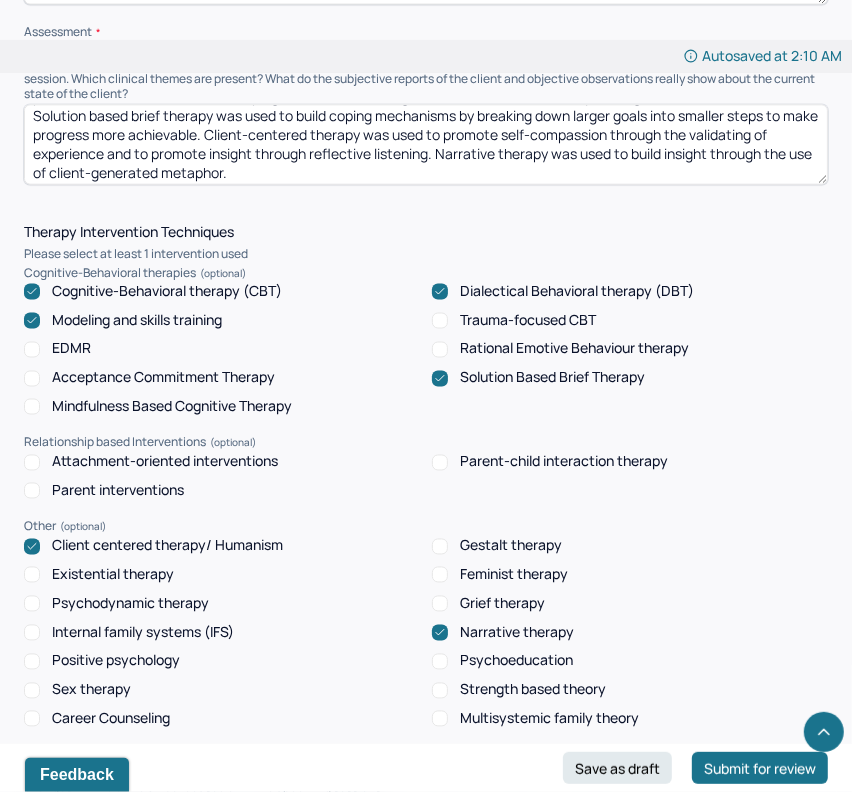 click on "Strength based theory" at bounding box center [533, 690] 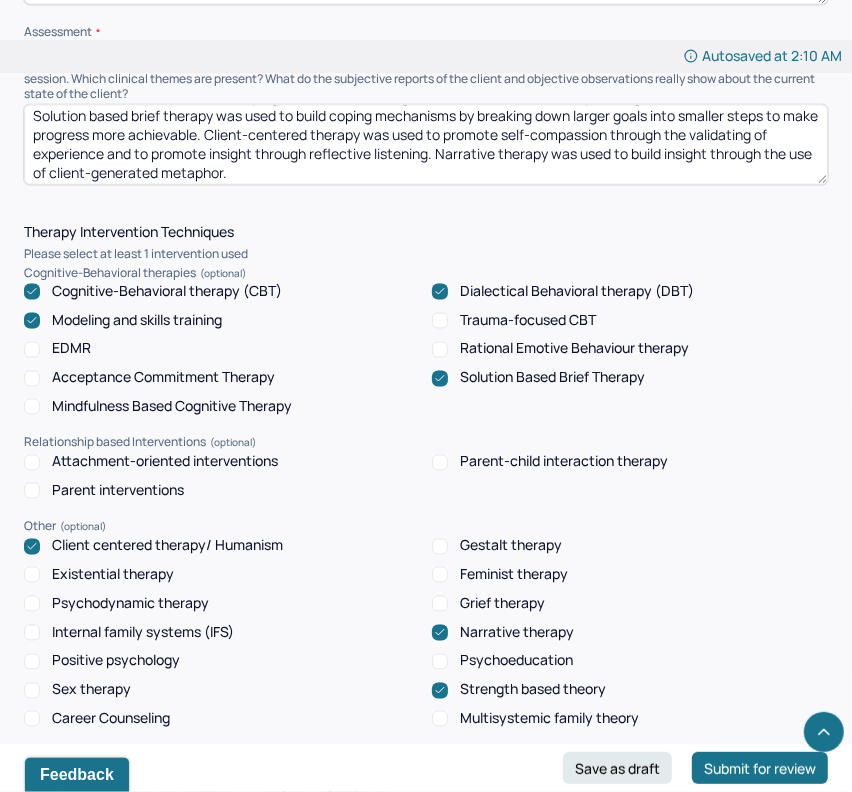 click on "Modeling and skills training was used to build medication management skills through the refilling of pill organizer as a coping mechanism builder. CBT was used to build insight through the use of Socratic questioning and downward arrow technique. CBT was also used to build coping mechanisms through the challenging of negative thoughts and maladaptive thought patterns. DBT was used to build coping mechanisms through the discussion of boundary-setting and communication skills. Solution based brief therapy was used to build coping mechanisms by breaking down larger goals into smaller steps to make progress more achievable. Client-centered therapy was used to promote self-compassion through the validating of experience and to promote insight through reflective listening. Narrative therapy was used to build insight through the use of client-generated metaphor." at bounding box center (426, 145) 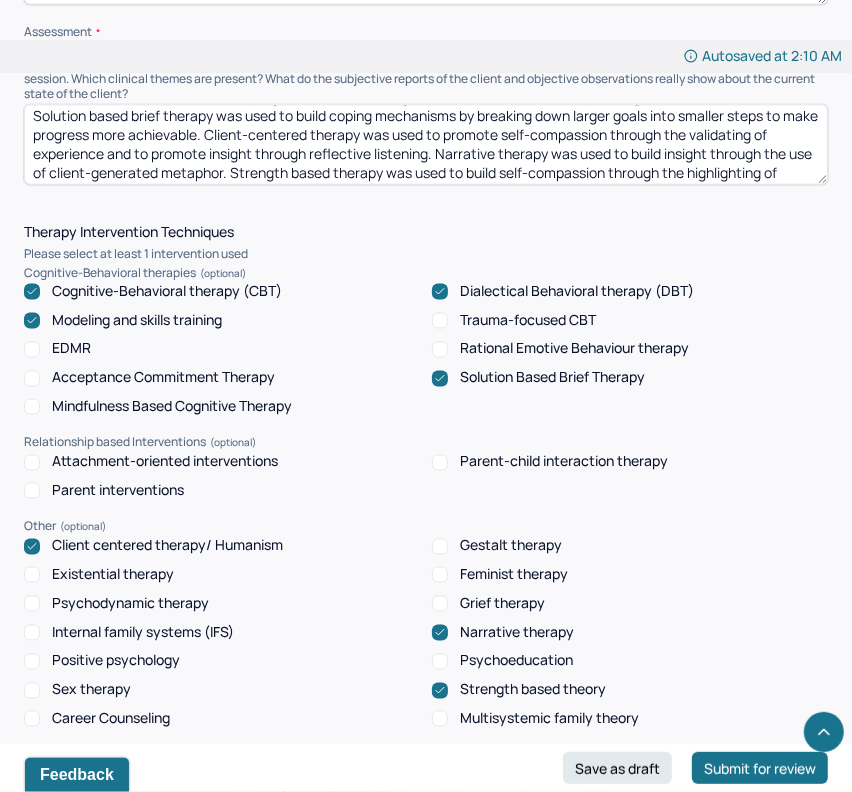 scroll, scrollTop: 102, scrollLeft: 0, axis: vertical 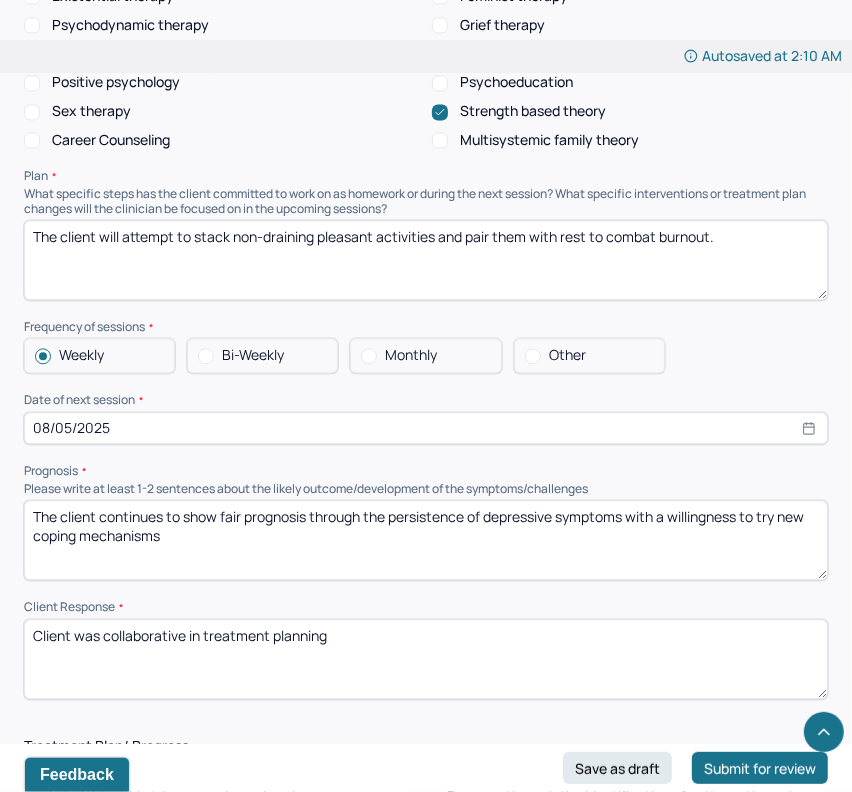 type on "Modeling and skills training was used to build medication management skills through the refilling of pill organizer as a coping mechanism builder. CBT was used to build insight through the use of Socratic questioning and downward arrow technique. CBT was also used to build coping mechanisms through the challenging of negative thoughts and maladaptive thought patterns. DBT was used to build coping mechanisms through the discussion of boundary-setting and communication skills. Solution based brief therapy was used to build coping mechanisms by breaking down larger goals into smaller steps to make progress more achievable. Client-centered therapy was used to promote self-compassion through the validating of experience and to promote insight through reflective listening. Narrative therapy was used to build insight through the use of client-generated metaphor. Strength based therapy was used to build self-compassion through the highlighting of positive traits, including resiliency" 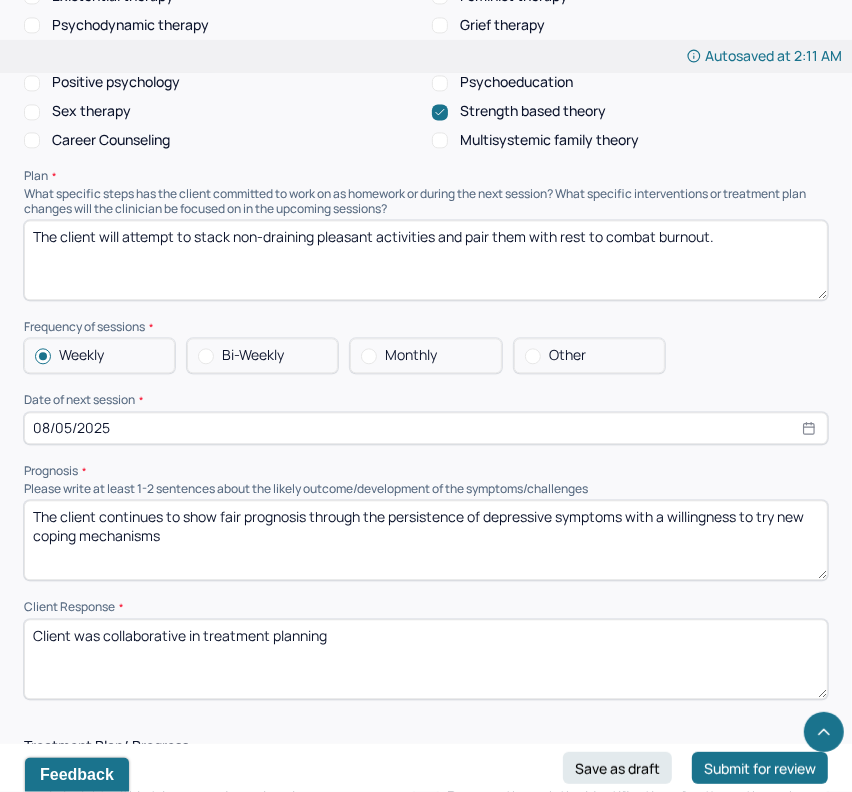 click on "The client will attempt to stack non-draining pleasant activities and pair them with rest to combat burnout." at bounding box center [426, 260] 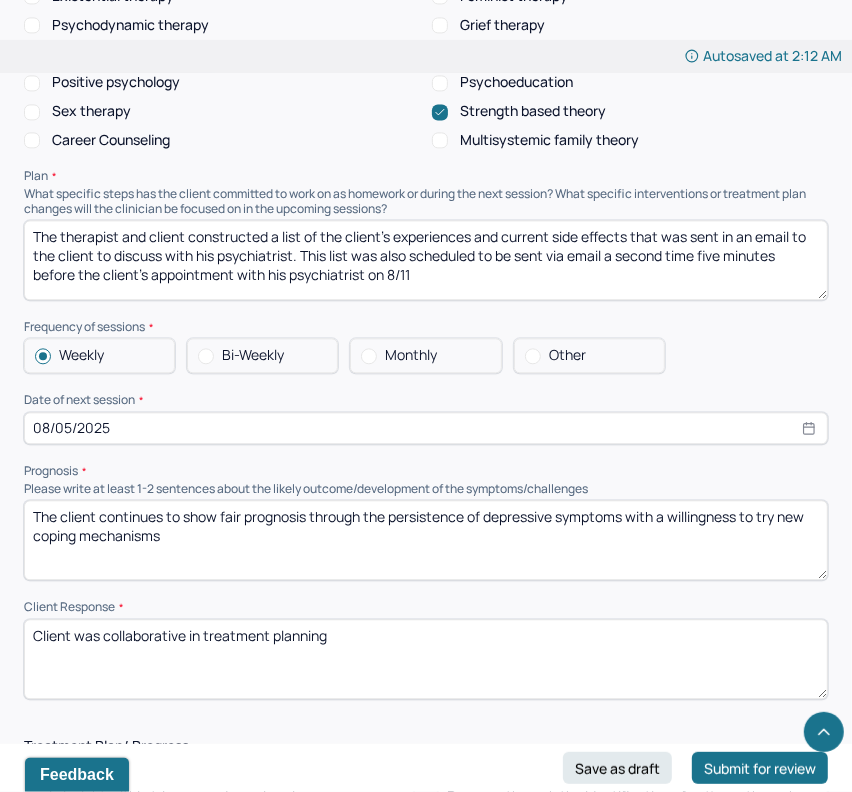 type on "The therapist and client constructed a list of the client's experiences and current side effects that was sent in an email to the client to discuss with his psychiatrist. This list was also scheduled to be sent via email a second time five minutes before the client's appointment with his psychiatrist on 8/11" 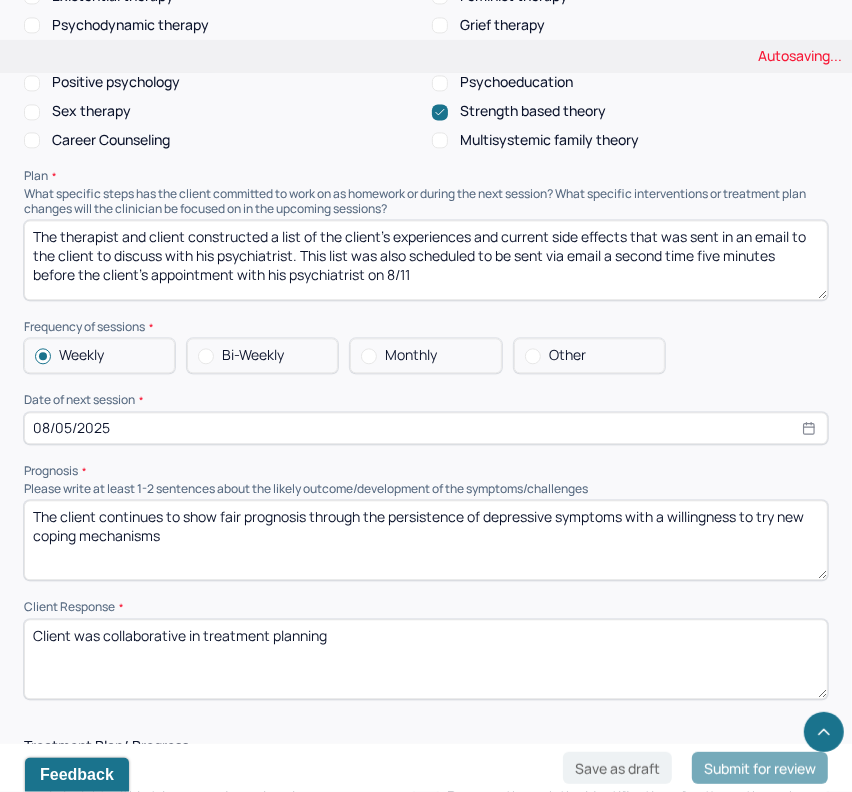 click on "Date of next session * [DATE]" at bounding box center [426, 418] 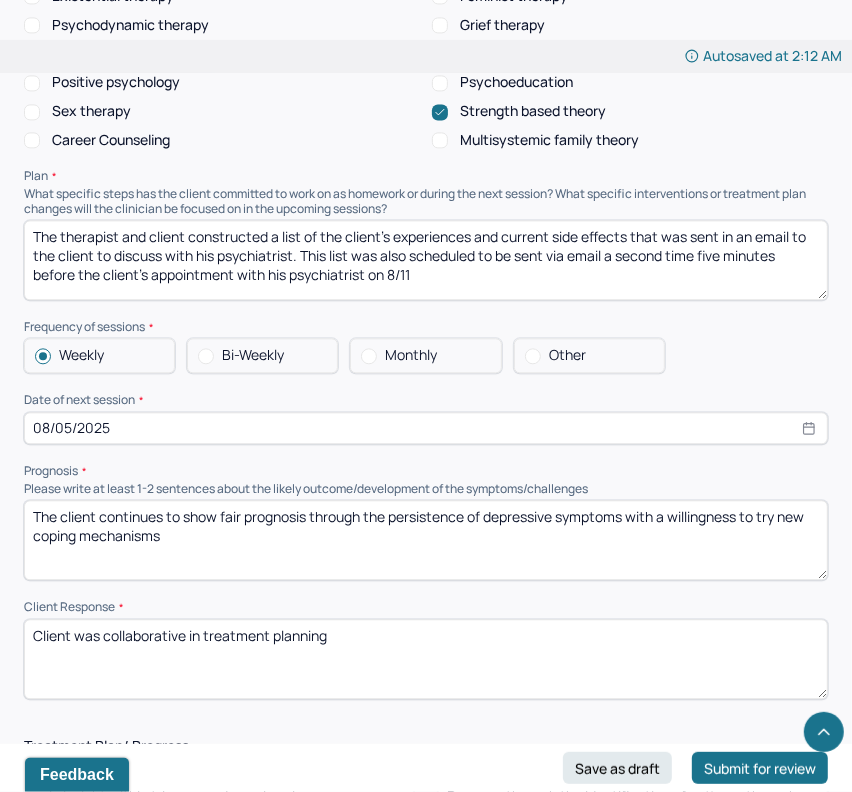 click on "Therapy Intervention Techniques Please select at least 1 intervention used Cognitive-Behavioral therapies Cognitive-Behavioral therapy (CBT) Dialectical Behavioral therapy (DBT) Modeling and skills training Trauma-focused CBT EDMR Rational Emotive Behaviour therapy Acceptance Commitment Therapy Solution Based Brief Therapy Mindfulness Based Cognitive Therapy Relationship based Interventions Attachment-oriented interventions Parent-child interaction therapy Parent interventions Other Client centered therapy/ Humanism Gestalt therapy Existential therapy Feminist therapy Psychodynamic therapy Grief therapy Internal family systems (IFS) Narrative therapy Positive psychology Psychoeducation Sex therapy Strength based theory Career Counseling Multisystemic family theory Plan What specific steps has the client committed to work on as homework or during the next session? What specific interventions or treatment plan changes will the clinician be focused on in the upcoming sessions? Frequency of sessions Weekly Other" at bounding box center [426, 172] 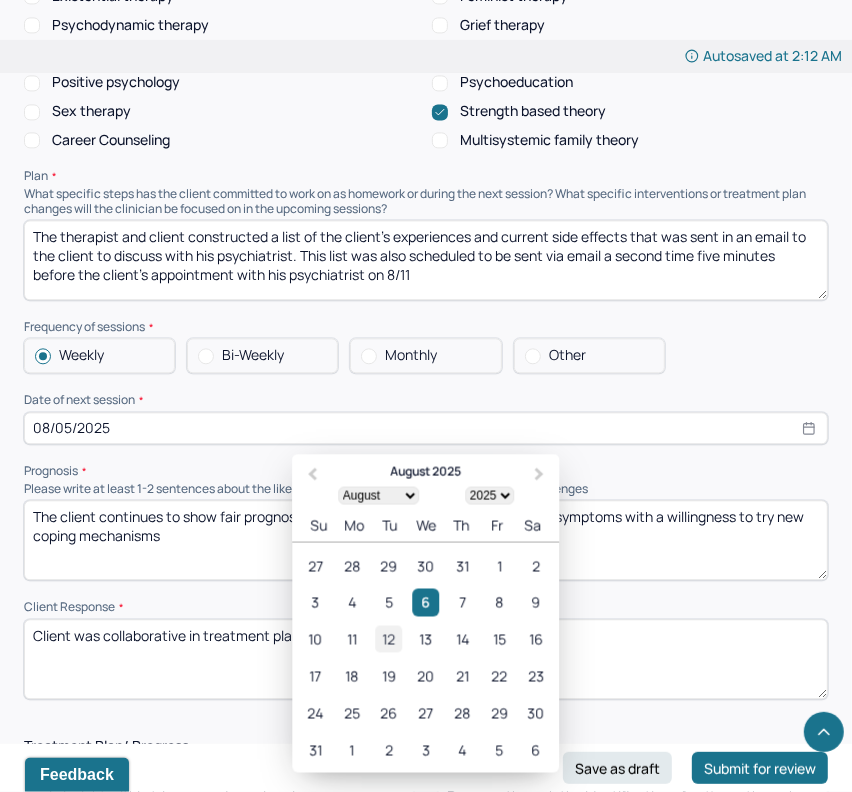 click on "12" at bounding box center [388, 638] 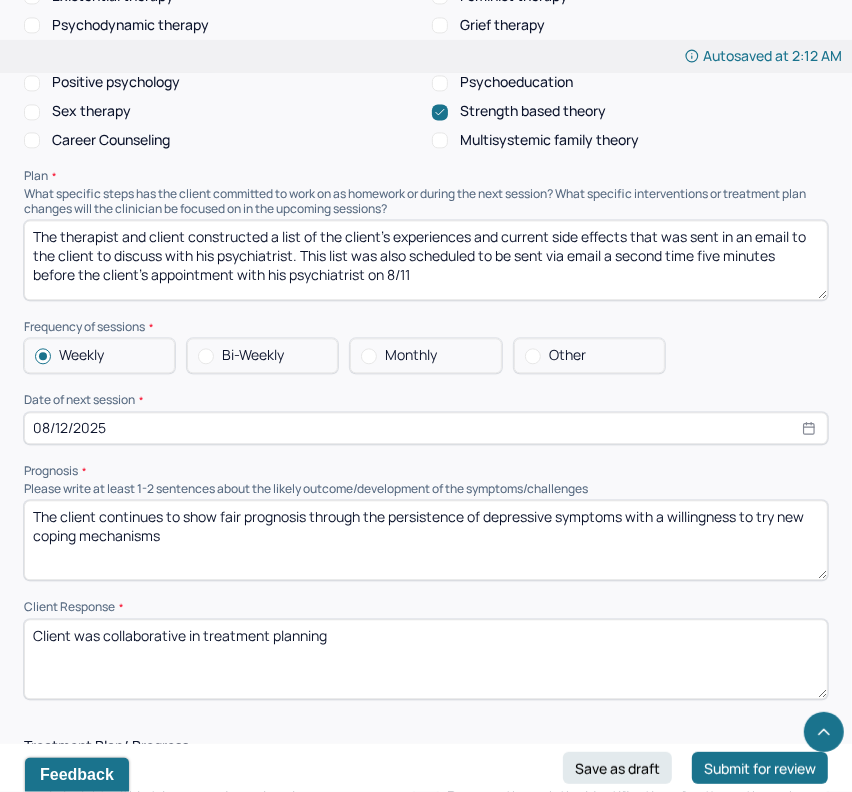 scroll, scrollTop: 2250, scrollLeft: 0, axis: vertical 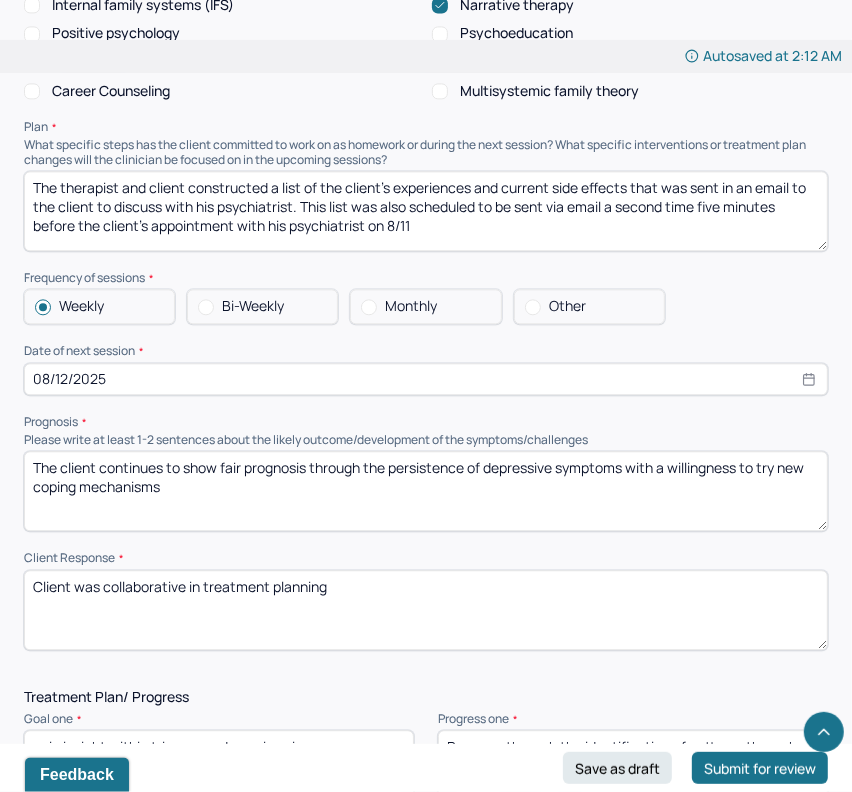 drag, startPoint x: 313, startPoint y: 456, endPoint x: 389, endPoint y: 430, distance: 80.32434 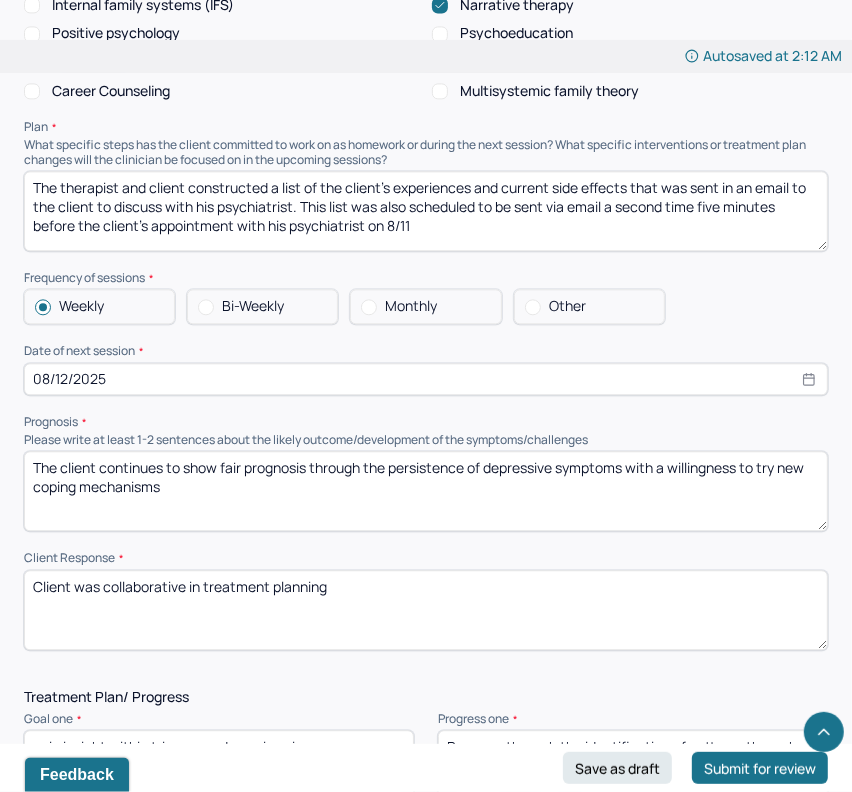 click on "The client continues to show fair prognosis through the persistence of depressive symptoms with a willingness to try new coping mechanisms" at bounding box center [426, 491] 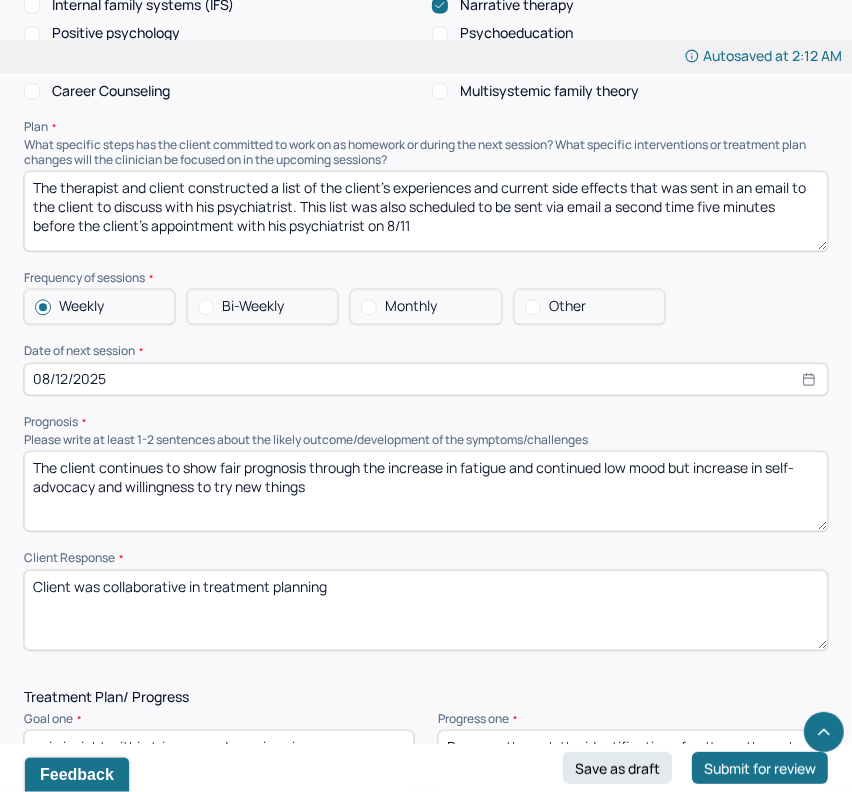 type on "The client continues to show fair prognosis through the increase in fatigue and continued low mood but increase in self-advocacy and willingness to try new things" 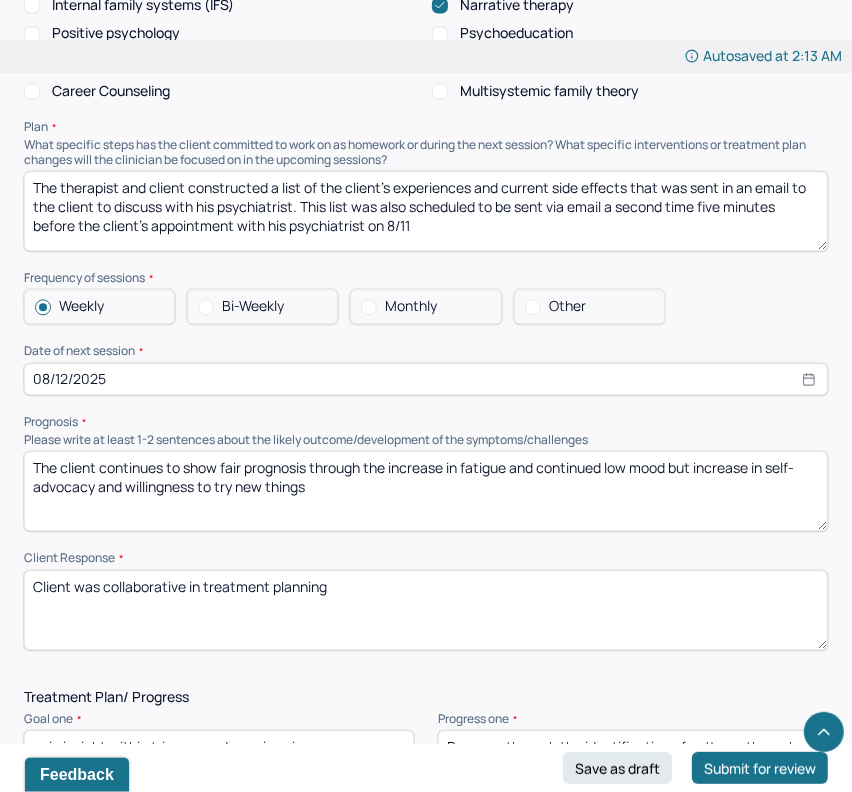drag, startPoint x: 423, startPoint y: 571, endPoint x: 100, endPoint y: 538, distance: 324.6814 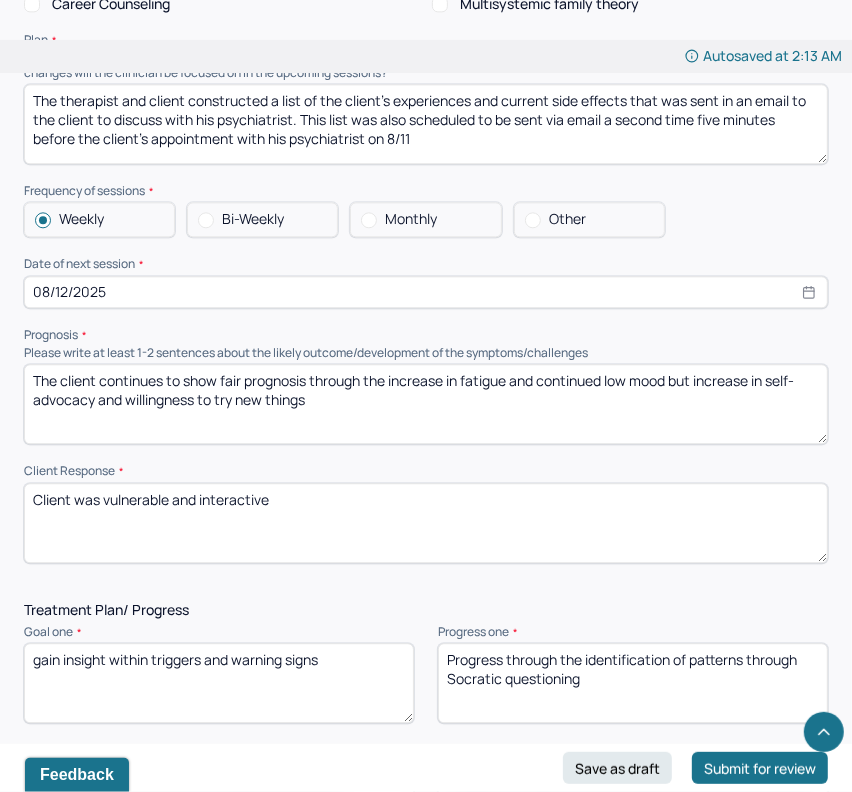 scroll, scrollTop: 2358, scrollLeft: 0, axis: vertical 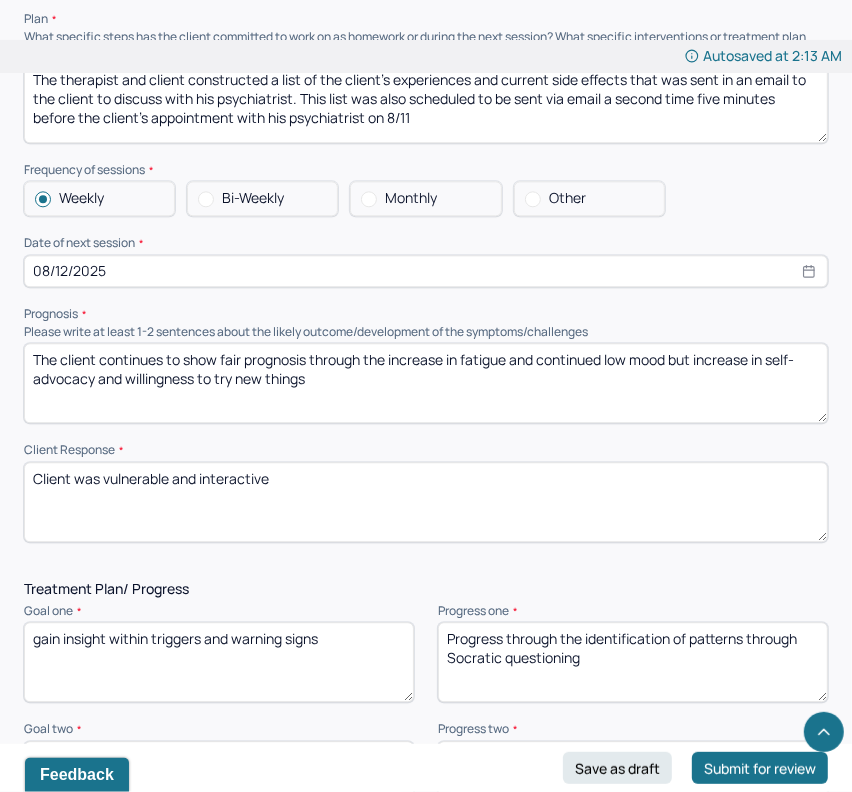 type on "Client was vulnerable and interactive" 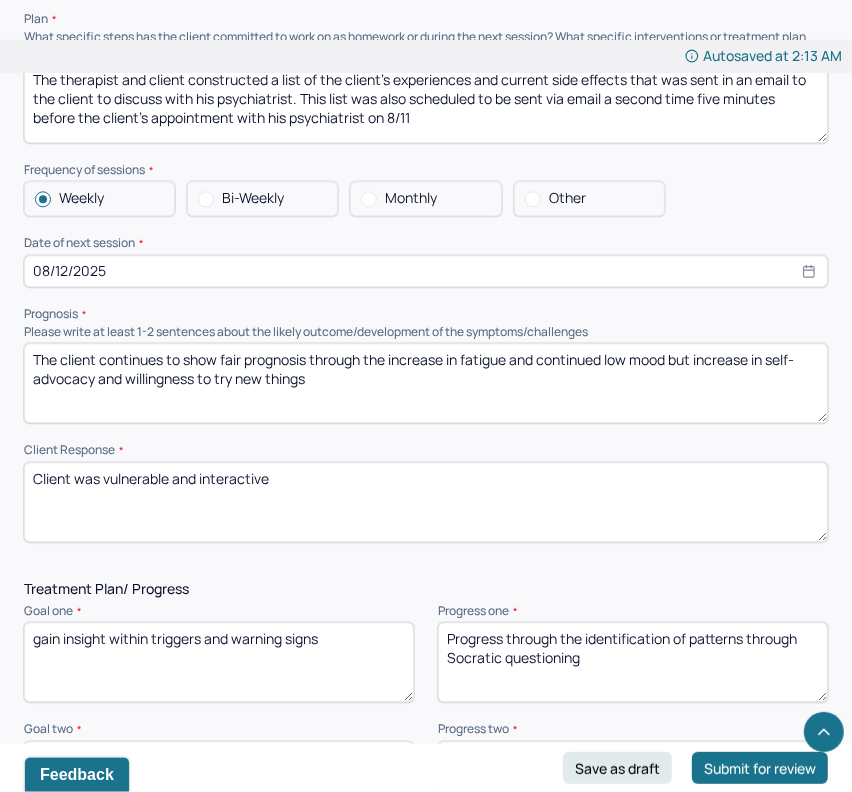 drag, startPoint x: 621, startPoint y: 628, endPoint x: 558, endPoint y: 588, distance: 74.62573 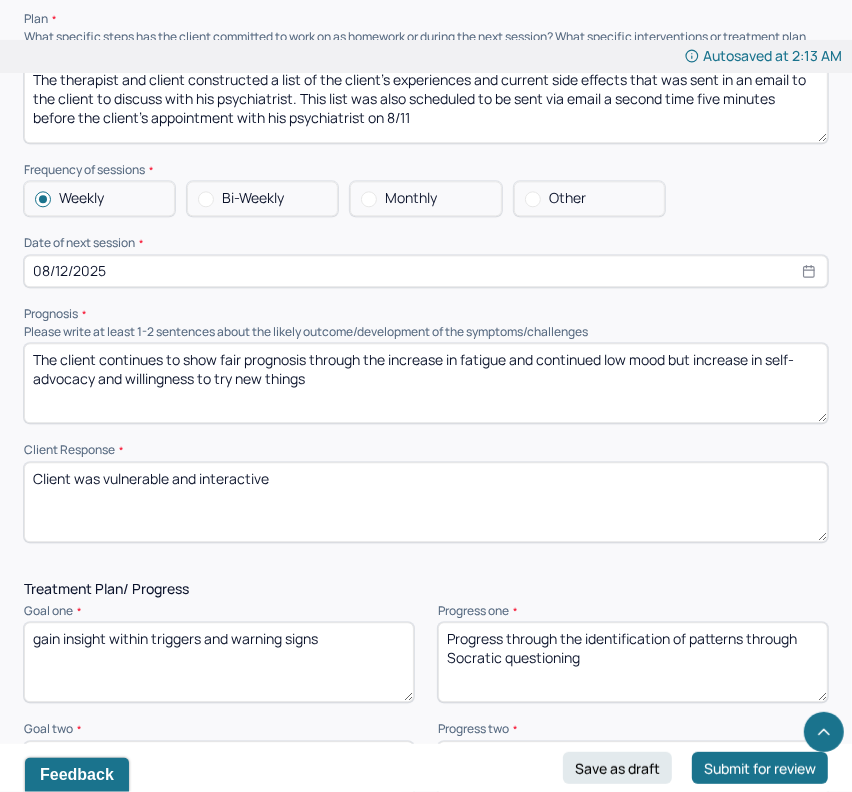 click on "Progress through the identification of patterns through Socratic questioning" at bounding box center [633, 662] 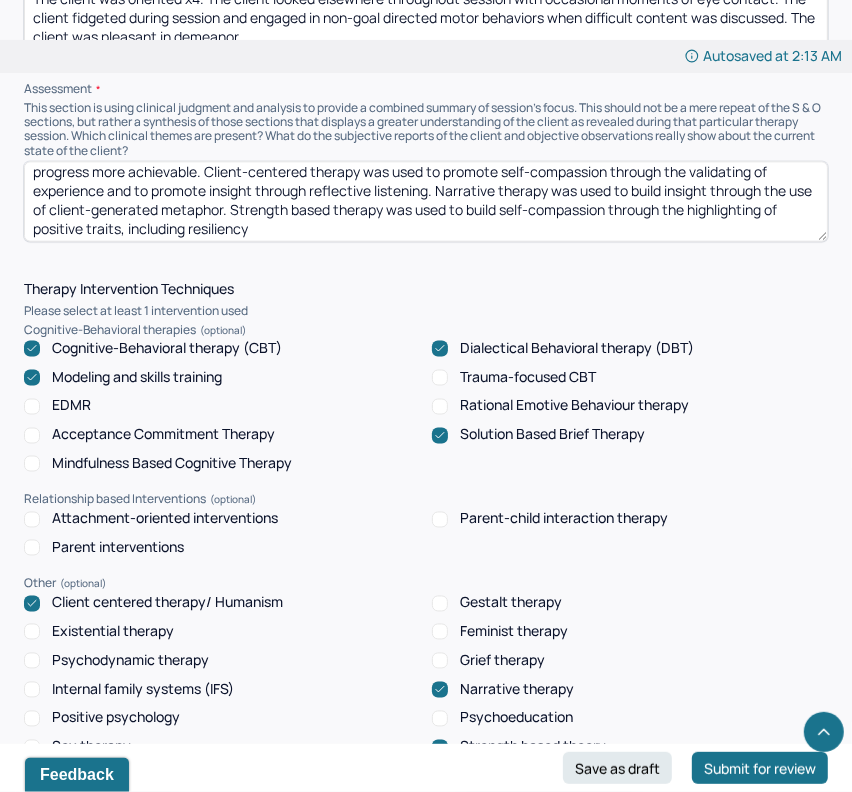 scroll, scrollTop: 1566, scrollLeft: 0, axis: vertical 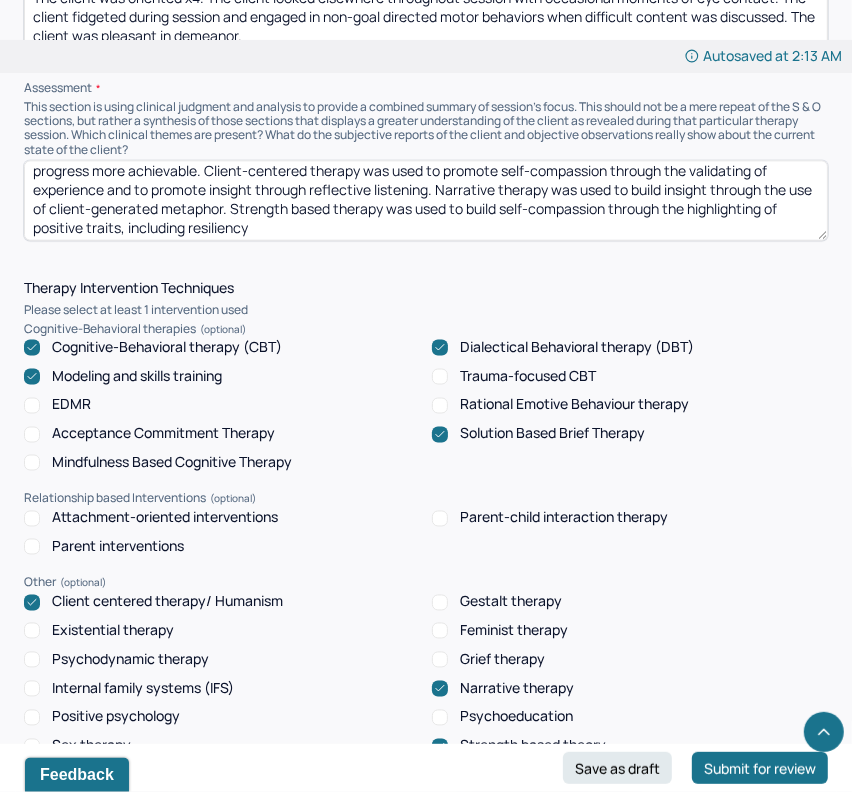 click on "Psychodynamic therapy" at bounding box center (130, 660) 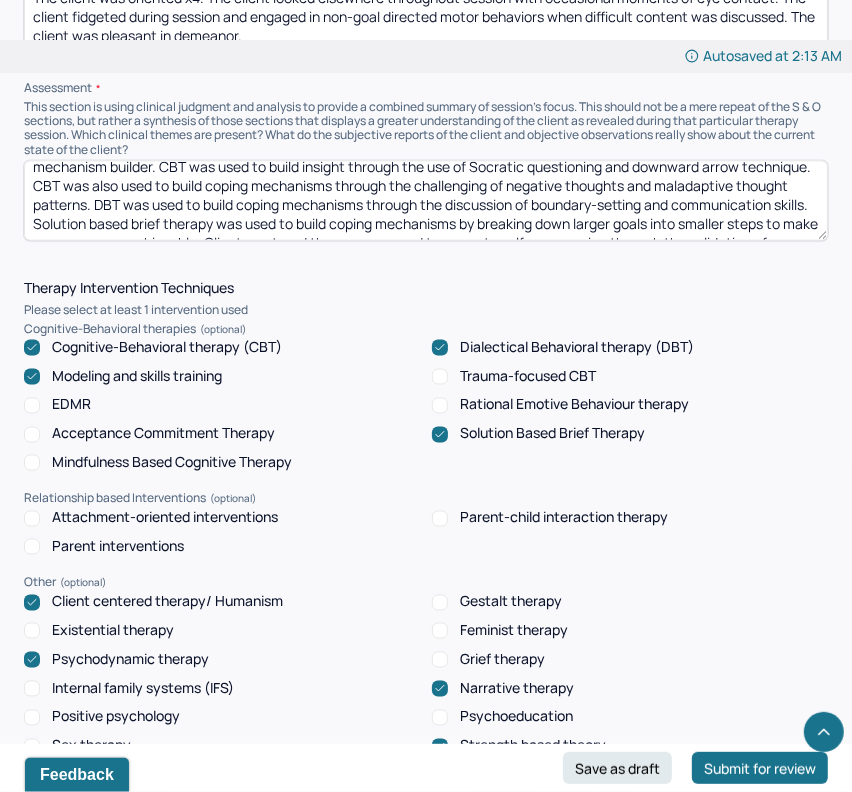scroll, scrollTop: 0, scrollLeft: 0, axis: both 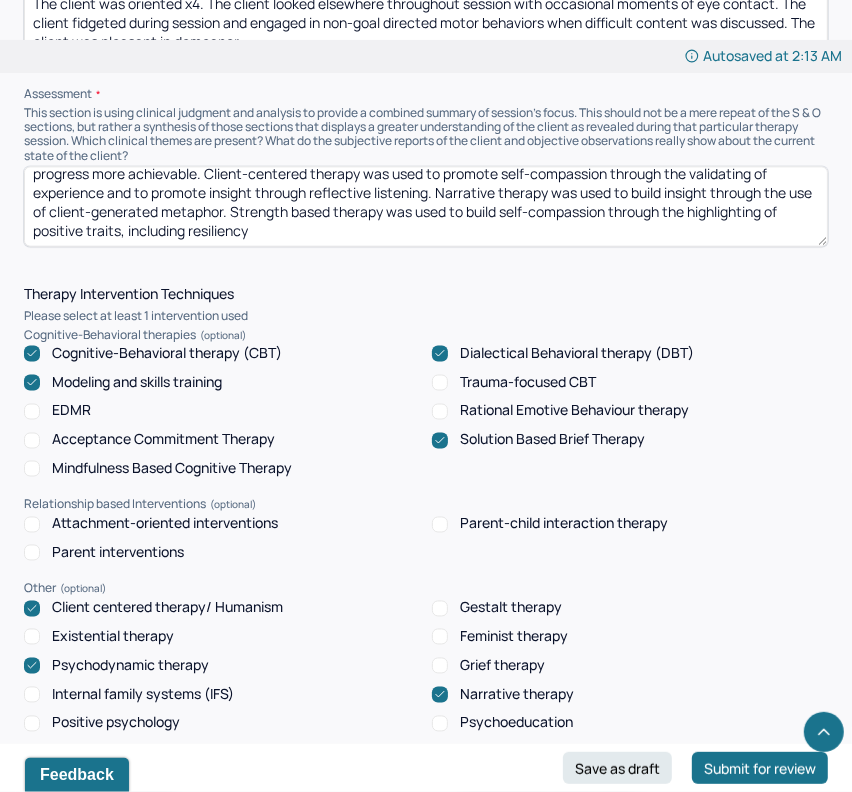 click on "Modeling and skills training was used to build medication management skills through the refilling of pill organizer as a coping mechanism builder. CBT was used to build insight through the use of Socratic questioning and downward arrow technique. CBT was also used to build coping mechanisms through the challenging of negative thoughts and maladaptive thought patterns. DBT was used to build coping mechanisms through the discussion of boundary-setting and communication skills. Solution based brief therapy was used to build coping mechanisms by breaking down larger goals into smaller steps to make progress more achievable. Client-centered therapy was used to promote self-compassion through the validating of experience and to promote insight through reflective listening. Narrative therapy was used to build insight through the use of client-generated metaphor. Strength based therapy was used to build self-compassion through the highlighting of positive traits, including resiliency" at bounding box center [426, 207] 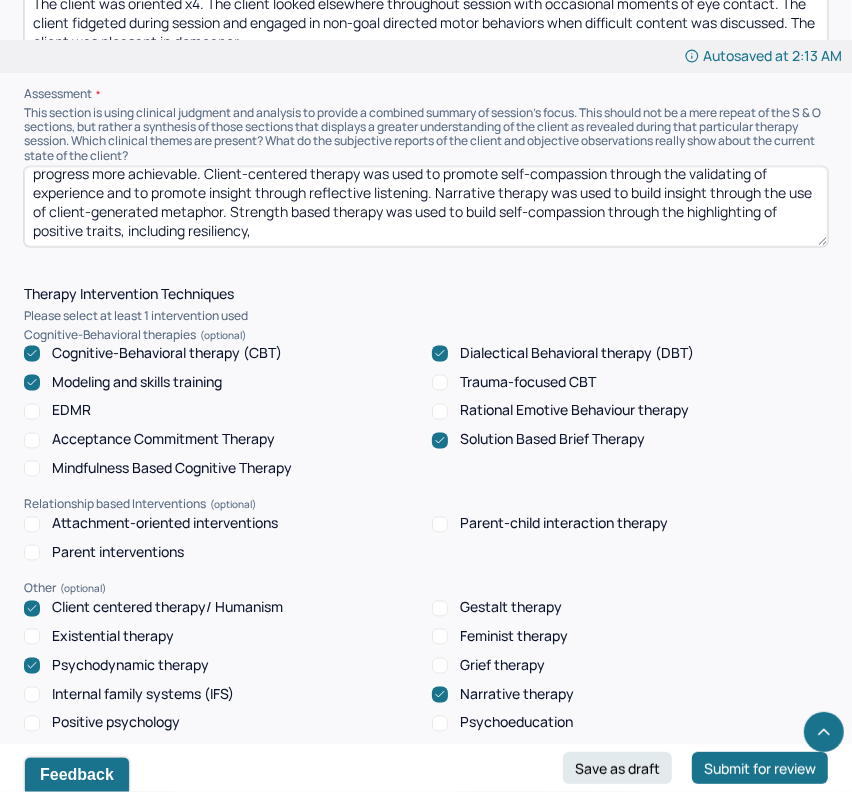 paste on "Psychodynamic therapy was used to promote insight through linking" 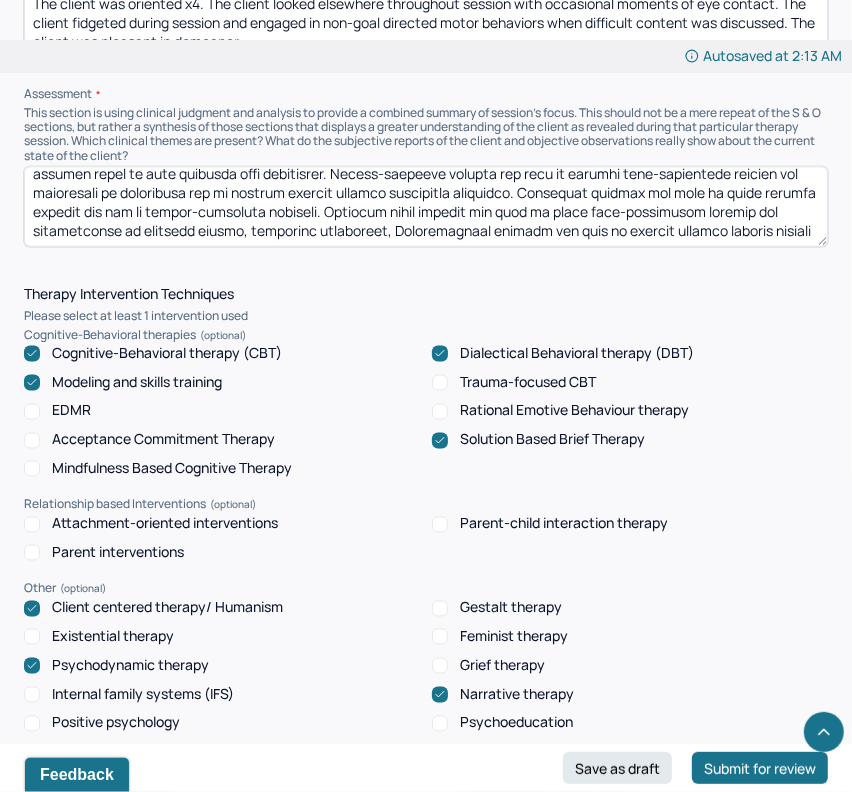 scroll, scrollTop: 121, scrollLeft: 0, axis: vertical 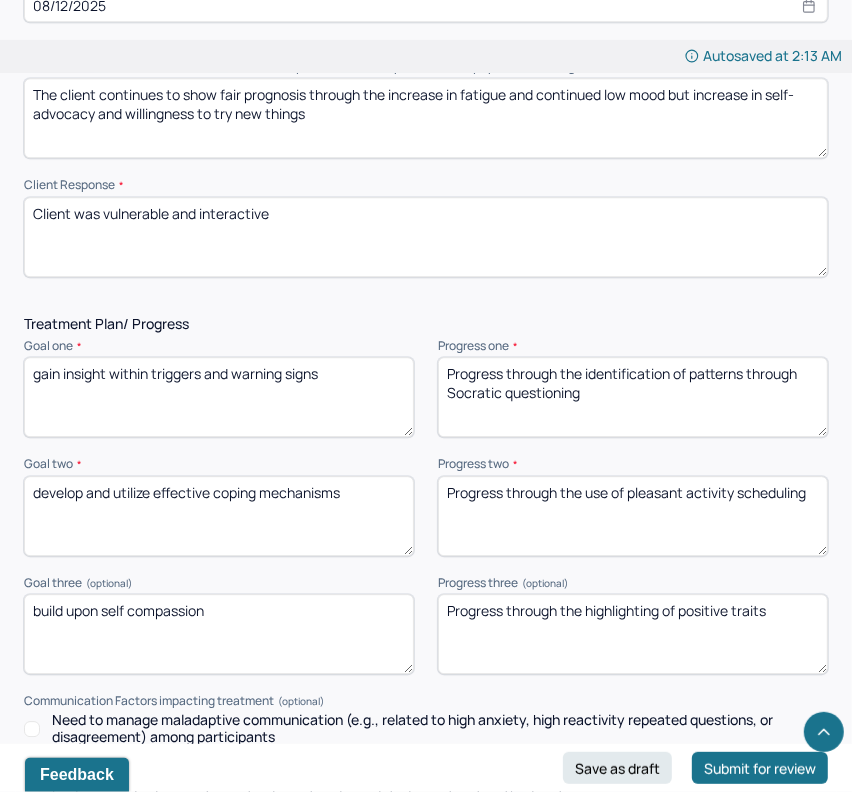 type on "Modeling and skills training was used to build medication management skills through the refilling of pill organizer as a coping mechanism builder. CBT was used to build insight through the use of Socratic questioning and downward arrow technique. CBT was also used to build coping mechanisms through the challenging of negative thoughts and maladaptive thought patterns. DBT was used to build coping mechanisms through the discussion of boundary-setting and communication skills. Solution based brief therapy was used to build coping mechanisms by breaking down larger goals into smaller steps to make progress more achievable. Client-centered therapy was used to promote self-compassion through the validating of experience and to promote insight through reflective listening. Narrative therapy was used to build insight through the use of client-generated metaphor. Strength based therapy was used to build self-compassion through the highlighting of positive traits, including resiliency, Psychodynamic therapy was use..." 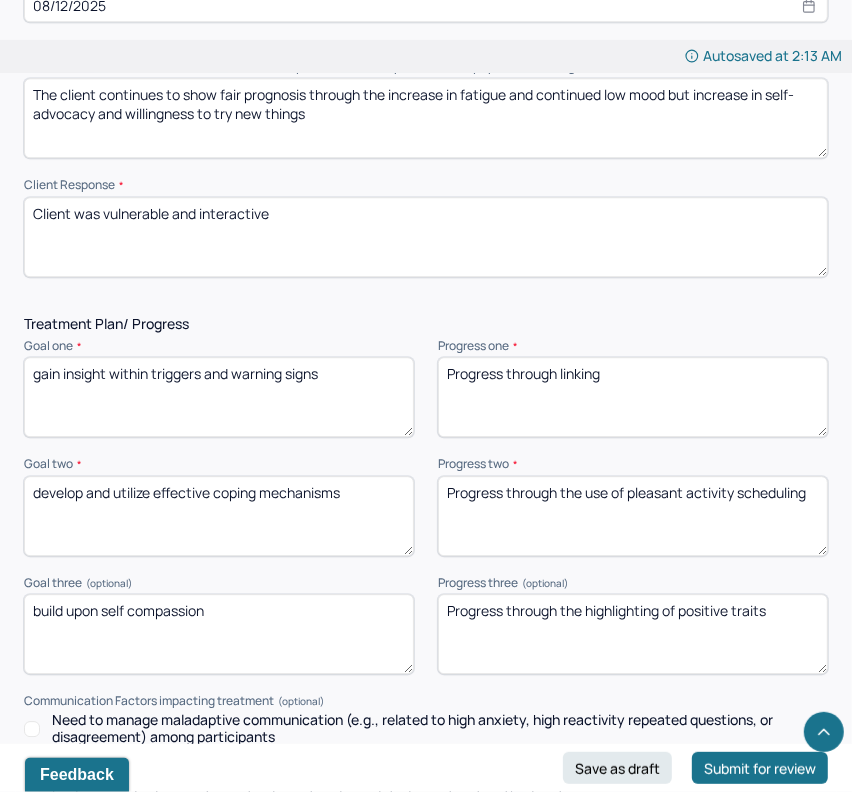 type on "Progress through linking" 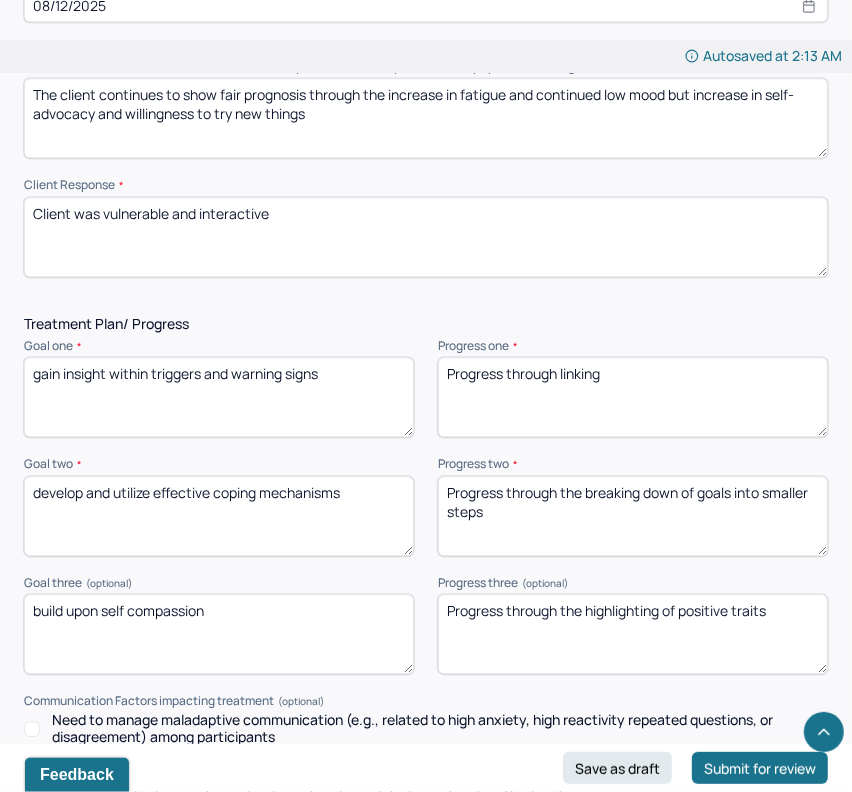 type on "Progress through the breaking down of goals into smaller steps" 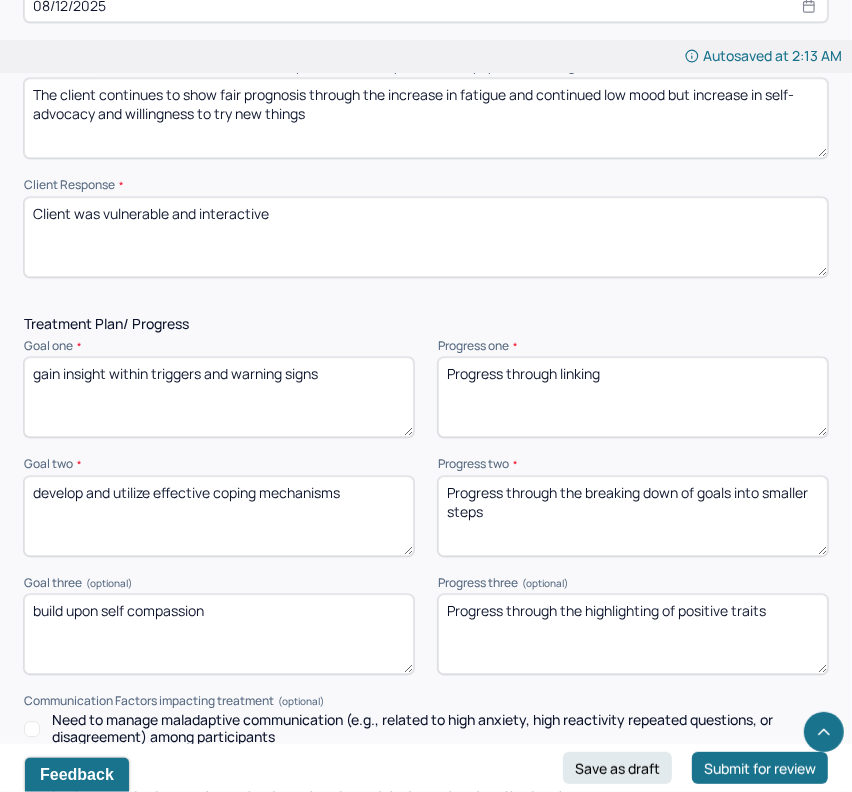 drag, startPoint x: 784, startPoint y: 580, endPoint x: 562, endPoint y: 568, distance: 222.32408 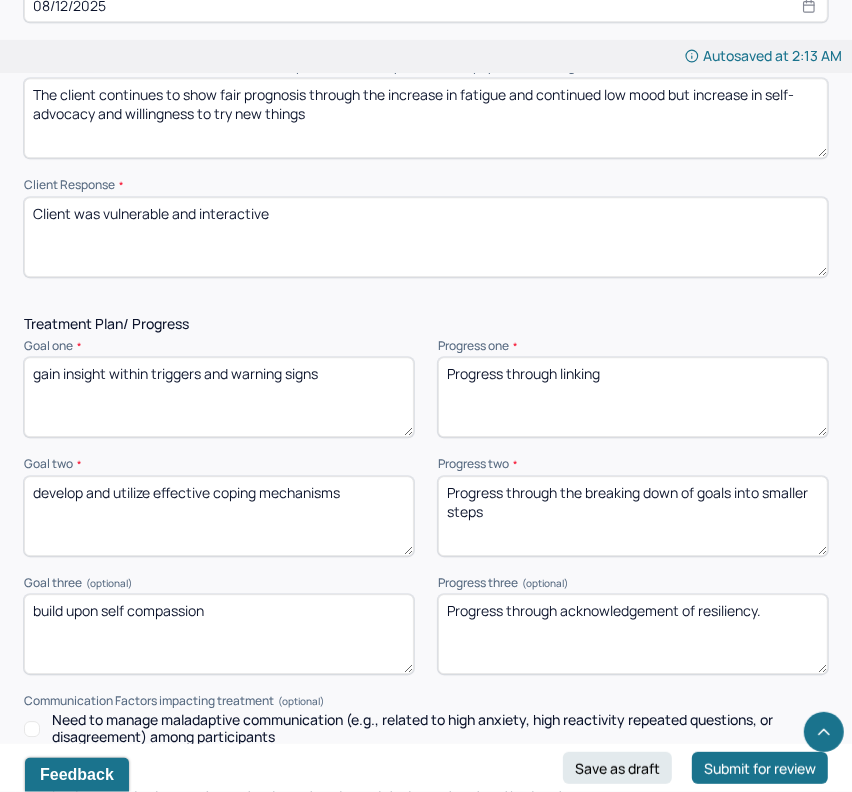 scroll, scrollTop: 3056, scrollLeft: 0, axis: vertical 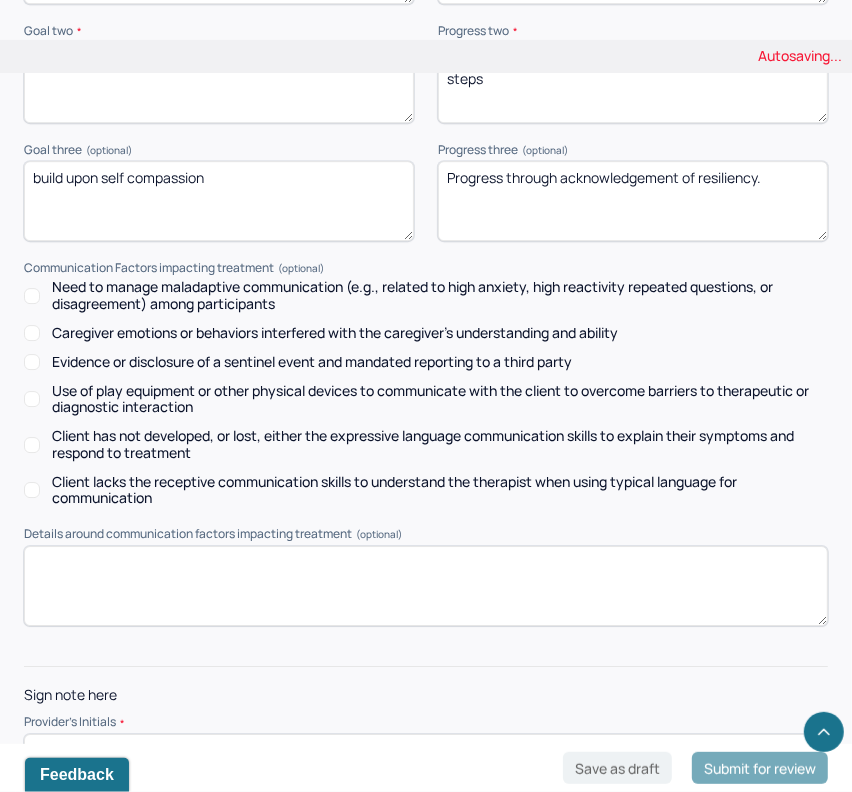type on "Progress through acknowledgement of resiliency." 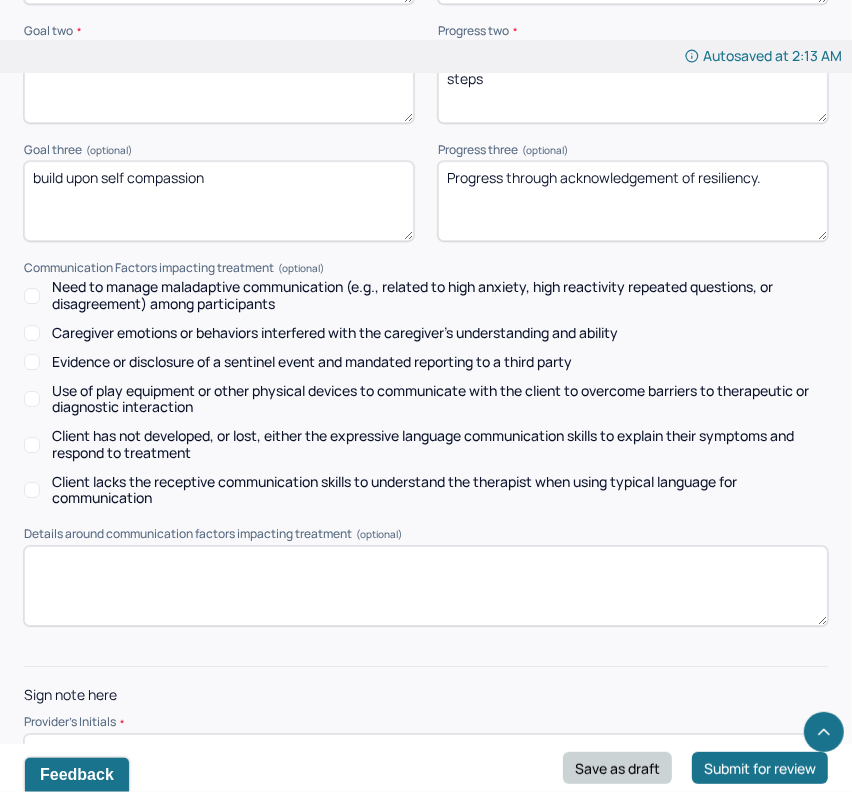 click on "Save as draft" at bounding box center [617, 768] 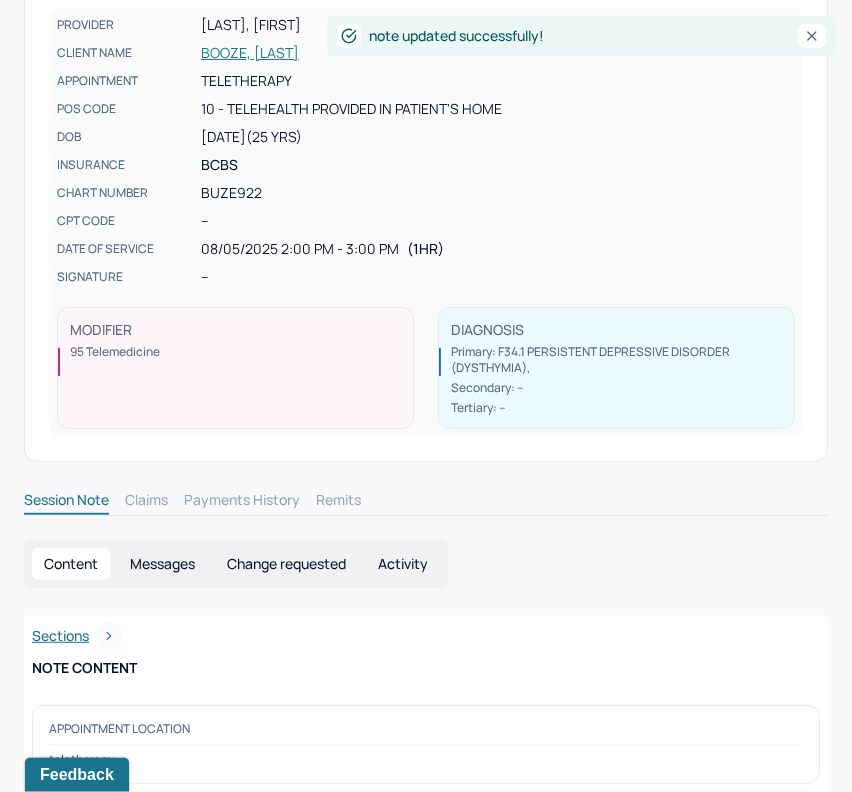 scroll, scrollTop: 0, scrollLeft: 0, axis: both 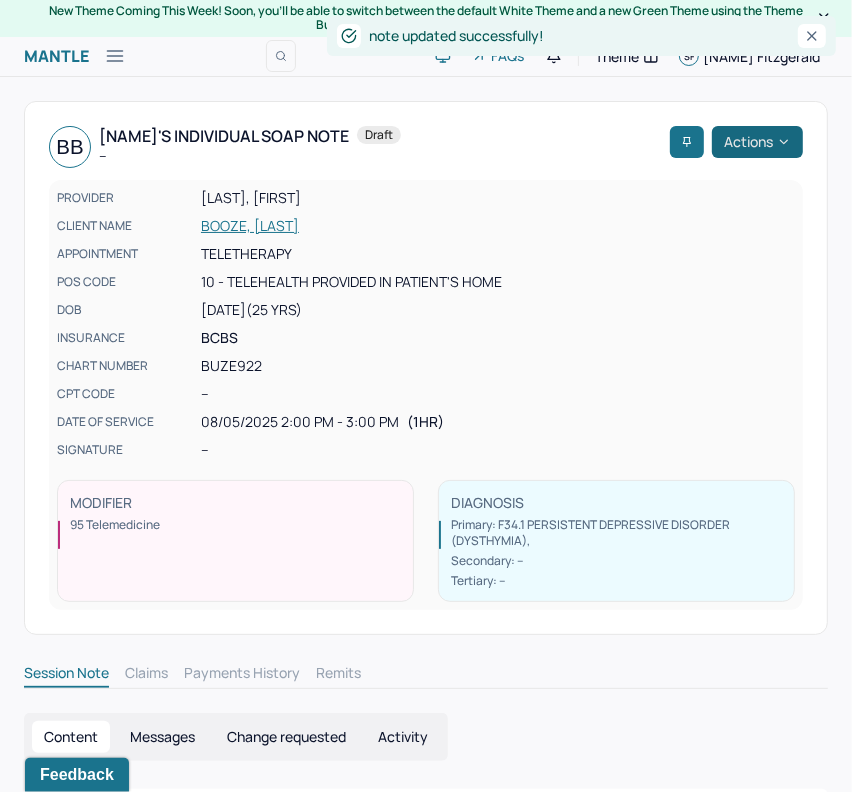 click on "Actions" at bounding box center (757, 142) 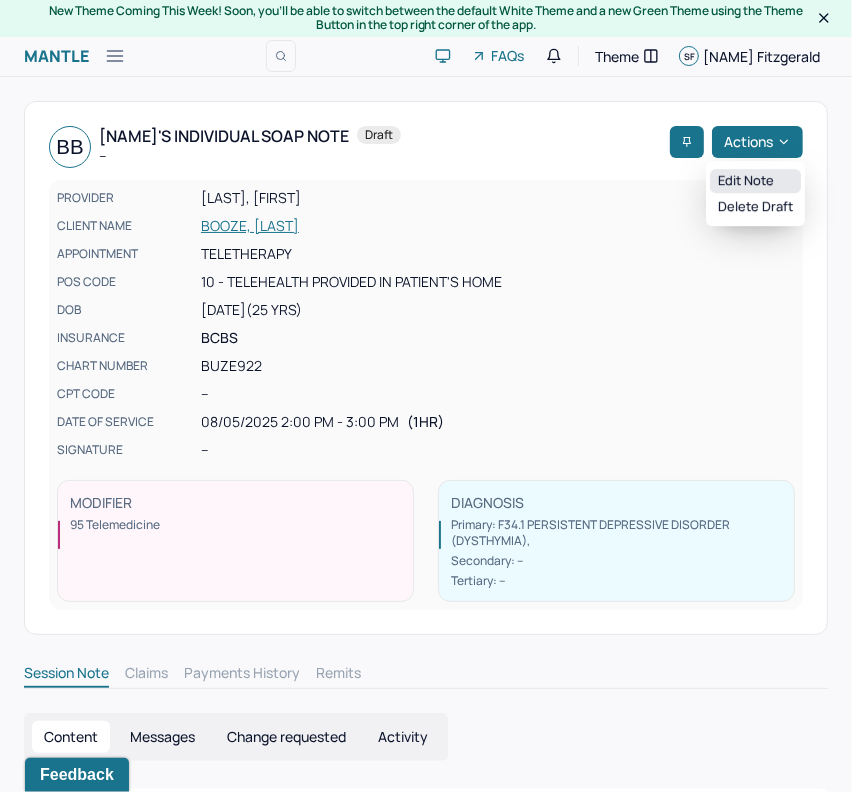 click on "Edit note" at bounding box center [755, 181] 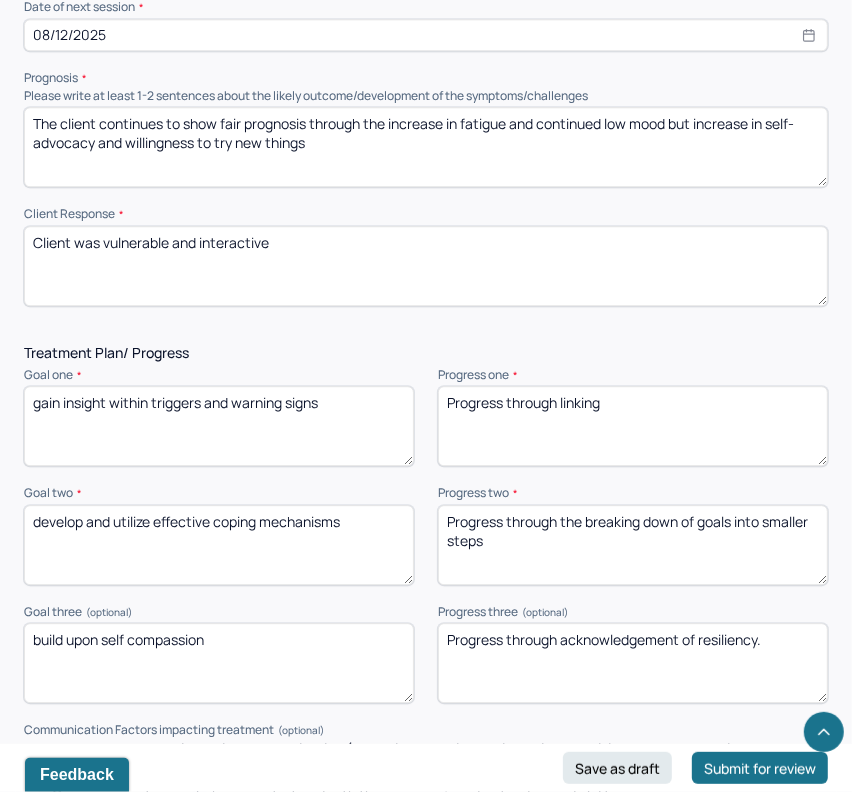 scroll, scrollTop: 3056, scrollLeft: 0, axis: vertical 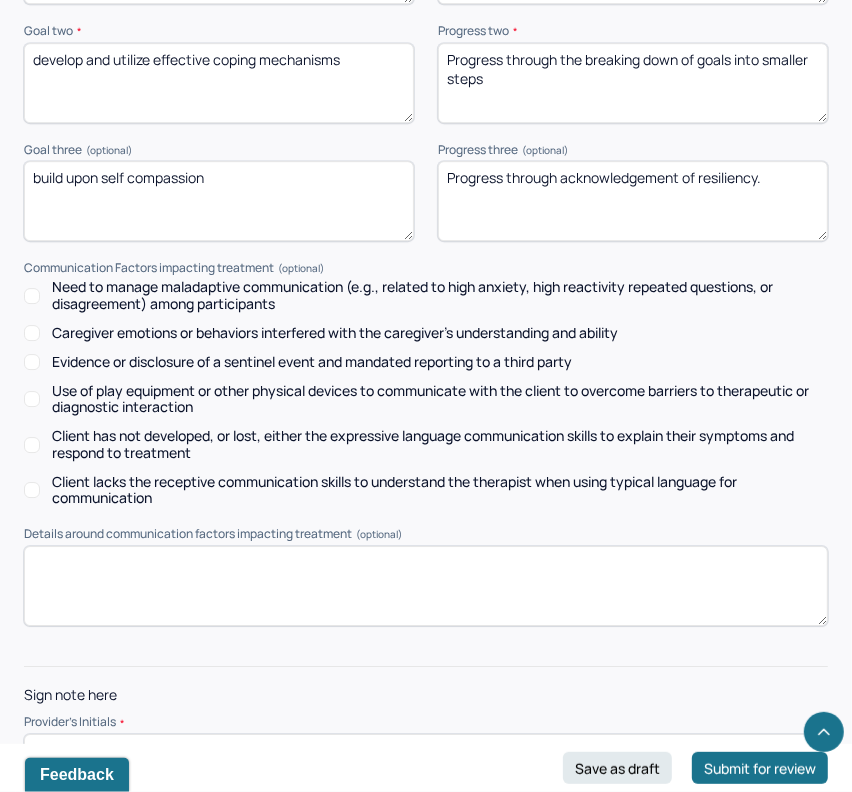 click at bounding box center [426, 750] 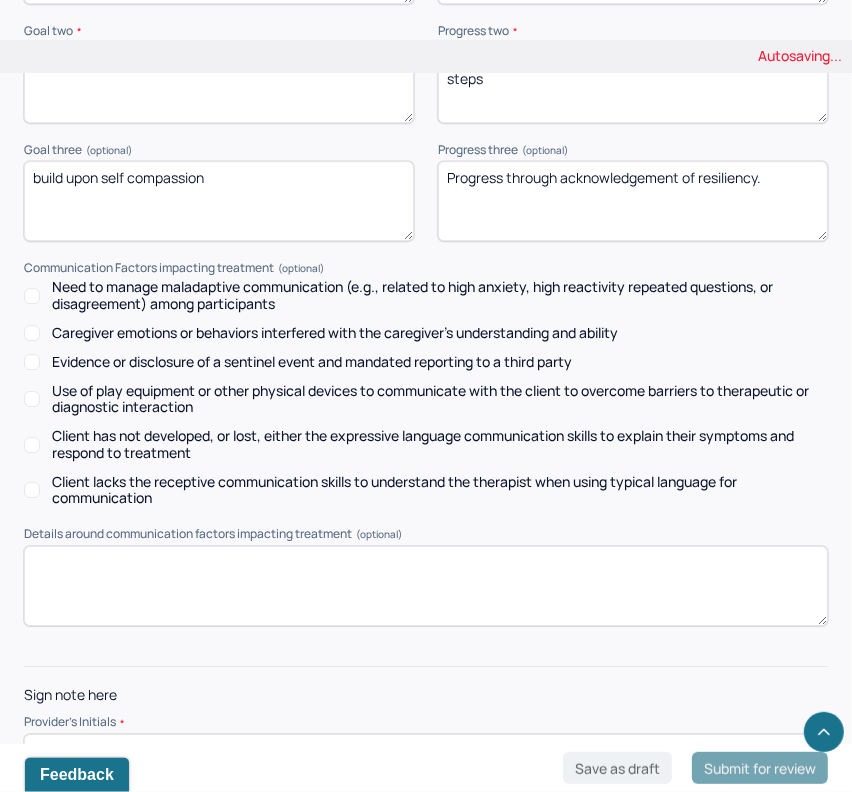type on "SF" 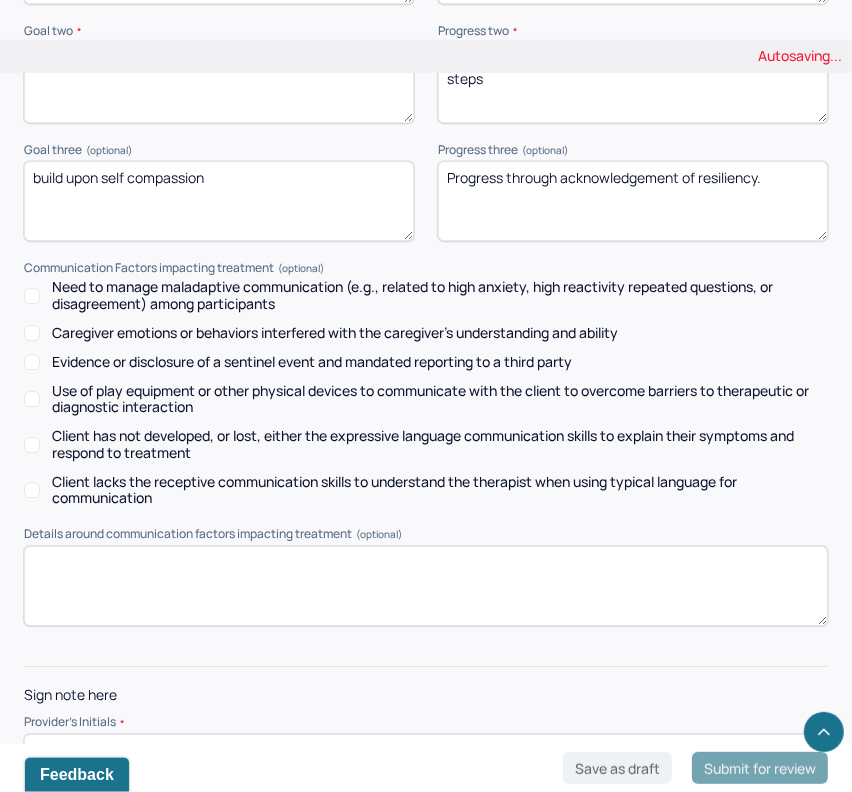 click on "Submit for review" at bounding box center [760, 768] 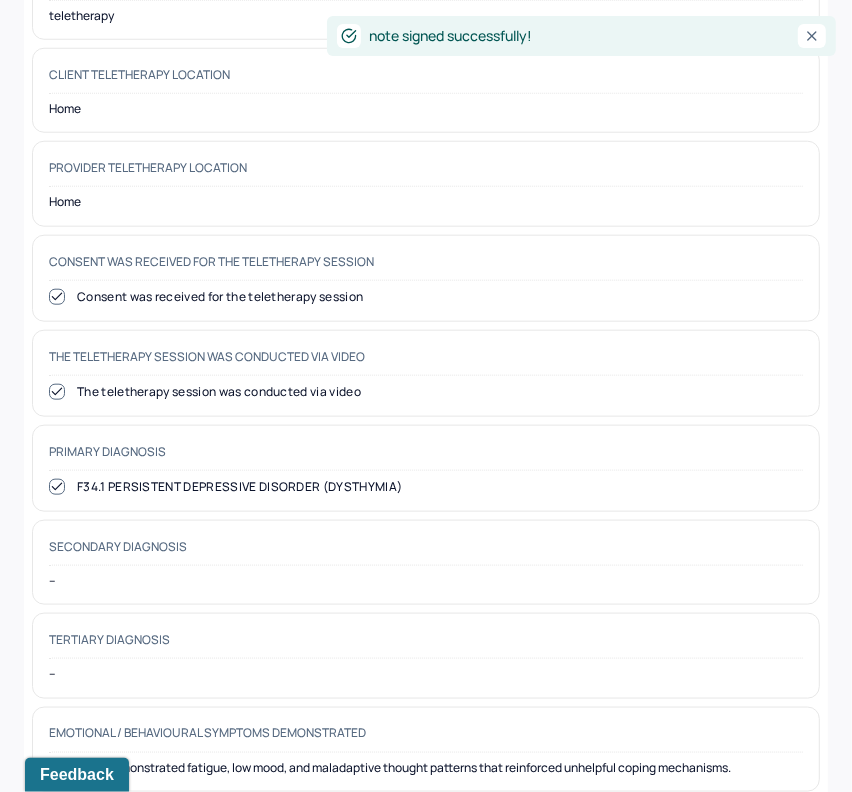 scroll, scrollTop: 0, scrollLeft: 0, axis: both 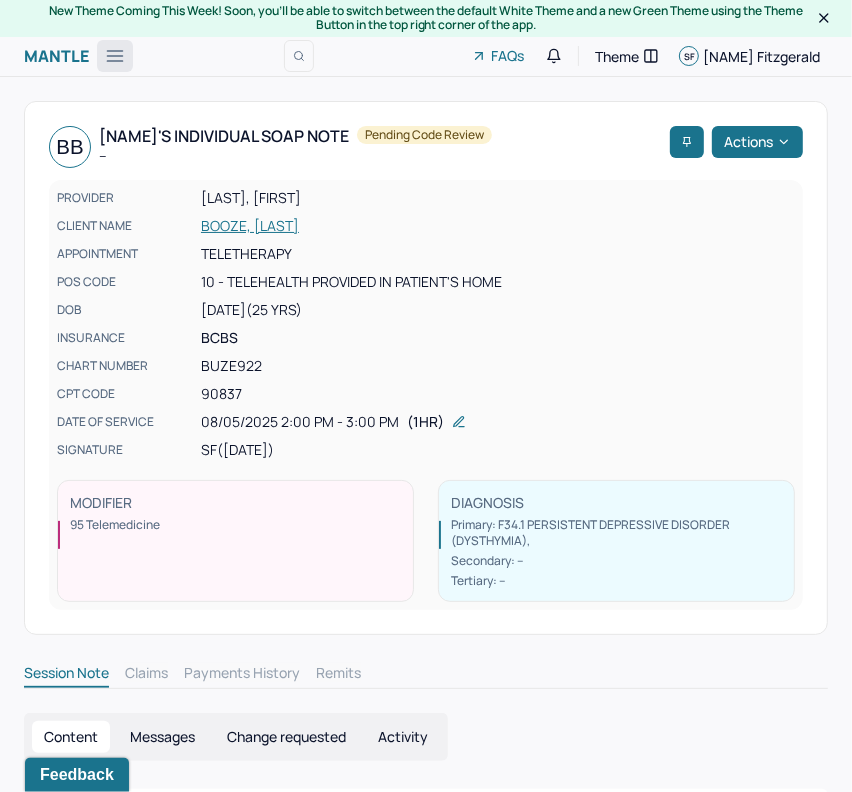 click 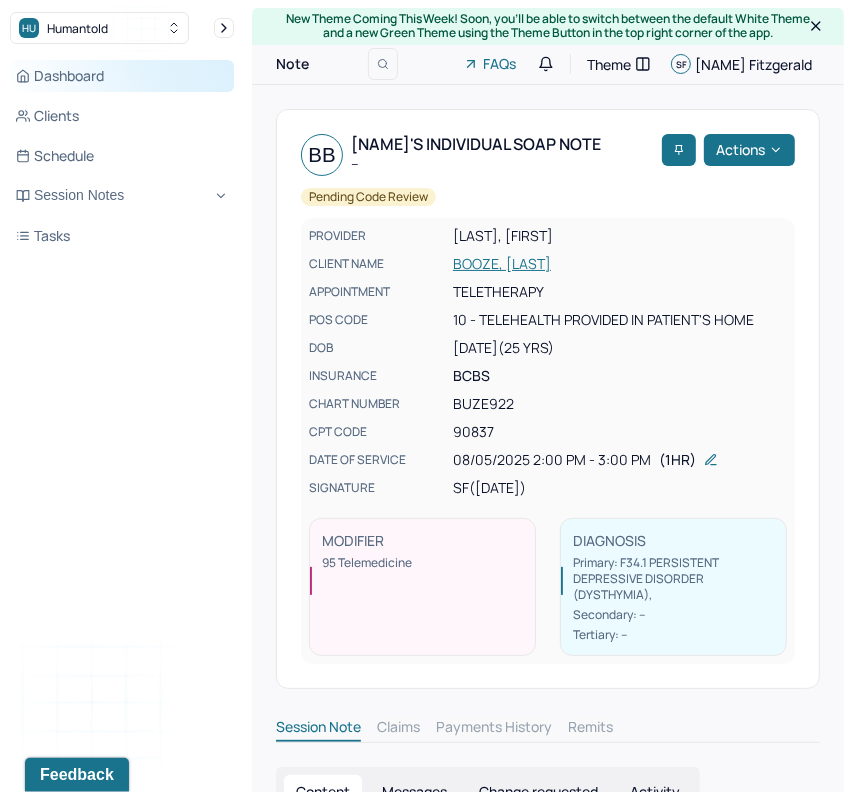 click on "Dashboard" at bounding box center [122, 76] 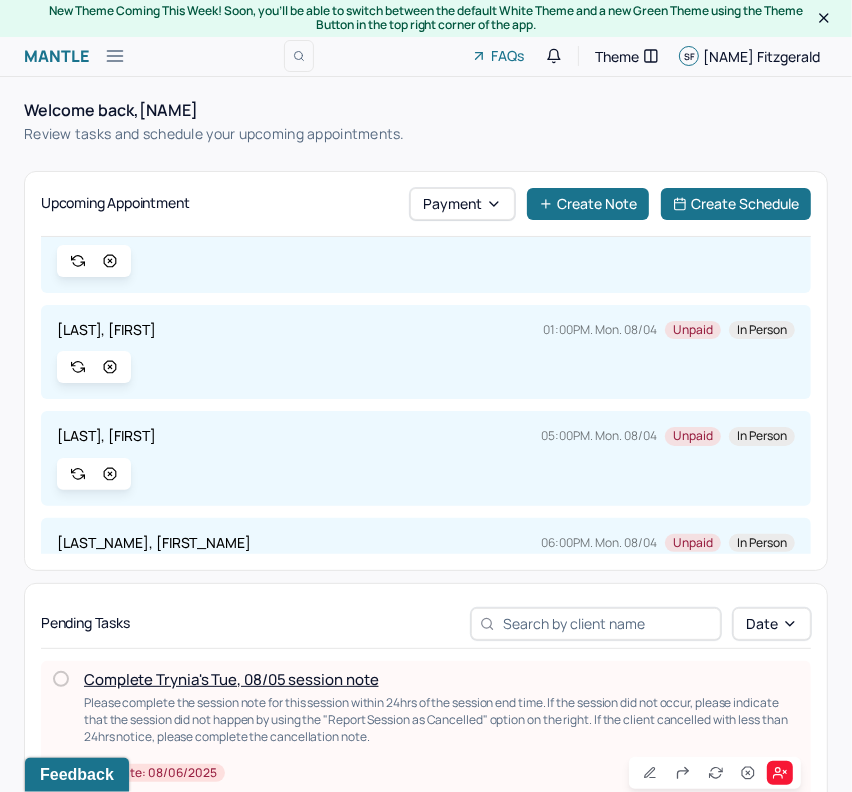scroll, scrollTop: 290, scrollLeft: 0, axis: vertical 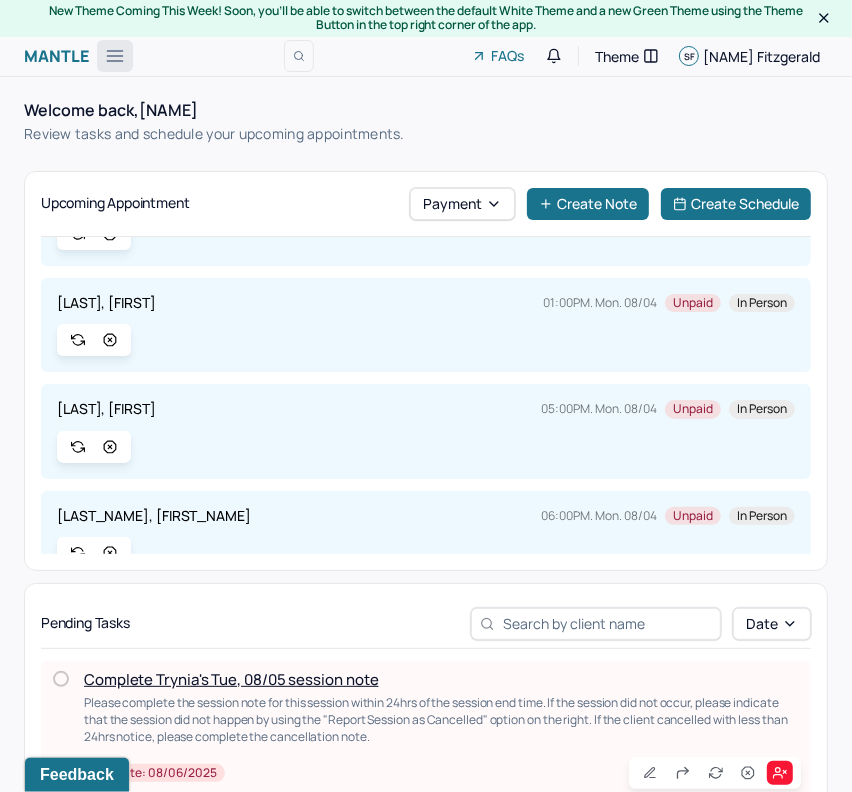 click at bounding box center (115, 56) 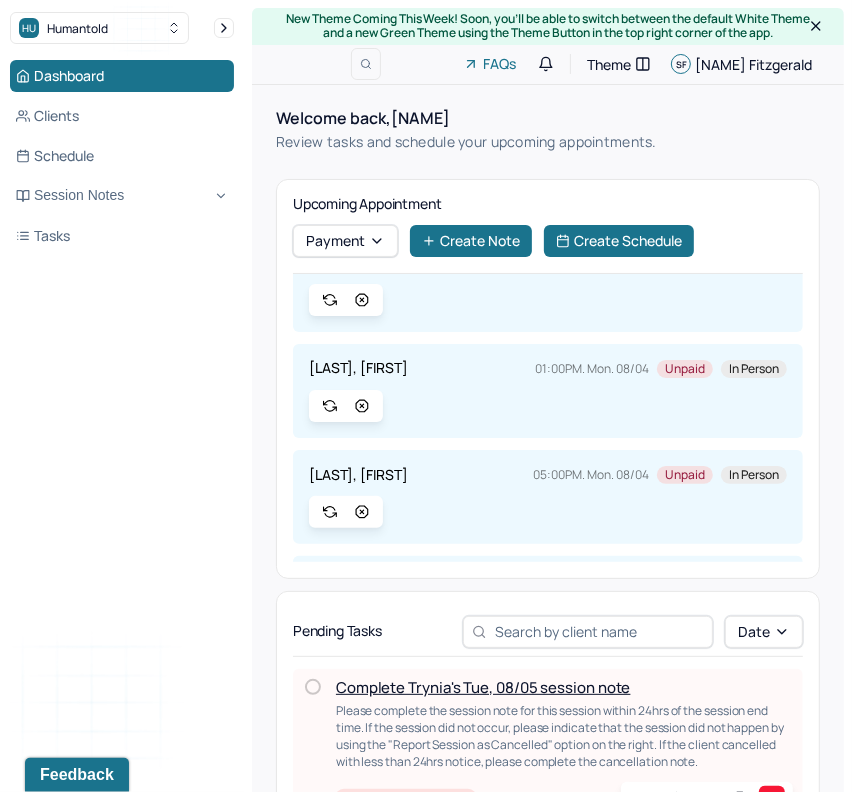 click on "Dashboard Clients Schedule Session Notes Tasks" at bounding box center (122, 156) 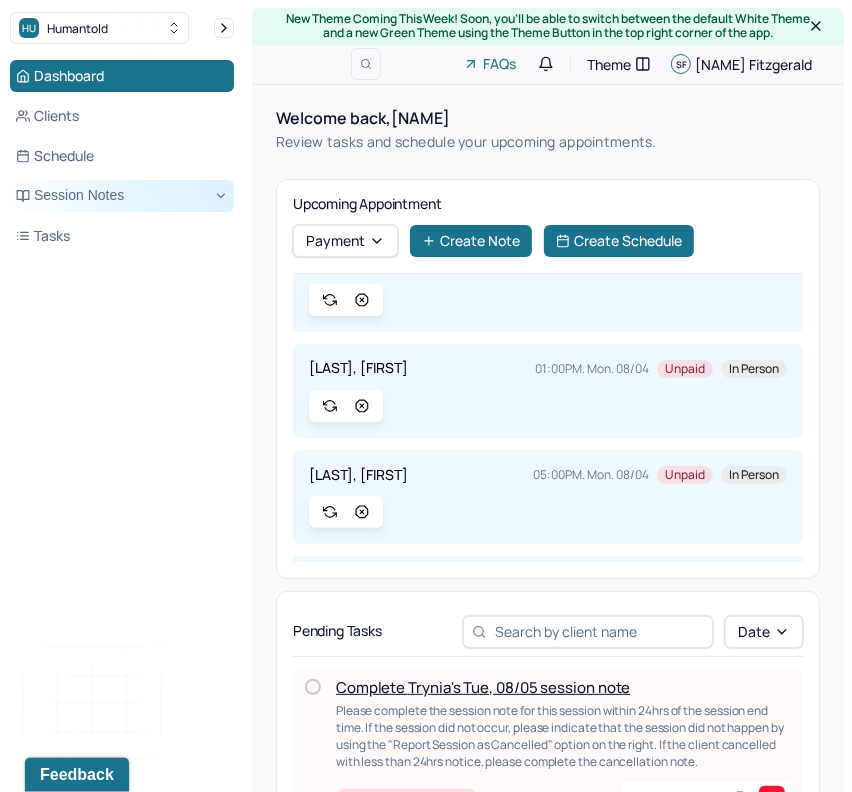 click on "Session Notes" at bounding box center (122, 196) 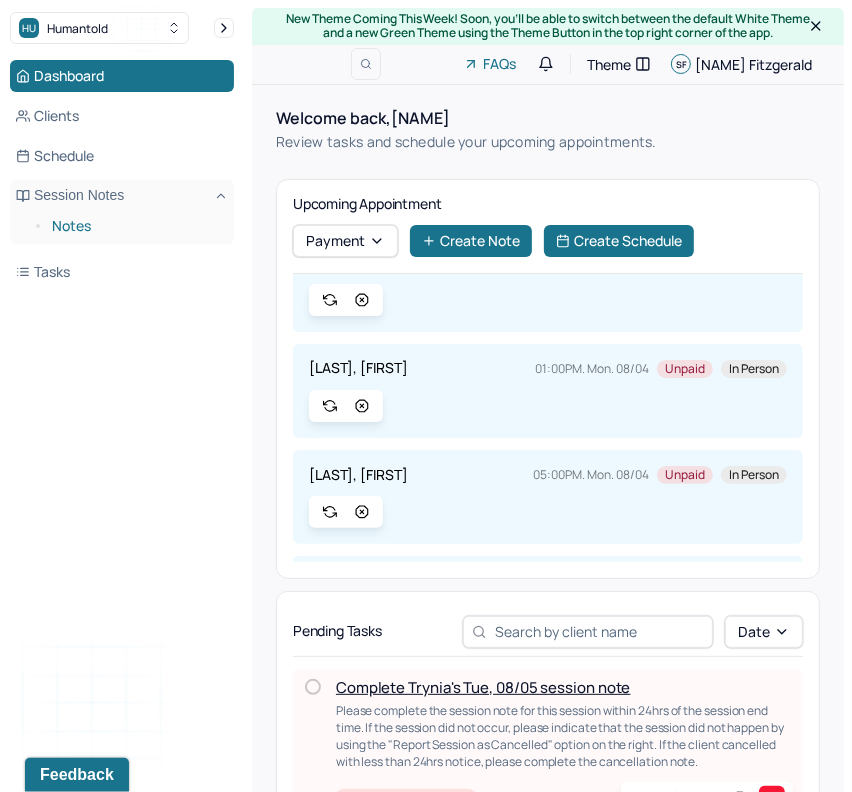 click on "Notes" at bounding box center [135, 226] 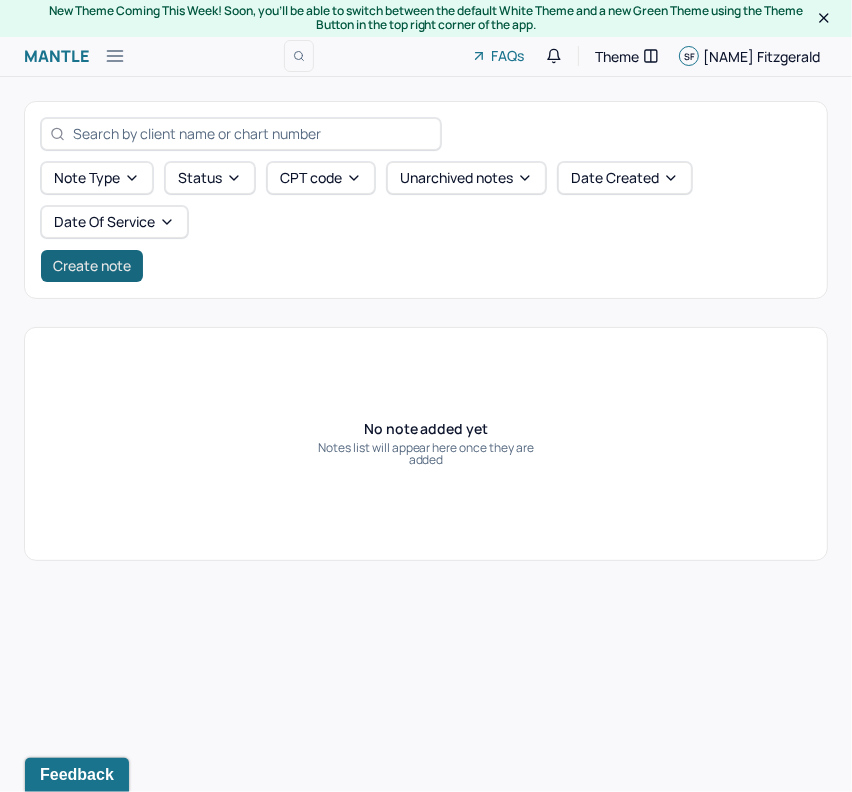 click on "Create note" at bounding box center (92, 266) 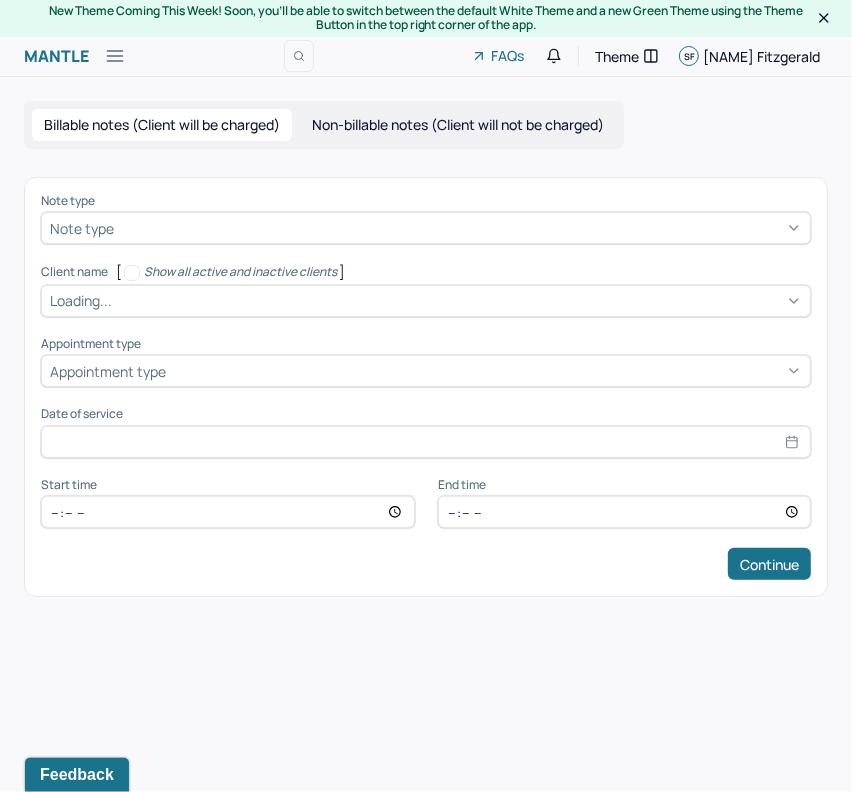 click on "Note type" at bounding box center [426, 228] 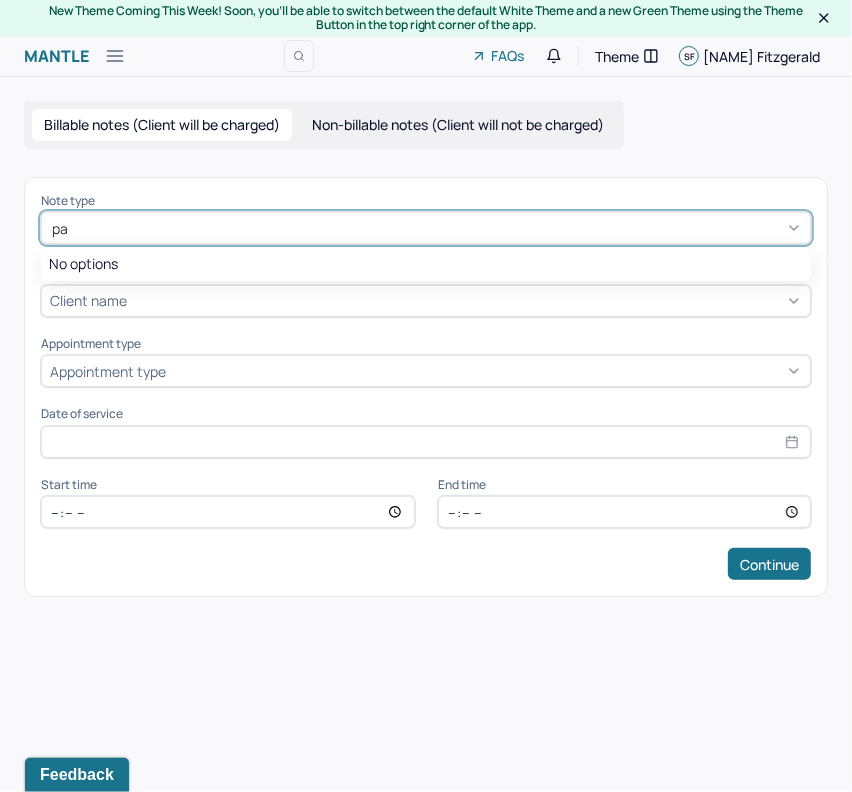 type on "p" 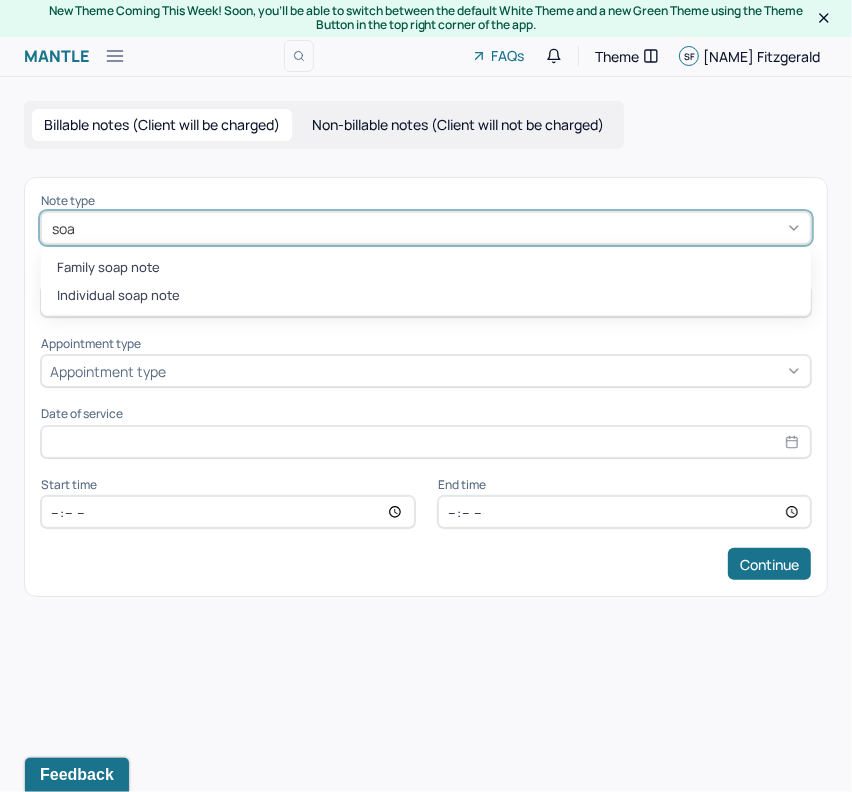 type on "soap" 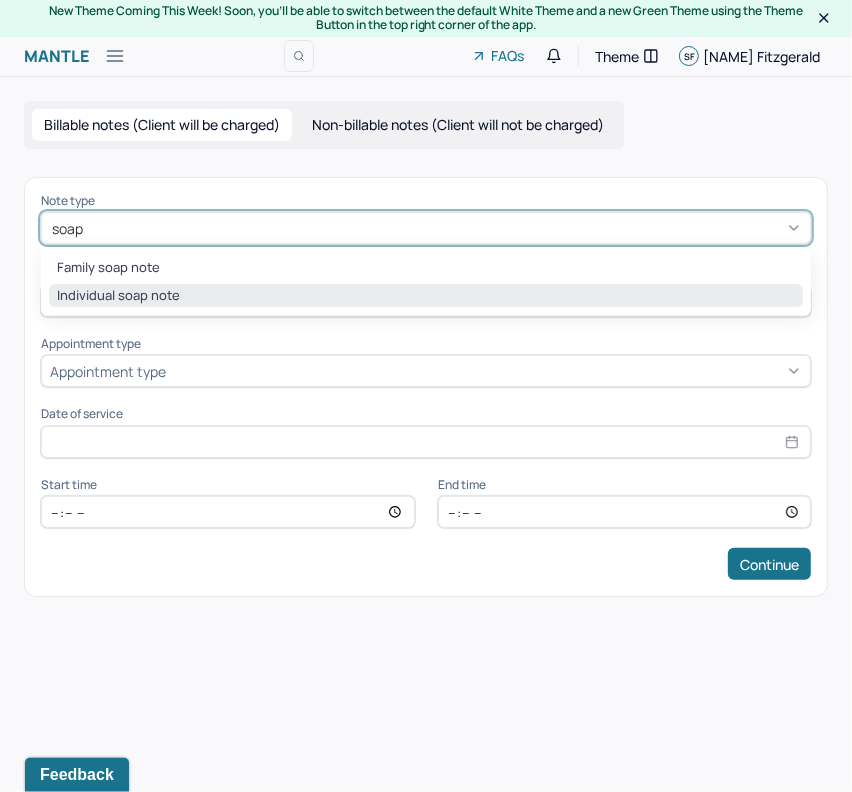click on "Individual soap note" at bounding box center [426, 296] 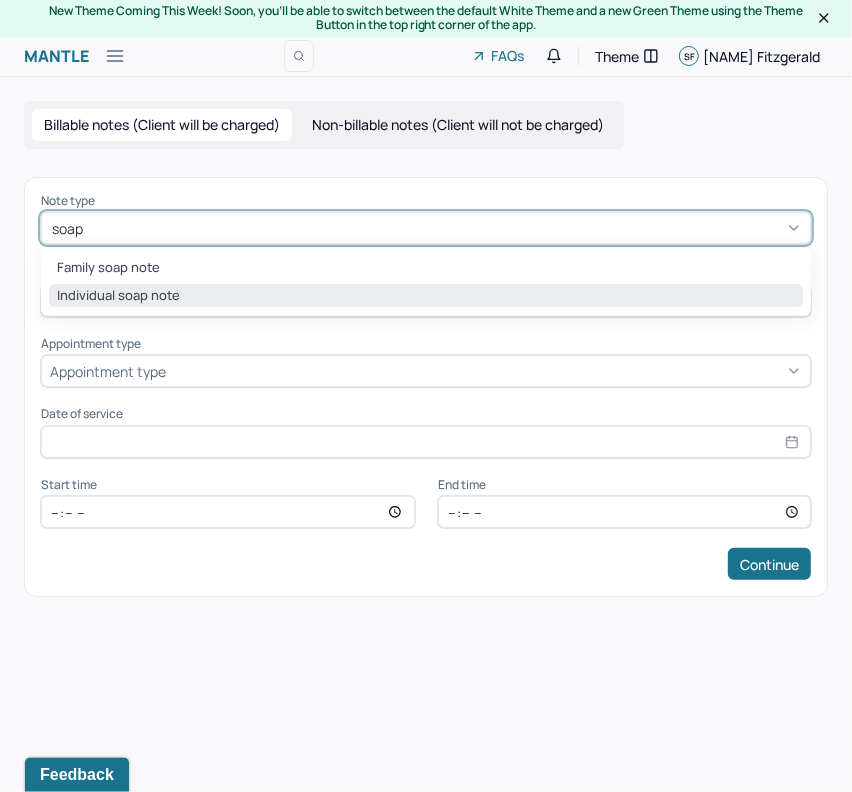 type 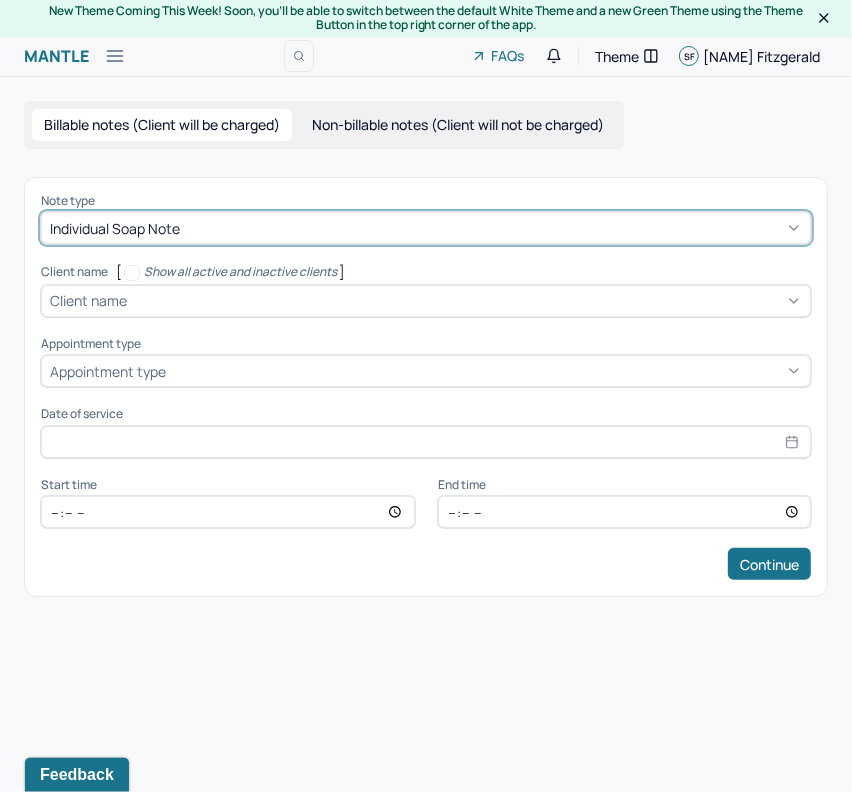 click at bounding box center (466, 300) 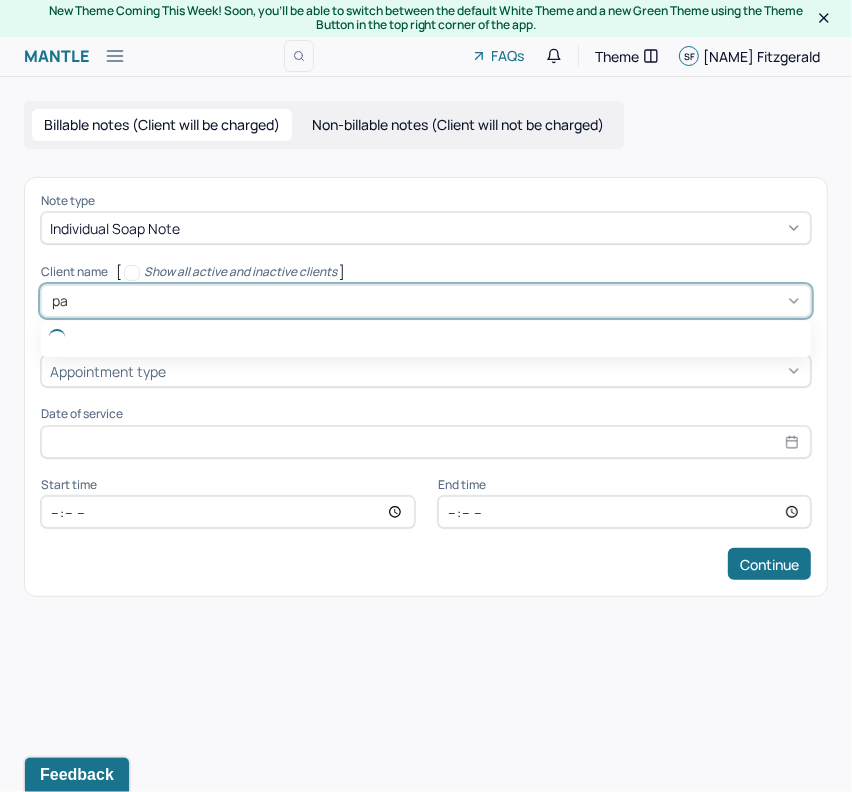 type on "pat" 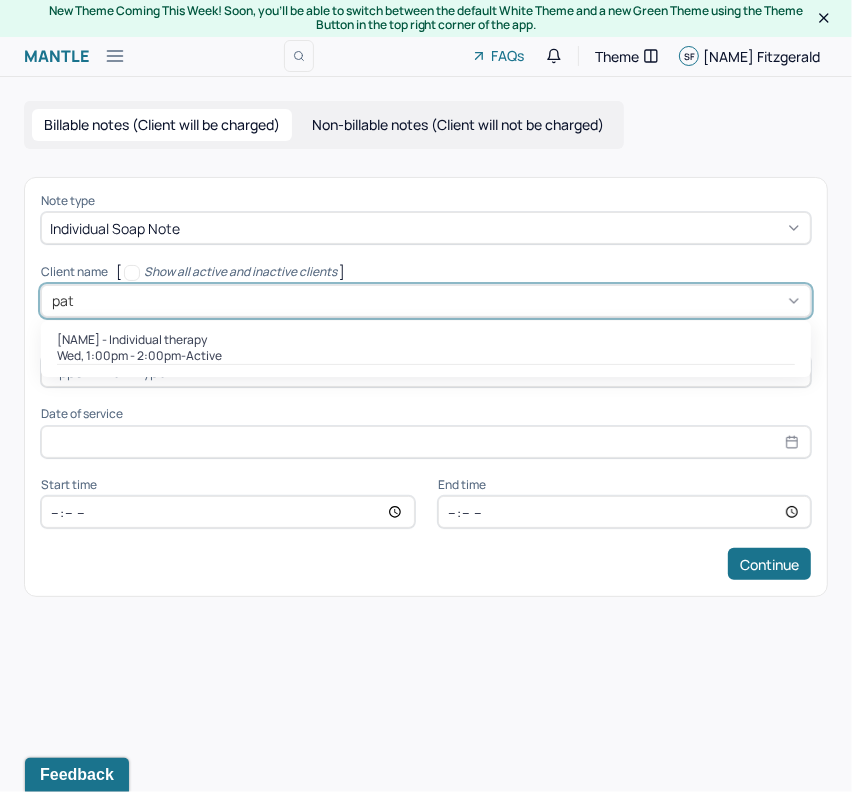 click on "[NAME] - Individual therapy Wed, [TIME] - active" at bounding box center (426, 349) 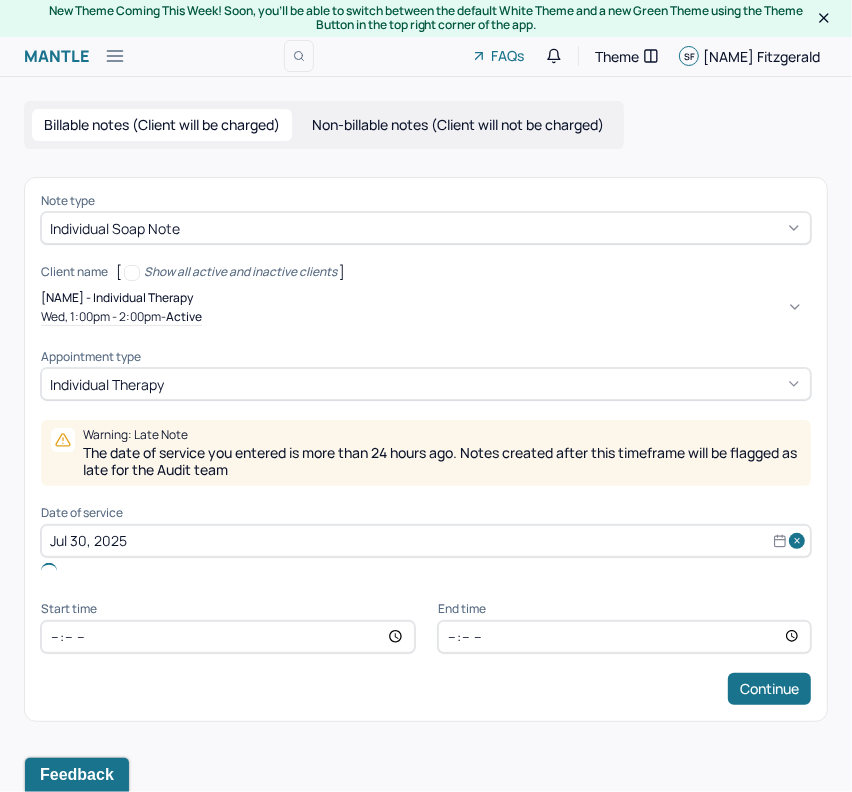 type 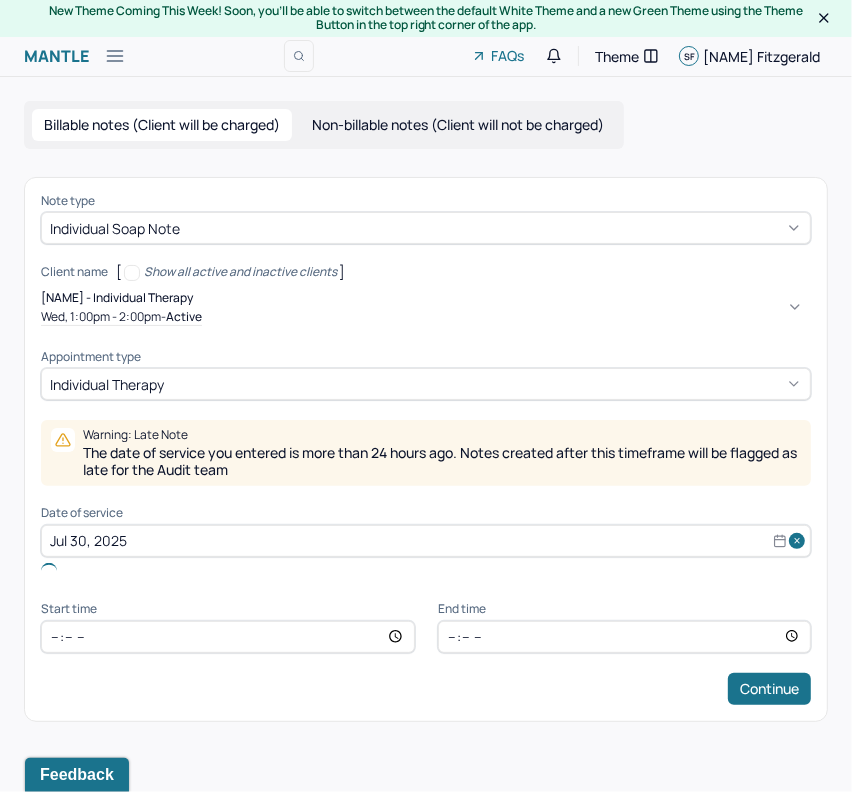 type on "Jul 30, 2025" 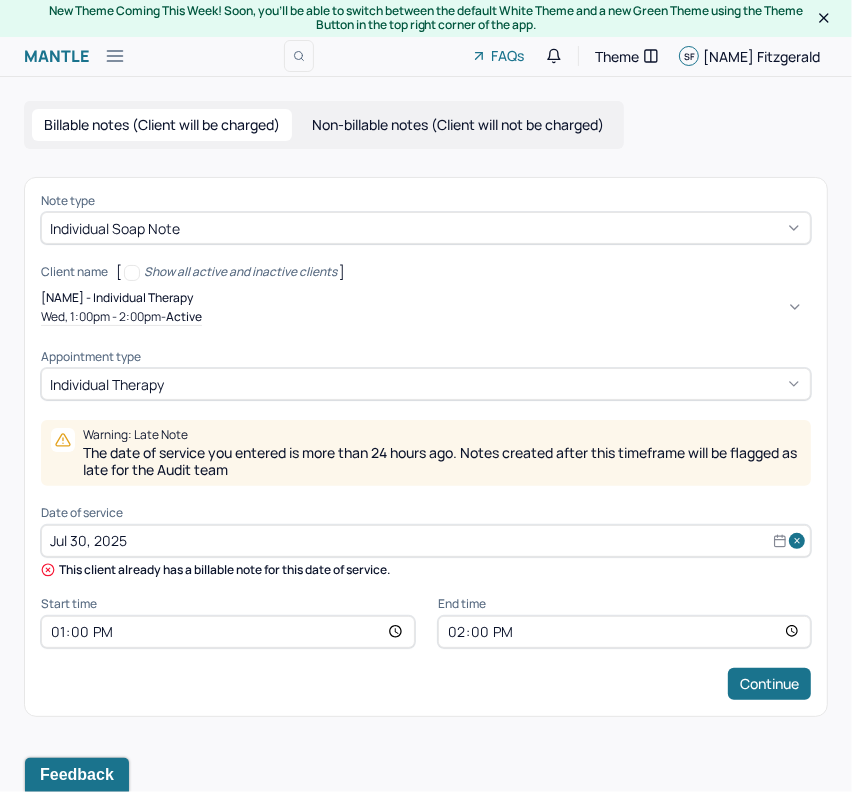 click on "Jul 30, 2025" at bounding box center (426, 541) 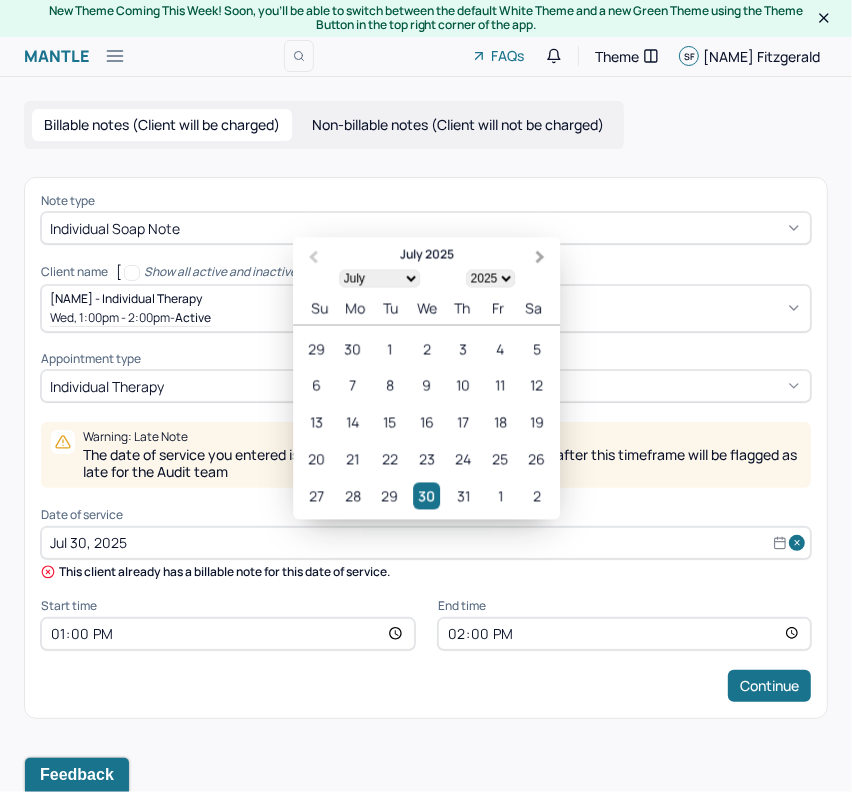 click on "Next Month" at bounding box center [540, 257] 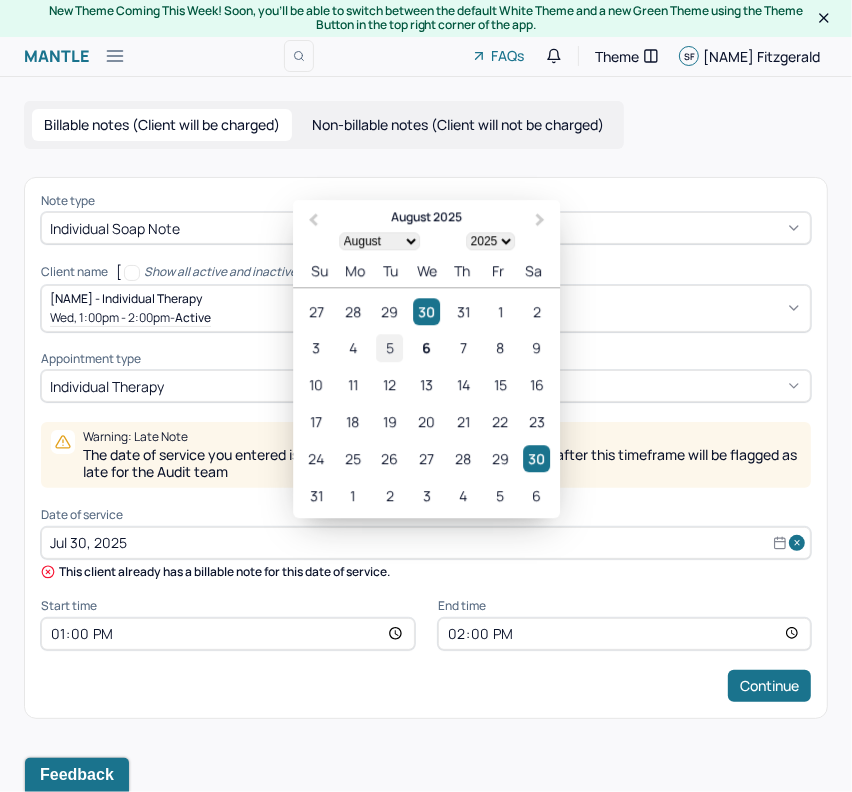 click on "5" at bounding box center (389, 348) 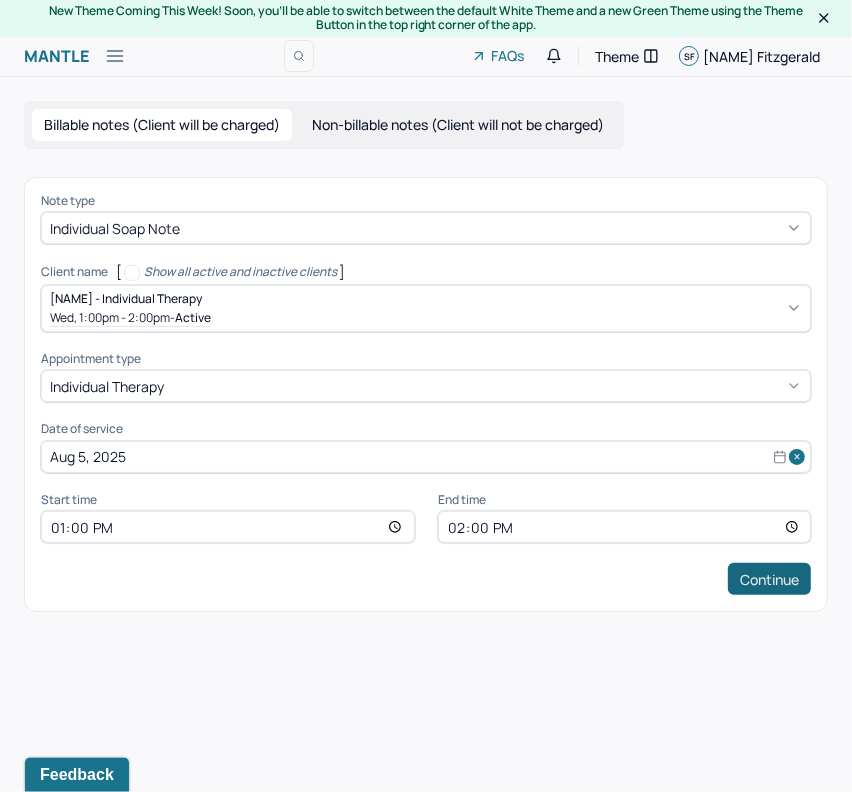 click on "Continue" at bounding box center [769, 579] 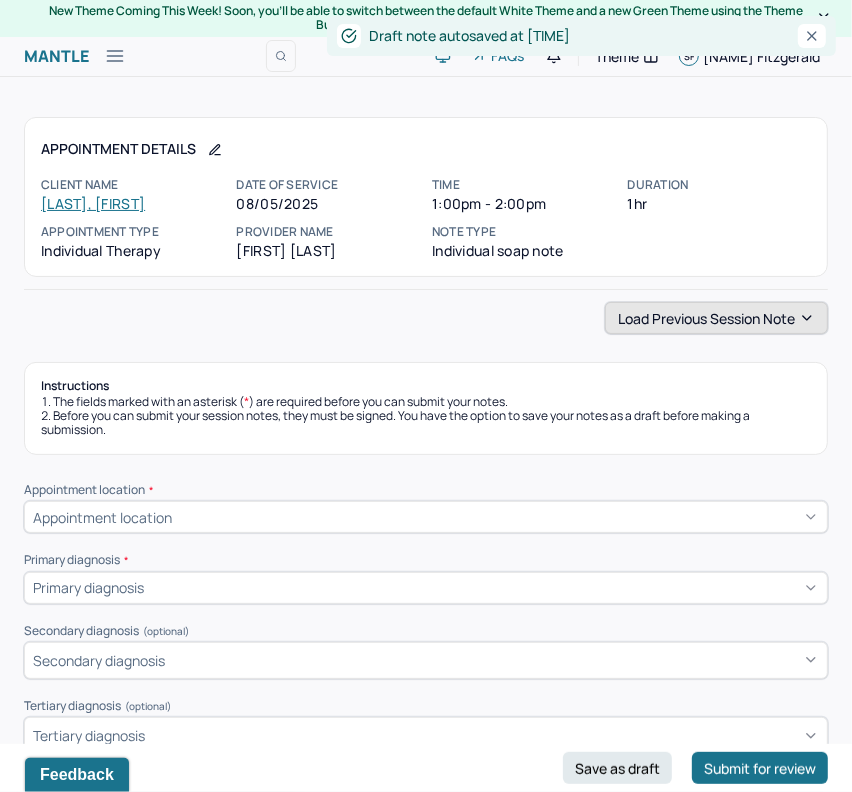 click on "Load previous session note" at bounding box center [716, 318] 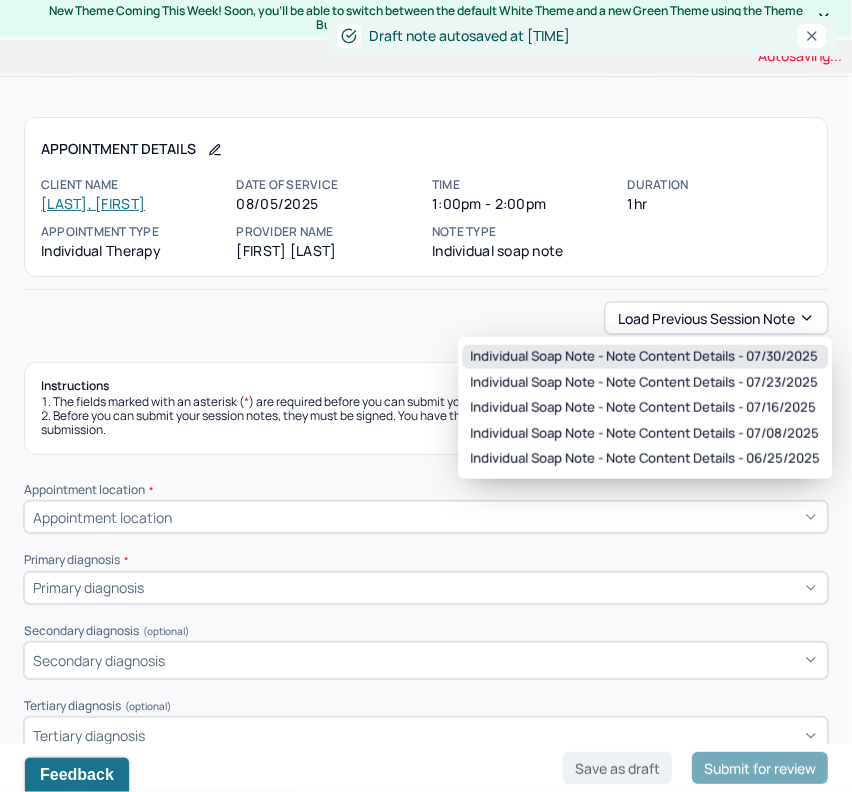 click on "Individual soap note   - Note content Details -   07/30/2025" at bounding box center (644, 357) 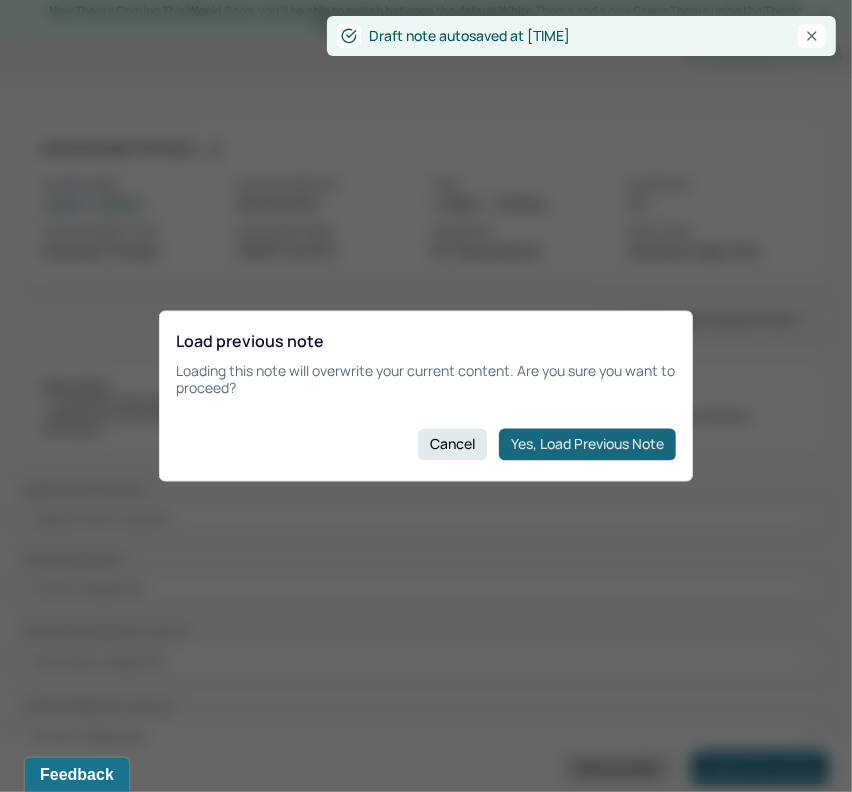 click on "Yes, Load Previous Note" at bounding box center (587, 444) 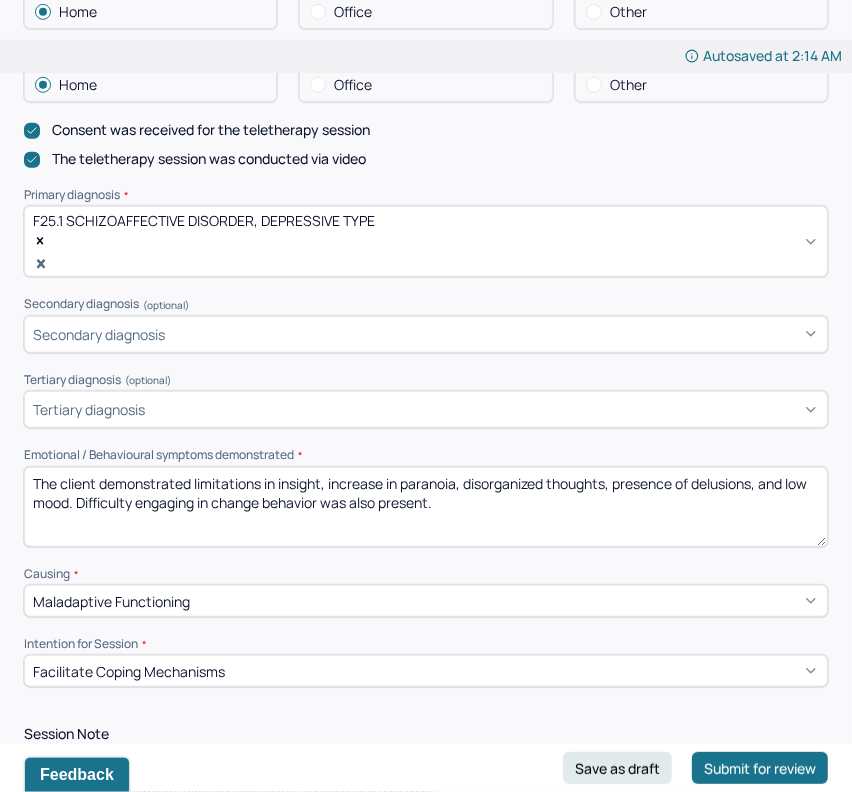 scroll, scrollTop: 631, scrollLeft: 0, axis: vertical 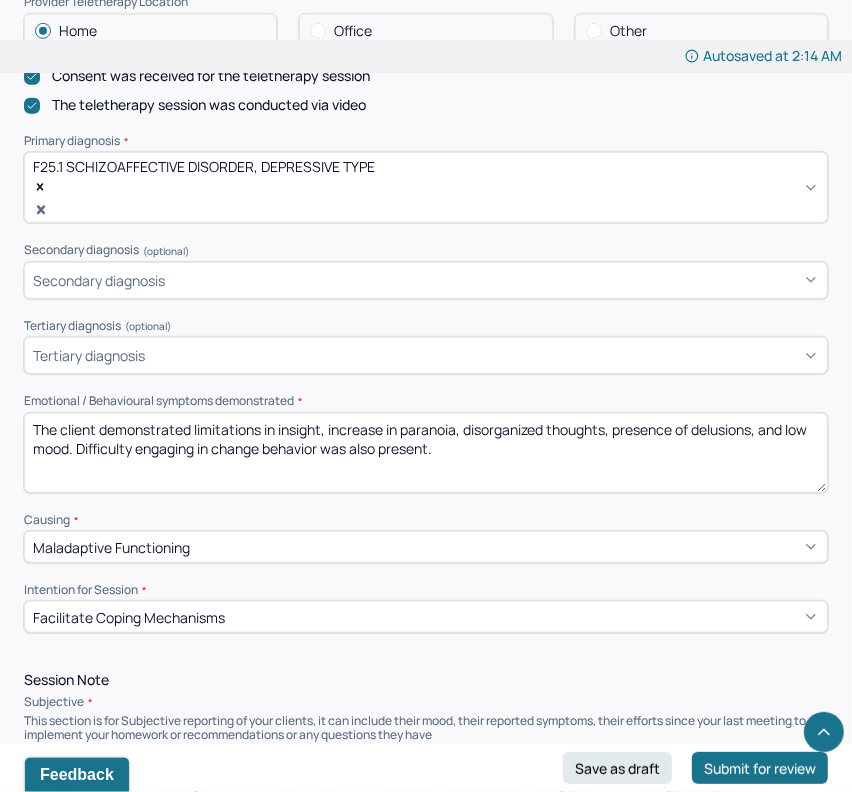 click on "The client demonstrated limitations in insight, increase in paranoia, disorganized thoughts, presence of delusions, and low mood. Difficulty engaging in change behavior was also present." at bounding box center (426, 453) 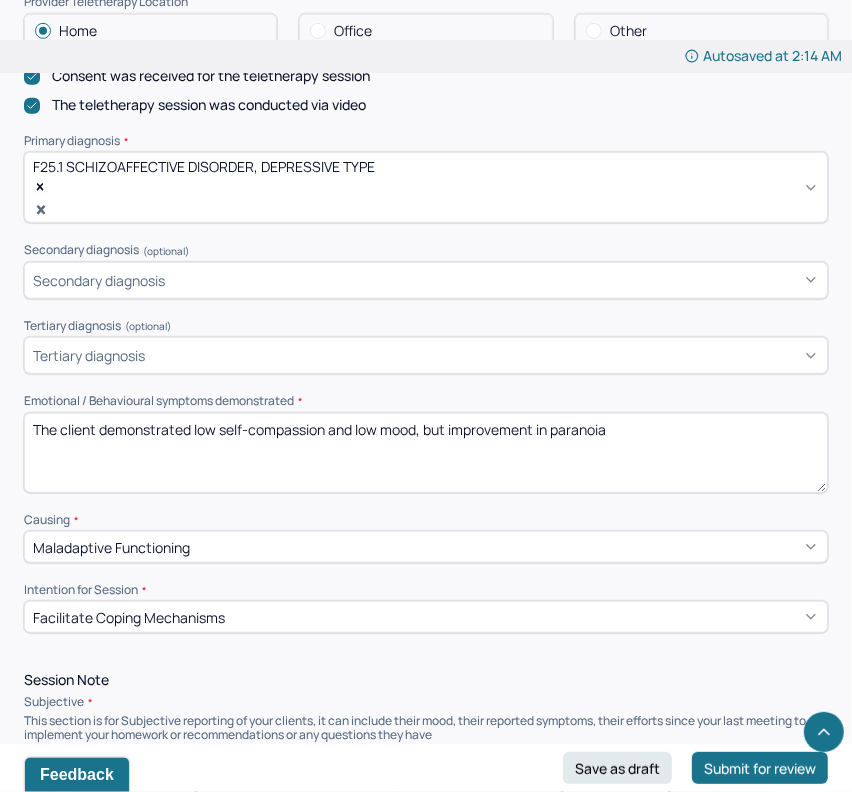 click on "The client demonstrated low self-compassion and low mood, but improvement in paranoia" at bounding box center (426, 453) 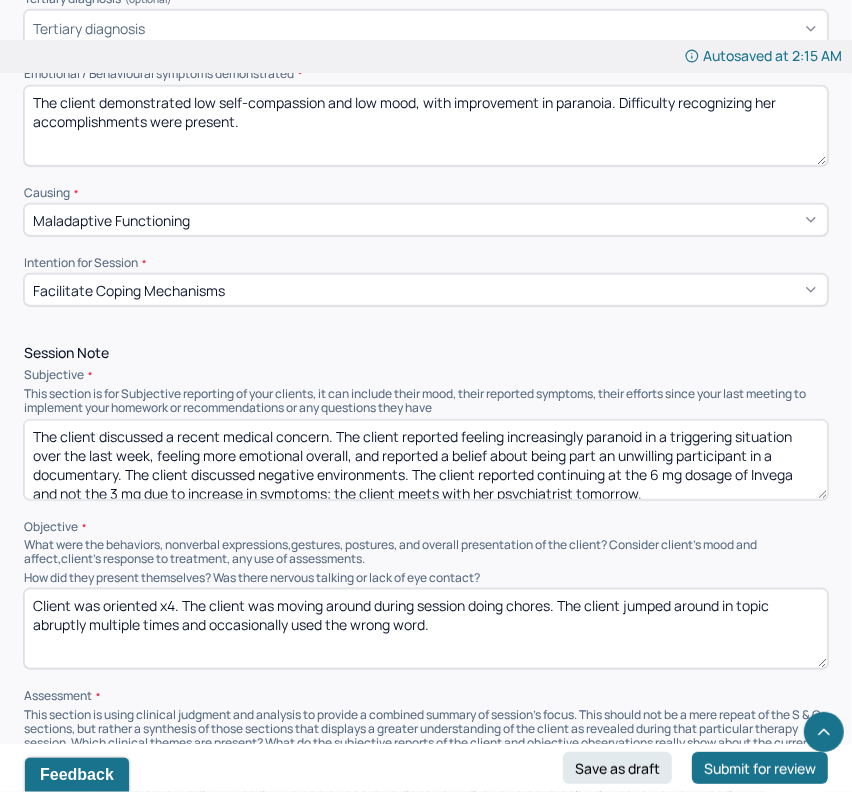 scroll, scrollTop: 1027, scrollLeft: 0, axis: vertical 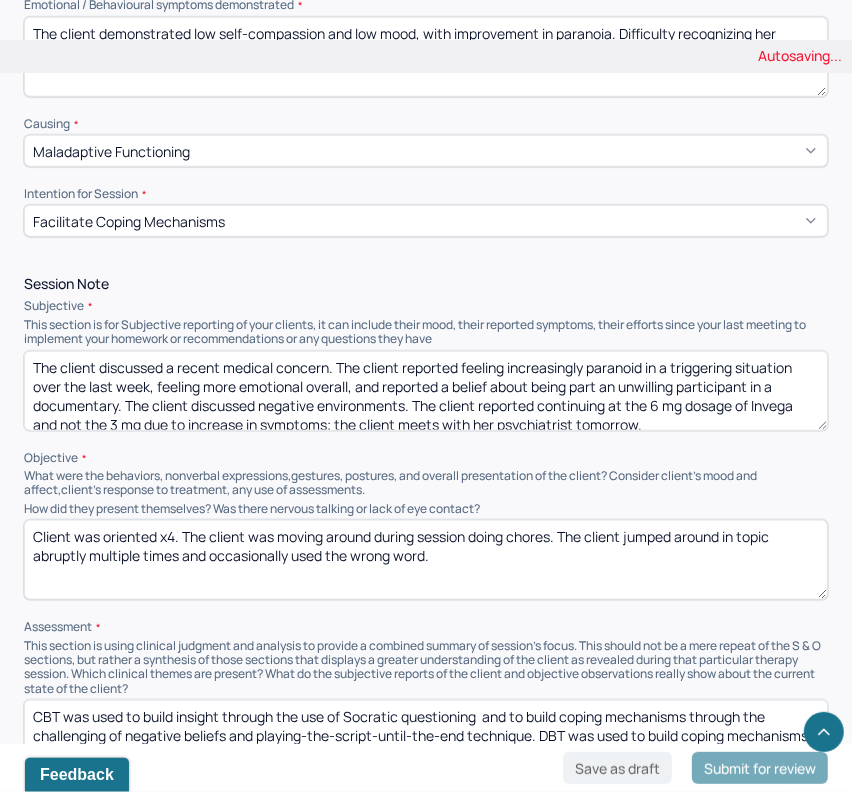 type on "The client demonstrated low self-compassion and low mood, with improvement in paranoia. Difficulty recognizing her accomplishments were present." 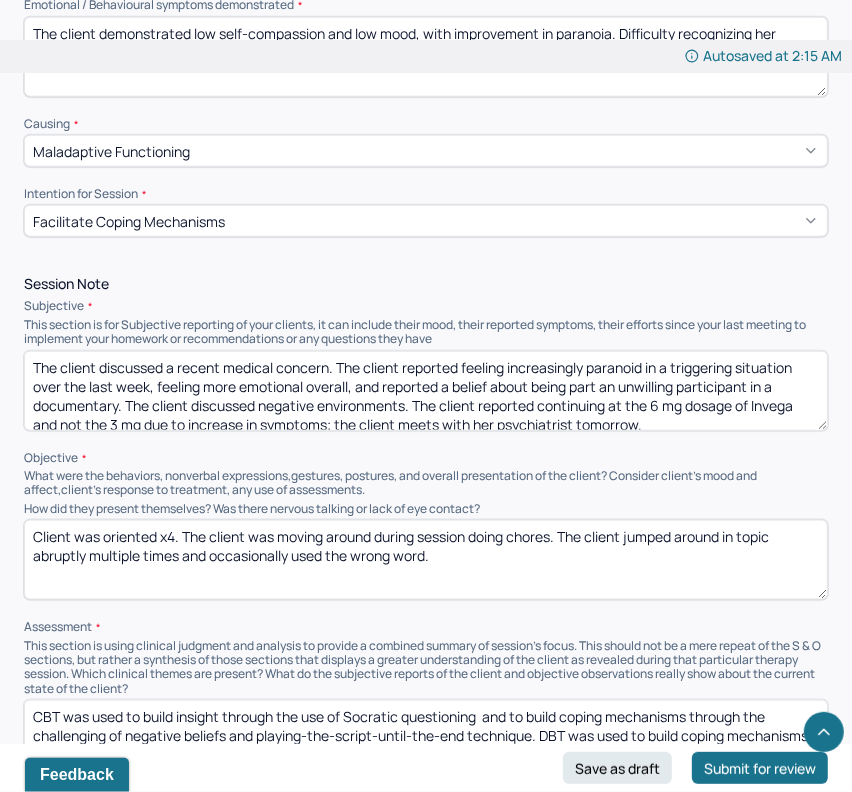 click on "The client discussed a recent medical concern. The client reported feeling increasingly paranoid in a triggering situation over the last week, feeling more emotional overall, and reported a belief about being part an unwilling participant in a documentary. The client discussed negative environments. The client reported continuing at the 6 mg dosage of Invega and not the 3 mg due to increase in symptoms; the client meets with her psychiatrist tomorrow." at bounding box center [426, 391] 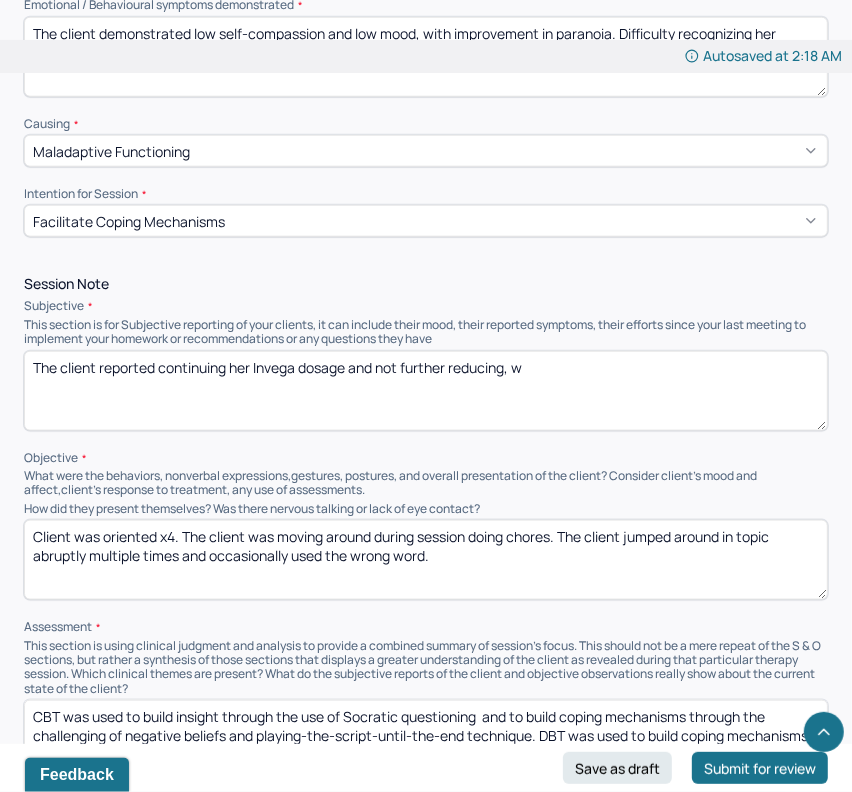 type on "The client reported continuing her Invega dosage and not further reducing," 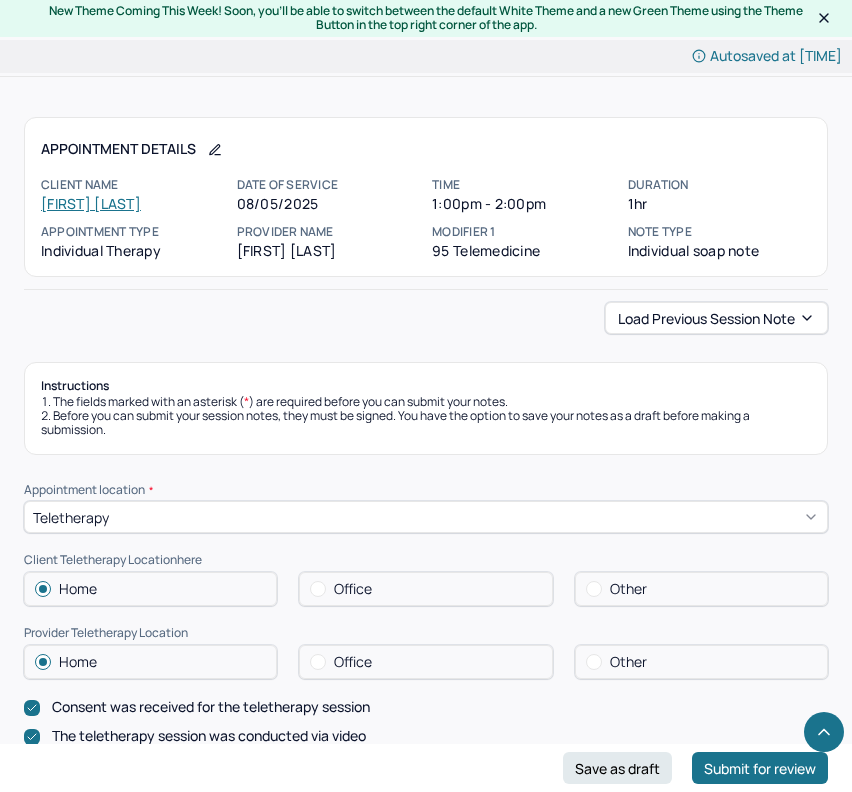 scroll, scrollTop: 1027, scrollLeft: 0, axis: vertical 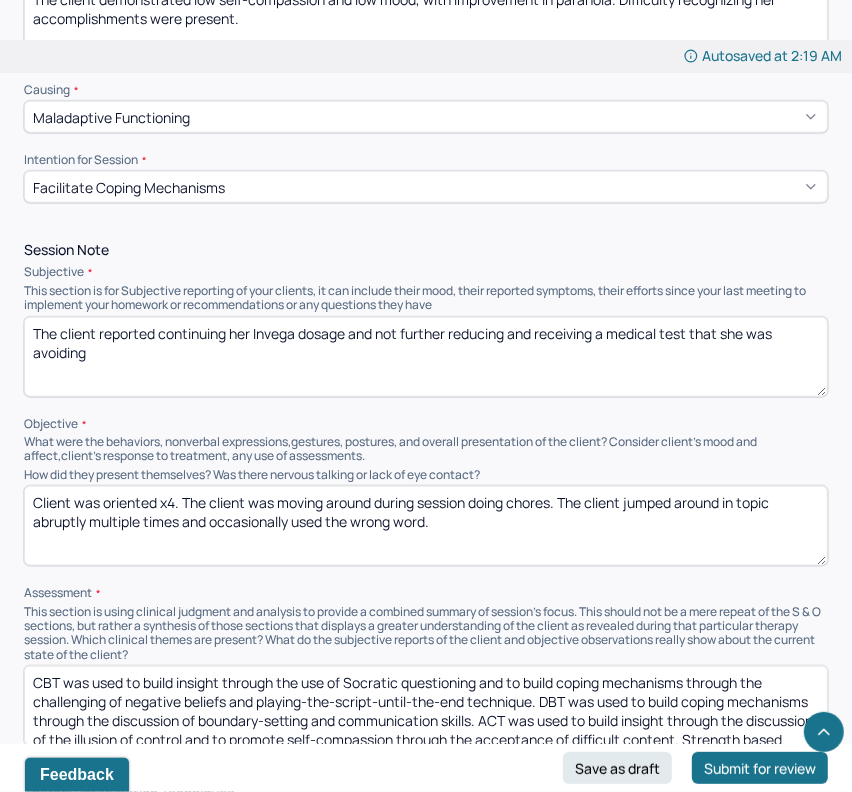click on "The client reported continuing her Invega dosage and not further reducing and receiving a medical test that she was avoiding" at bounding box center [426, 357] 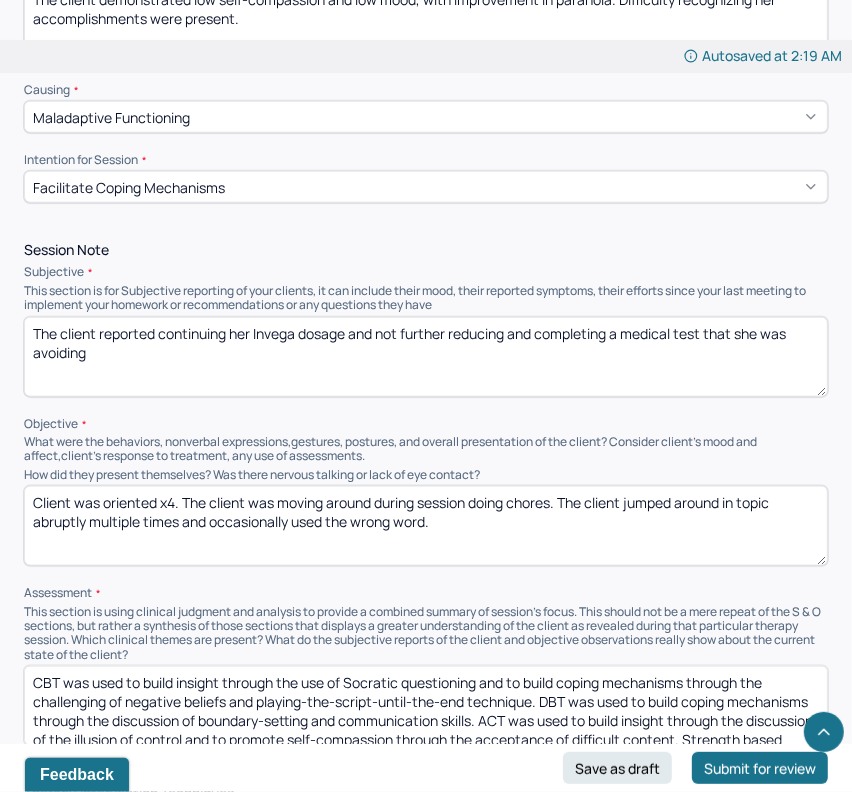 click on "The client reported continuing her Invega dosage and not further reducing and receiving a medical test that she was avoiding" at bounding box center (426, 357) 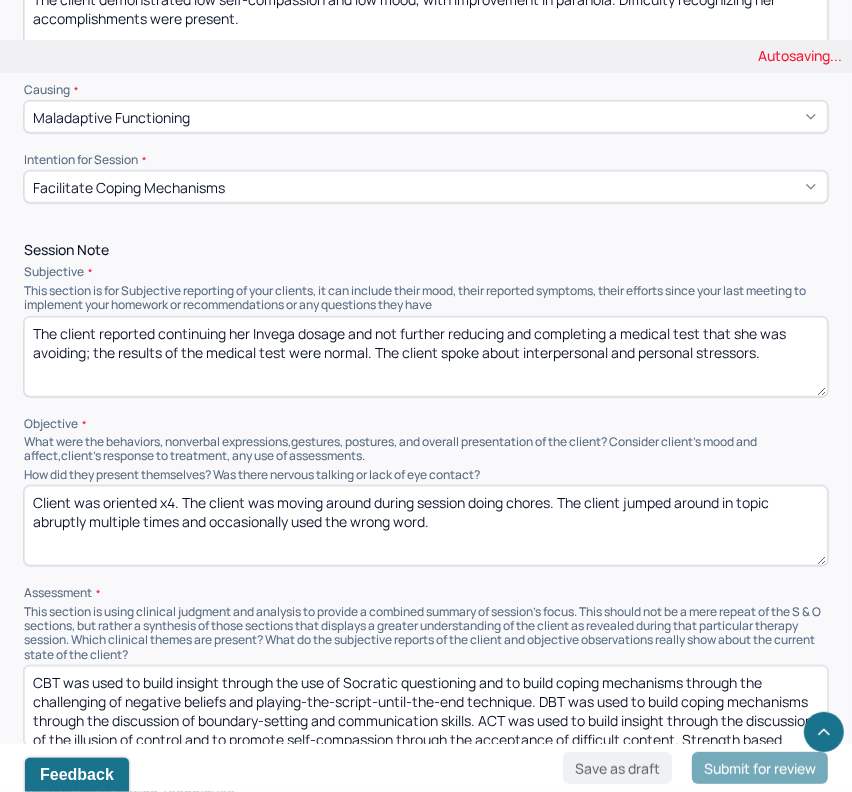 type on "The client reported continuing her Invega dosage and not further reducing and completing a medical test that she was avoiding; the results of the medical test were normal. The client spoke about interpersonal and personal stressors." 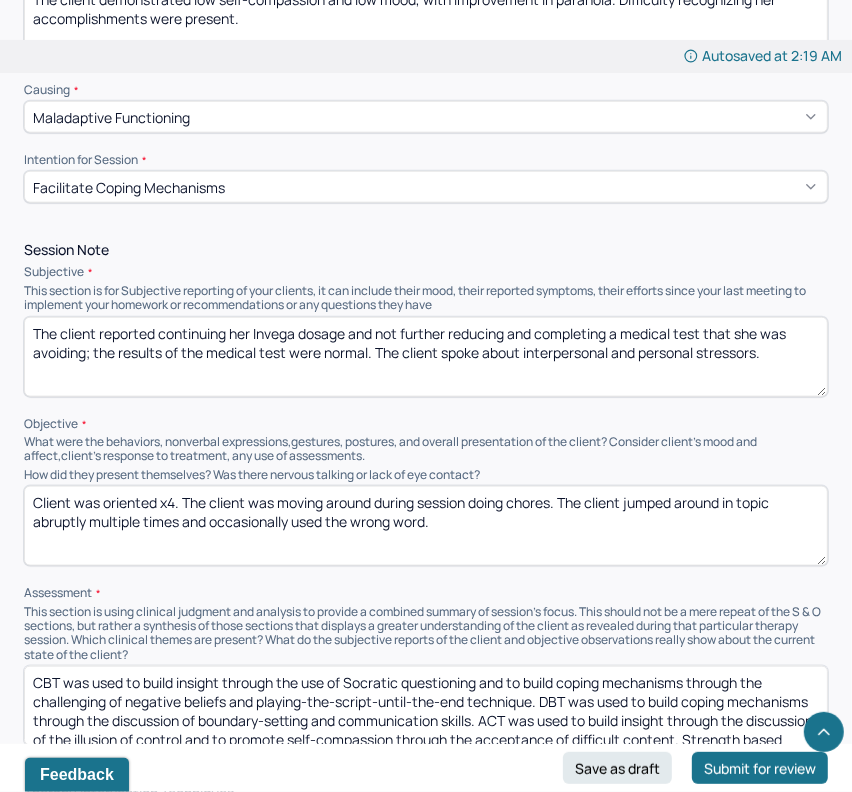 drag, startPoint x: 474, startPoint y: 526, endPoint x: 155, endPoint y: 486, distance: 321.49805 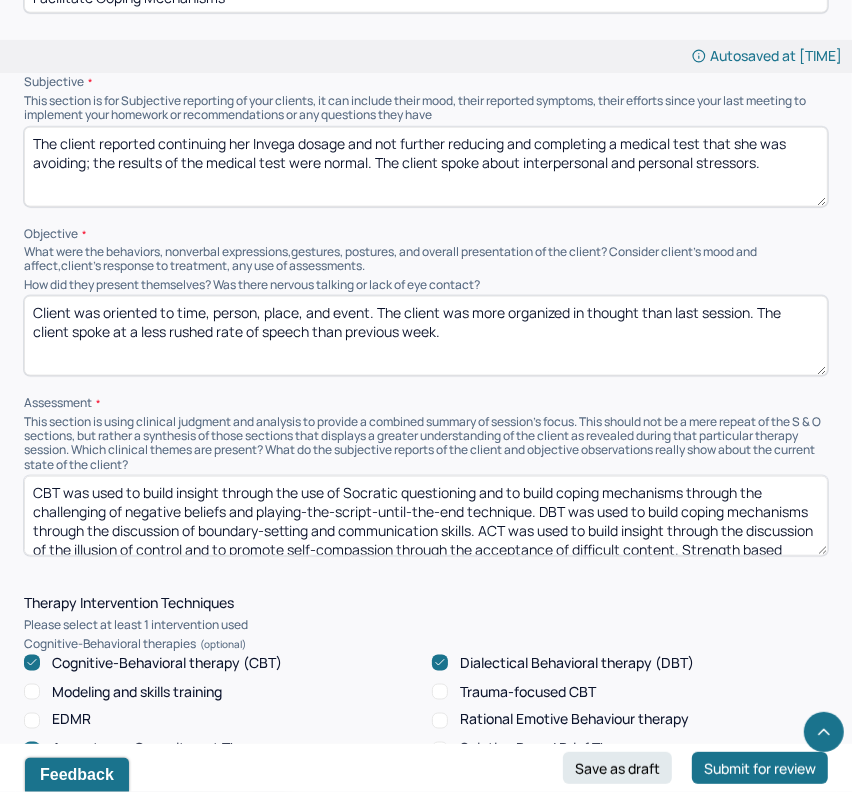 scroll, scrollTop: 1238, scrollLeft: 0, axis: vertical 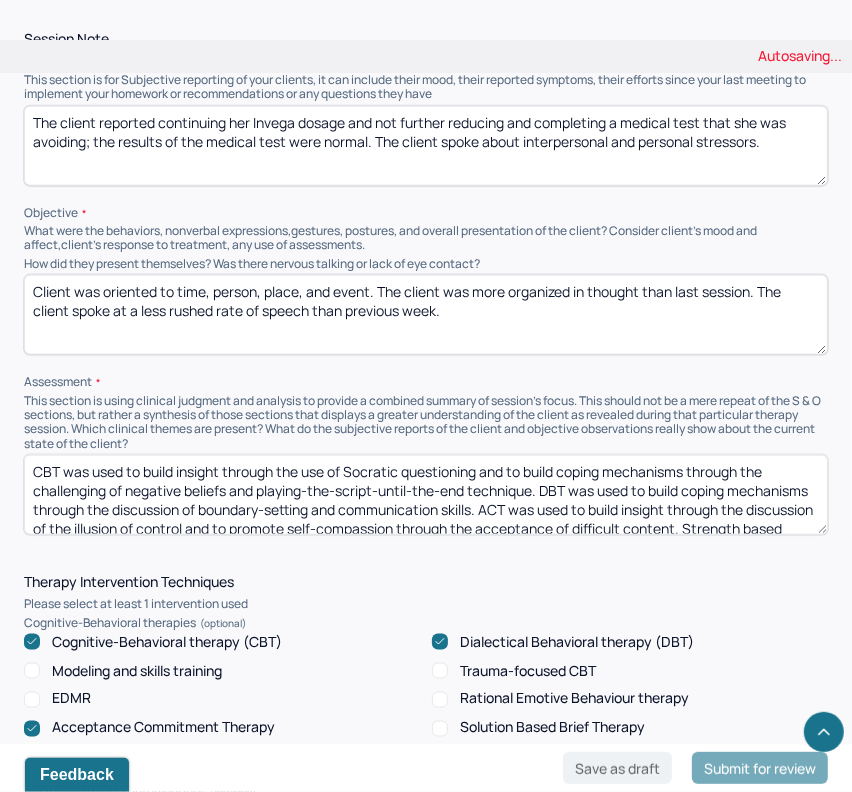 type on "Client was oriented to time, person, place, and event. The client was more organized in thought than last session. The client spoke at a less rushed rate of speech than previous week." 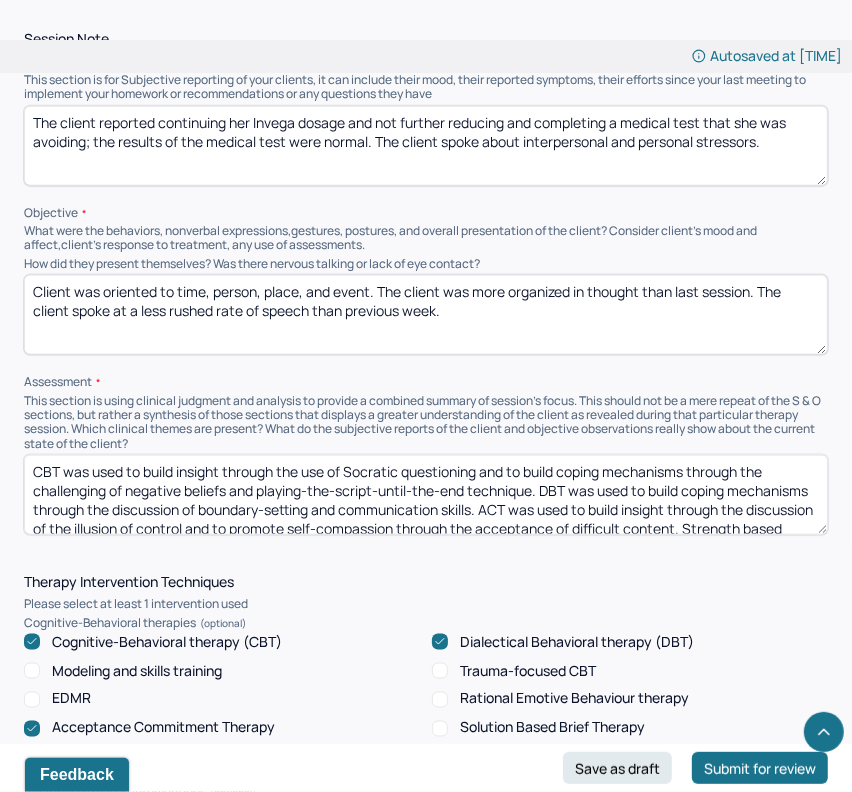 click on "CBT was used to build insight through the use of Socratic questioning and to build coping mechanisms through the challenging of negative beliefs and playing-the-script-until-the-end technique. DBT was used to build coping mechanisms through the discussion of boundary-setting and communication skills. ACT was used to build insight through the discussion of the illusion of control and to promote self-compassion through the acceptance of difficult content. Strength based therapy was used to build self-compassion through the highlighting of growth and utilization of helpful coping mechanisms. Psychodynamic therapy was used through resistance exploration and linking to build insight. Narrative therapy was used as a coping mechanism through the use of story reframing to help client reframe their story to highlight their strengths, resilience, and potential for change." at bounding box center [426, 495] 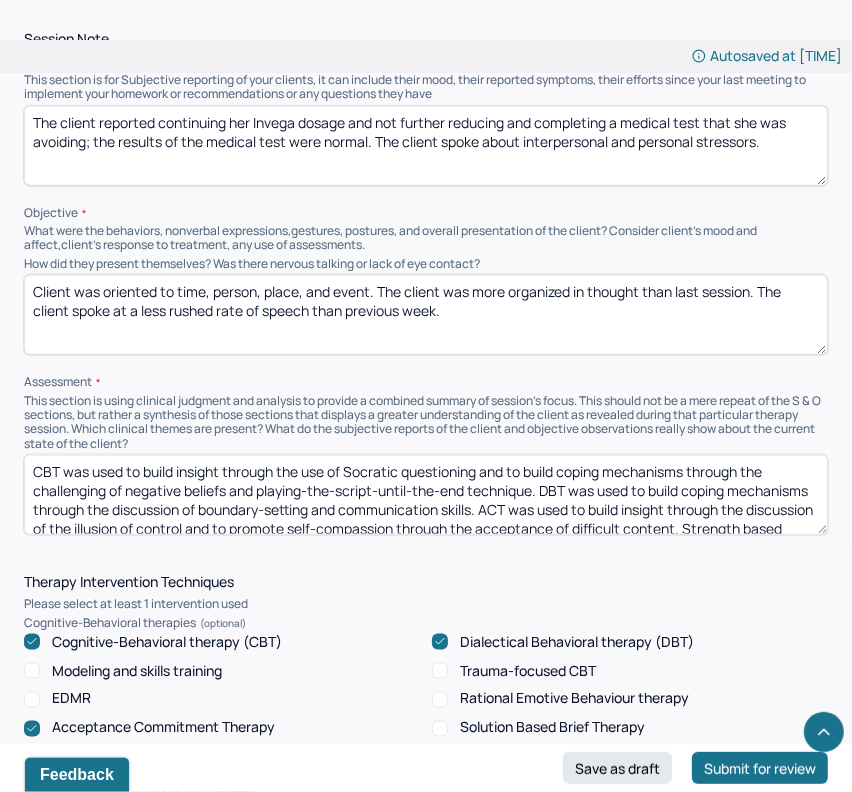 drag, startPoint x: 175, startPoint y: 465, endPoint x: 568, endPoint y: 461, distance: 393.02036 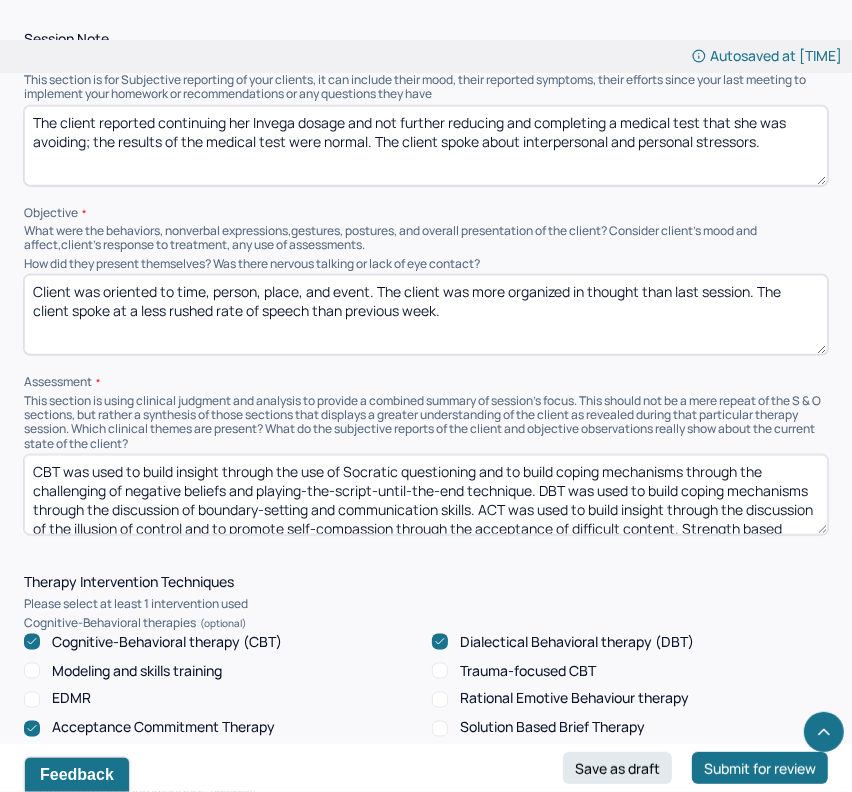 click on "CBT was used to build insight through the use of Socratic questioning and to build coping mechanisms through the challenging of negative beliefs and playing-the-script-until-the-end technique. DBT was used to build coping mechanisms through the discussion of boundary-setting and communication skills. ACT was used to build insight through the discussion of the illusion of control and to promote self-compassion through the acceptance of difficult content. Strength based therapy was used to build self-compassion through the highlighting of growth and utilization of helpful coping mechanisms. Psychodynamic therapy was used through resistance exploration and linking to build insight. Narrative therapy was used as a coping mechanism through the use of story reframing to help client reframe their story to highlight their strengths, resilience, and potential for change." at bounding box center [426, 495] 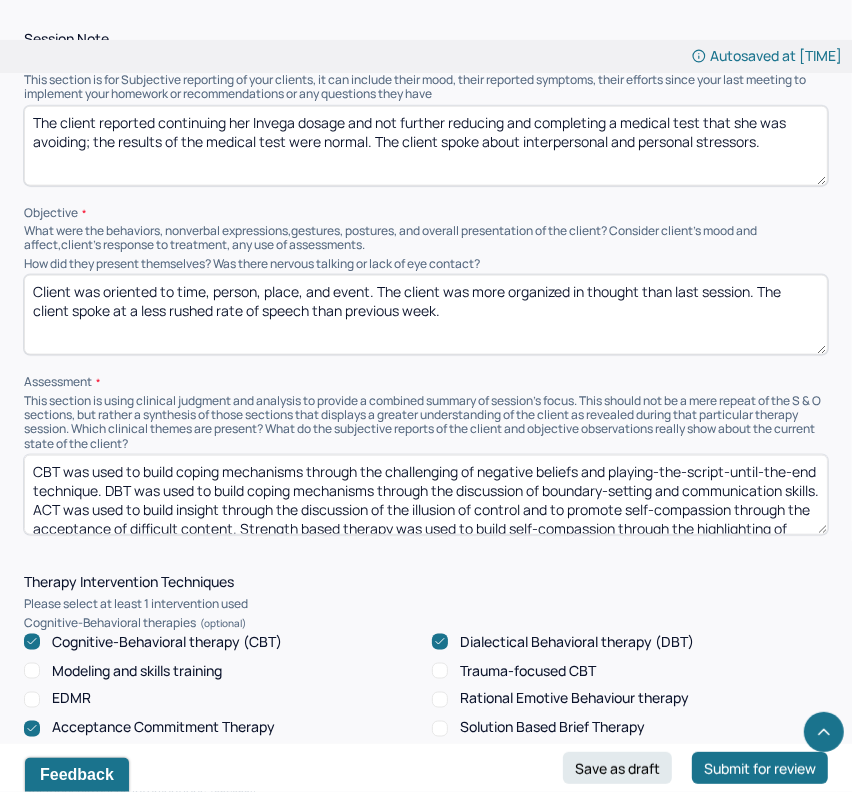 click on "CBT was used to build coping mechanisms through the challenging of negative beliefs and playing-the-script-until-the-end technique. DBT was used to build coping mechanisms through the discussion of boundary-setting and communication skills. ACT was used to build insight through the discussion of the illusion of control and to promote self-compassion through the acceptance of difficult content. Strength based therapy was used to build self-compassion through the highlighting of growth and utilization of helpful coping mechanisms. Psychodynamic therapy was used through resistance exploration and linking to build insight. Narrative therapy was used as a coping mechanism through the use of story reframing to help client reframe their story to highlight their strengths, resilience, and potential for change." at bounding box center [426, 495] 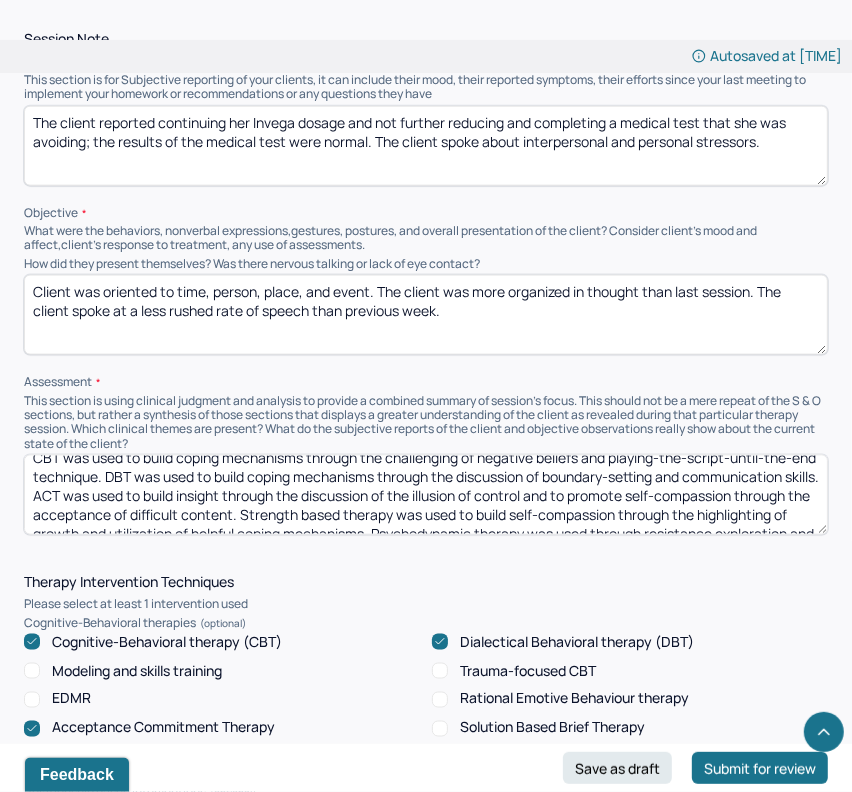 scroll, scrollTop: 18, scrollLeft: 0, axis: vertical 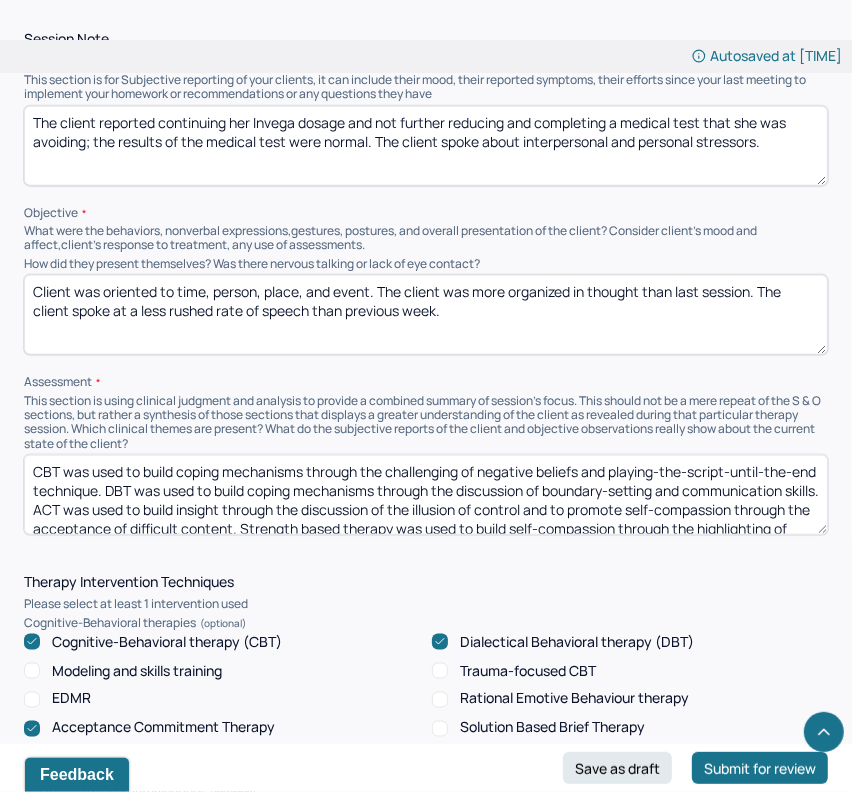 drag, startPoint x: 308, startPoint y: 506, endPoint x: 571, endPoint y: 502, distance: 263.03043 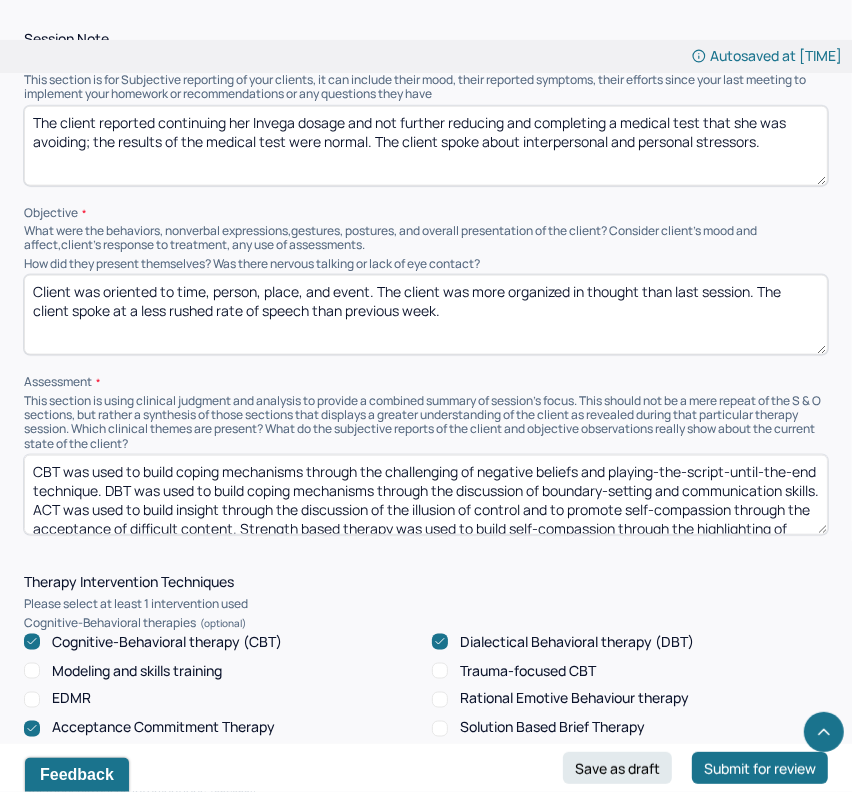 click on "CBT was used to build coping mechanisms through the challenging of negative beliefs and playing-the-script-until-the-end technique. DBT was used to build coping mechanisms through the discussion of boundary-setting and communication skills. ACT was used to build insight through the discussion of the illusion of control and to promote self-compassion through the acceptance of difficult content. Strength based therapy was used to build self-compassion through the highlighting of growth and utilization of helpful coping mechanisms. Psychodynamic therapy was used through resistance exploration and linking to build insight. Narrative therapy was used as a coping mechanism through the use of story reframing to help client reframe their story to highlight their strengths, resilience, and potential for change." at bounding box center [426, 495] 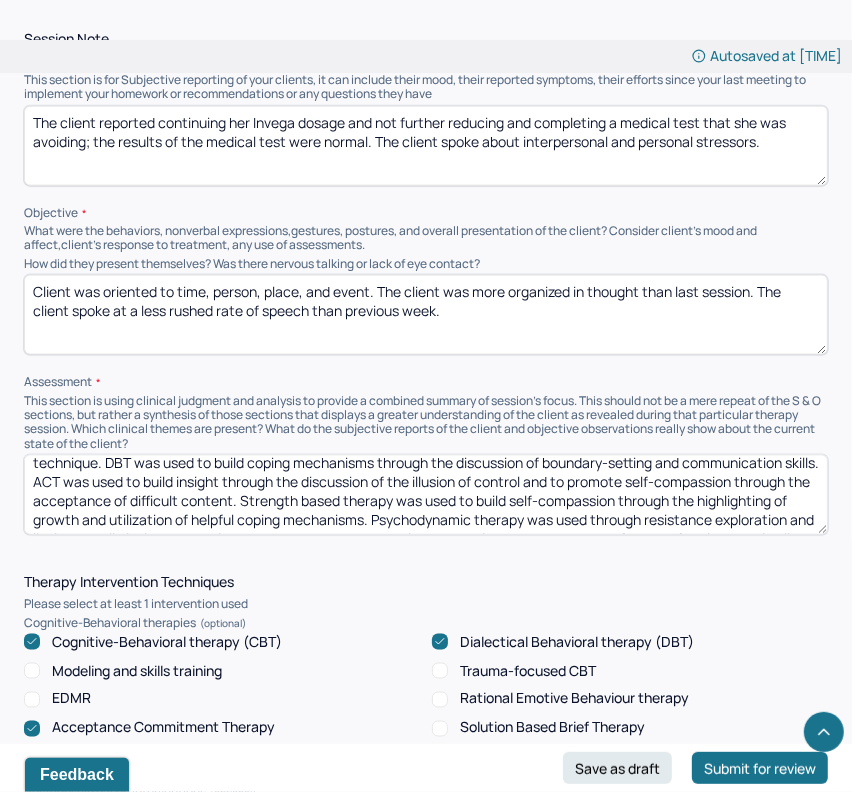 scroll, scrollTop: 32, scrollLeft: 0, axis: vertical 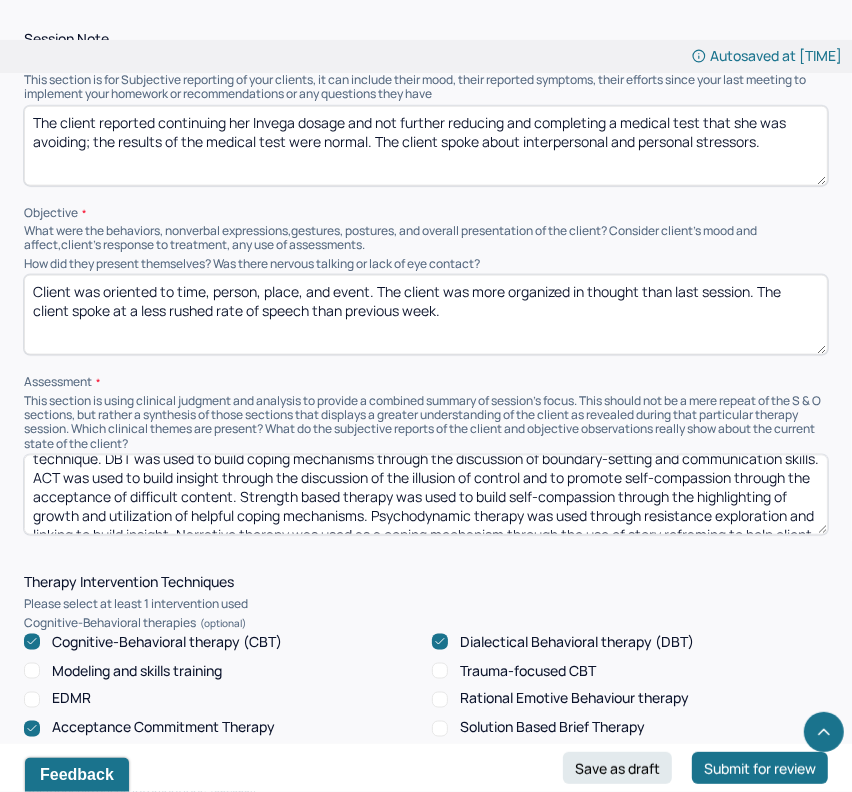 click on "CBT was used to build coping mechanisms through the challenging of negative beliefs and playing-the-script-until-the-end technique. DBT was used to build coping mechanisms through the discussion of boundary-setting and communication skills. ACT was used to build insight through the discussion of the illusion of control and to promote self-compassion through the acceptance of difficult content. Strength based therapy was used to build self-compassion through the highlighting of growth and utilization of helpful coping mechanisms. Psychodynamic therapy was used through resistance exploration and linking to build insight. Narrative therapy was used as a coping mechanism through the use of story reframing to help client reframe their story to highlight their strengths, resilience, and potential for change." at bounding box center (426, 495) 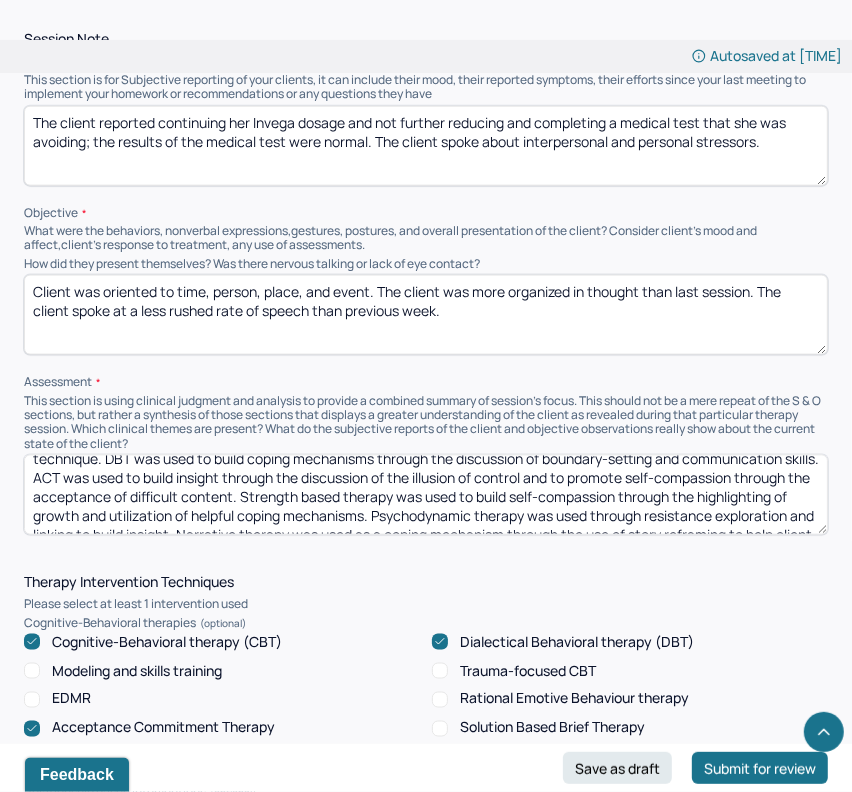drag, startPoint x: 311, startPoint y: 490, endPoint x: 471, endPoint y: 508, distance: 161.00932 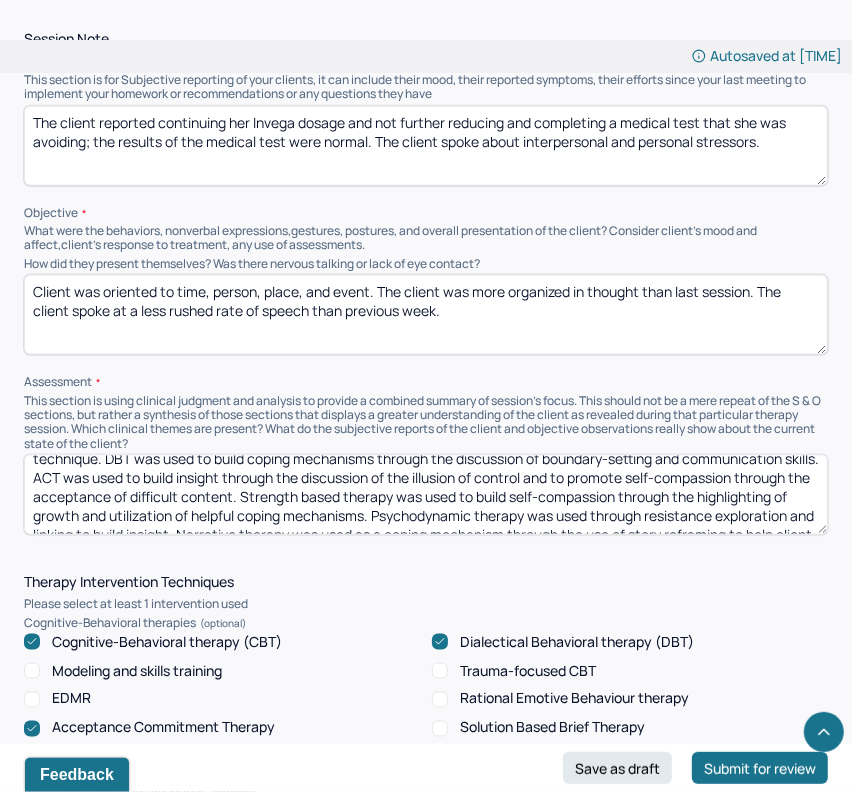 click on "CBT was used to build coping mechanisms through the challenging of negative beliefs and playing-the-script-until-the-end technique. DBT was used to build coping mechanisms through the discussion of boundary-setting and communication skills. ACT was used to build insight through the discussion of the illusion of control and to promote self-compassion through the acceptance of difficult content. Strength based therapy was used to build self-compassion through the highlighting of growth and utilization of helpful coping mechanisms. Psychodynamic therapy was used through resistance exploration and linking to build insight. Narrative therapy was used as a coping mechanism through the use of story reframing to help client reframe their story to highlight their strengths, resilience, and potential for change." at bounding box center (426, 495) 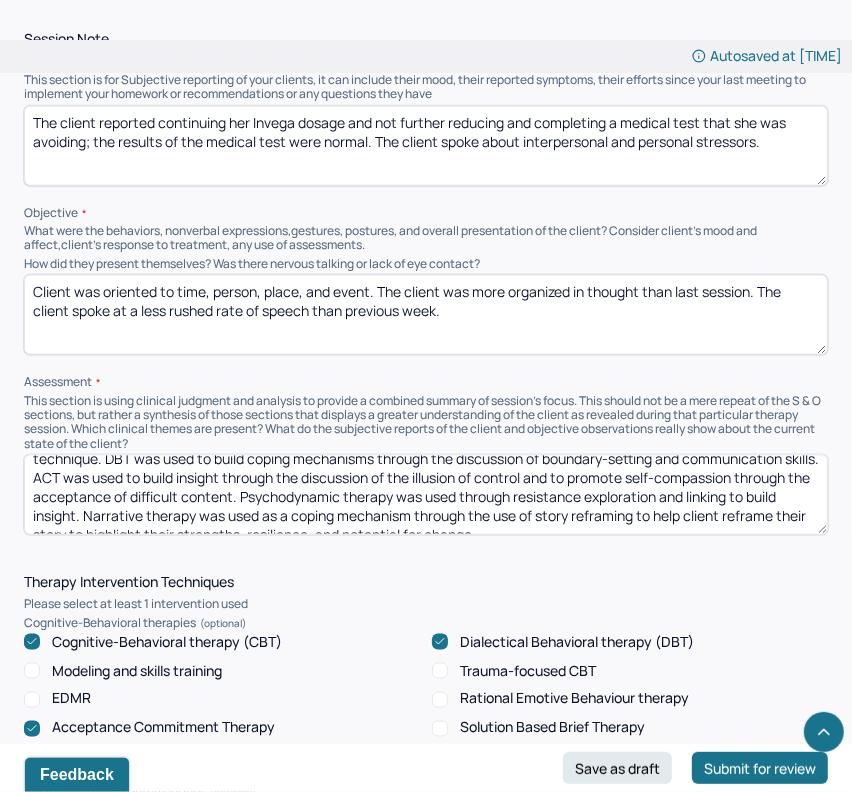 scroll, scrollTop: 49, scrollLeft: 0, axis: vertical 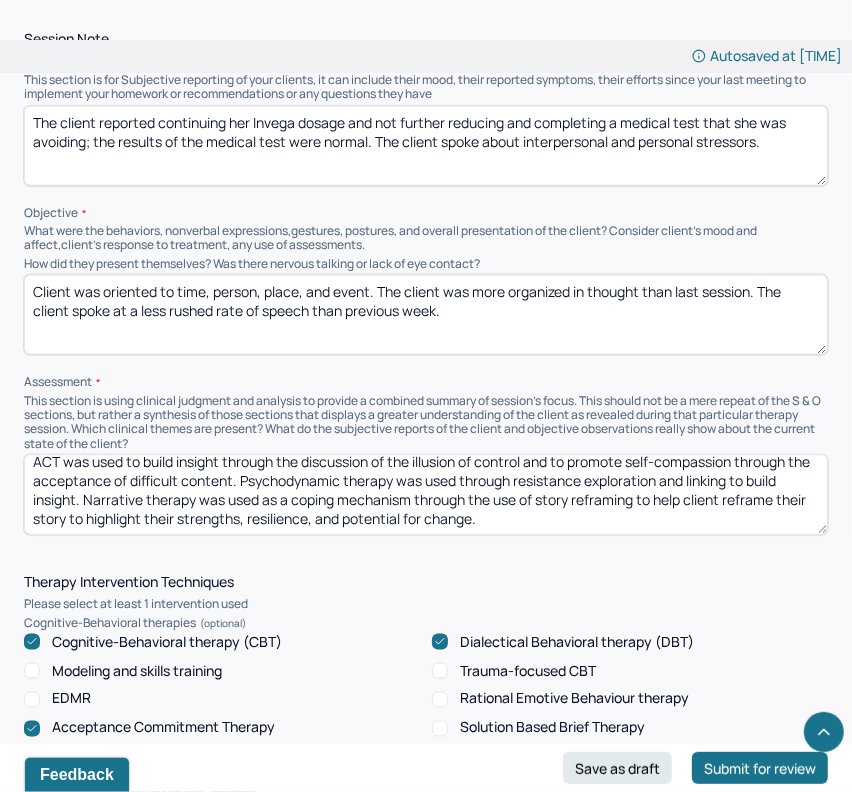 drag, startPoint x: 575, startPoint y: 509, endPoint x: 316, endPoint y: 472, distance: 261.62952 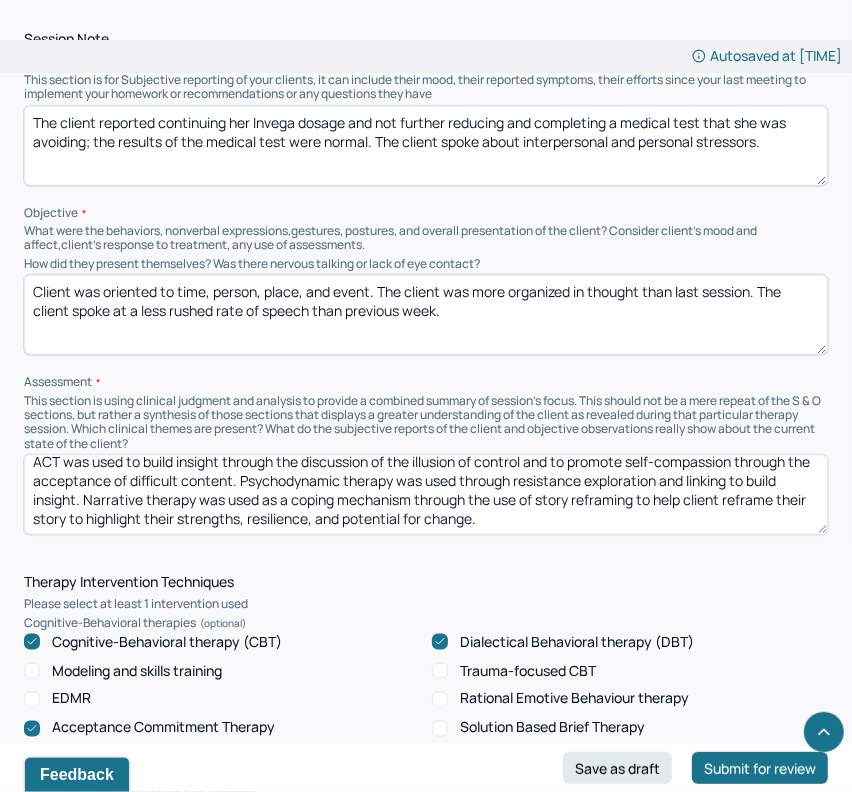 click on "CBT was used to build coping mechanisms through the challenging of negative beliefs and playing-the-script-until-the-end technique. DBT was used to build coping mechanisms through the discussion of boundary-setting and communication skills. ACT was used to build insight through the discussion of the illusion of control and to promote self-compassion through the acceptance of difficult content. Psychodynamic therapy was used through resistance exploration and linking to build insight. Narrative therapy was used as a coping mechanism through the use of story reframing to help client reframe their story to highlight their strengths, resilience, and potential for change." at bounding box center (426, 495) 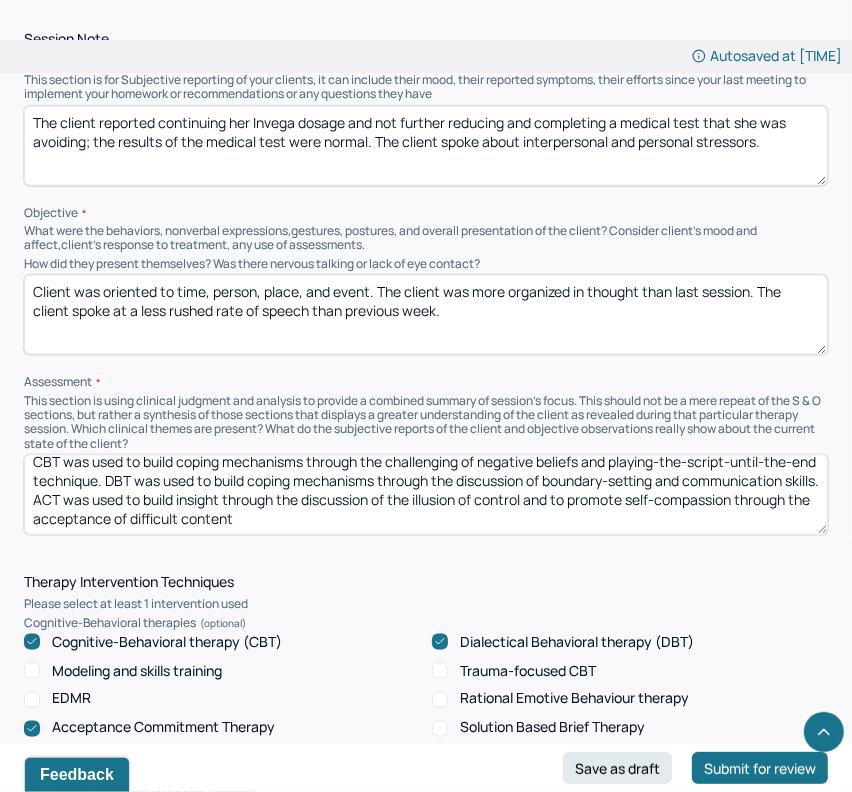 scroll, scrollTop: 11, scrollLeft: 0, axis: vertical 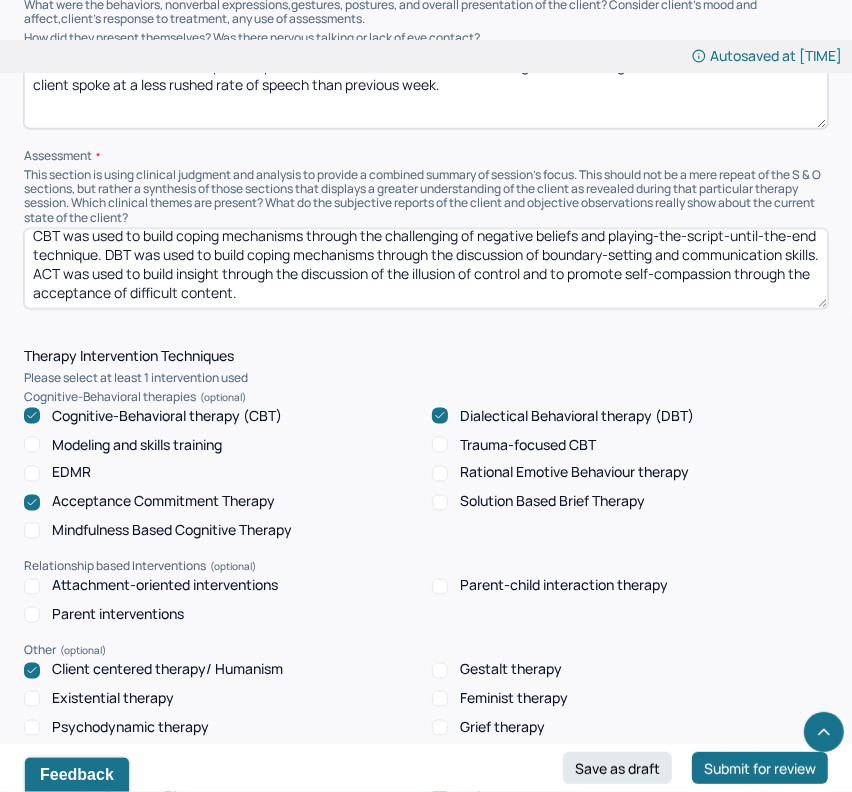type on "CBT was used to build coping mechanisms through the challenging of negative beliefs and playing-the-script-until-the-end technique. DBT was used to build coping mechanisms through the discussion of boundary-setting and communication skills. ACT was used to build insight through the discussion of the illusion of control and to promote self-compassion through the acceptance of difficult content." 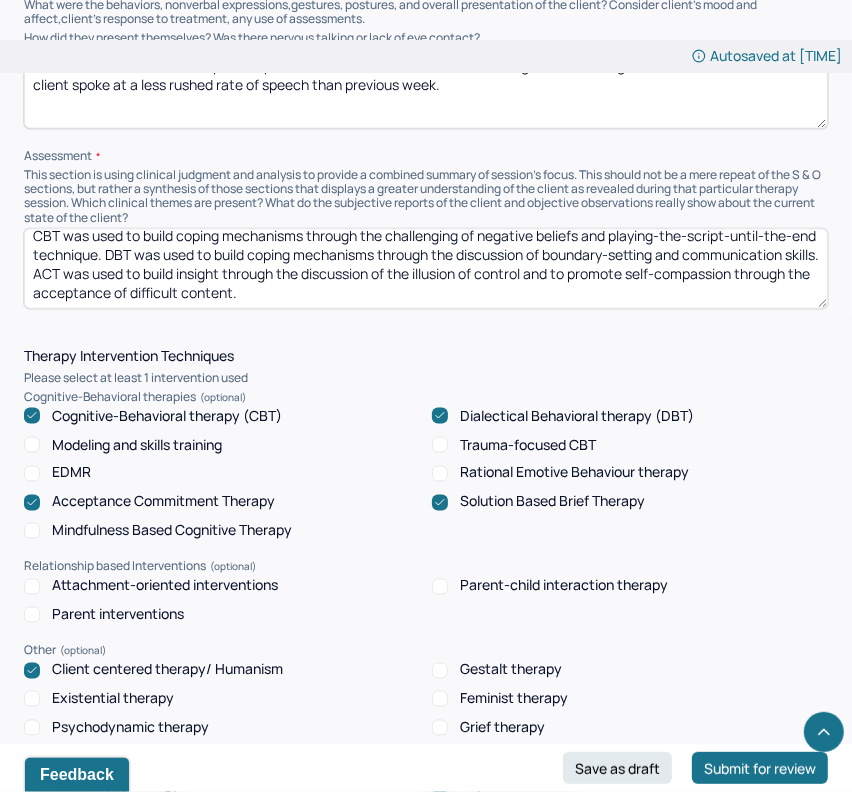 click on "CBT was used to build coping mechanisms through the challenging of negative beliefs and playing-the-script-until-the-end technique. DBT was used to build coping mechanisms through the discussion of boundary-setting and communication skills. ACT was used to build insight through the discussion of the illusion of control and to promote self-compassion through the acceptance of difficult content." at bounding box center (426, 269) 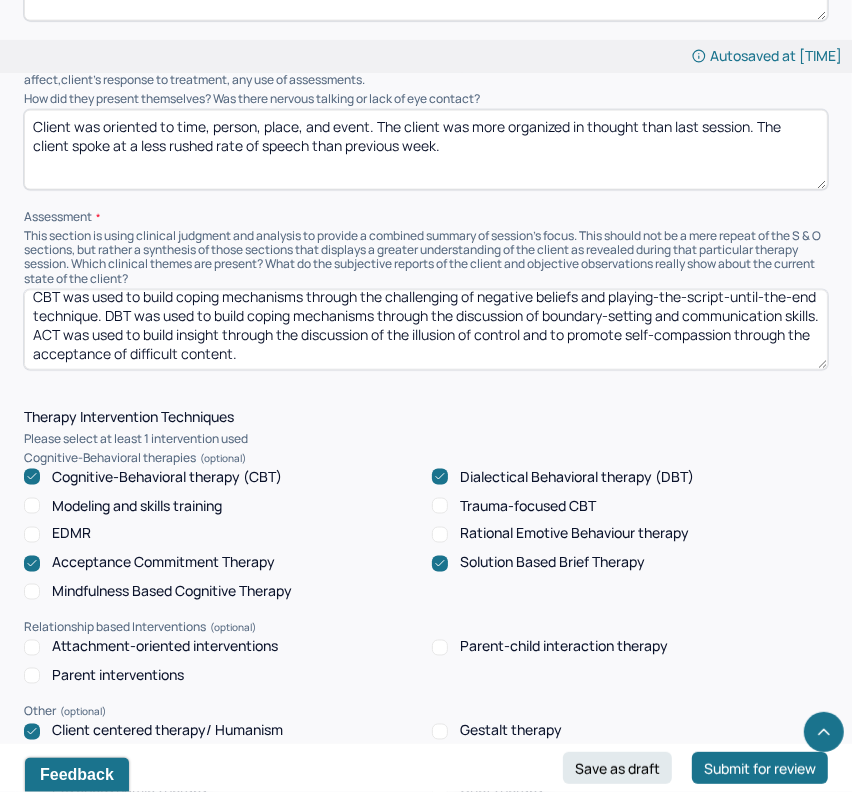 scroll, scrollTop: 1333, scrollLeft: 0, axis: vertical 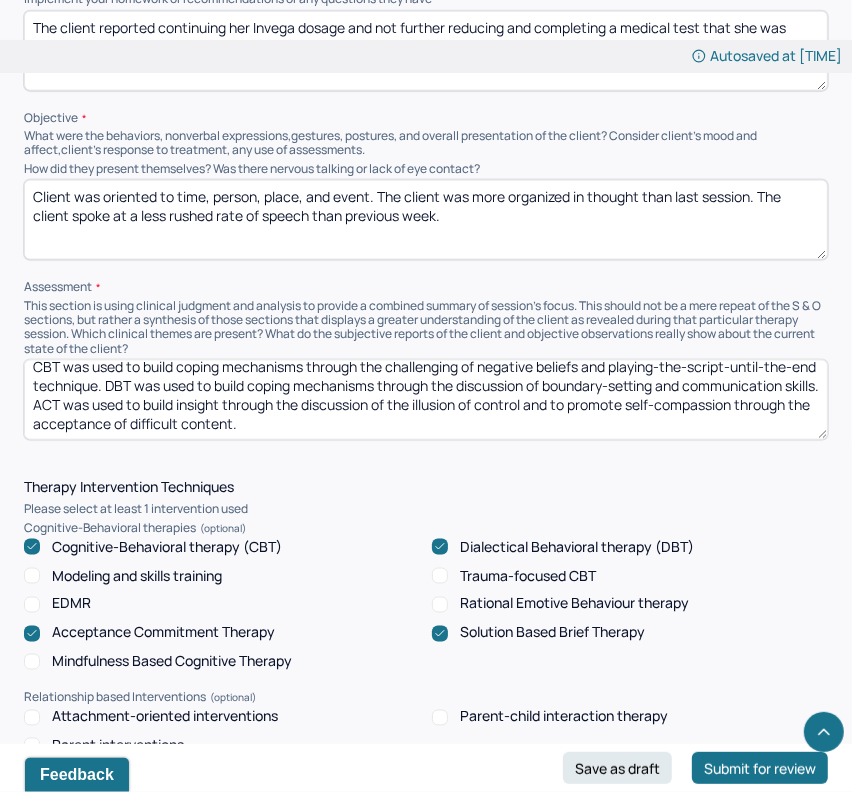 click on "CBT was used to build coping mechanisms through the challenging of negative beliefs and playing-the-script-until-the-end technique. DBT was used to build coping mechanisms through the discussion of boundary-setting and communication skills. ACT was used to build insight through the discussion of the illusion of control and to promote self-compassion through the acceptance of difficult content." at bounding box center (426, 400) 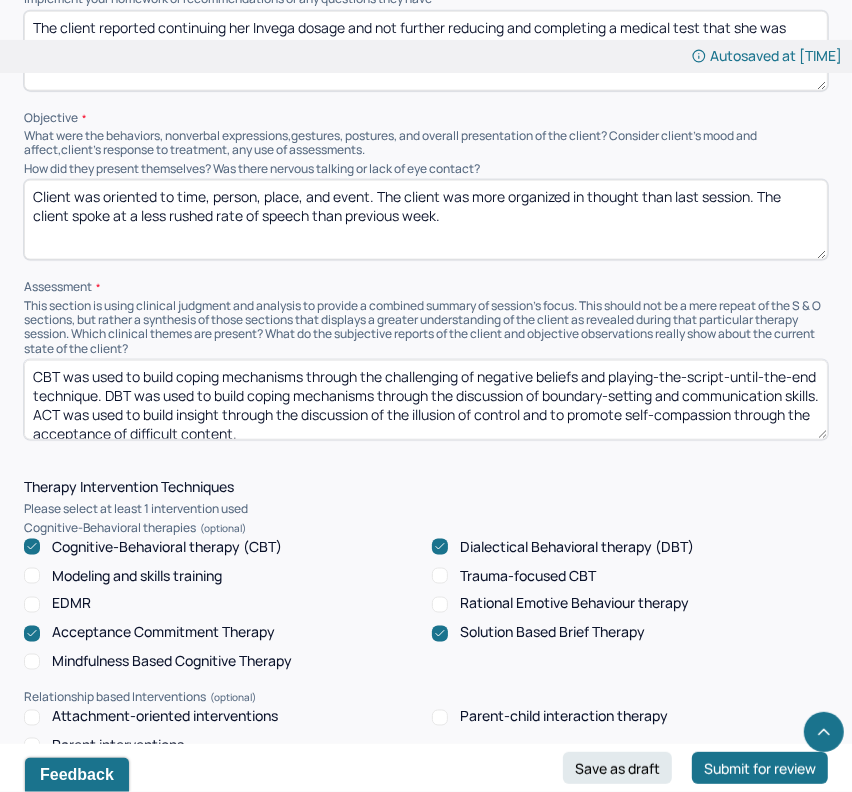 click on "CBT was used to build coping mechanisms through the challenging of negative beliefs and playing-the-script-until-the-end technique. DBT was used to build coping mechanisms through the discussion of boundary-setting and communication skills. ACT was used to build insight through the discussion of the illusion of control and to promote self-compassion through the acceptance of difficult content." at bounding box center [426, 400] 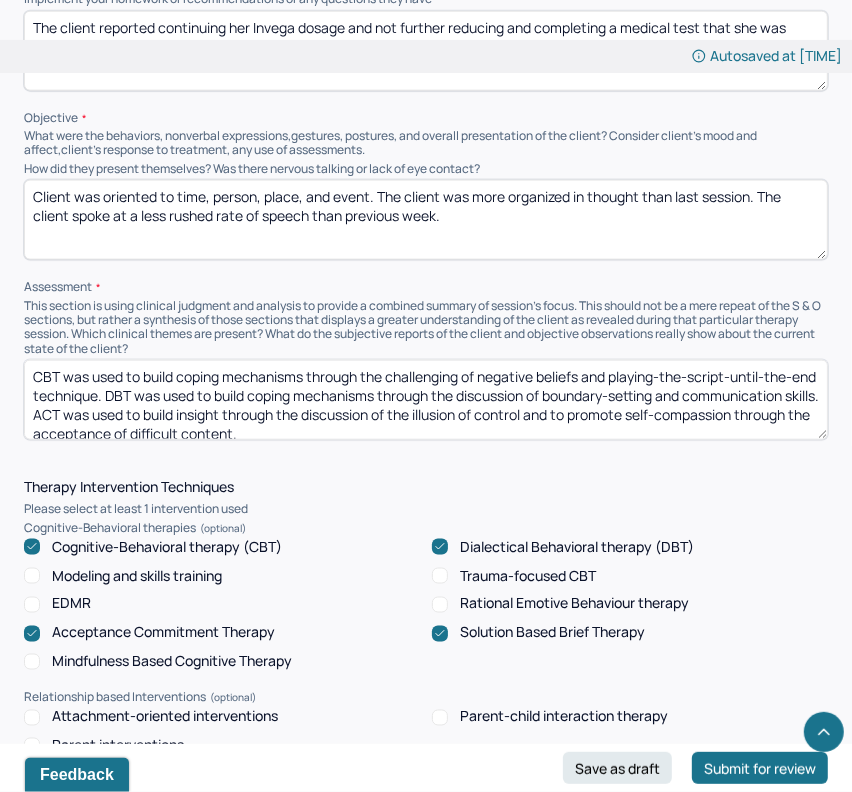 paste on "Solution based brief therapy was used to build coping mechanisms through developing action plans" 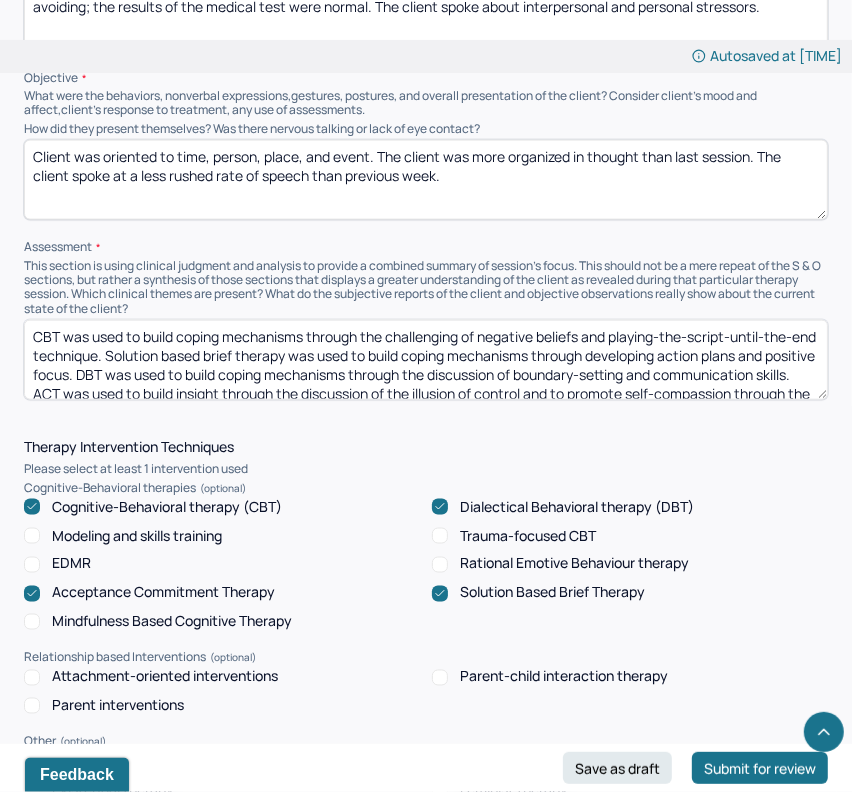 scroll, scrollTop: 1405, scrollLeft: 0, axis: vertical 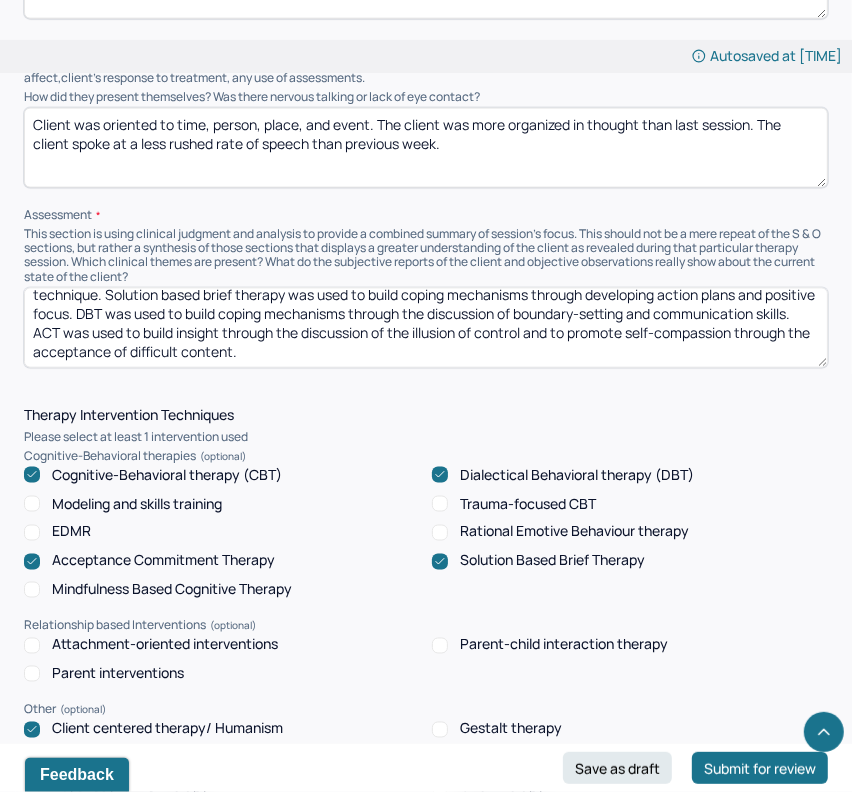 click on "CBT was used to build coping mechanisms through the challenging of negative beliefs and playing-the-script-until-the-end technique. Solution based brief therapy was used to build coping mechanisms through developing action plans and positive focus. DBT was used to build coping mechanisms through the discussion of boundary-setting and communication skills. ACT was used to build insight through the discussion of the illusion of control and to promote self-compassion through the acceptance of difficult content." at bounding box center [426, 328] 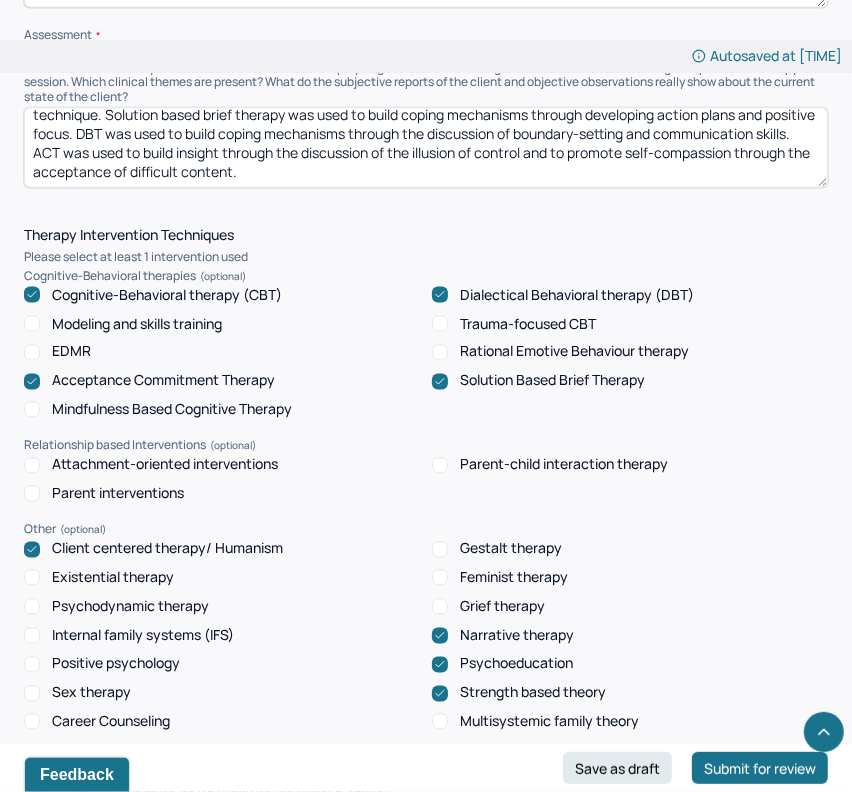 scroll, scrollTop: 1608, scrollLeft: 0, axis: vertical 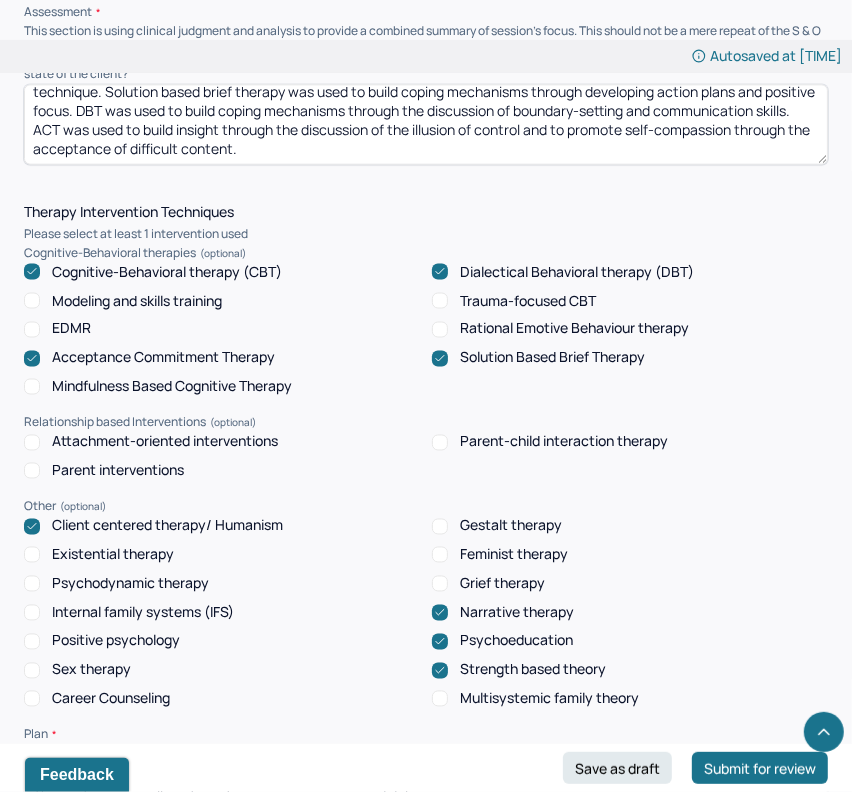 type on "CBT was used to build coping mechanisms through the challenging of negative beliefs and playing-the-script-until-the-end technique. Solution based brief therapy was used to build coping mechanisms through developing action plans and positive focus. DBT was used to build coping mechanisms through the discussion of boundary-setting and communication skills. ACT was used to build insight through the discussion of the illusion of control and to promote self-compassion through the acceptance of difficult content." 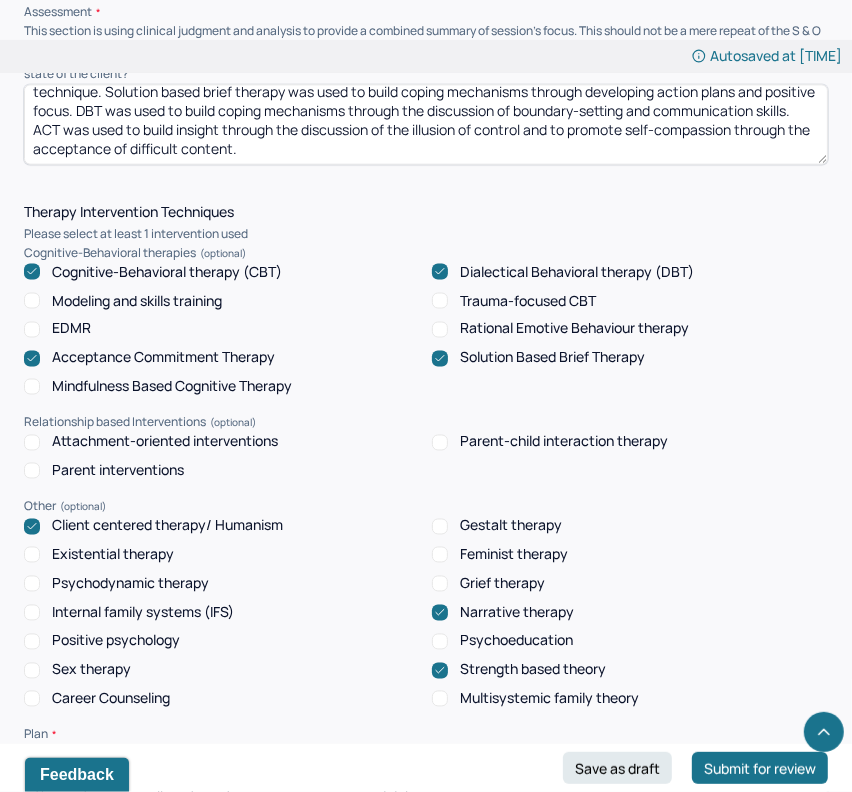 click on "Strength based theory" at bounding box center (533, 670) 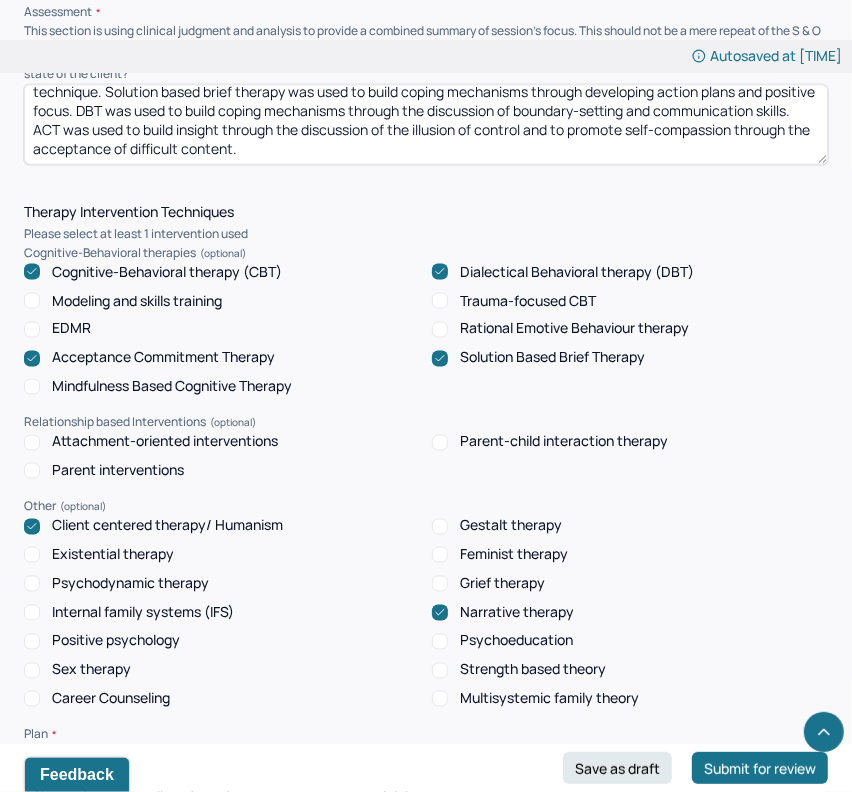 click on "Positive psychology" at bounding box center (116, 641) 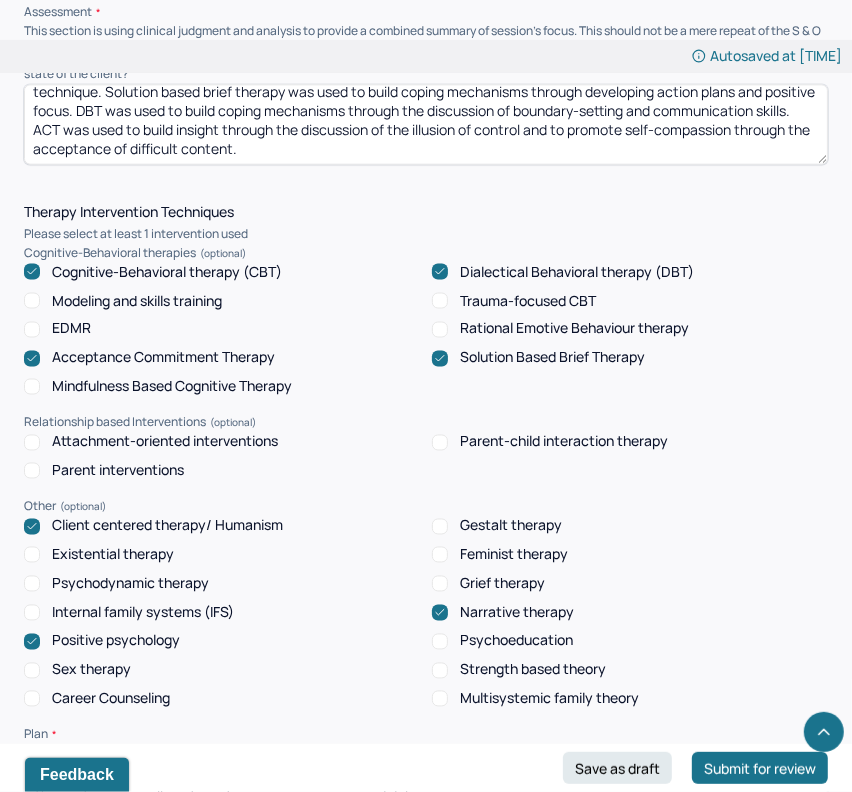 click on "CBT was used to build coping mechanisms through the challenging of negative beliefs and playing-the-script-until-the-end technique. Solution based brief therapy was used to build coping mechanisms through developing action plans and positive focus. DBT was used to build coping mechanisms through the discussion of boundary-setting and communication skills. ACT was used to build insight through the discussion of the illusion of control and to promote self-compassion through the acceptance of difficult content." at bounding box center [426, 125] 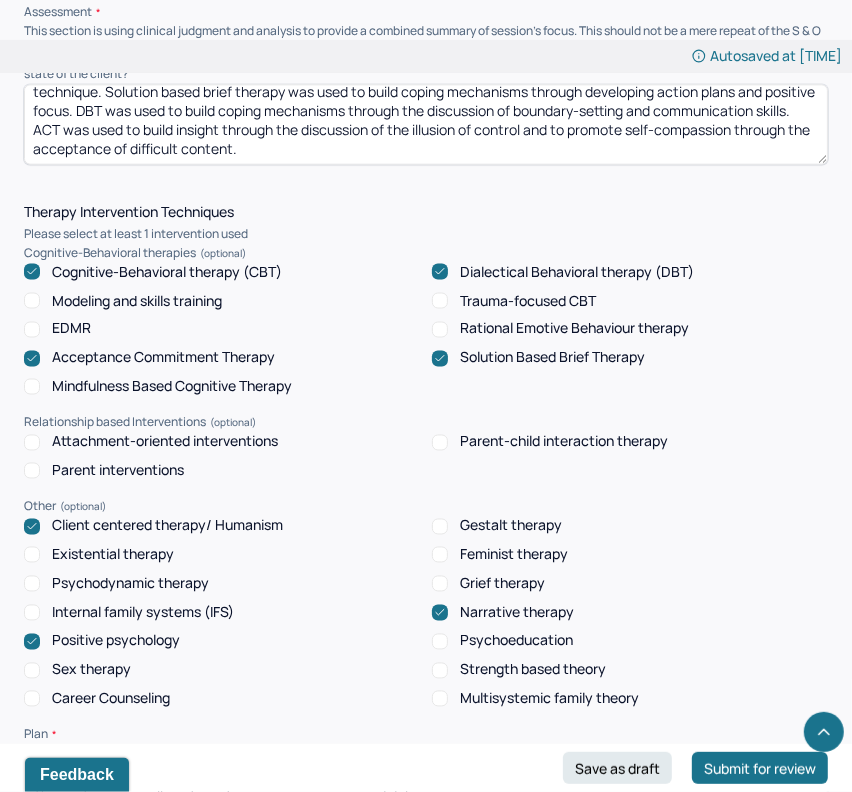 paste on "Narrative therapy was used to build insight through identifying unique outcomes where the problem did not dominate their life, to highlight exceptions and possibilities for change" 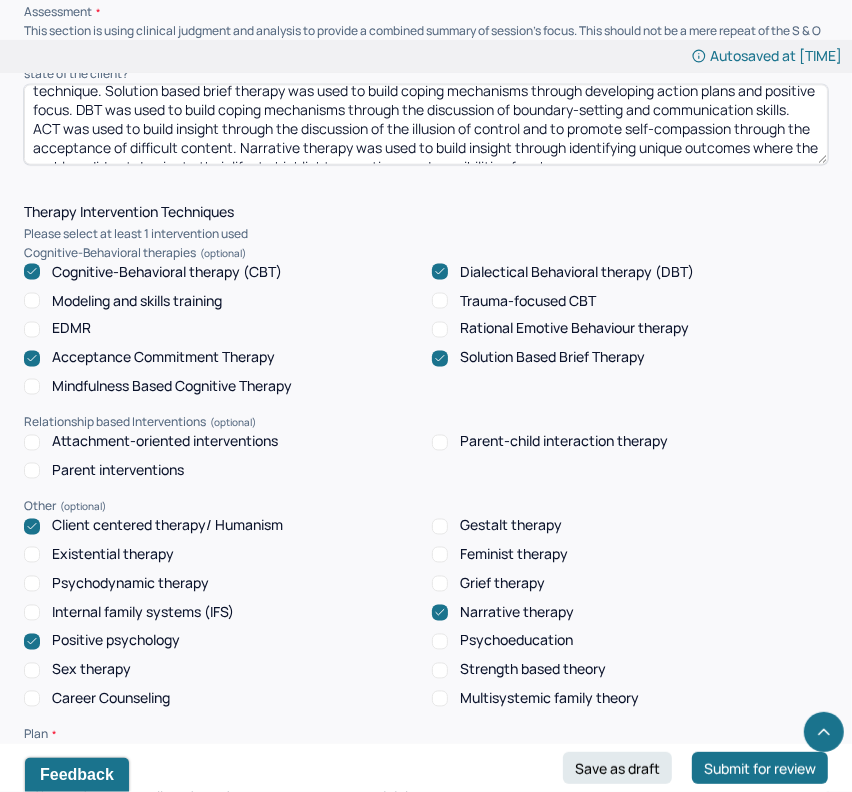 scroll, scrollTop: 43, scrollLeft: 0, axis: vertical 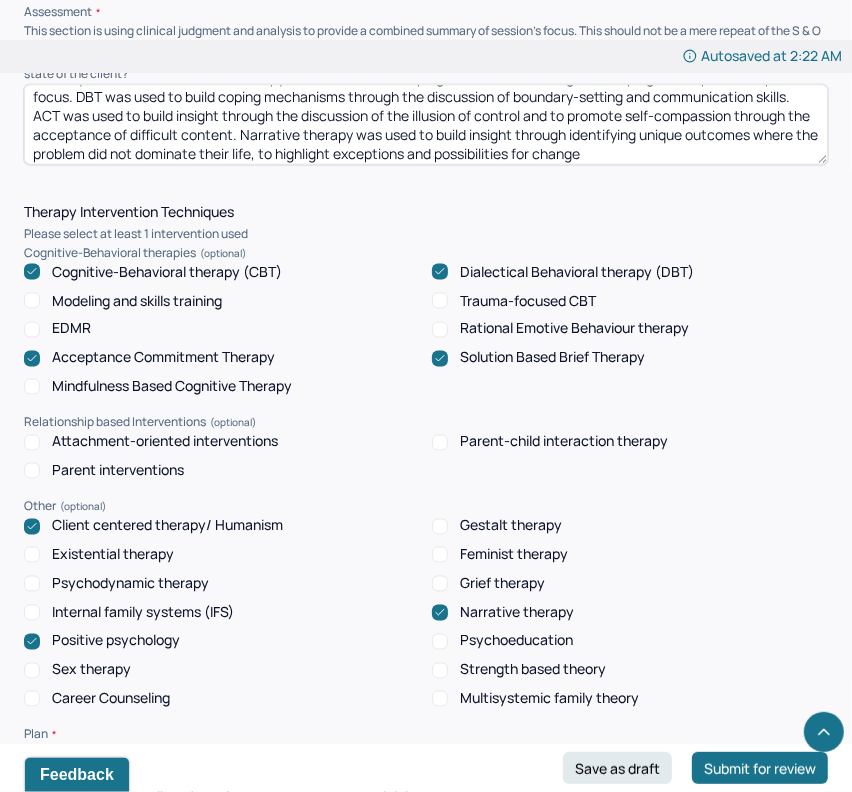 click on "CBT was used to build coping mechanisms through the challenging of negative beliefs and playing-the-script-until-the-end technique. Solution based brief therapy was used to build coping mechanisms through developing action plans and positive focus. DBT was used to build coping mechanisms through the discussion of boundary-setting and communication skills.  ACT was used to build insight through the discussion of the illusion of control and to promote self-compassion through the acceptance of difficult content. Narrative therapy was used to build insight through identifying unique outcomes where the problem did not dominate their life, to highlight exceptions and possibilities for change" at bounding box center (426, 125) 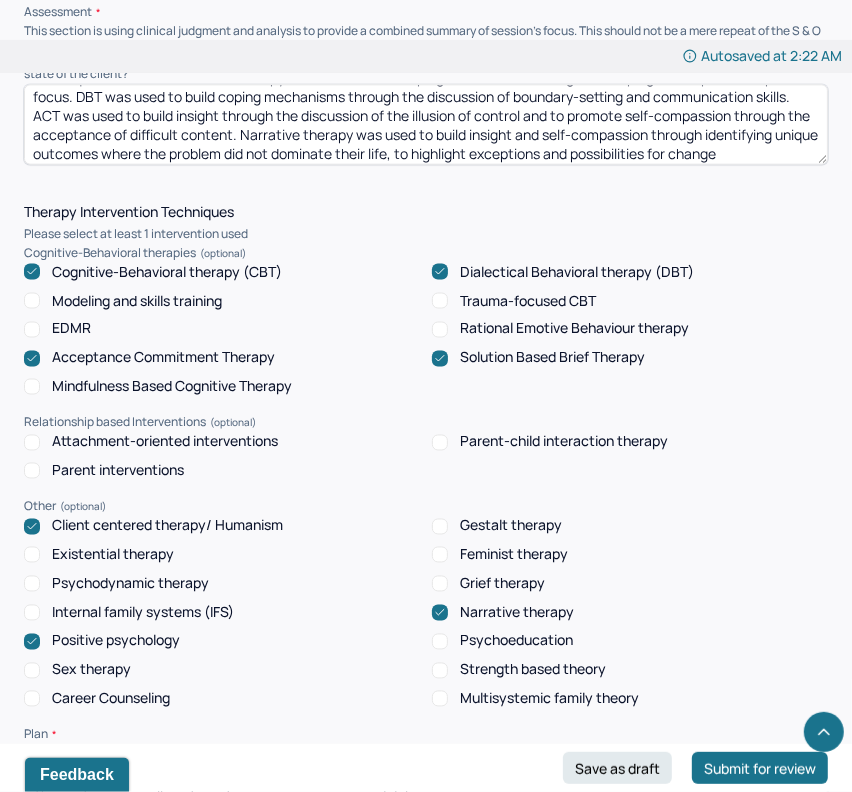 scroll, scrollTop: 68, scrollLeft: 0, axis: vertical 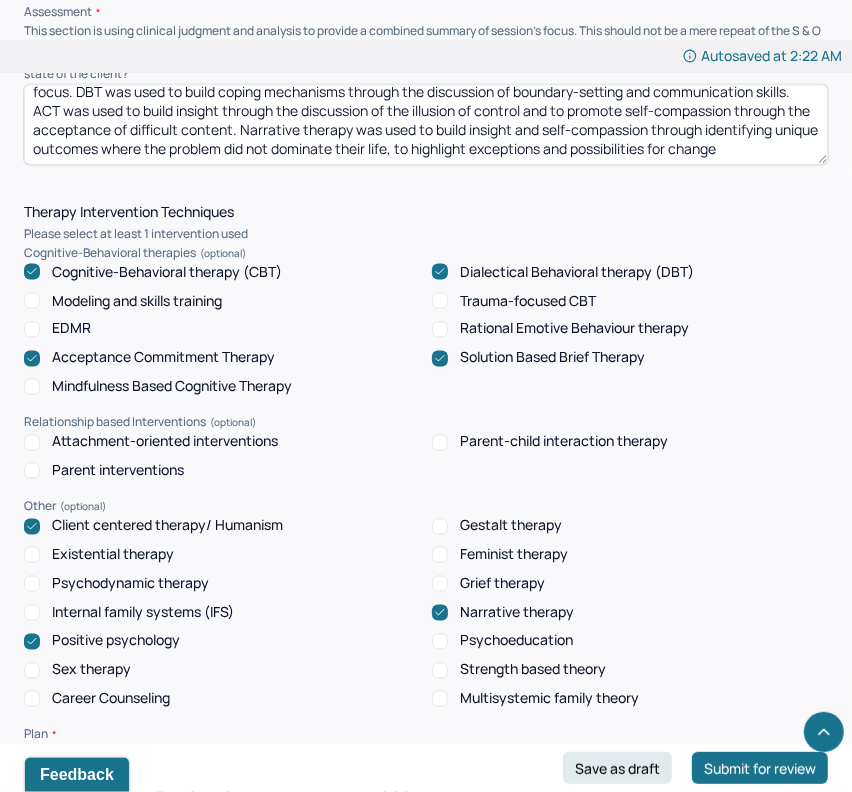 click on "Instructions The fields marked with an asterisk ( * ) are required before you can submit your notes. Before you can submit your session notes, they must be signed. You have the option to save your notes as a draft before making a submission. Appointment location * Teletherapy Client Teletherapy Location here Home Office Other Provider Teletherapy Location Home Office Other Consent was received for the teletherapy session The teletherapy session was conducted via video Primary diagnosis * F25.1 SCHIZOAFFECTIVE DISORDER, DEPRESSIVE TYPE Secondary diagnosis (optional) Secondary diagnosis Tertiary diagnosis (optional) Tertiary diagnosis Emotional / Behavioural symptoms demonstrated * The client demonstrated low self-compassion and low mood, with improvement in paranoia. Difficulty recognizing her accomplishments were present.  Causing * Maladaptive Functioning Intention for Session * Facilitate coping mechanisms Session Note Subjective Objective Assessment Therapy Intervention Techniques Trauma-focused CBT EDMR *" at bounding box center (426, 467) 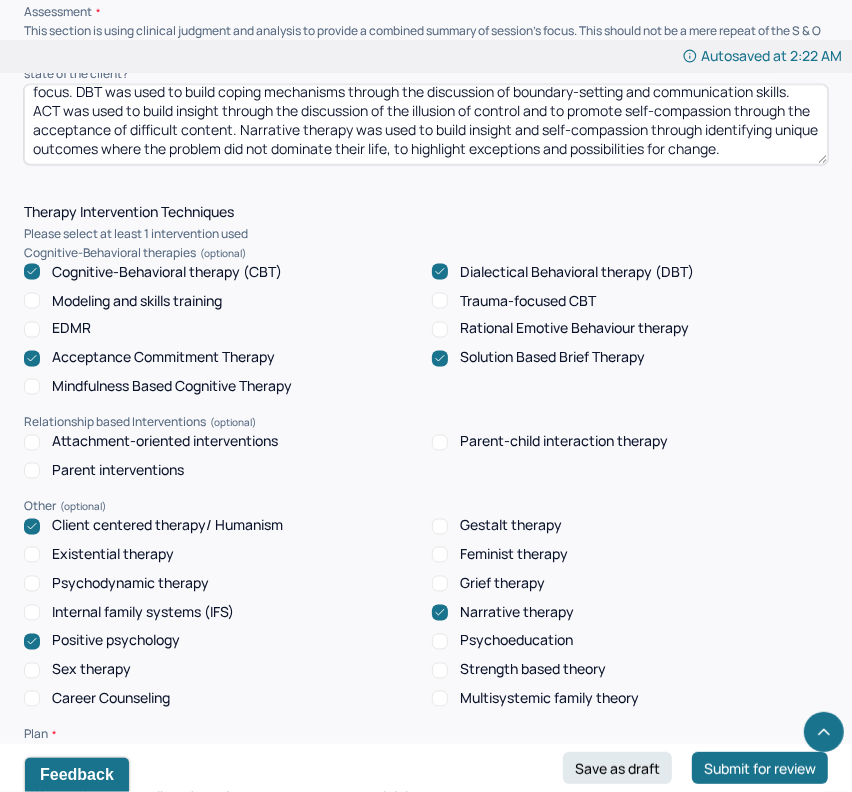 scroll, scrollTop: 1614, scrollLeft: 0, axis: vertical 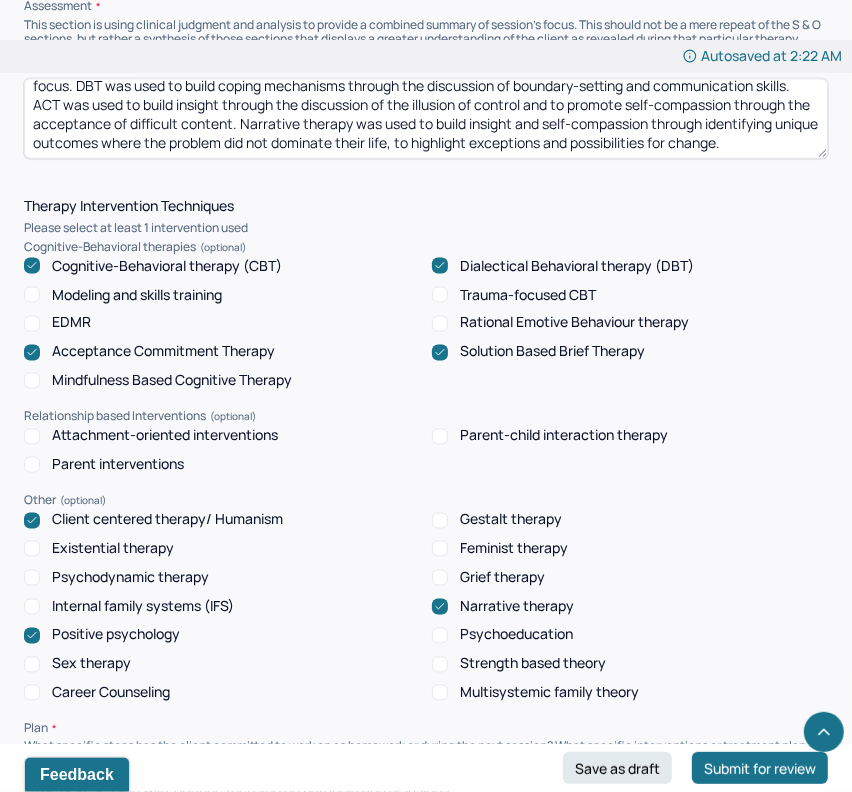 paste on "Positive psychology was used to build self-compassion through the acknowledgement of growth and the use of helpful coping mechanisms," 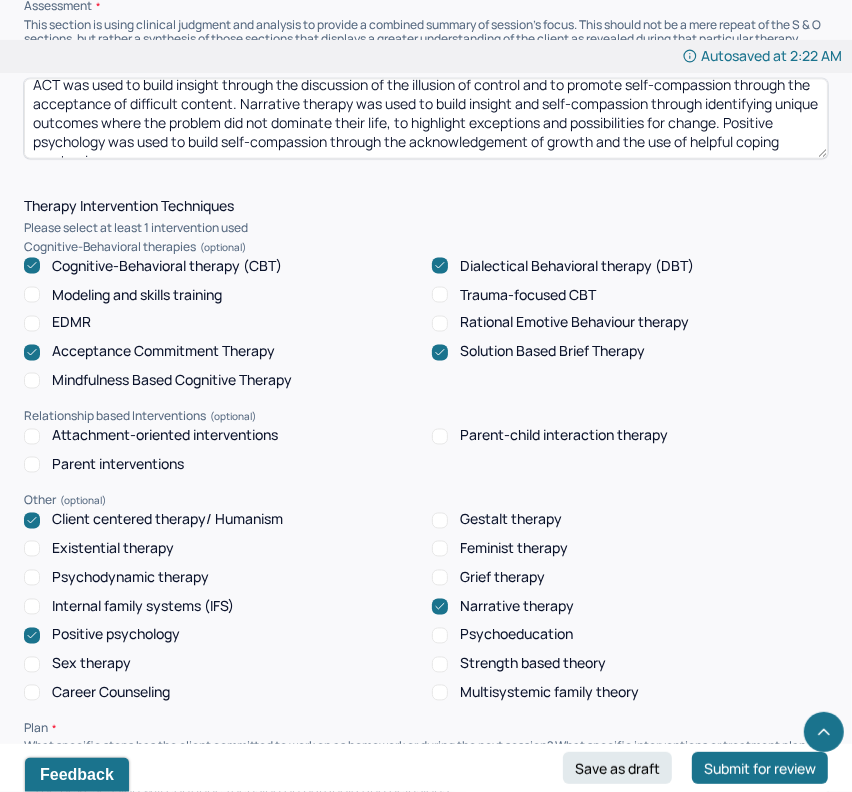 scroll, scrollTop: 82, scrollLeft: 0, axis: vertical 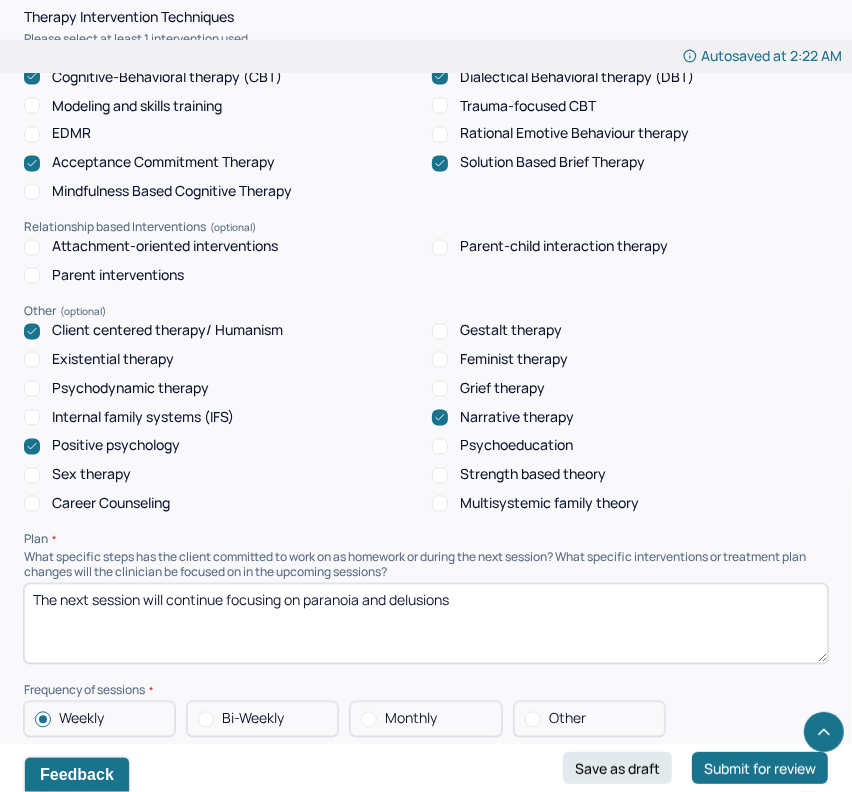 type on "CBT was used to build coping mechanisms through the challenging of negative beliefs and playing-the-script-until-the-end technique. Solution based brief therapy was used to build coping mechanisms through developing action plans and positive focus. DBT was used to build coping mechanisms through the discussion of boundary-setting and communication skills.  ACT was used to build insight through the discussion of the illusion of control and to promote self-compassion through the acceptance of difficult content. Narrative therapy was used to build insight and self-compassion through identifying unique outcomes where the problem did not dominate their life, to highlight exceptions and possibilities for change. Positive psychology was used to build self-compassion through the acknowledgement of growth and the use of helpful coping mechanisms." 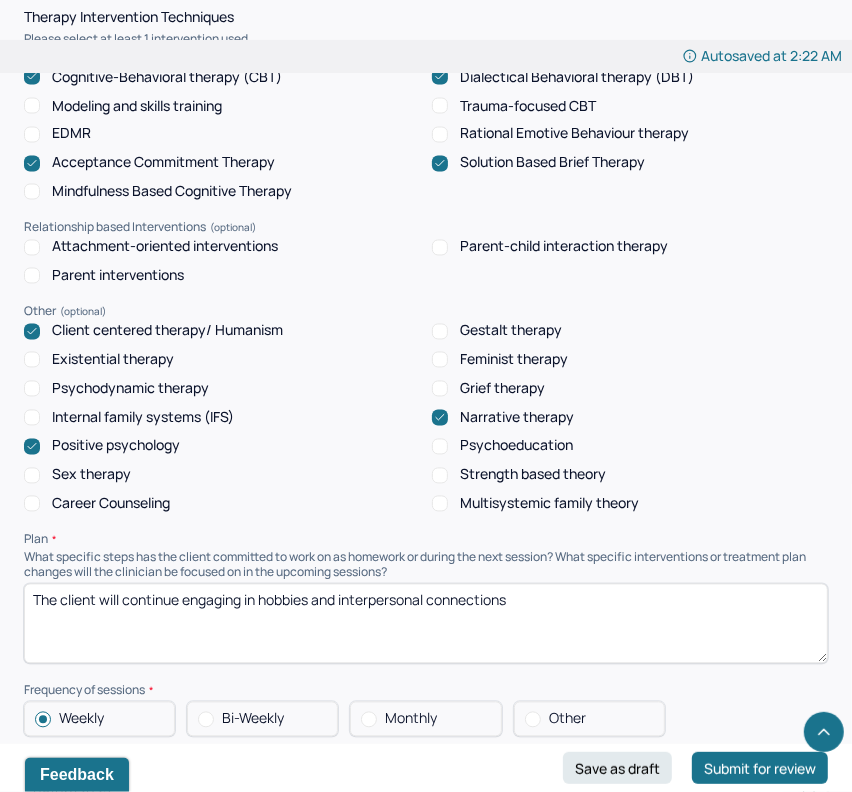 click on "The next session will continue focusing on paranoia and delusions" at bounding box center (426, 624) 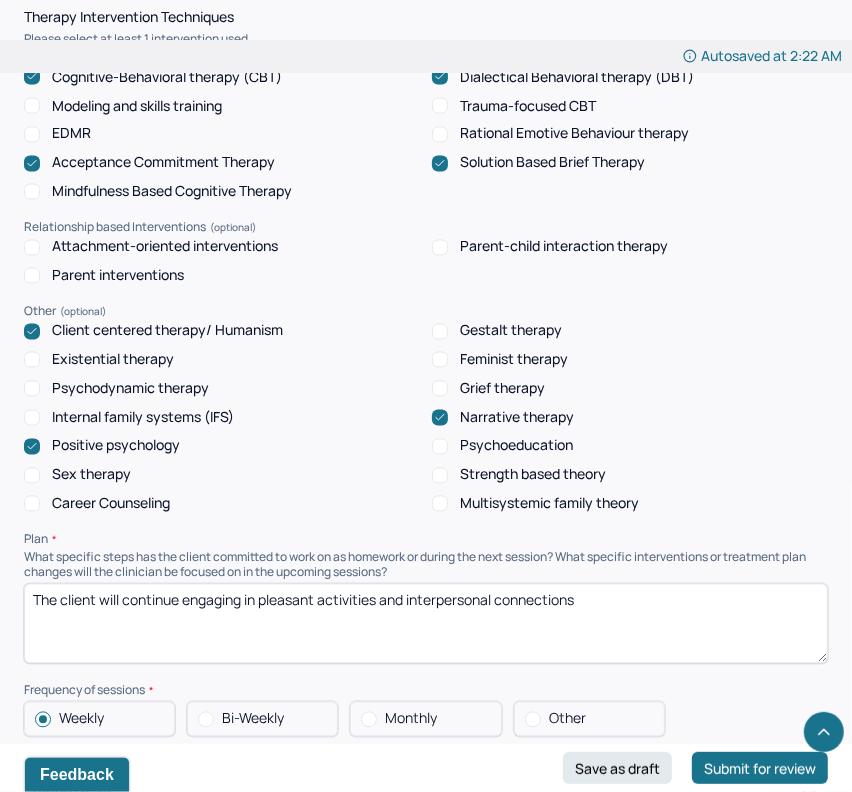 click on "The client will continue engaging in plea and interpersonal connections" at bounding box center (426, 624) 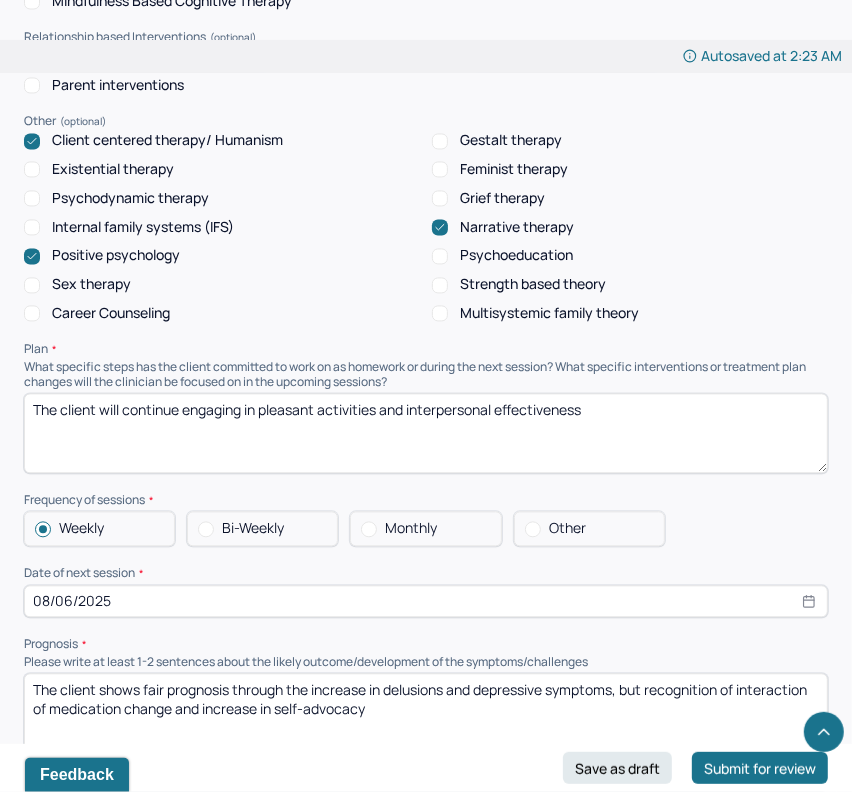 scroll, scrollTop: 2031, scrollLeft: 0, axis: vertical 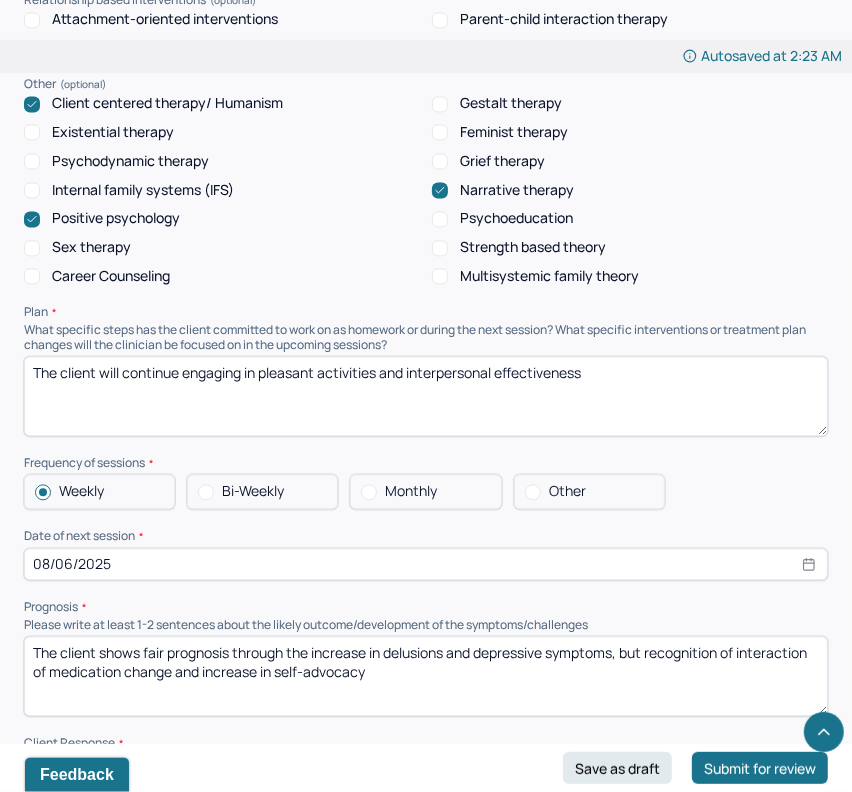 type on "The client will continue engaging in pleasant activities and interpersonal effectiveness" 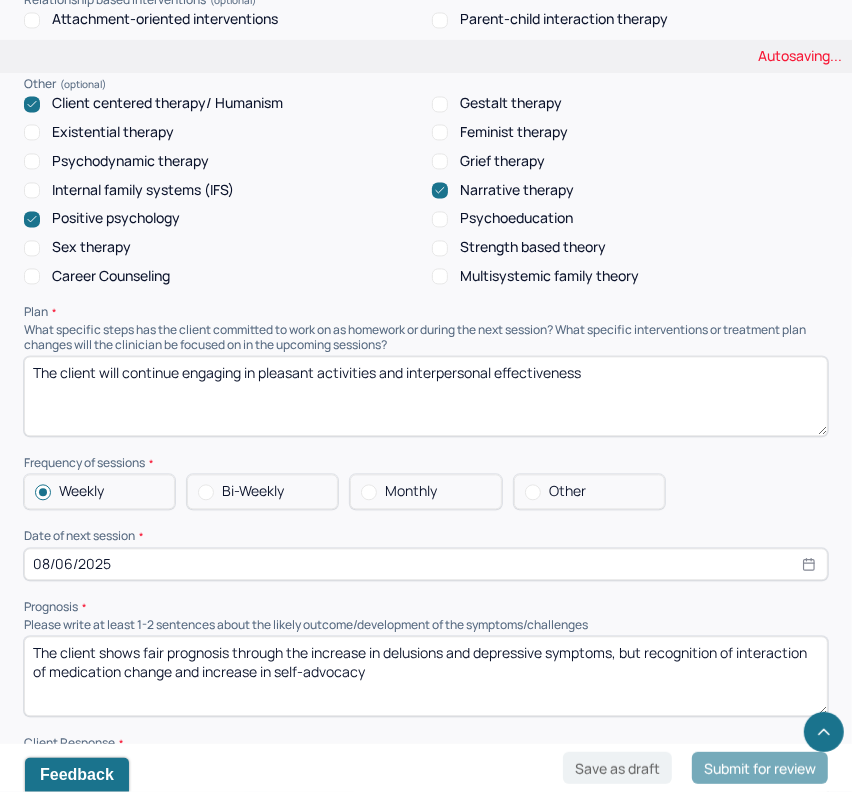 click on "08/06/2025" at bounding box center (426, 564) 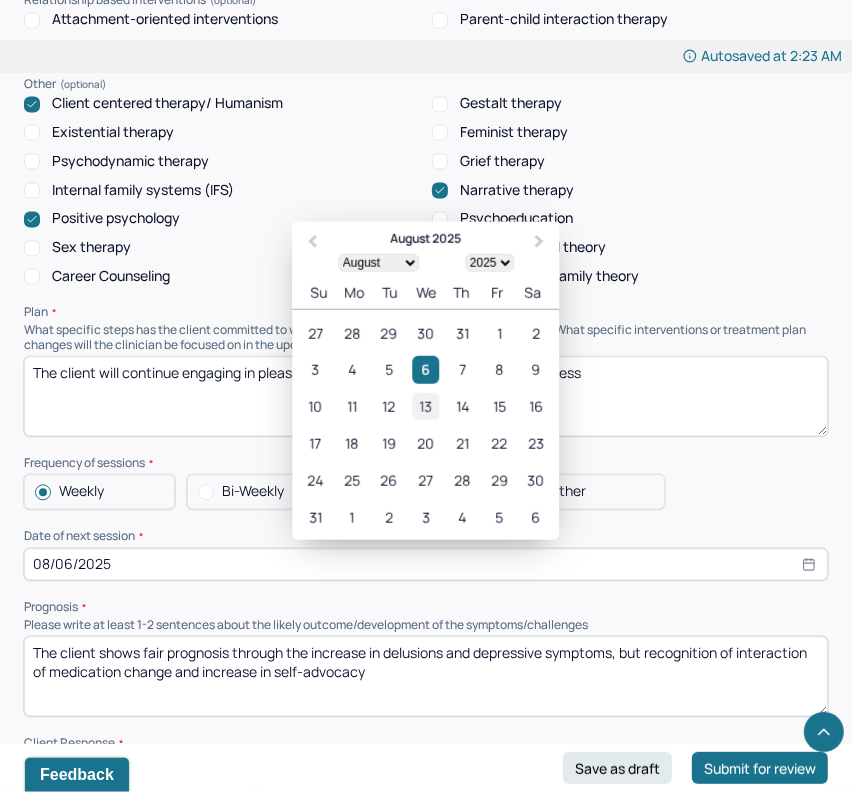 click on "13" at bounding box center (425, 405) 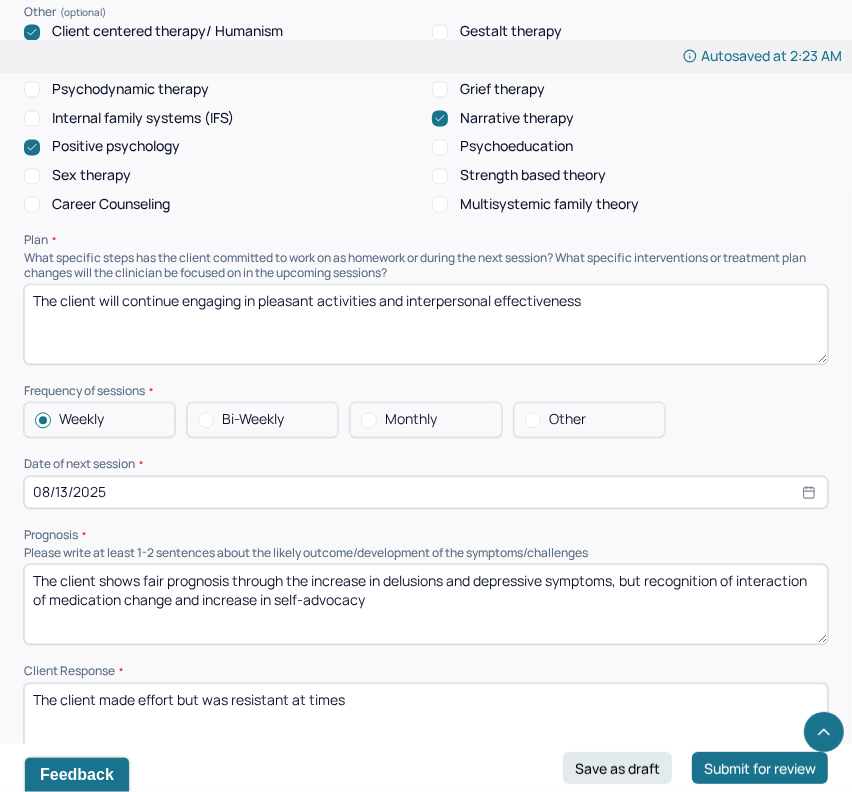 scroll, scrollTop: 2211, scrollLeft: 0, axis: vertical 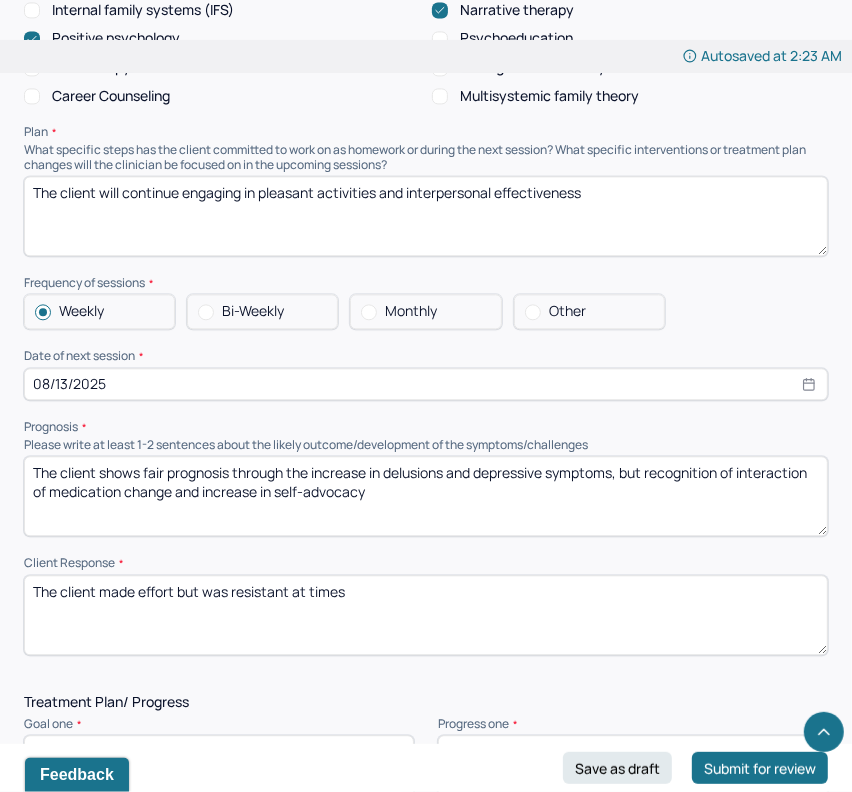 drag, startPoint x: 410, startPoint y: 494, endPoint x: 149, endPoint y: 477, distance: 261.55304 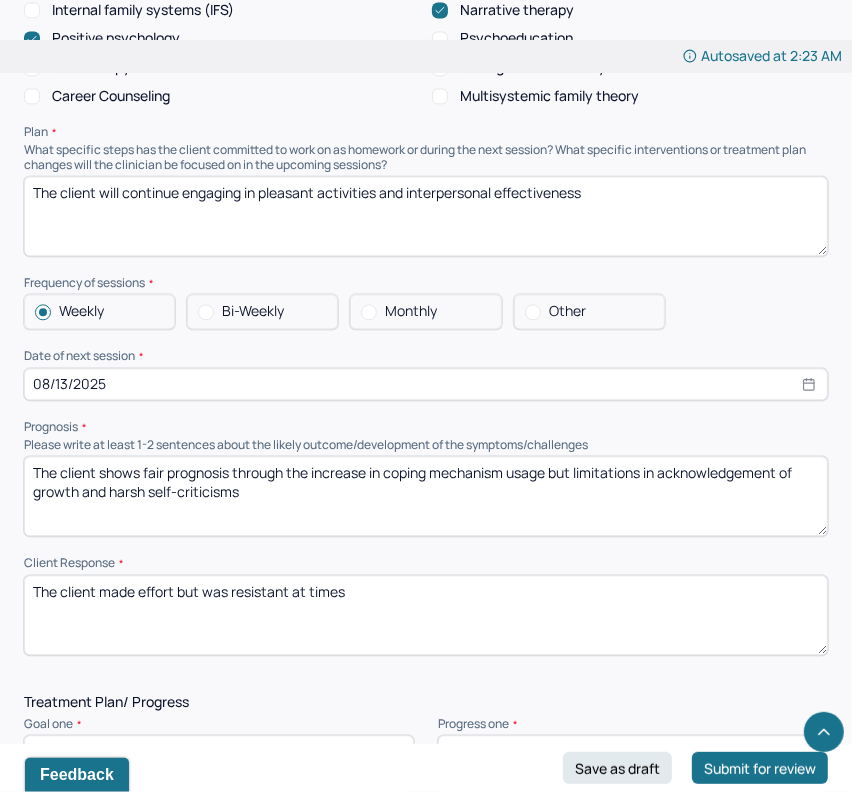 scroll, scrollTop: 2300, scrollLeft: 0, axis: vertical 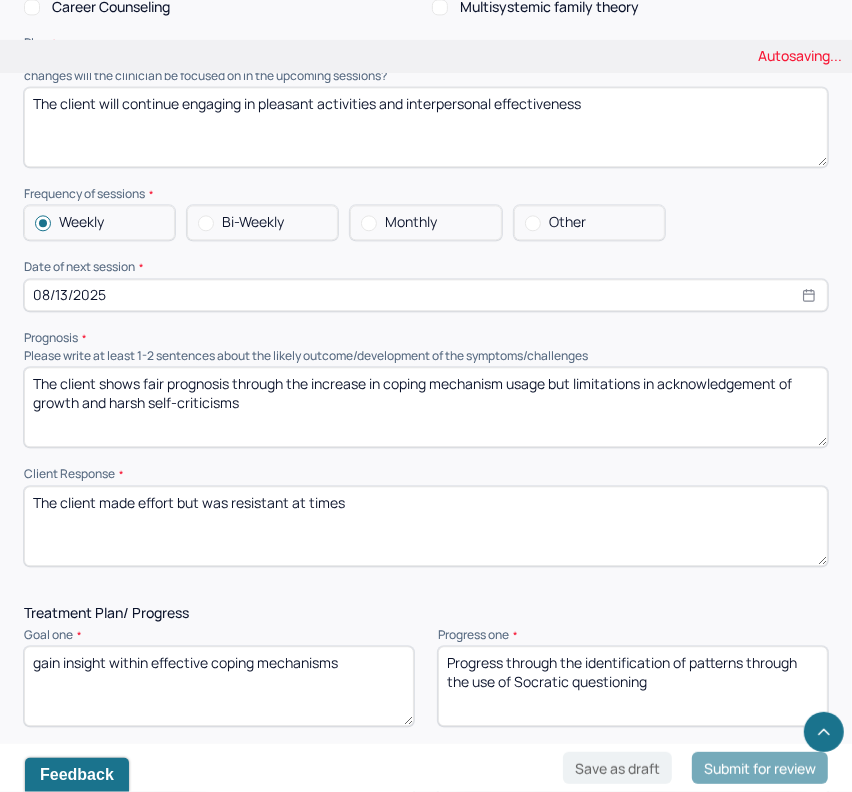 type on "The client shows fair prognosis through the increase in coping mechanism usage but limitations in acknowledgement of growth and harsh self-criticisms" 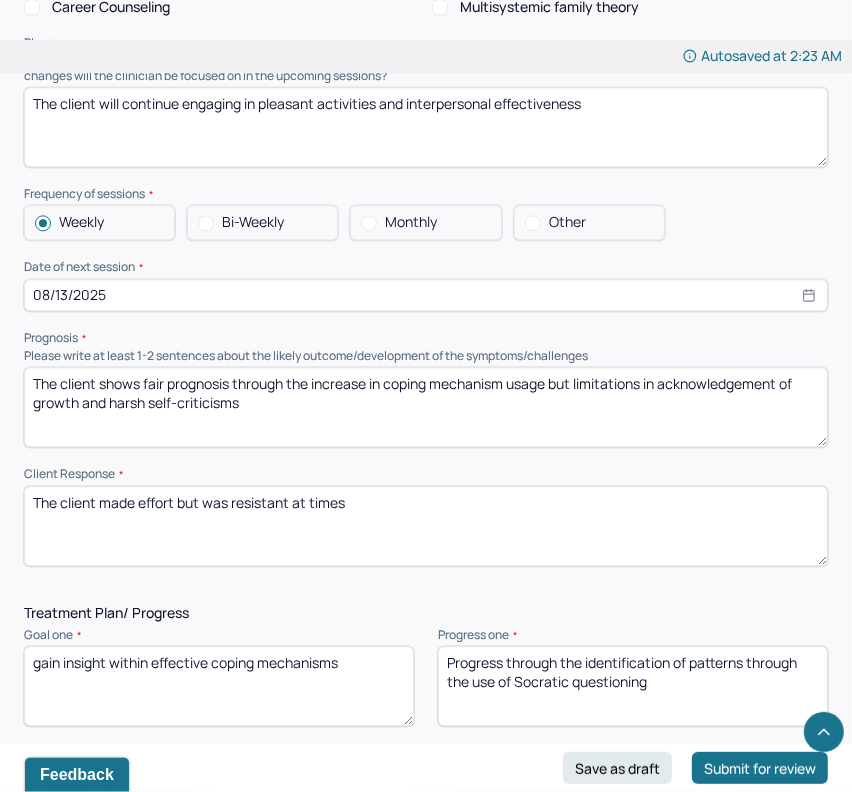 drag, startPoint x: 490, startPoint y: 522, endPoint x: 104, endPoint y: 493, distance: 387.08786 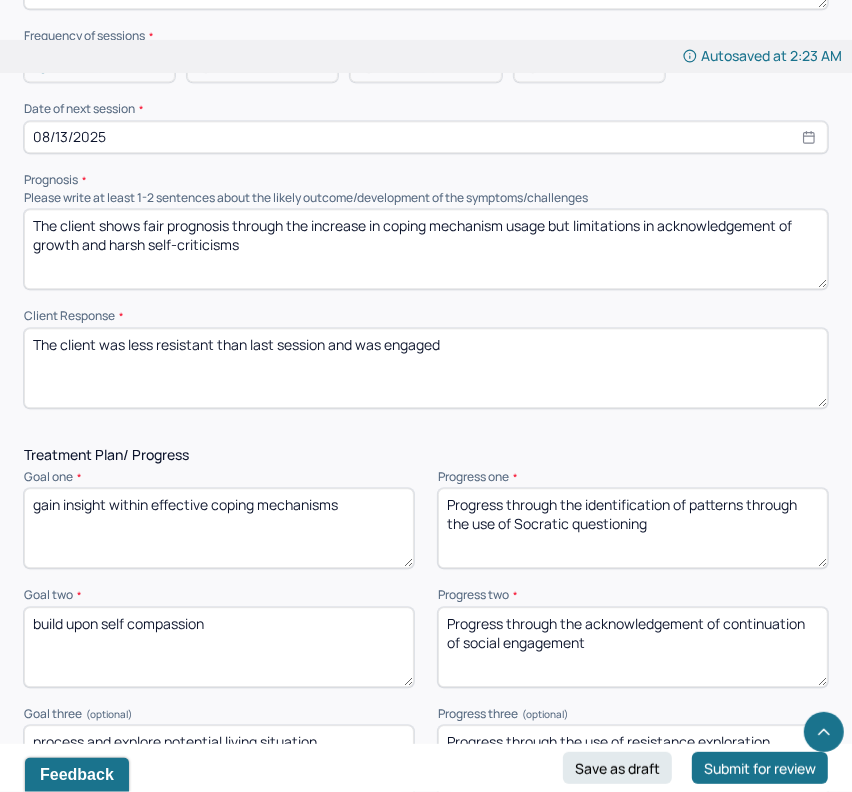 scroll, scrollTop: 2475, scrollLeft: 0, axis: vertical 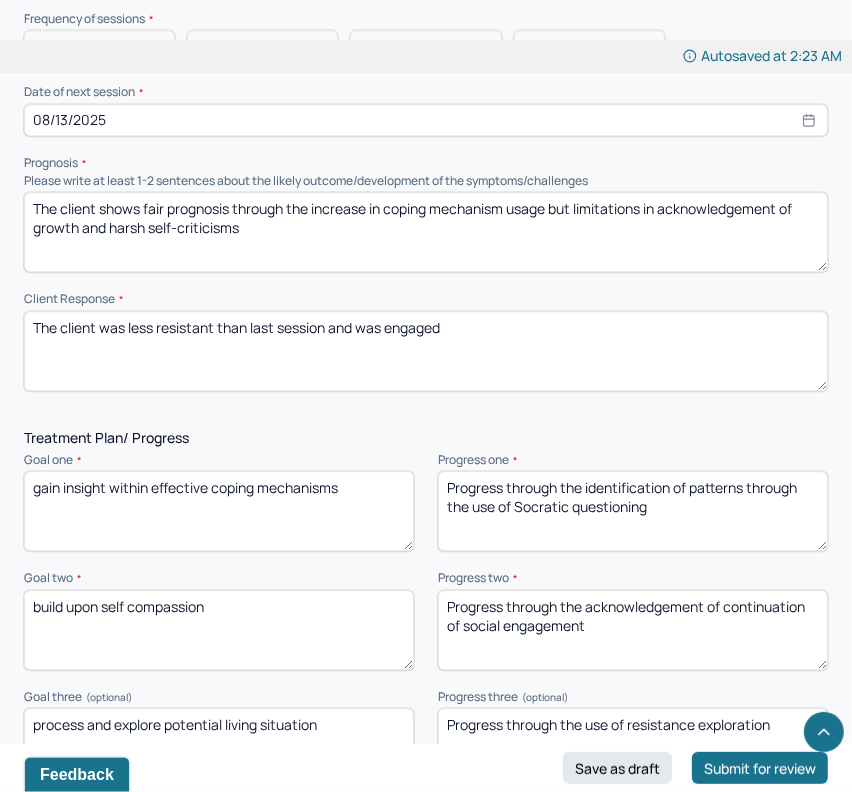 type on "The client was less resistant than last session and was engaged" 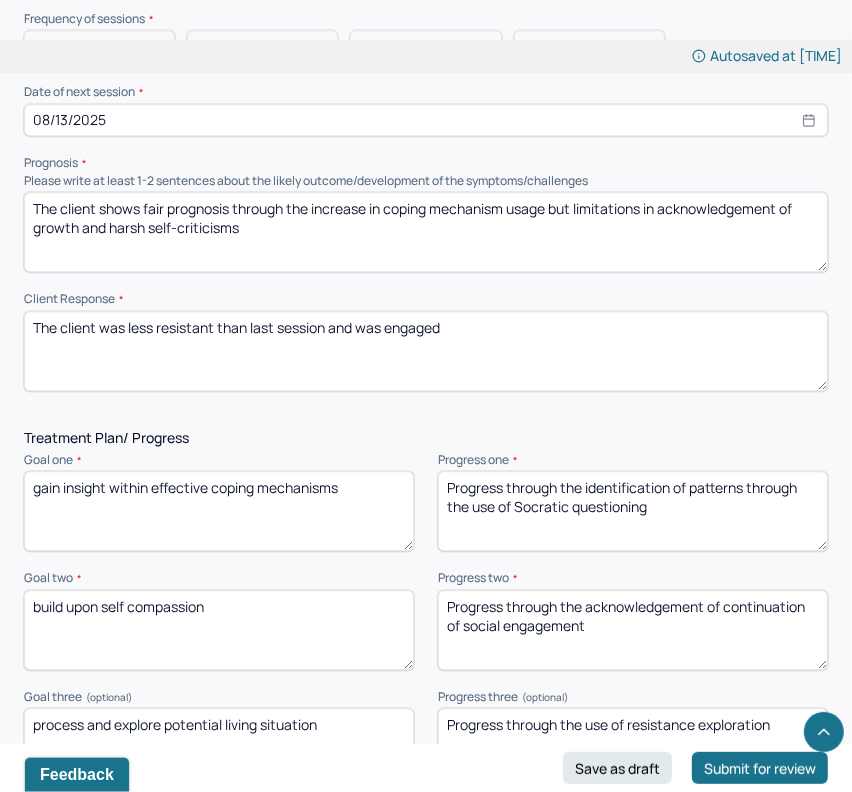drag, startPoint x: 663, startPoint y: 516, endPoint x: 590, endPoint y: 486, distance: 78.92401 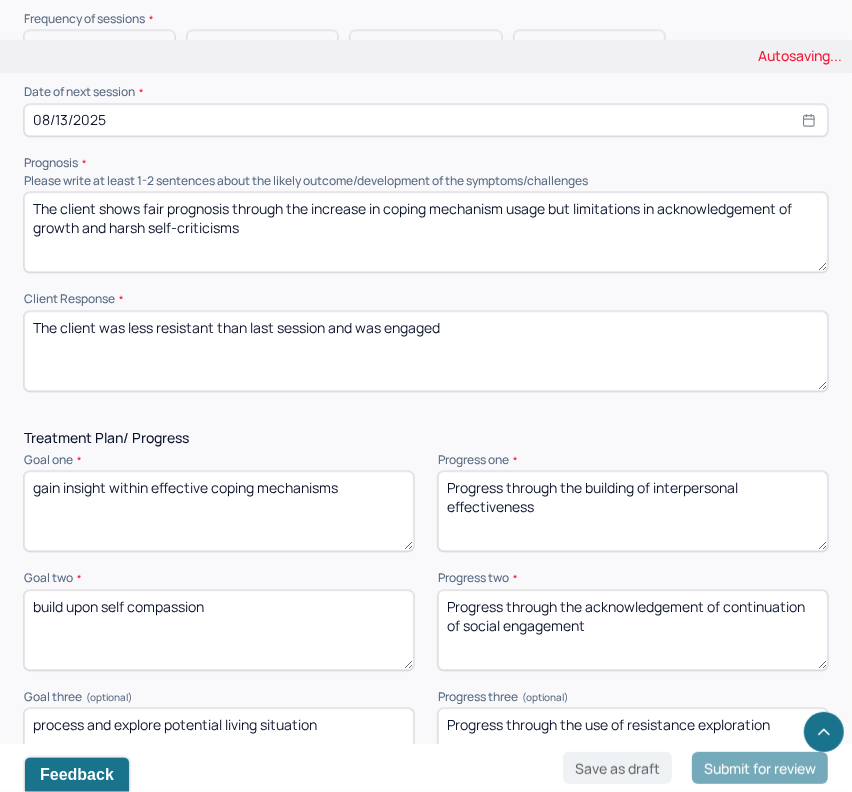 type on "Progress through the building of interpersonal effectiveness" 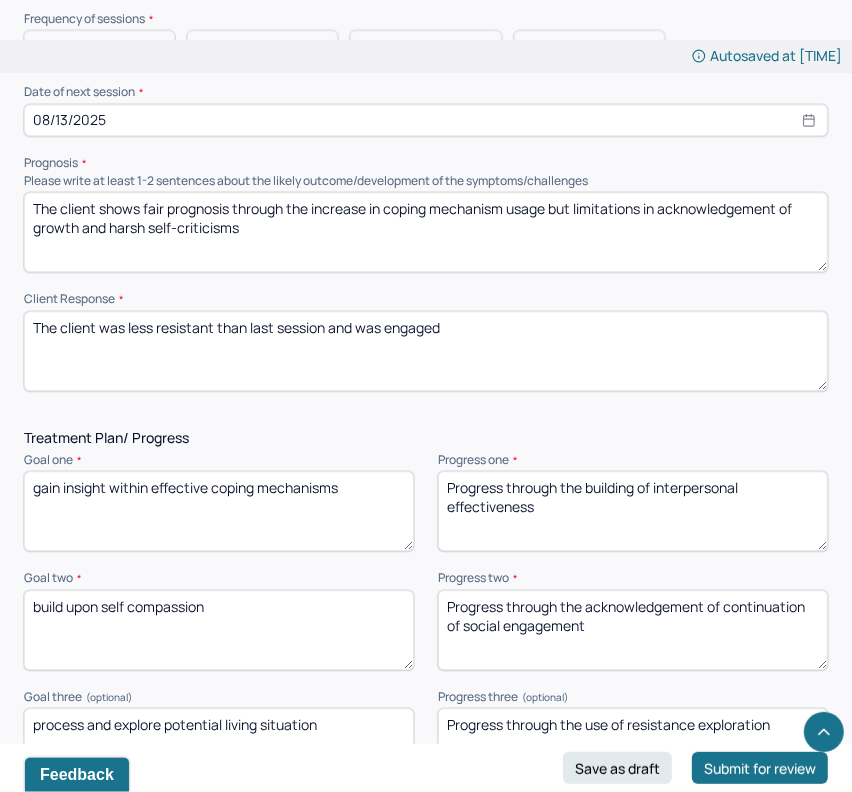 drag, startPoint x: 613, startPoint y: 627, endPoint x: 562, endPoint y: 600, distance: 57.706154 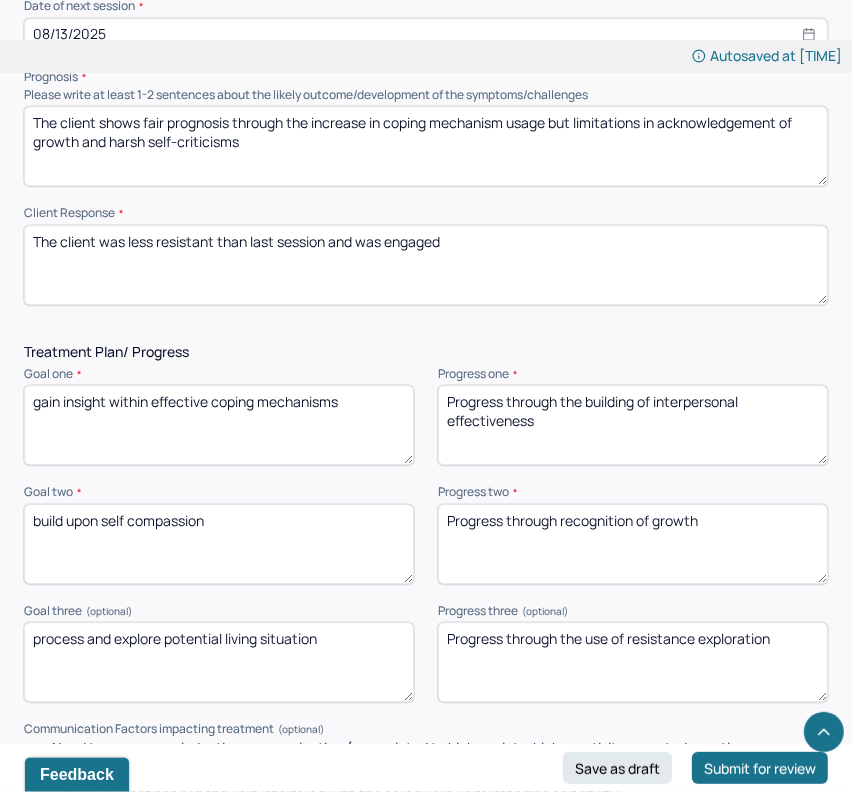 scroll, scrollTop: 2574, scrollLeft: 0, axis: vertical 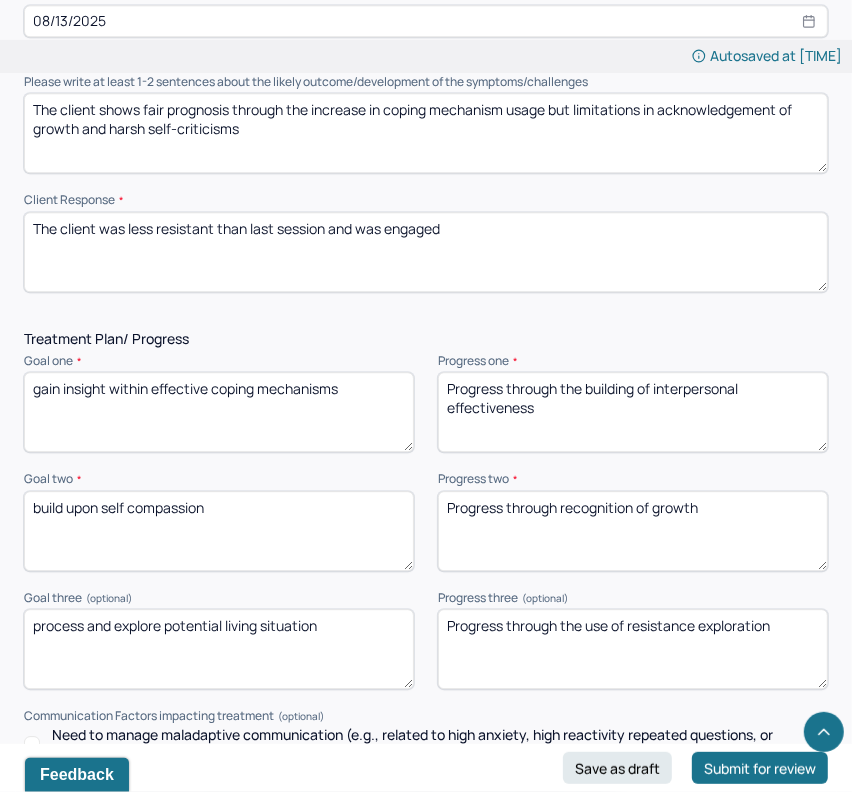 type on "Progress through recognition of growth" 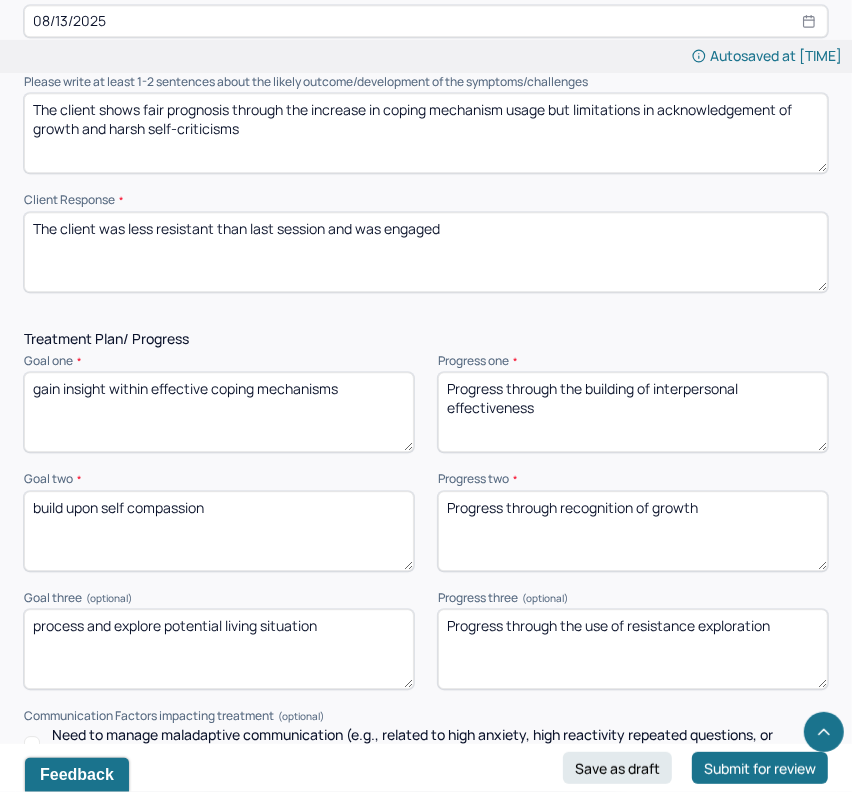 drag, startPoint x: 775, startPoint y: 616, endPoint x: 563, endPoint y: 622, distance: 212.08488 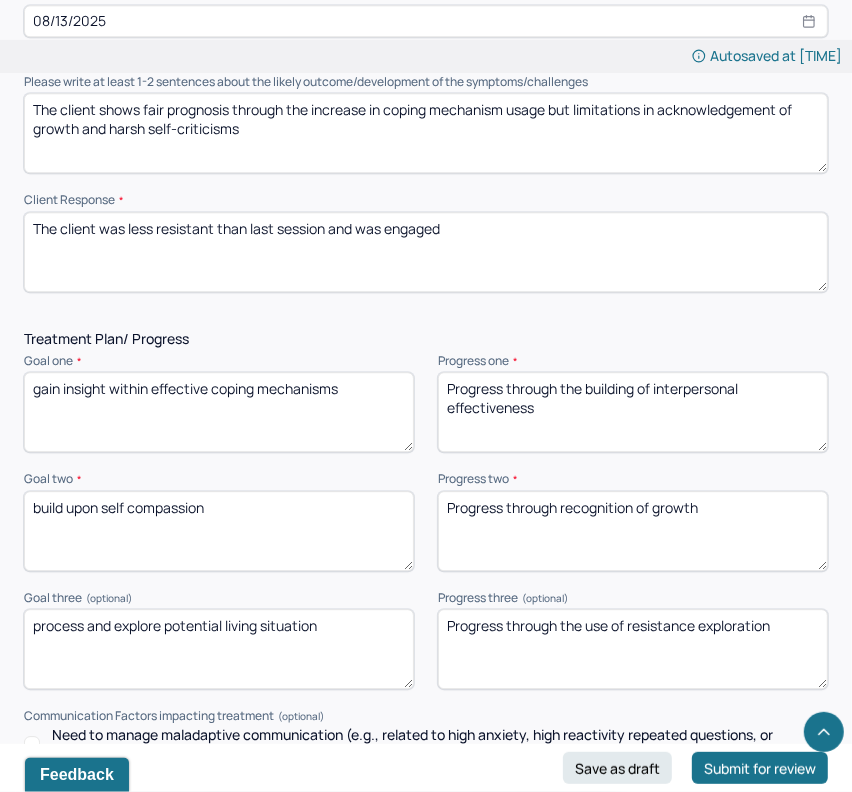 click on "Progress through the use of resistance exploration" at bounding box center [633, 649] 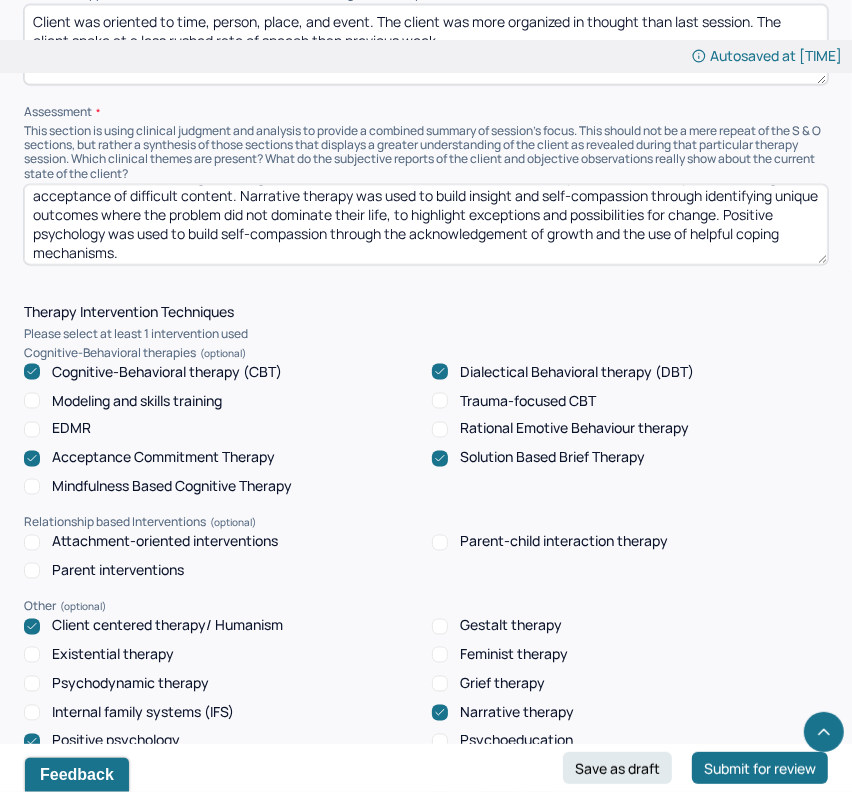 scroll, scrollTop: 1534, scrollLeft: 0, axis: vertical 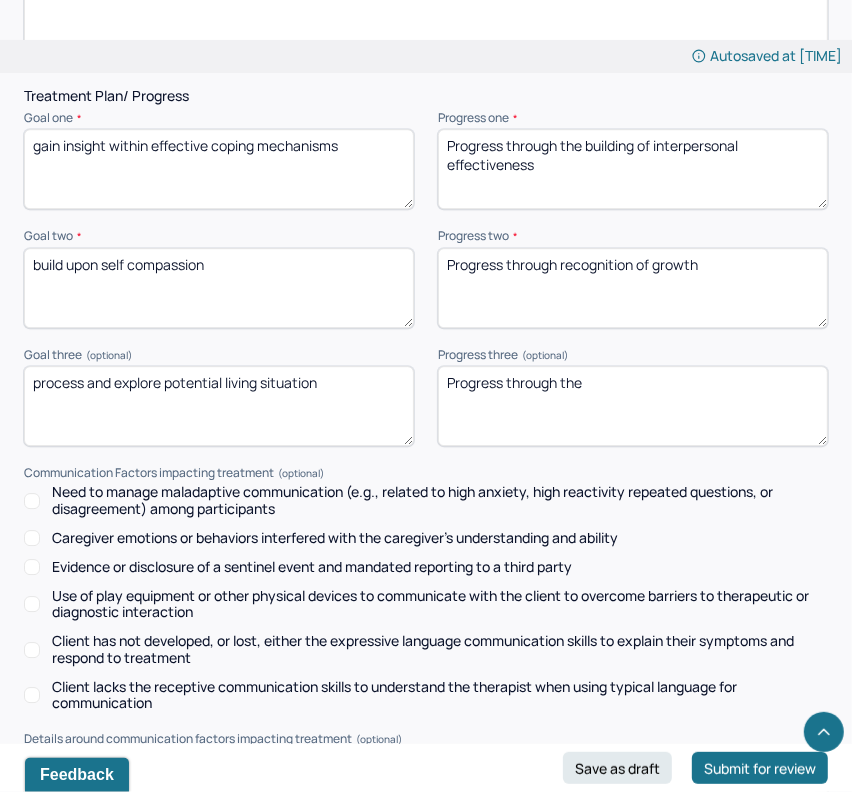 click on "Progress through the" at bounding box center [633, 406] 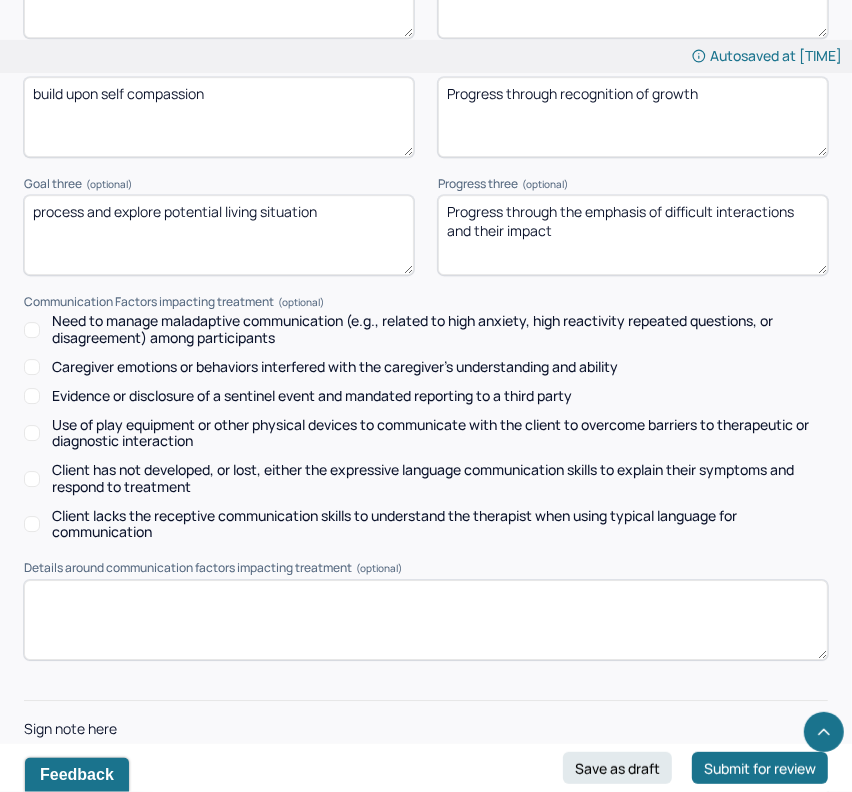 scroll, scrollTop: 3056, scrollLeft: 0, axis: vertical 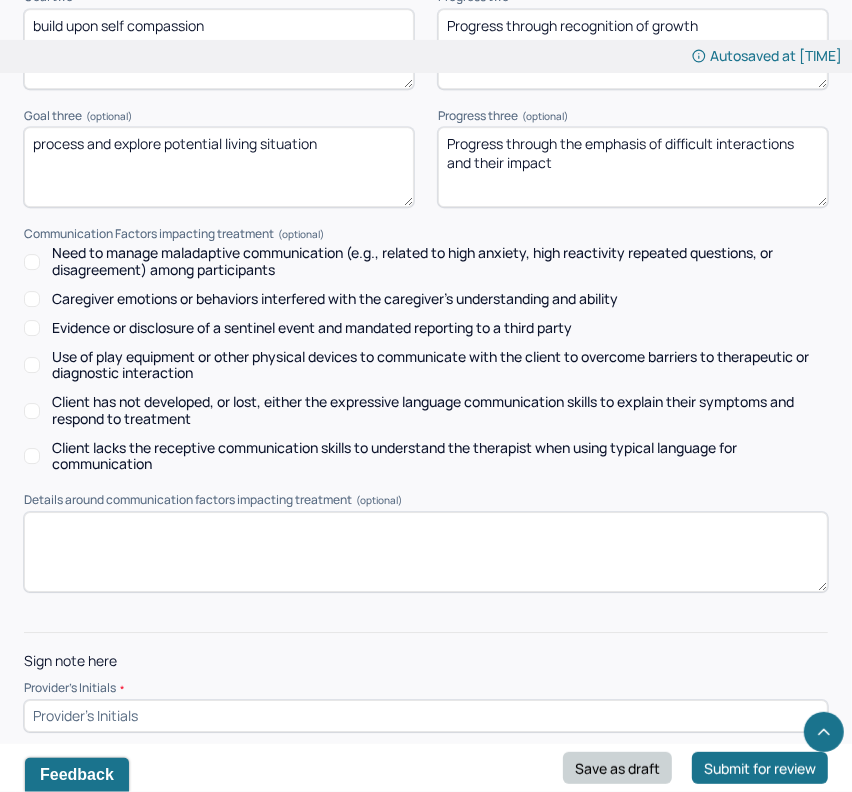 type on "Progress through the emphasis of difficult interactions and their impact" 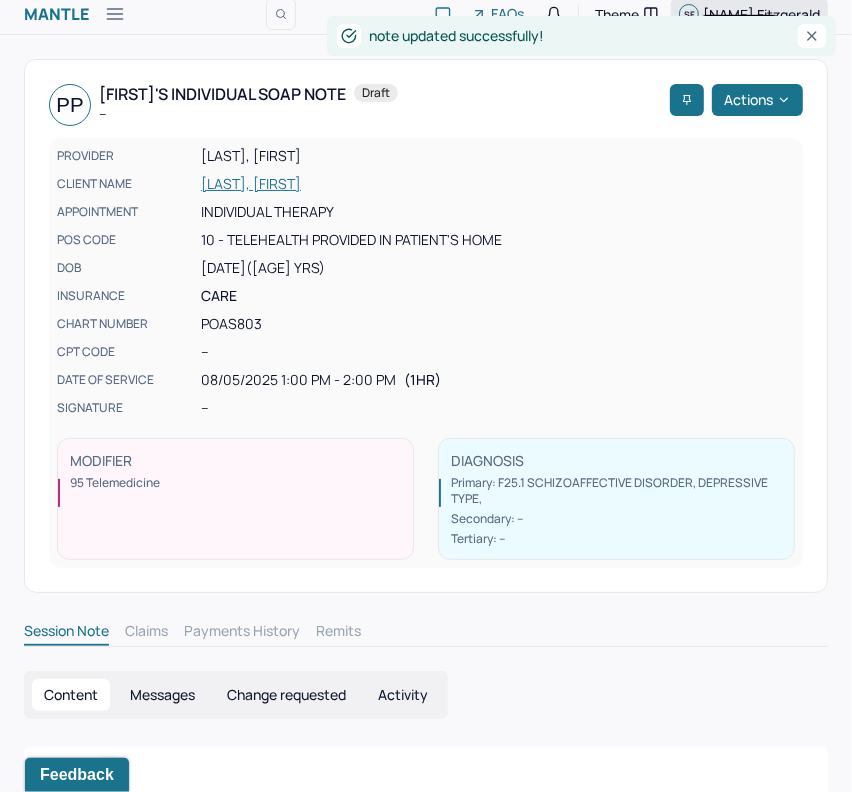 scroll, scrollTop: 0, scrollLeft: 0, axis: both 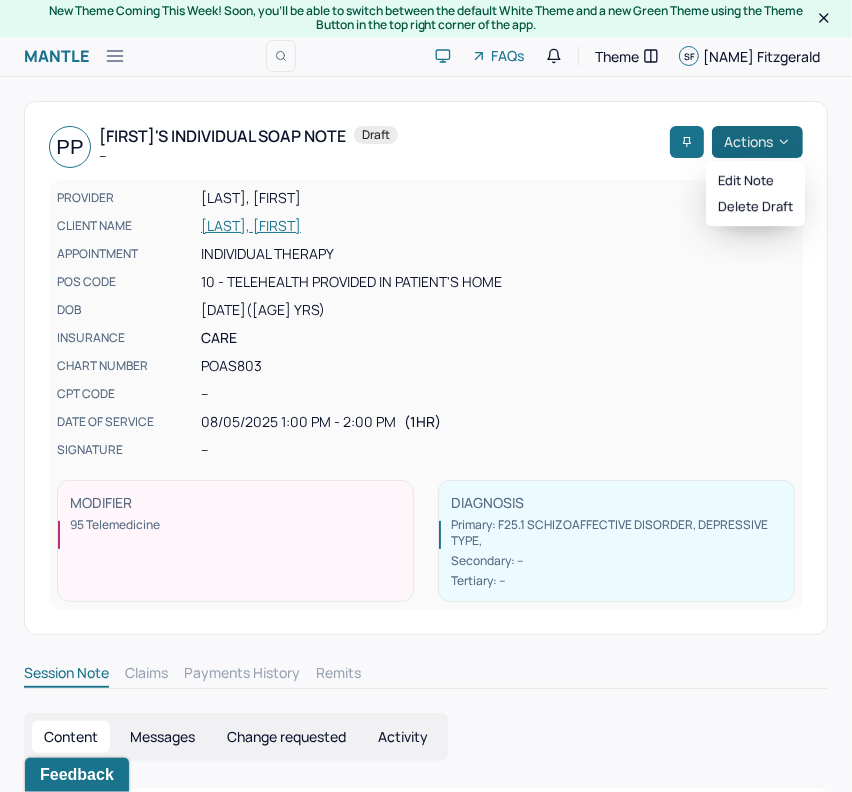 click on "Actions" at bounding box center [757, 142] 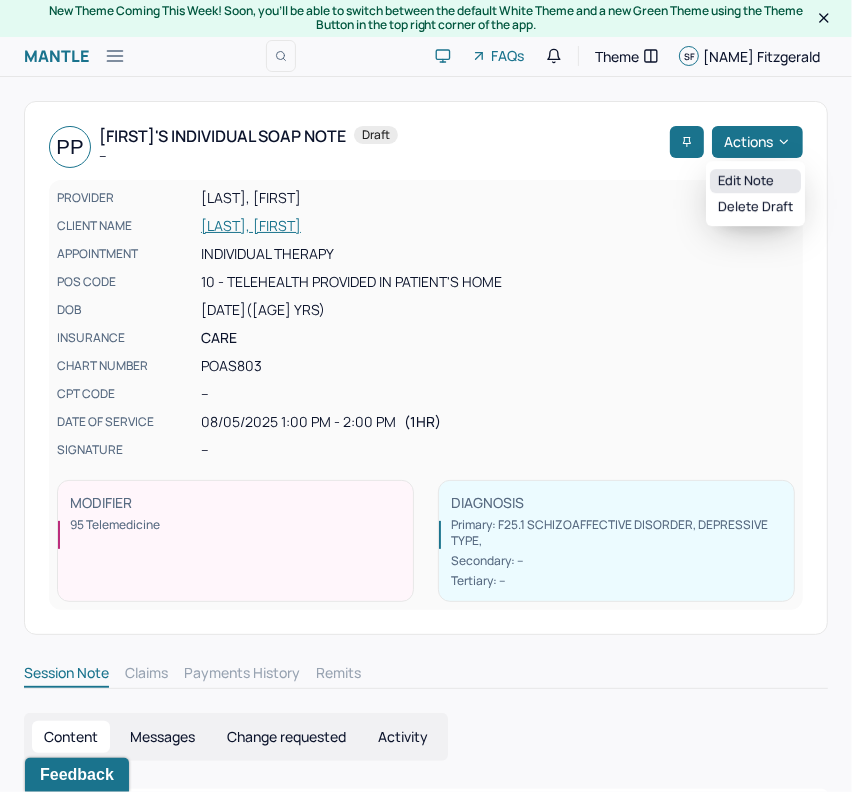 click on "Edit note" at bounding box center (755, 181) 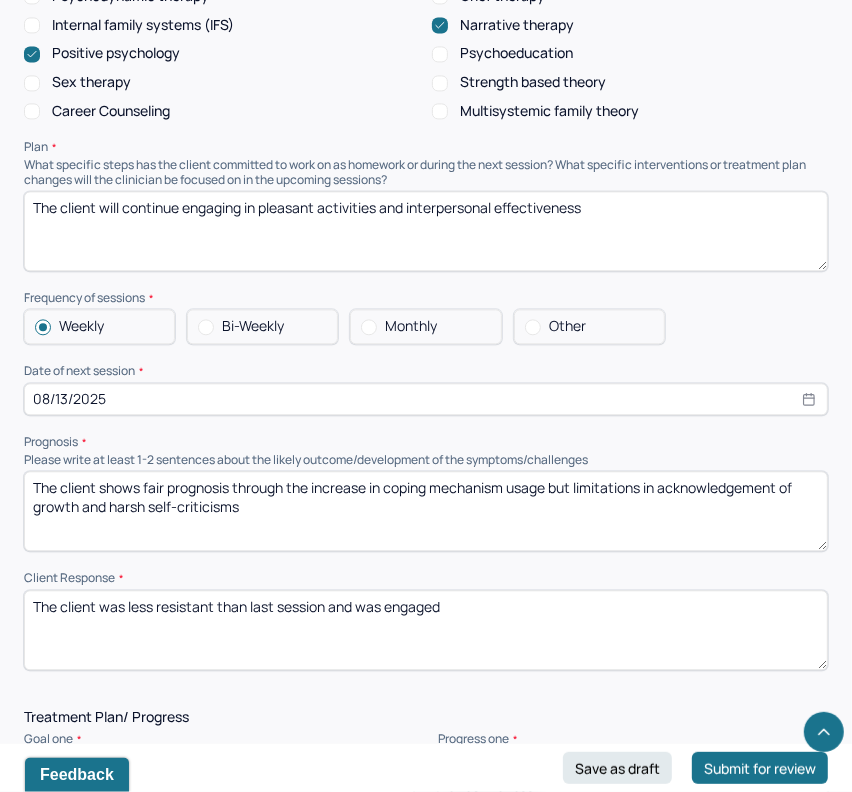 scroll, scrollTop: 3056, scrollLeft: 0, axis: vertical 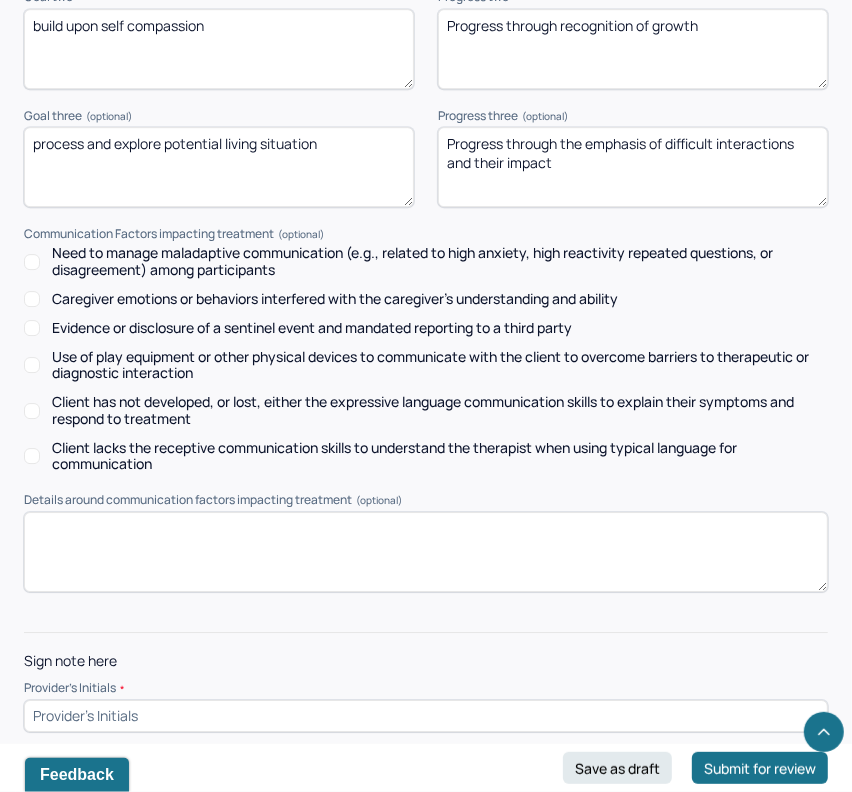 click at bounding box center (426, 716) 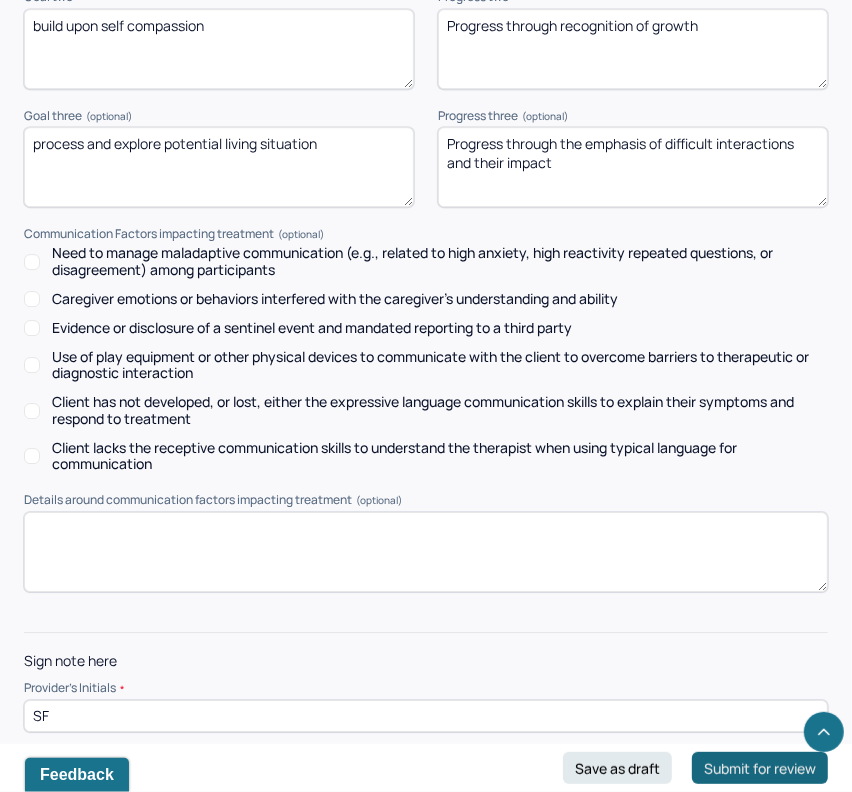 type on "SF" 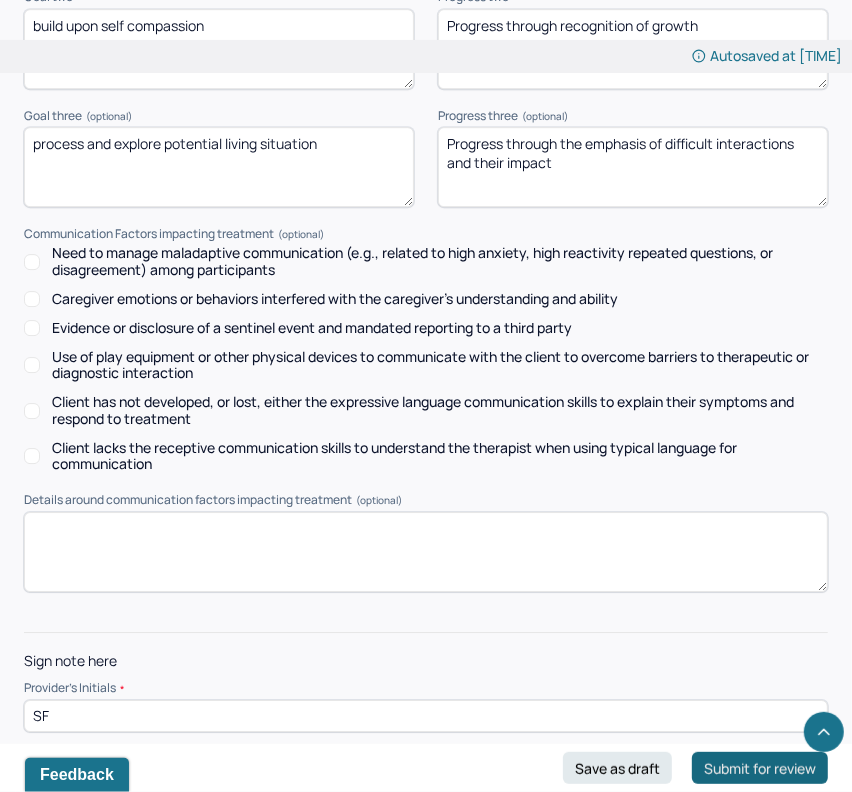 click on "Submit for review" at bounding box center [760, 768] 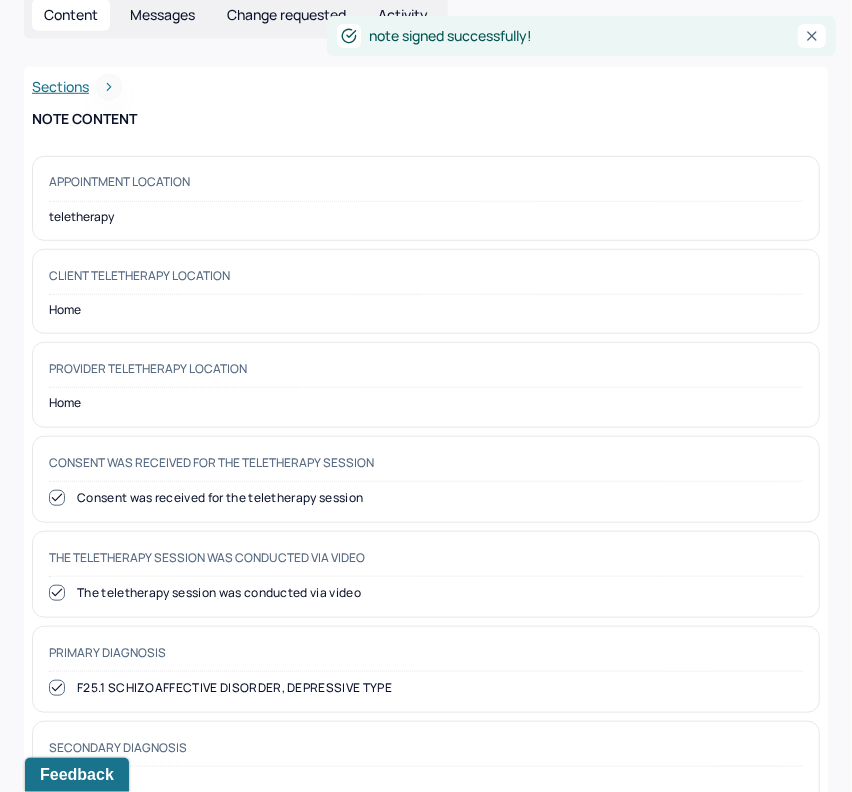 scroll, scrollTop: 0, scrollLeft: 0, axis: both 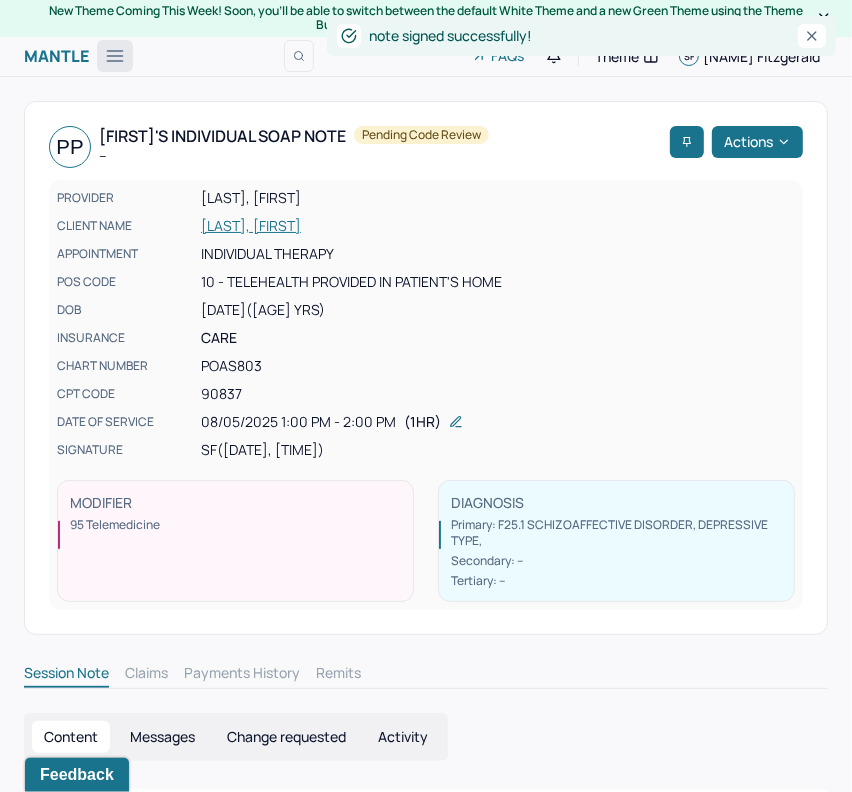 click 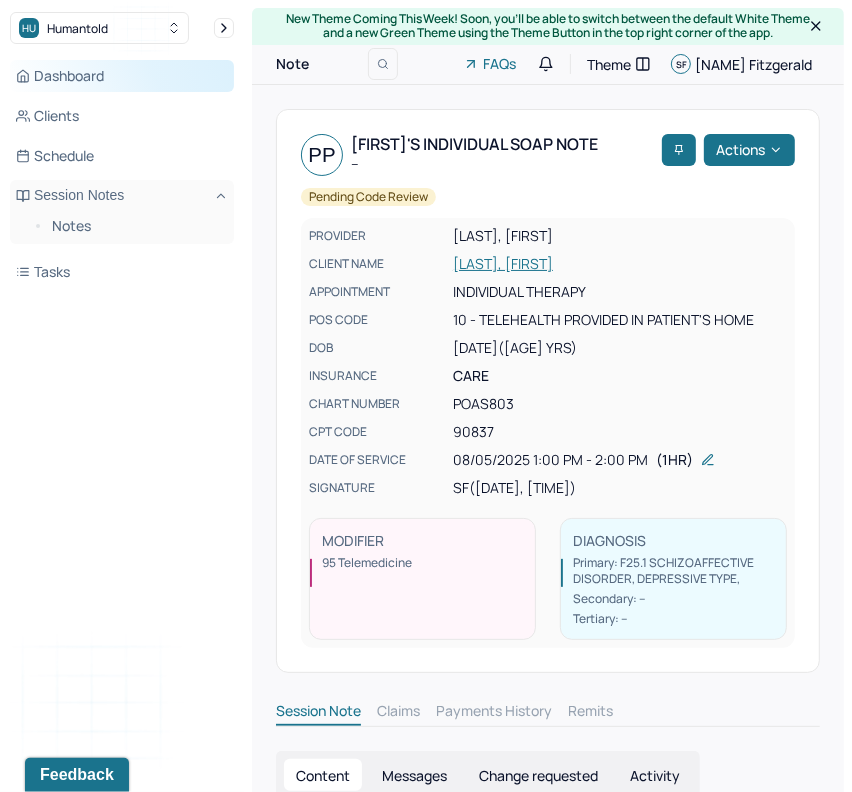 click on "Dashboard" at bounding box center (122, 76) 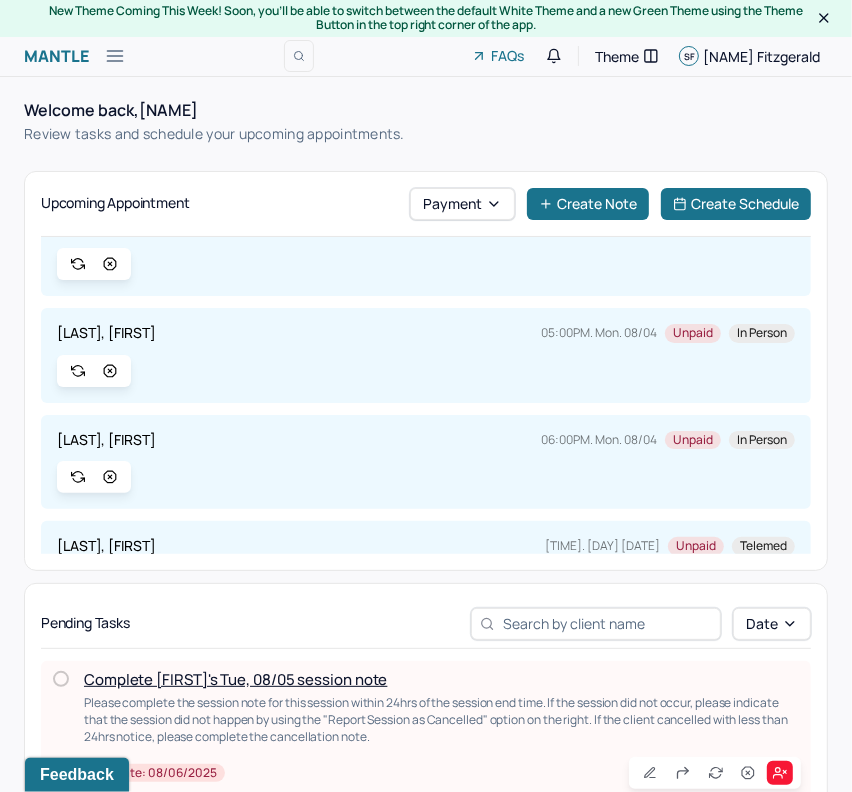 scroll, scrollTop: 391, scrollLeft: 0, axis: vertical 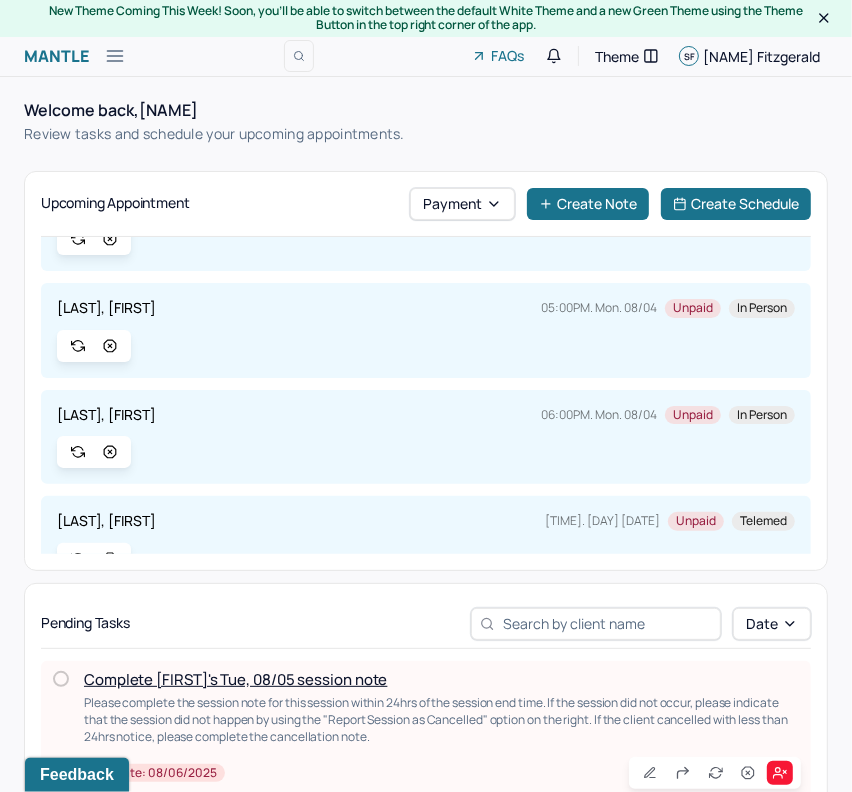 click on "Complete [FIRST]'s Tue, 08/05 session note" at bounding box center [235, 679] 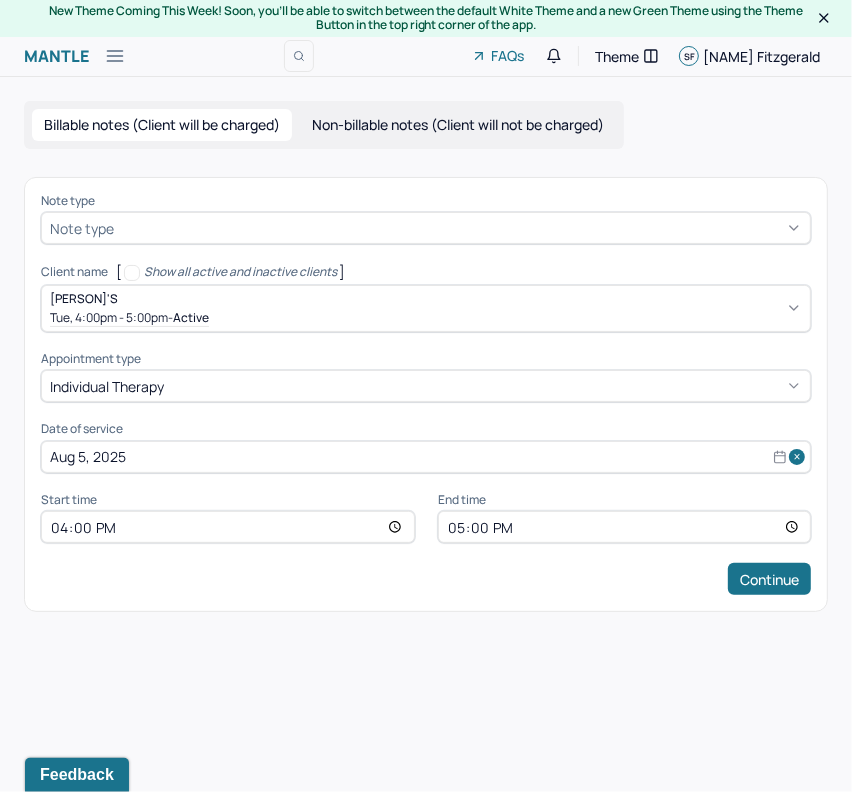 click at bounding box center (460, 228) 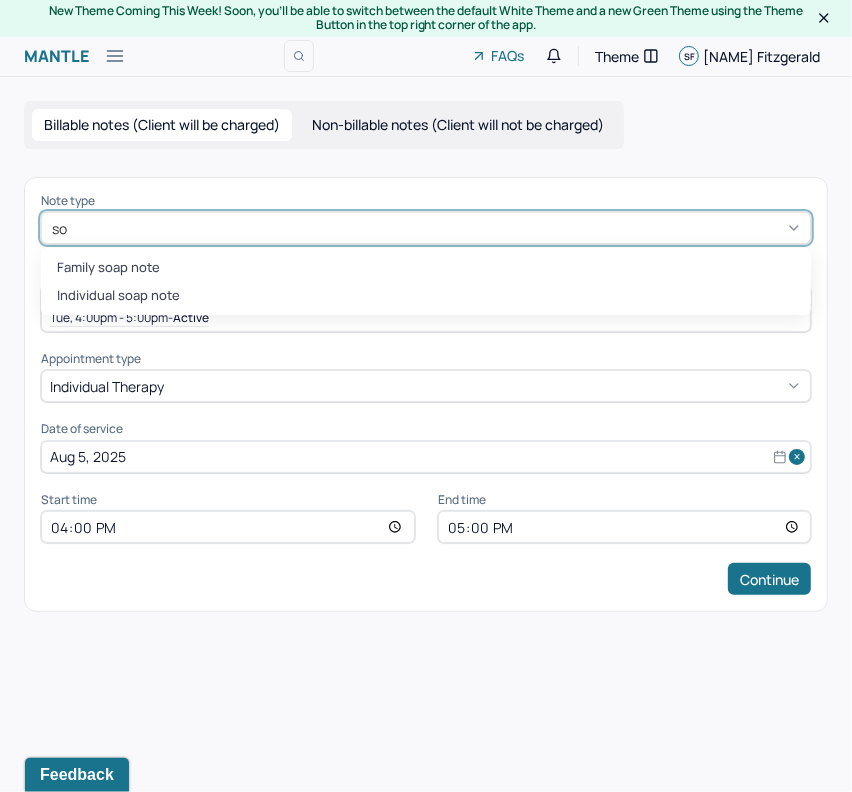 type on "soa" 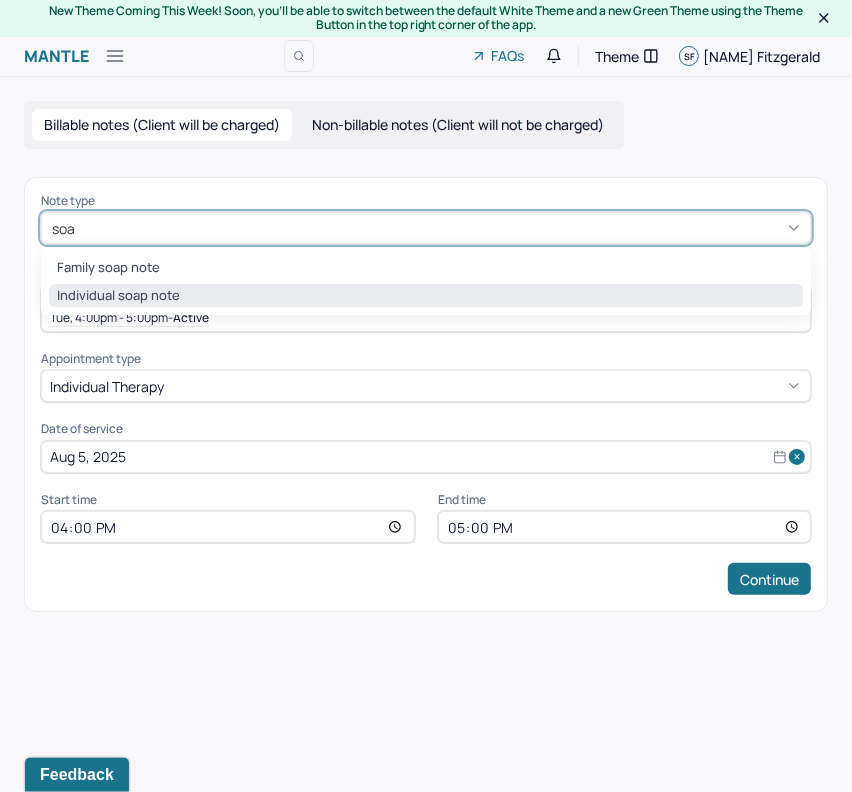 click on "Individual soap note" at bounding box center (426, 296) 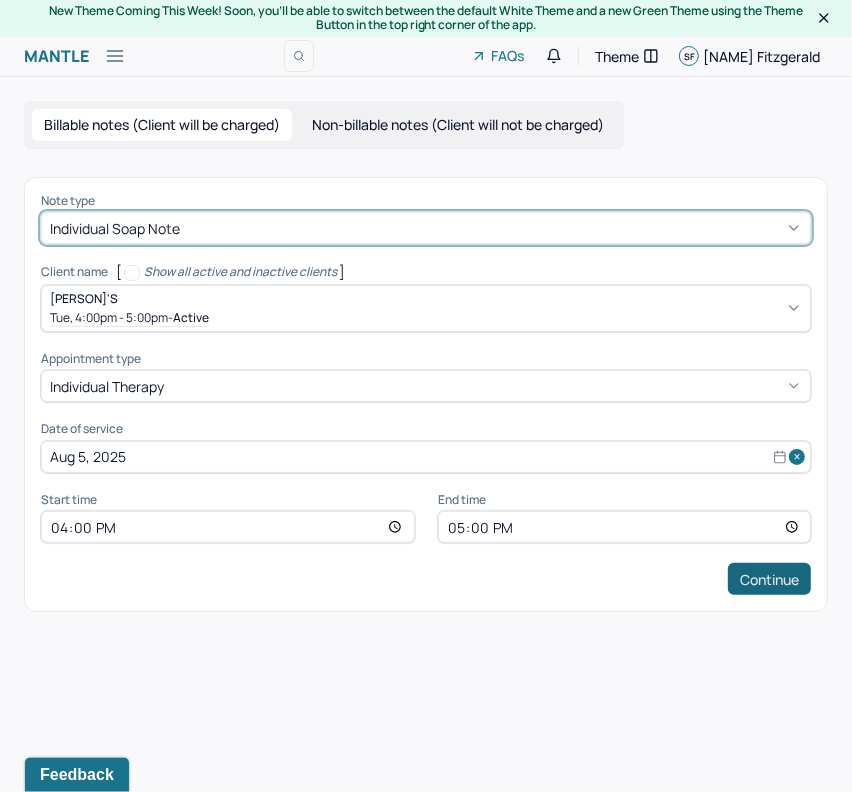 click on "Continue" at bounding box center [769, 579] 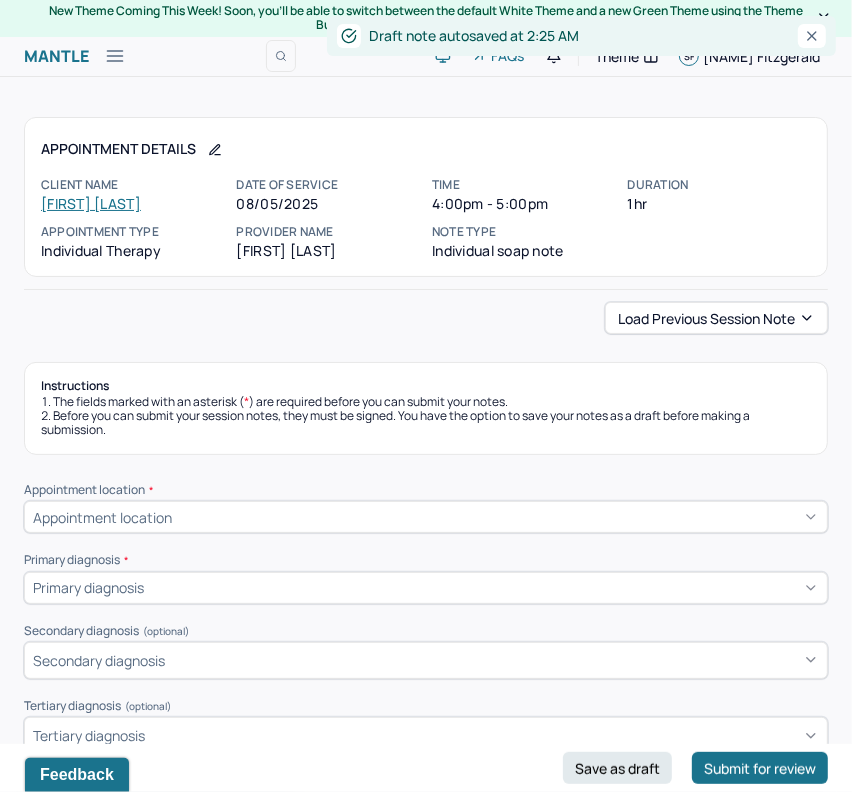click on "Load previous session note Instructions The fields marked with an asterisk ( * ) are required before you can submit your notes. Before you can submit your session notes, they must be signed. You have the option to save your notes as a draft before making a submission. Appointment location * Appointment location Primary diagnosis * Primary diagnosis Secondary diagnosis (optional) Secondary diagnosis Tertiary diagnosis (optional) Tertiary diagnosis Emotional / Behavioural symptoms demonstrated * Causing * Causing Intention for Session * Intention for Session Session Note Subjective This section is for Subjective reporting of your clients, it can include their mood, their reported symptoms, their efforts since your last meeting to implement your homework or recommendations or any questions they have Objective What were the behaviors, nonverbal expressions,gestures, postures, and overall presentation of the client? Consider client's mood and affect,client's response to treatment, any use of assessments. EDMR Plan" at bounding box center [426, 1936] 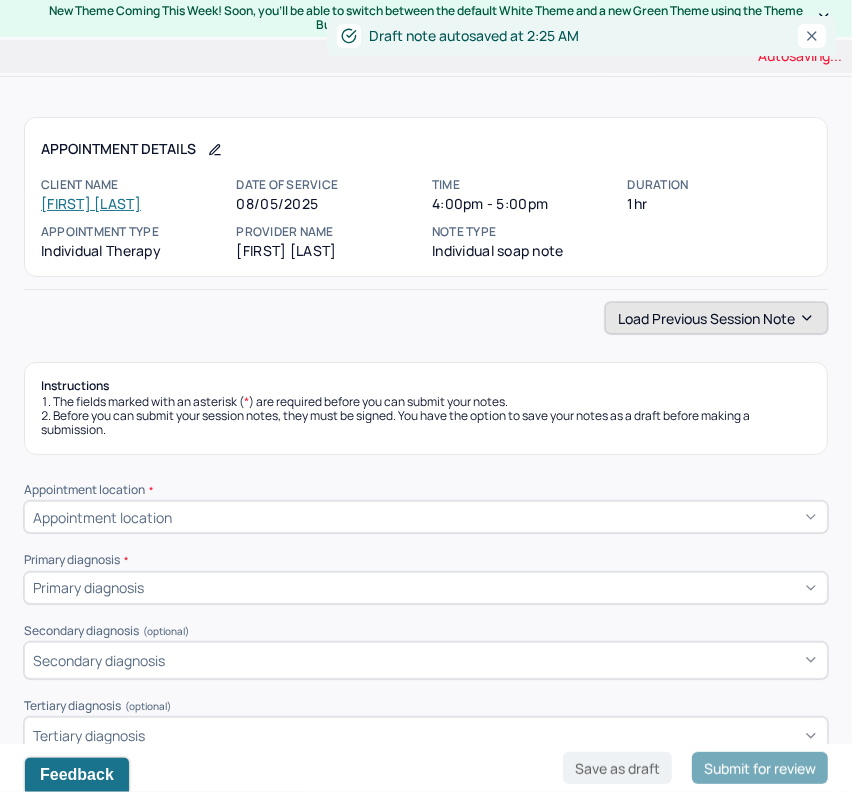 click on "Load previous session note" at bounding box center [716, 318] 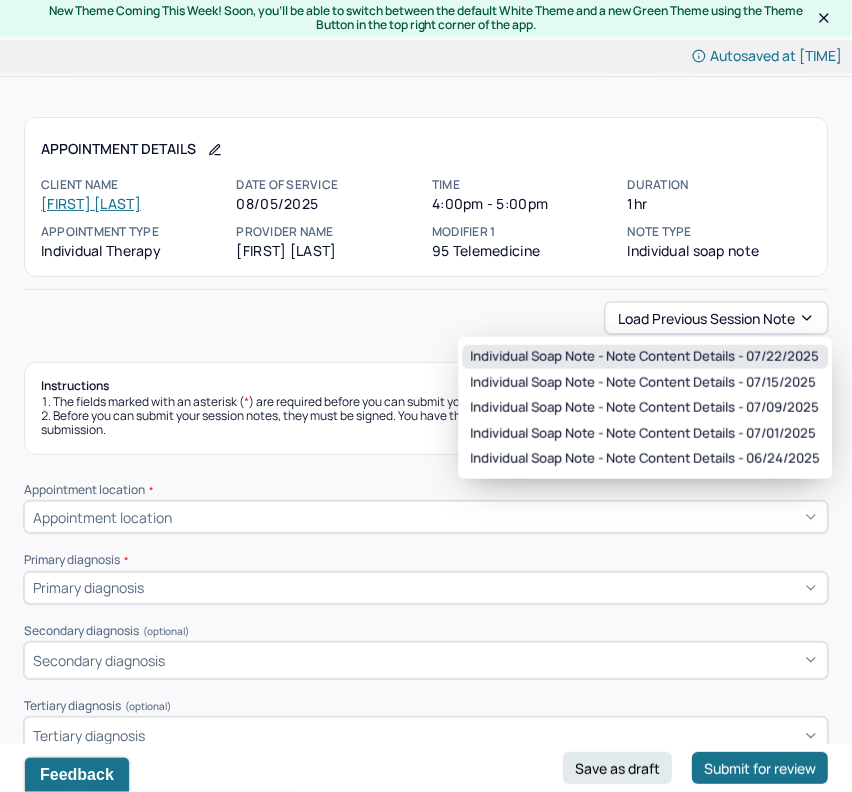 click on "Individual soap note   - Note content Details -   07/22/2025" at bounding box center [644, 357] 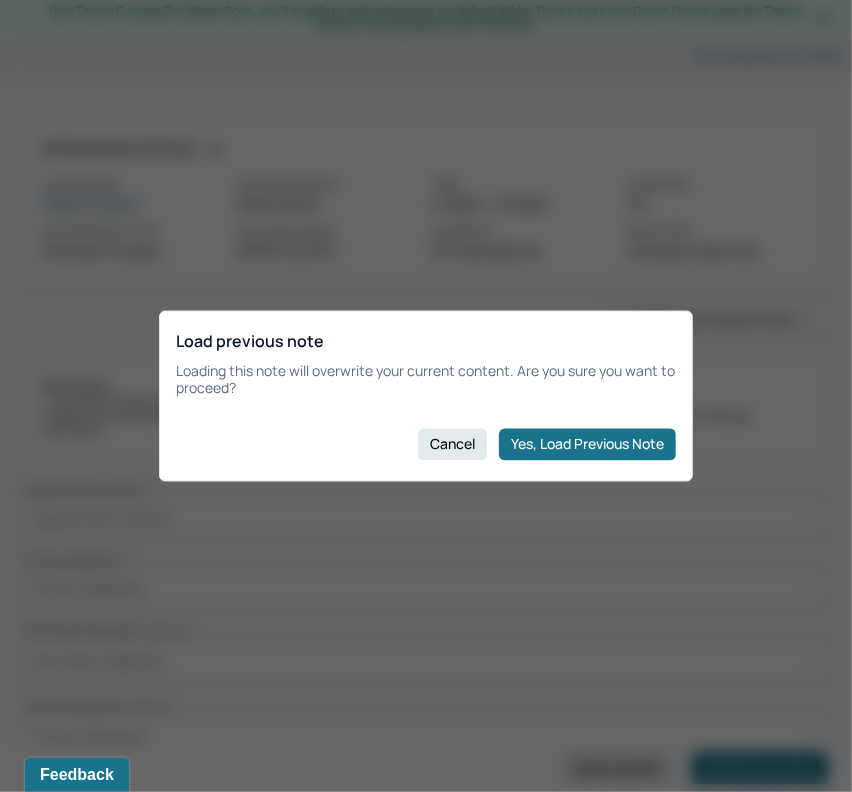 click on "Load previous note Loading this note will overwrite your current content. Are you sure you want to proceed? Cancel Yes, Load Previous Note" at bounding box center (426, 396) 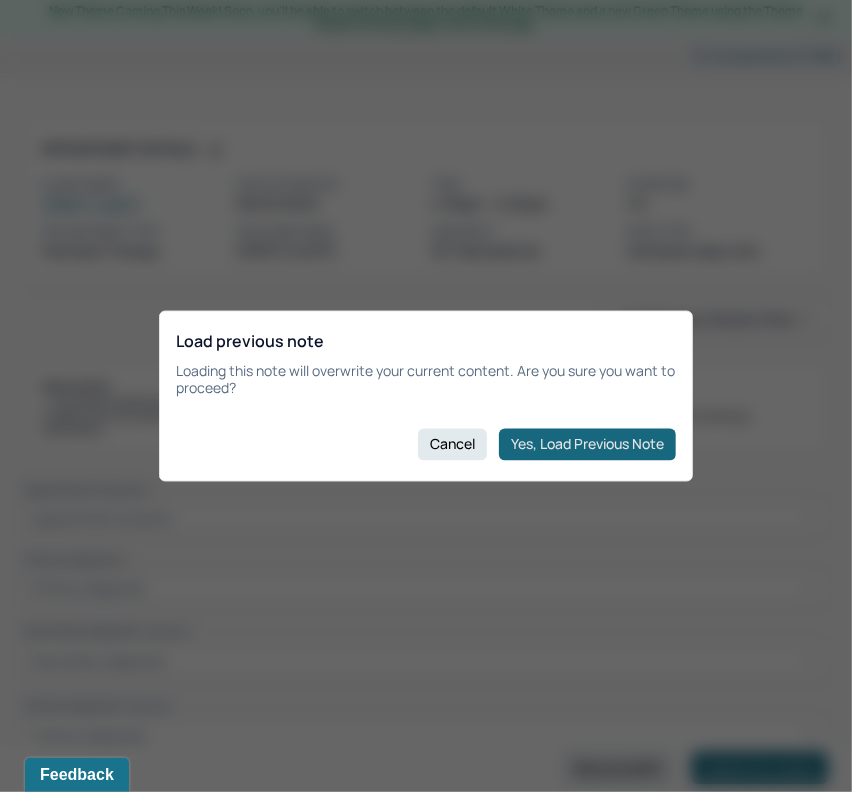 click on "Yes, Load Previous Note" at bounding box center (587, 444) 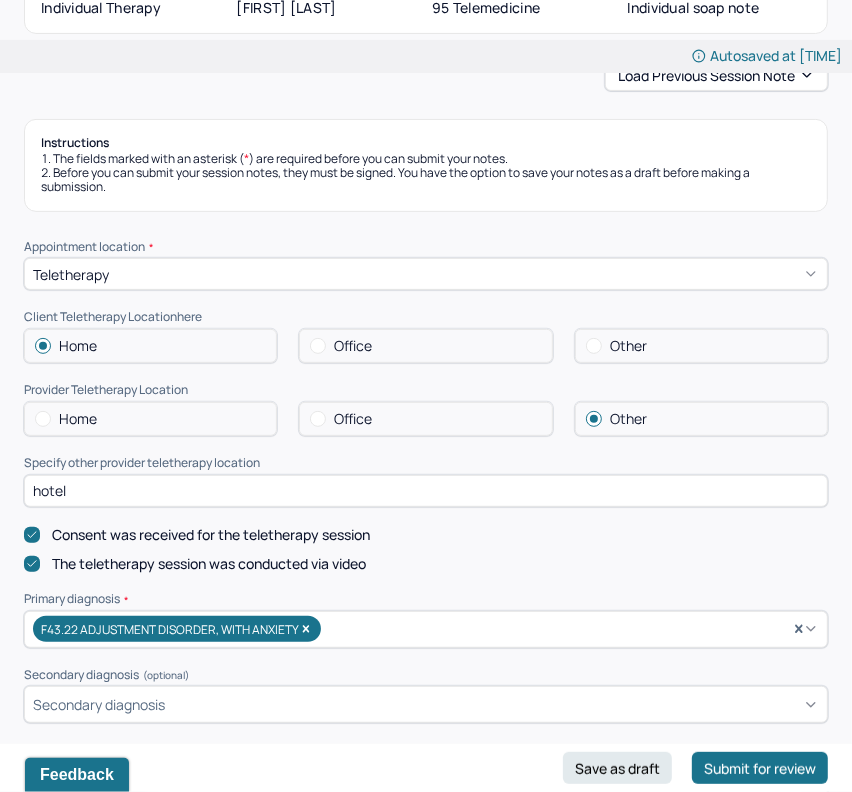 scroll, scrollTop: 340, scrollLeft: 0, axis: vertical 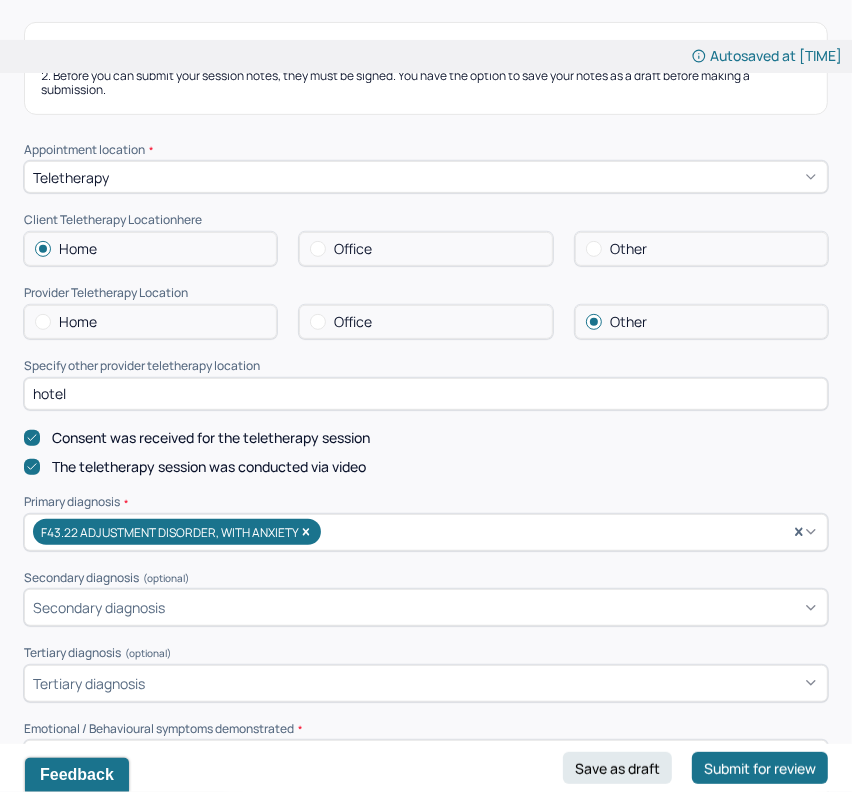 click on "Home" at bounding box center [150, 322] 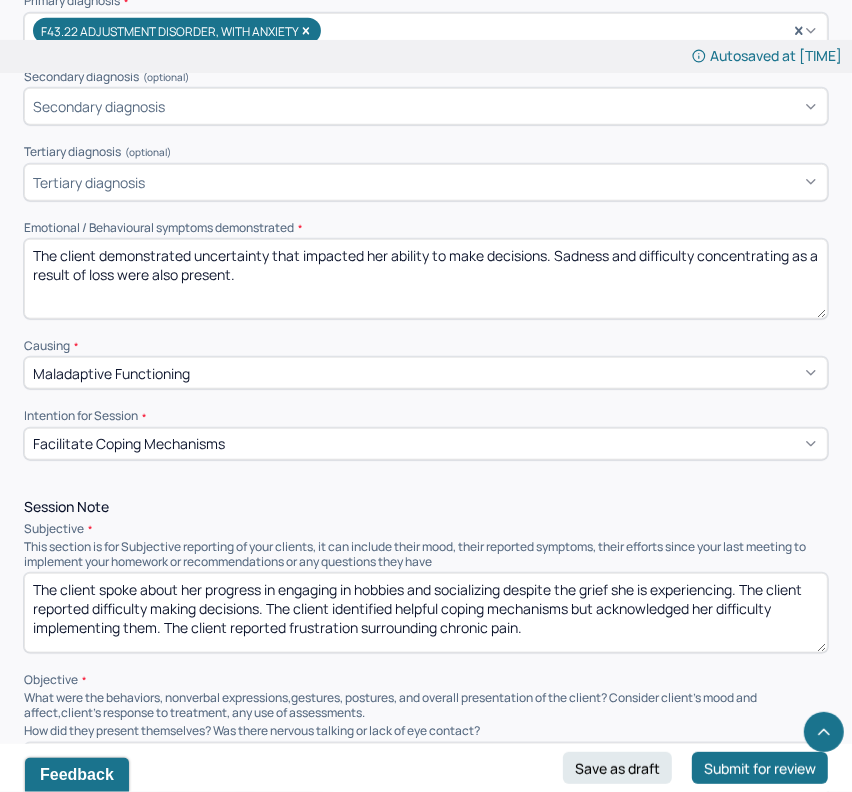 scroll, scrollTop: 771, scrollLeft: 0, axis: vertical 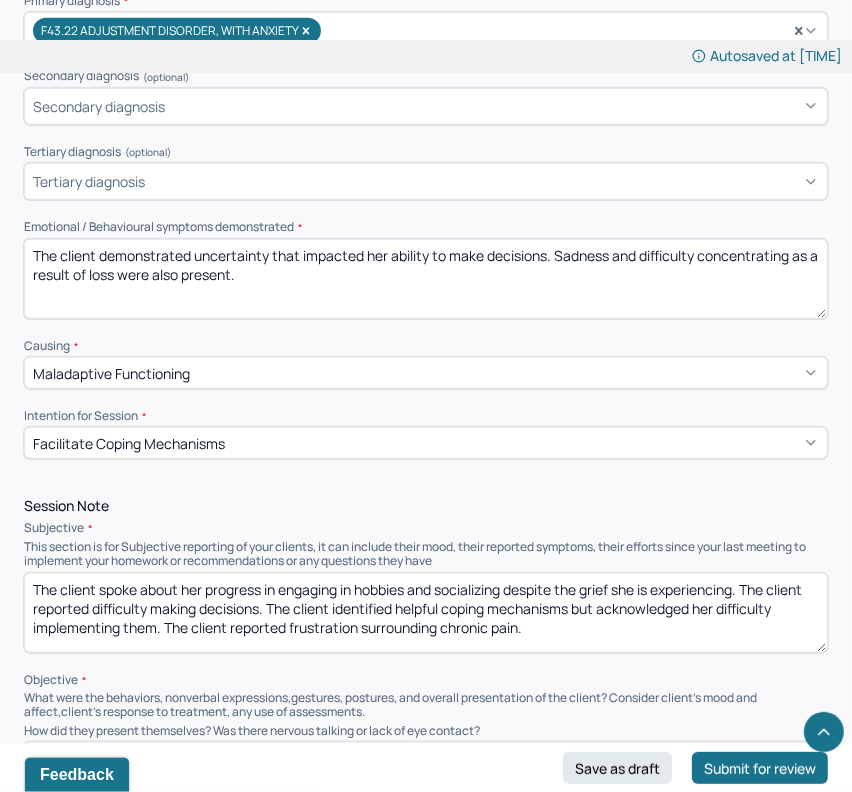 click on "The client demonstrated uncertainty that impacted her ability to make decisions. Sadness and difficulty concentrating as a result of loss were also present." at bounding box center [426, 279] 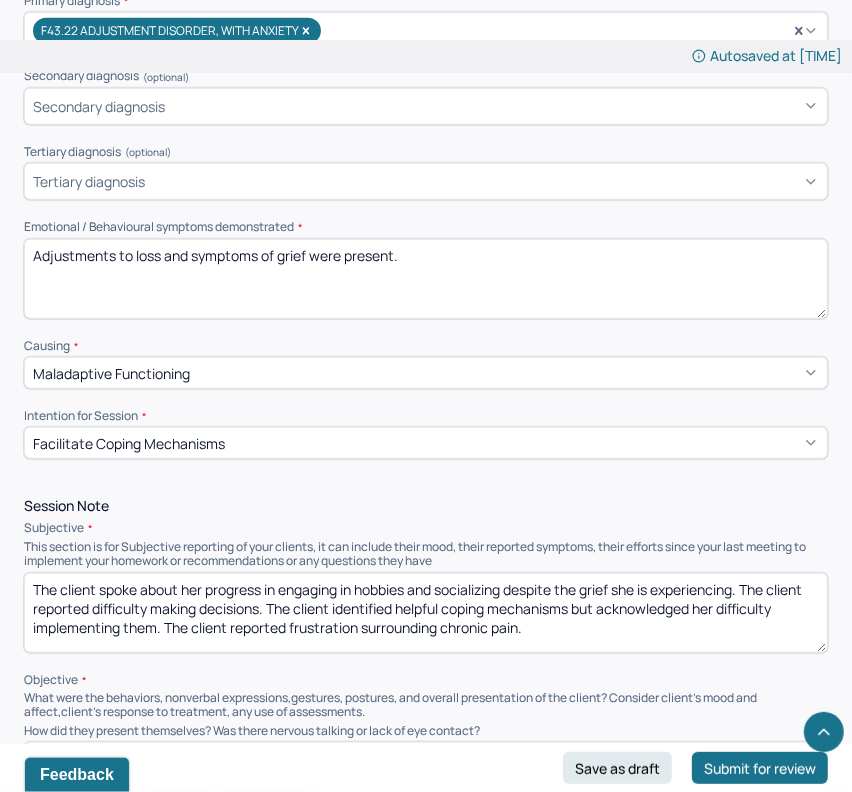 click on "Adjustments to loss and symptoms of grief were present." at bounding box center (426, 279) 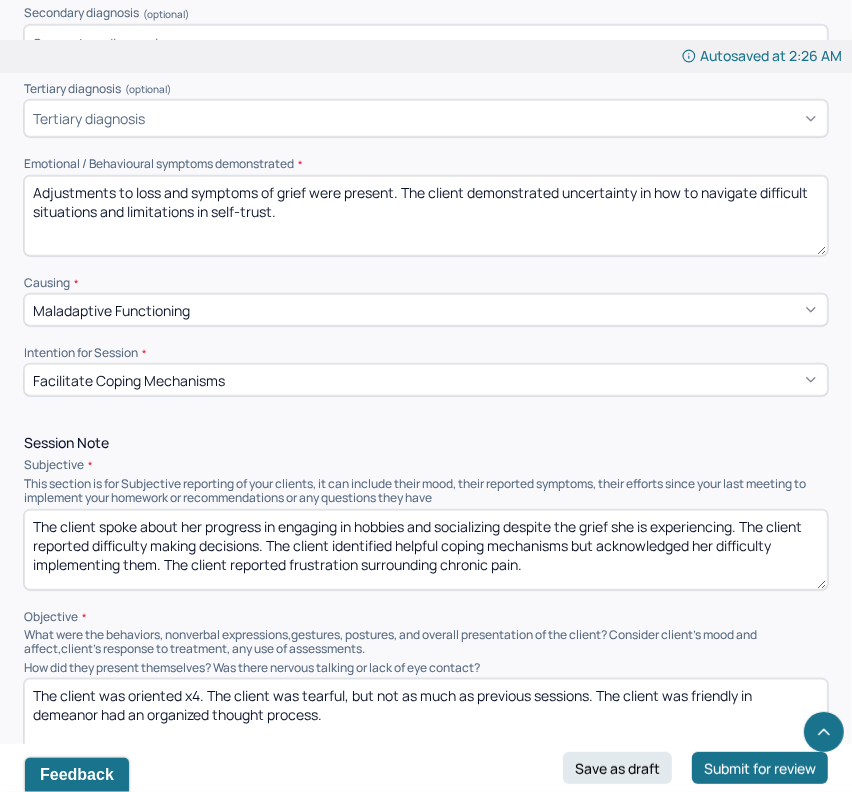 scroll, scrollTop: 855, scrollLeft: 0, axis: vertical 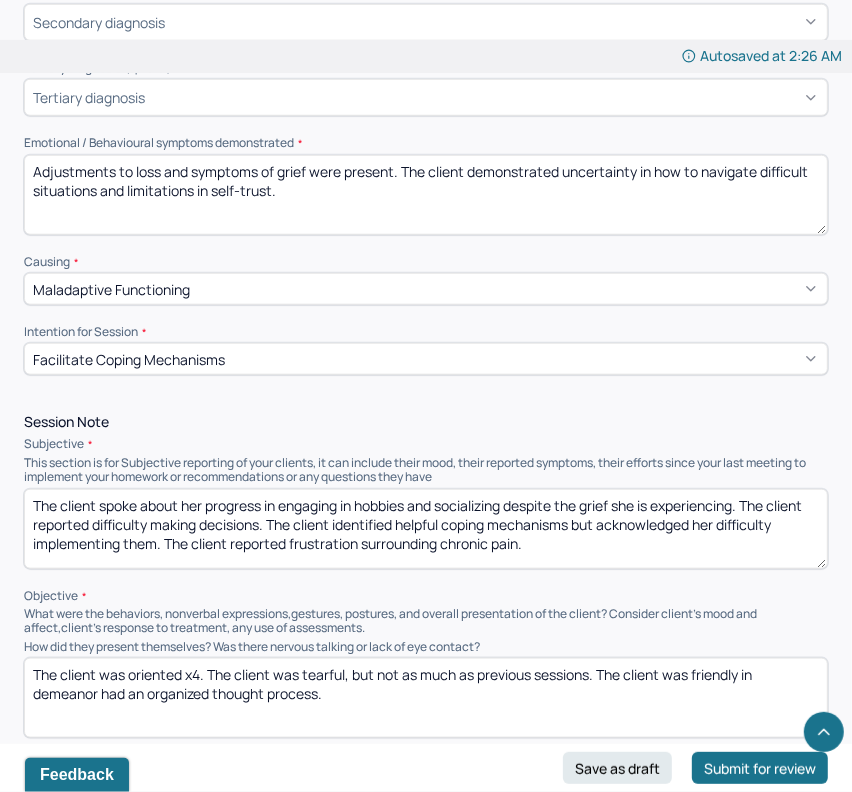 type on "Adjustments to loss and symptoms of grief were present. The client demonstrated uncertainty in how to navigate difficult situations and limitations in self-trust." 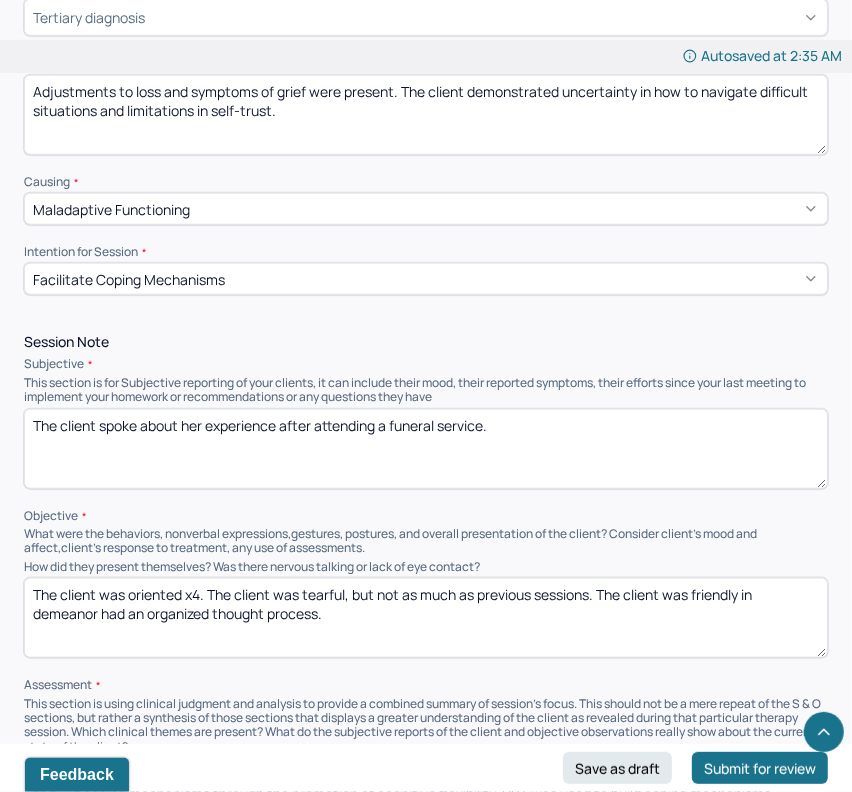 scroll, scrollTop: 958, scrollLeft: 0, axis: vertical 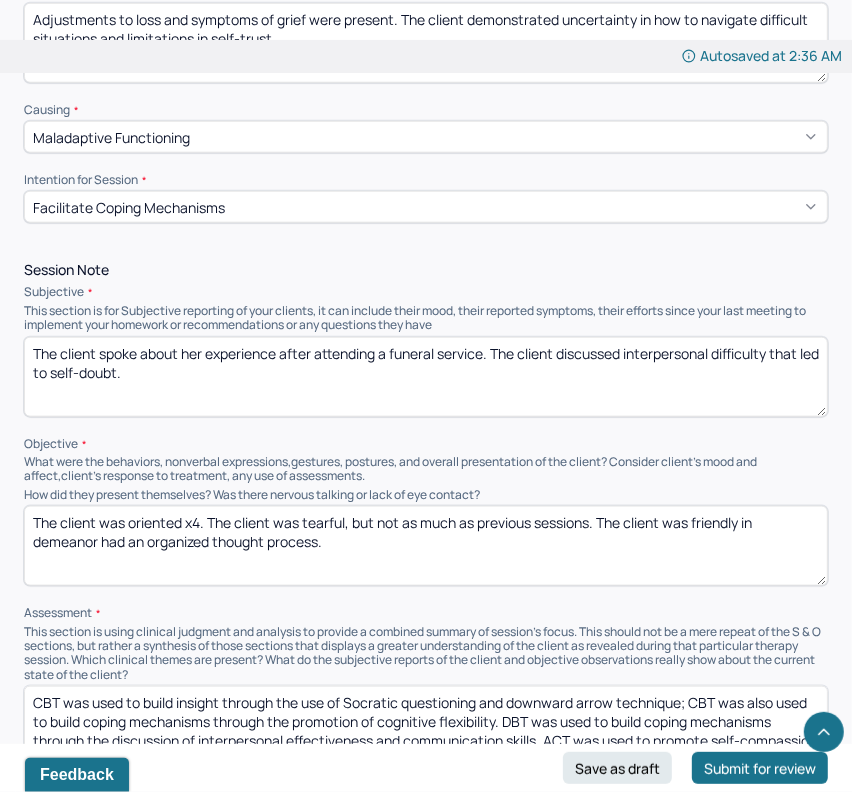 type on "The client spoke about her experience after attending a funeral service. The client discussed interpersonal difficulty that led to self-doubt." 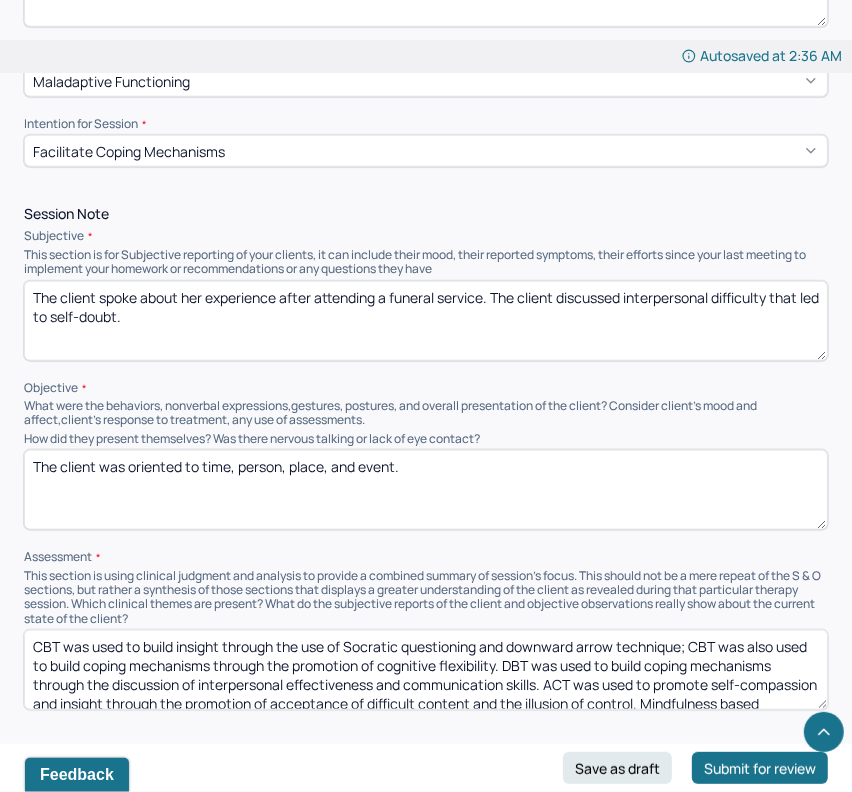 scroll, scrollTop: 1065, scrollLeft: 0, axis: vertical 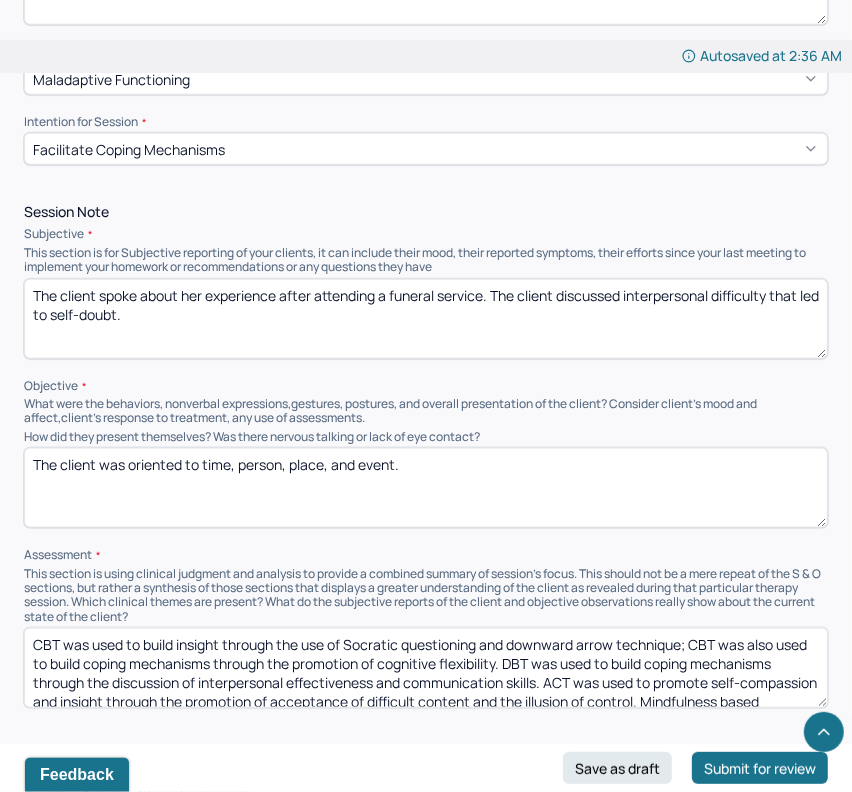 click on "The client was oriented to time, person, place, and event." at bounding box center [426, 488] 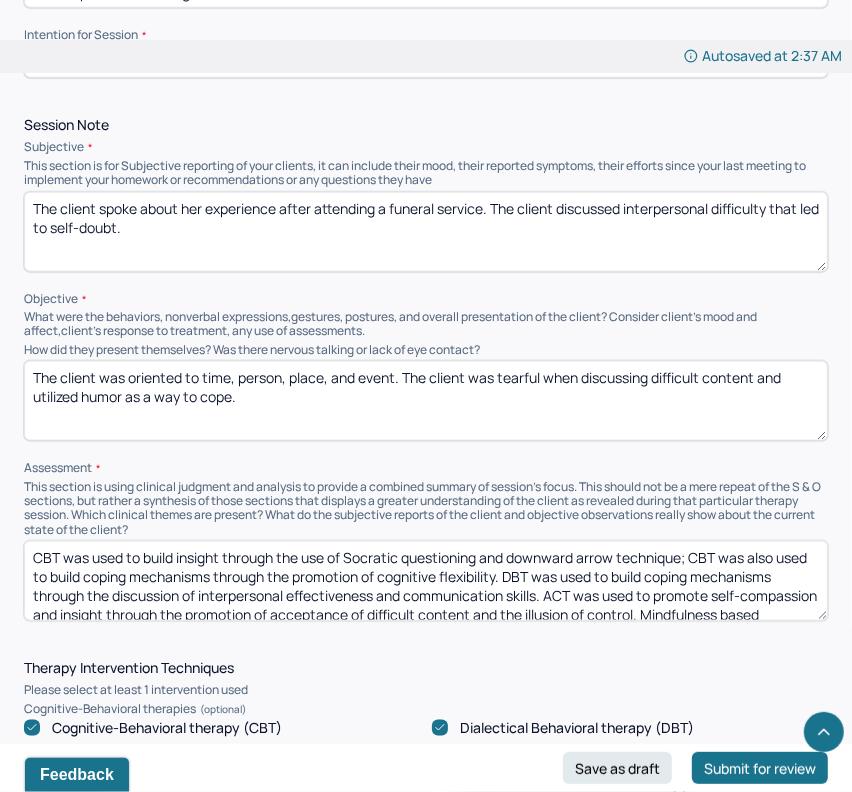 scroll, scrollTop: 1151, scrollLeft: 0, axis: vertical 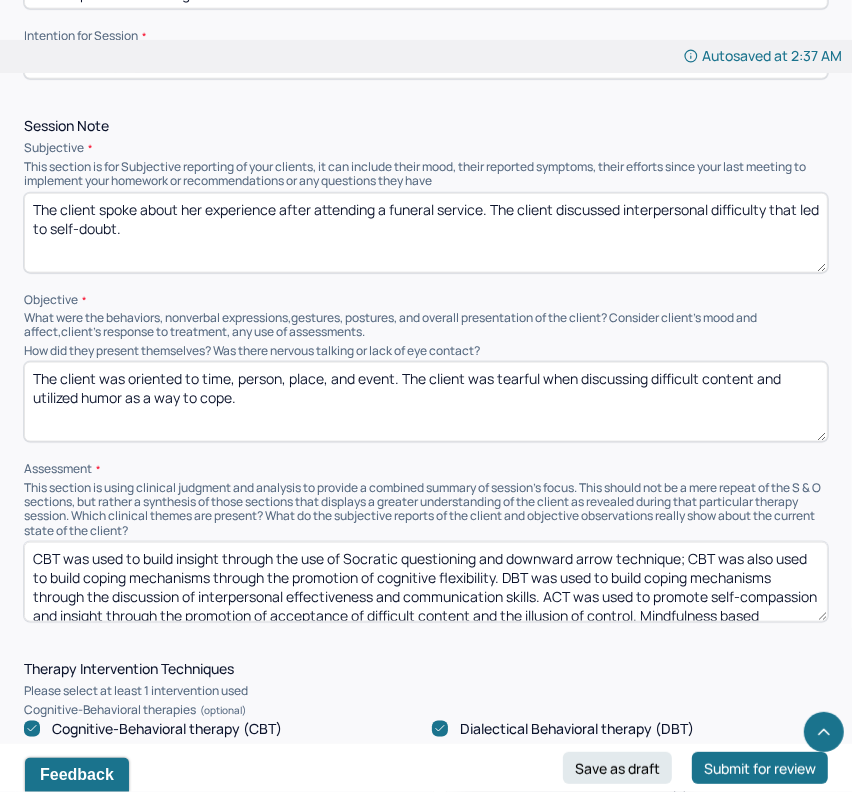 type on "The client was oriented to time, person, place, and event. The client was tearful when discussing difficult content and utilized humor as a way to cope." 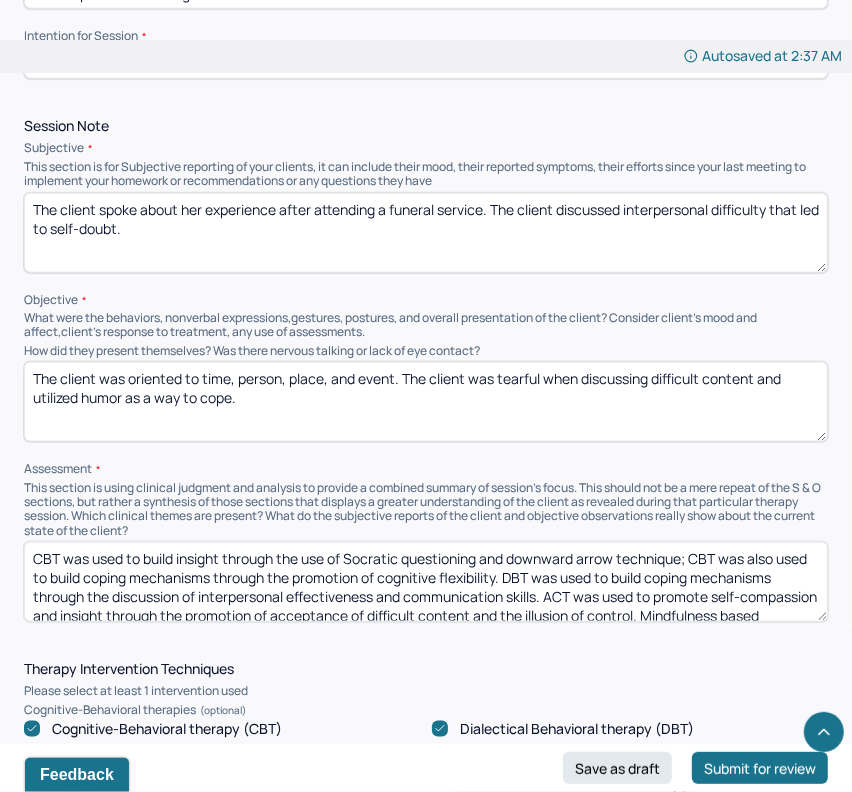 drag, startPoint x: 501, startPoint y: 569, endPoint x: 682, endPoint y: 553, distance: 181.70581 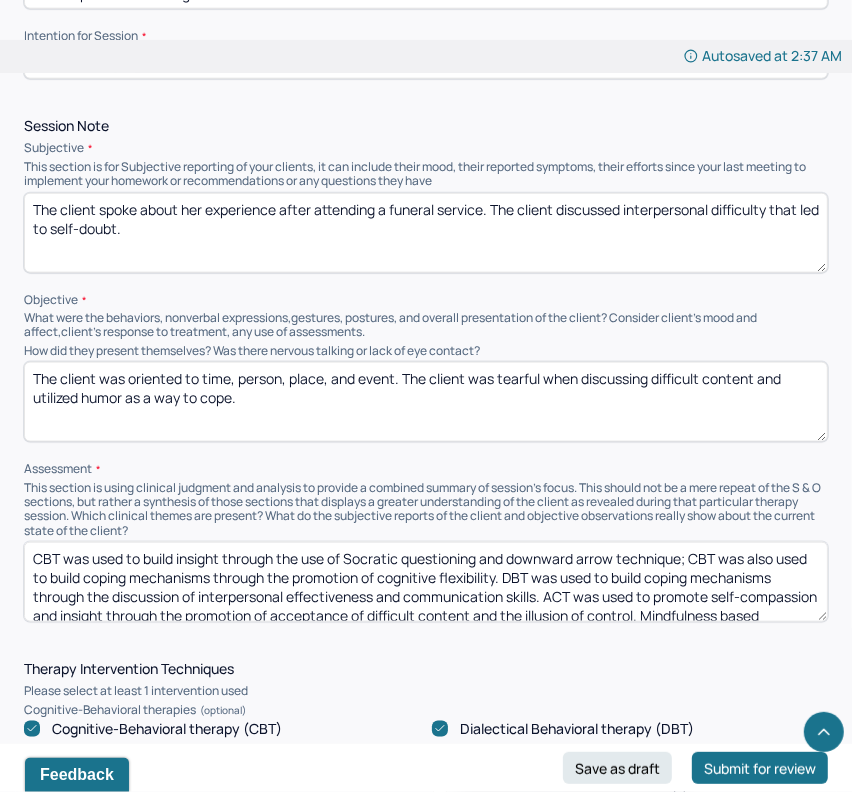 click on "CBT was used to build insight through the use of Socratic questioning and downward arrow technique; CBT was also used to build coping mechanisms through the promotion of cognitive flexibility. DBT was used to build coping mechanisms through the discussion of interpersonal effectiveness and communication skills. ACT was used to promote self-compassion and insight through the promotion of acceptance of difficult content and the illusion of control. Mindfulness based cognitive therapy was used to build coping mechanisms through the promotion of mindfulness practices to improve awareness of client’s needs. Client-centered therapy was used to promote self-compassion through the validating of experience. Strength based therapy was used to build self-compassion through the highlighting of growth and utilization of helpful coping mechanisms. Solution based brief therapy was used to build coping mechanisms through developing action plans and to build insight through the identification of what works." at bounding box center (426, 582) 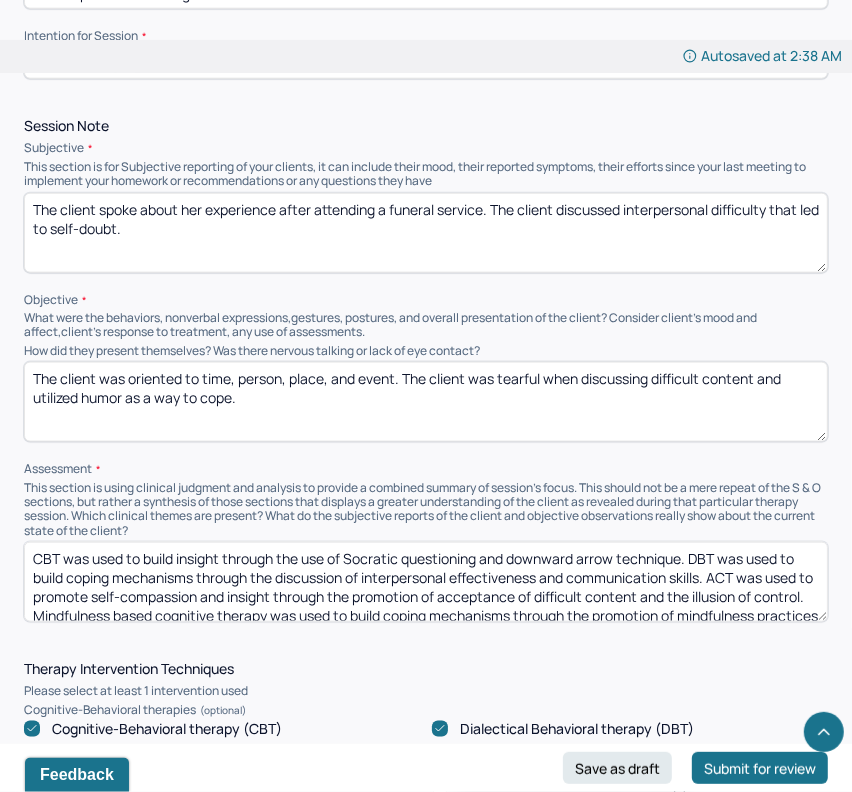 type on "CBT was used to build insight through the use of Socratic questioning and downward arrow technique. DBT was used to build coping mechanisms through the discussion of interpersonal effectiveness and communication skills. ACT was used to promote self-compassion and insight through the promotion of acceptance of difficult content and the illusion of control. Mindfulness based cognitive therapy was used to build coping mechanisms through the promotion of mindfulness practices to improve awareness of client’s needs. Client-centered therapy was used to promote self-compassion through the validating of experience. Strength based therapy was used to build self-compassion through the highlighting of growth and utilization of helpful coping mechanisms. Solution based brief therapy was used to build coping mechanisms through developing action plans and to build insight through the identification of what works." 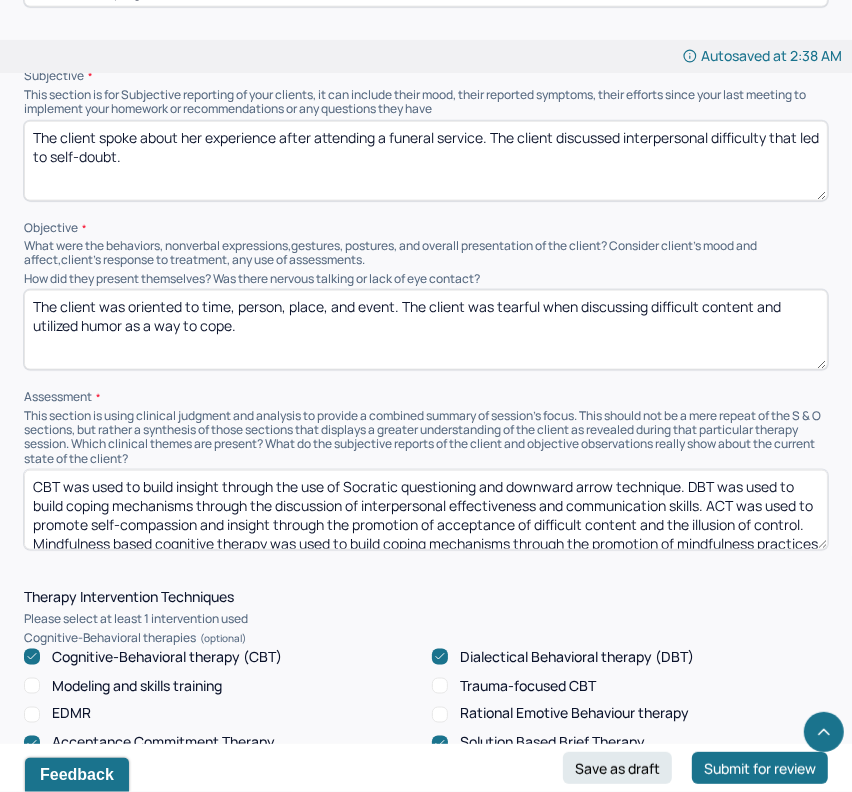 scroll, scrollTop: 1320, scrollLeft: 0, axis: vertical 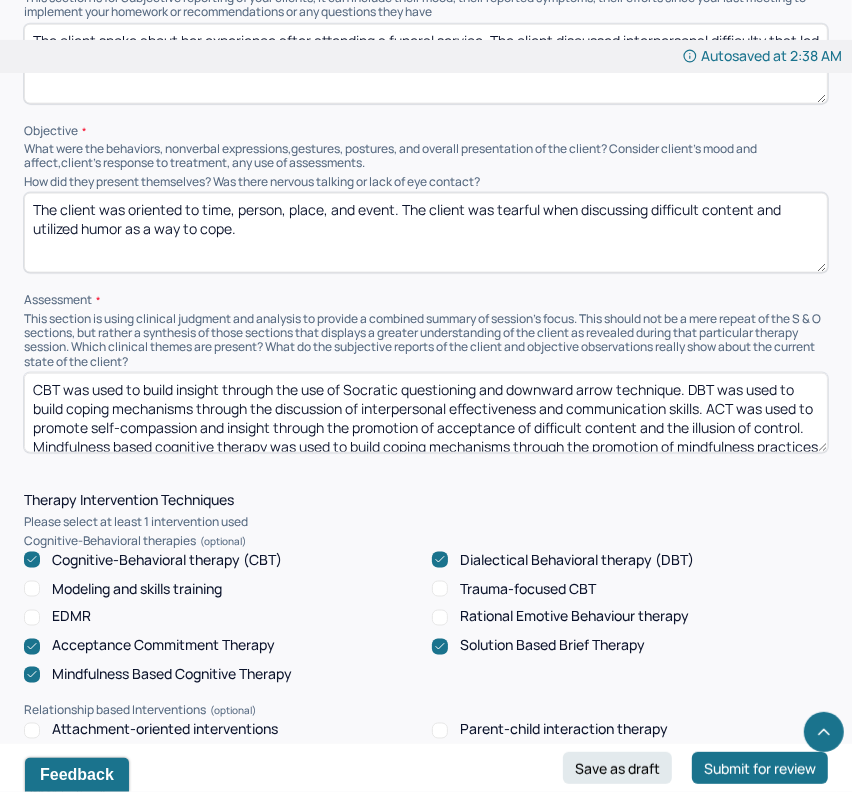 click on "Dialectical Behavioral therapy (DBT)" at bounding box center (563, 560) 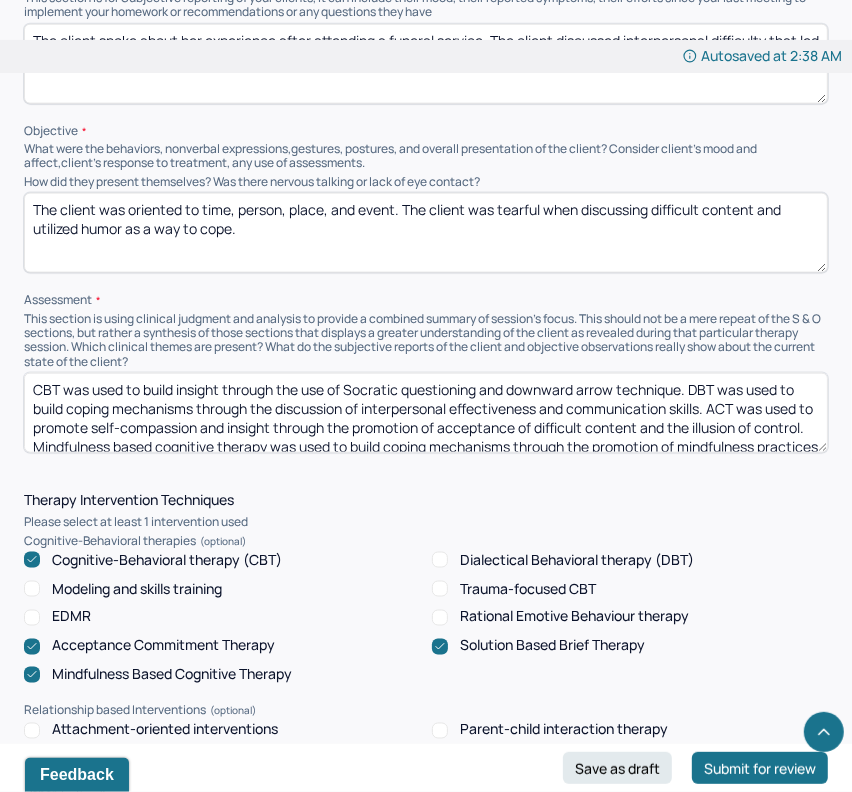 click on "Mindfulness Based Cognitive Therapy" at bounding box center [172, 675] 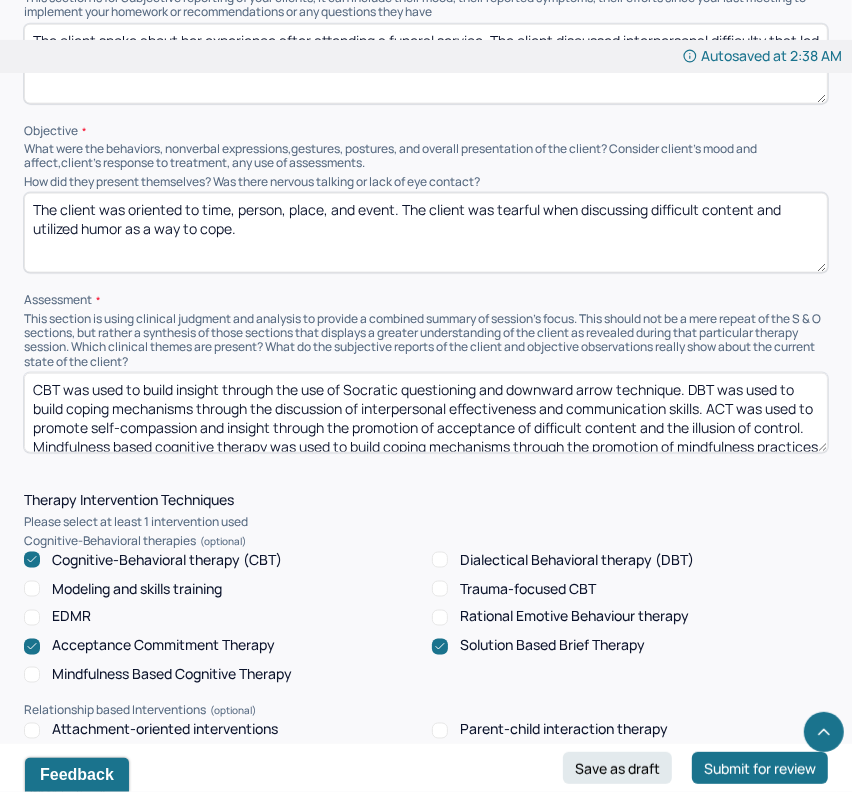click on "Mindfulness Based Cognitive Therapy" at bounding box center (172, 675) 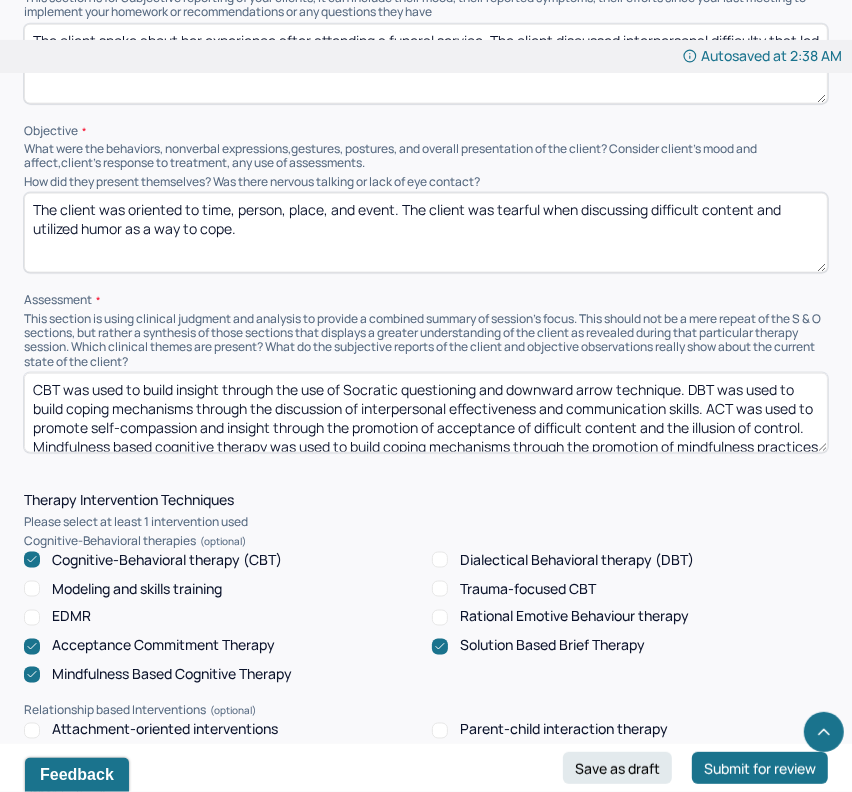 click on "CBT was used to build insight through the use of Socratic questioning and downward arrow technique. DBT was used to build coping mechanisms through the discussion of interpersonal effectiveness and communication skills. ACT was used to promote self-compassion and insight through the promotion of acceptance of difficult content and the illusion of control. Mindfulness based cognitive therapy was used to build coping mechanisms through the promotion of mindfulness practices to improve awareness of client’s needs. Client-centered therapy was used to promote self-compassion through the validating of experience. Strength based therapy was used to build self-compassion through the highlighting of growth and utilization of helpful coping mechanisms. Solution based brief therapy was used to build coping mechanisms through developing action plans and to build insight through the identification of what works." at bounding box center (426, 413) 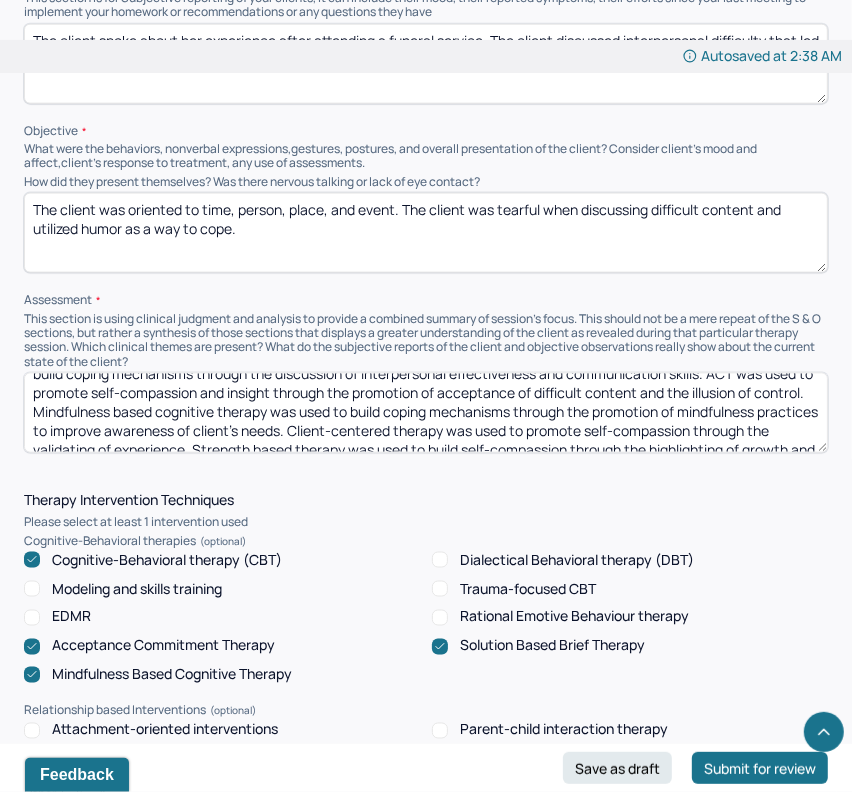scroll, scrollTop: 36, scrollLeft: 0, axis: vertical 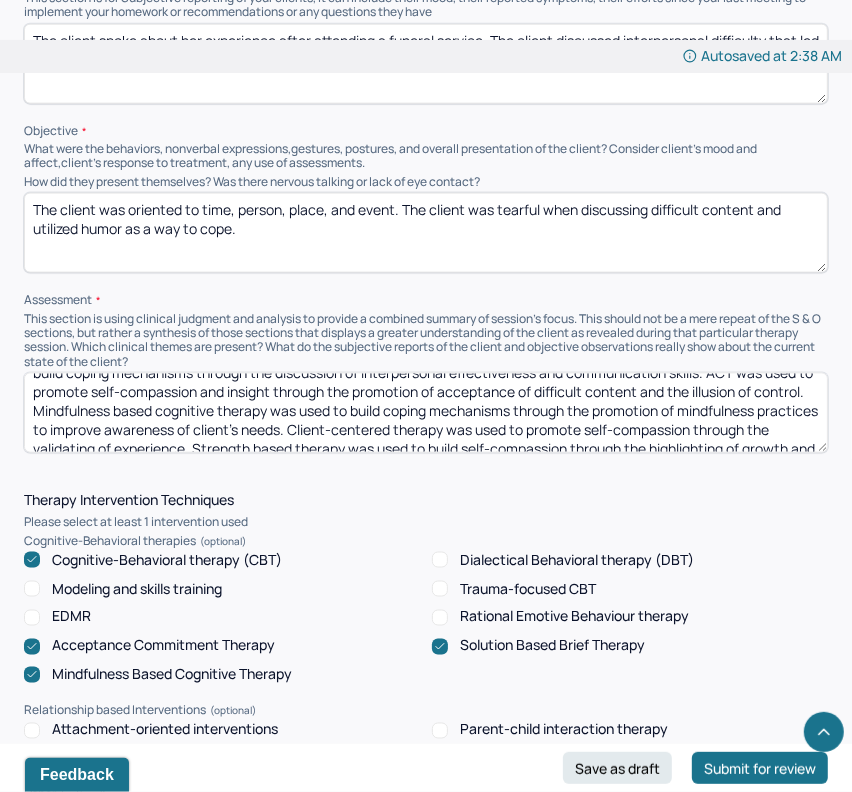 click on "CBT was used to build insight through the use of Socratic questioning and downward arrow technique. DBT was used to build coping mechanisms through the discussion of interpersonal effectiveness and communication skills. ACT was used to promote self-compassion and insight through the promotion of acceptance of difficult content and the illusion of control. Mindfulness based cognitive therapy was used to build coping mechanisms through the promotion of mindfulness practices to improve awareness of client’s needs. Client-centered therapy was used to promote self-compassion through the validating of experience. Strength based therapy was used to build self-compassion through the highlighting of growth and utilization of helpful coping mechanisms. Solution based brief therapy was used to build coping mechanisms through developing action plans and to build insight through the identification of what works." at bounding box center (426, 413) 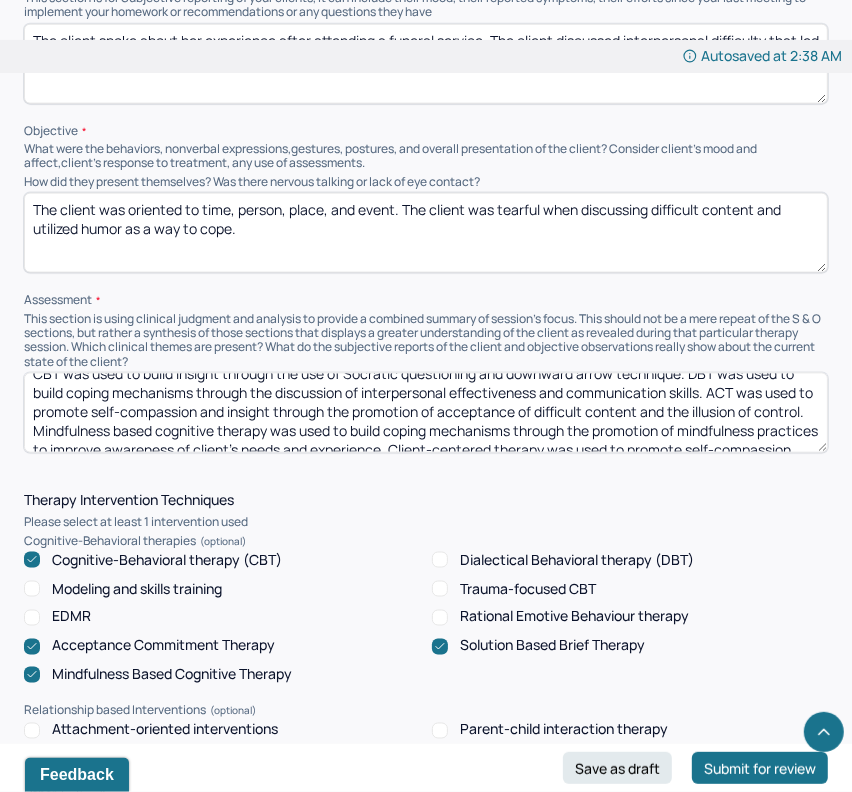 scroll, scrollTop: 0, scrollLeft: 0, axis: both 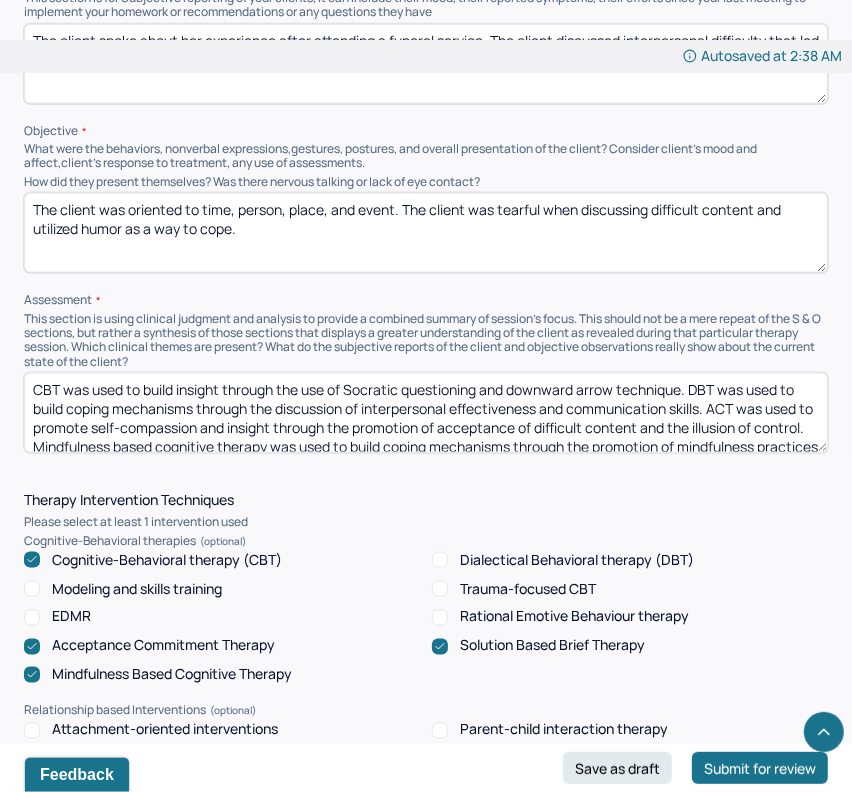 drag, startPoint x: 714, startPoint y: 404, endPoint x: 687, endPoint y: 382, distance: 34.828148 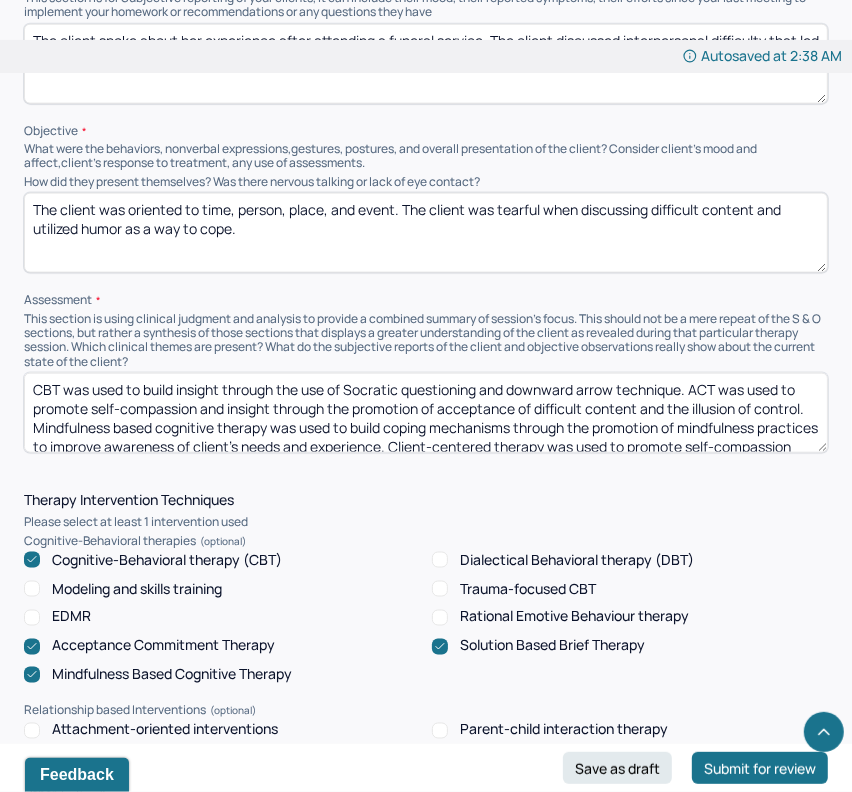 drag, startPoint x: 805, startPoint y: 399, endPoint x: 644, endPoint y: 399, distance: 161 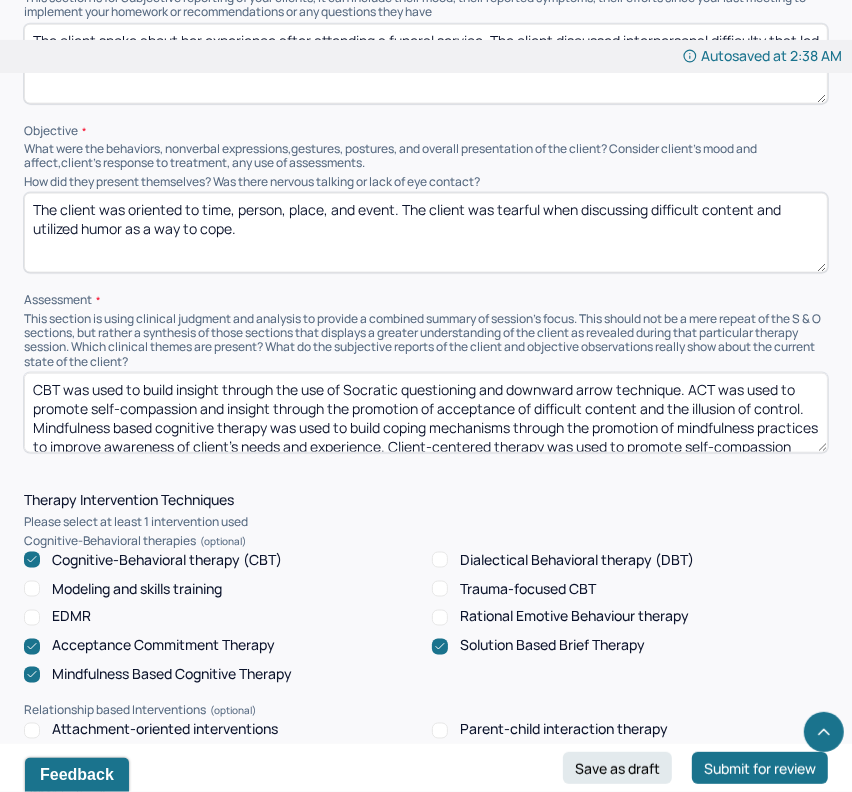 click on "CBT was used to build insight through the use of Socratic questioning and downward arrow technique.ACT was used to promote self-compassion and insight through the promotion of acceptance of difficult content and the illusion of control. Mindfulness based cognitive therapy was used to build coping mechanisms through the promotion of mindfulness practices to improve awareness of client’s needs and experience. Client-centered therapy was used to promote self-compassion through the validating of experience. Strength based therapy was used to build self-compassion through the highlighting of growth and utilization of helpful coping mechanisms. Solution based brief therapy was used to build coping mechanisms through developing action plans and to build insight through the identification of what works." at bounding box center [426, 413] 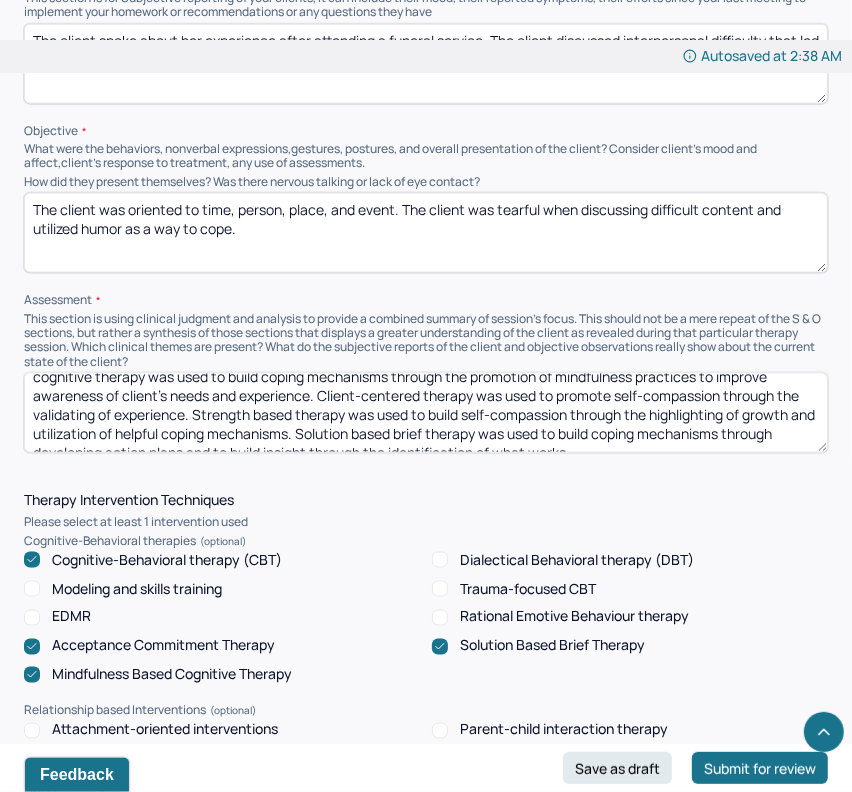scroll, scrollTop: 52, scrollLeft: 0, axis: vertical 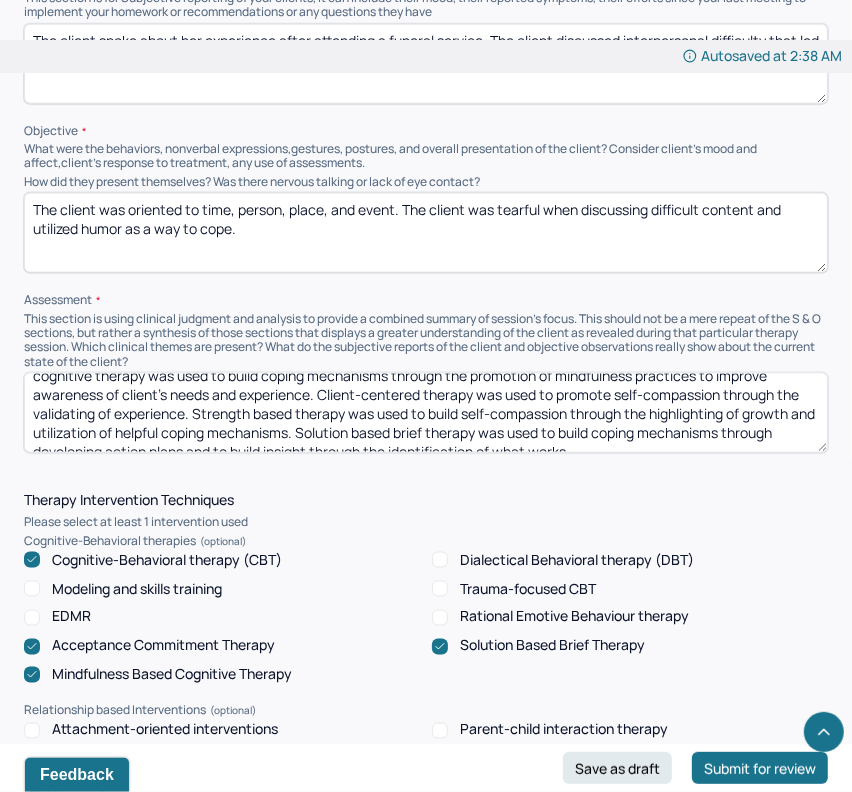 drag, startPoint x: 190, startPoint y: 404, endPoint x: 374, endPoint y: 445, distance: 188.5126 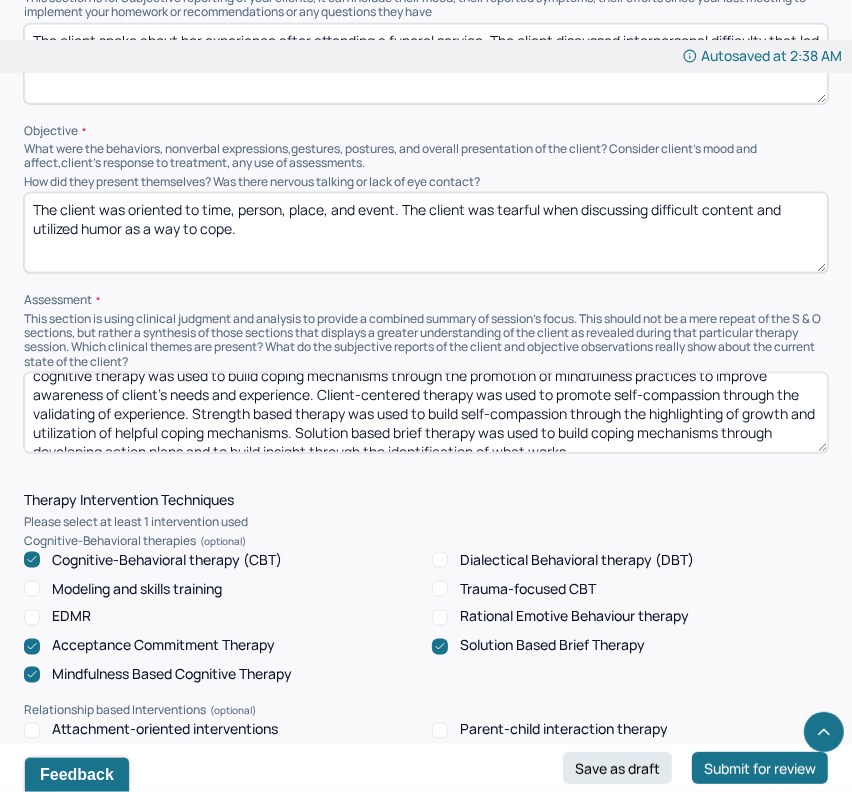 click on "CBT was used to build insight through the use of Socratic questioning and downward arrow technique. ACT was used to promote self-compassion and insight through the promotion of acceptance of difficult content. Mindfulness based cognitive therapy was used to build coping mechanisms through the promotion of mindfulness practices to improve awareness of client’s needs and experience. Client-centered therapy was used to promote self-compassion through the validating of experience. Strength based therapy was used to build self-compassion through the highlighting of growth and utilization of helpful coping mechanisms. Solution based brief therapy was used to build coping mechanisms through developing action plans and to build insight through the identification of what works." at bounding box center (426, 413) 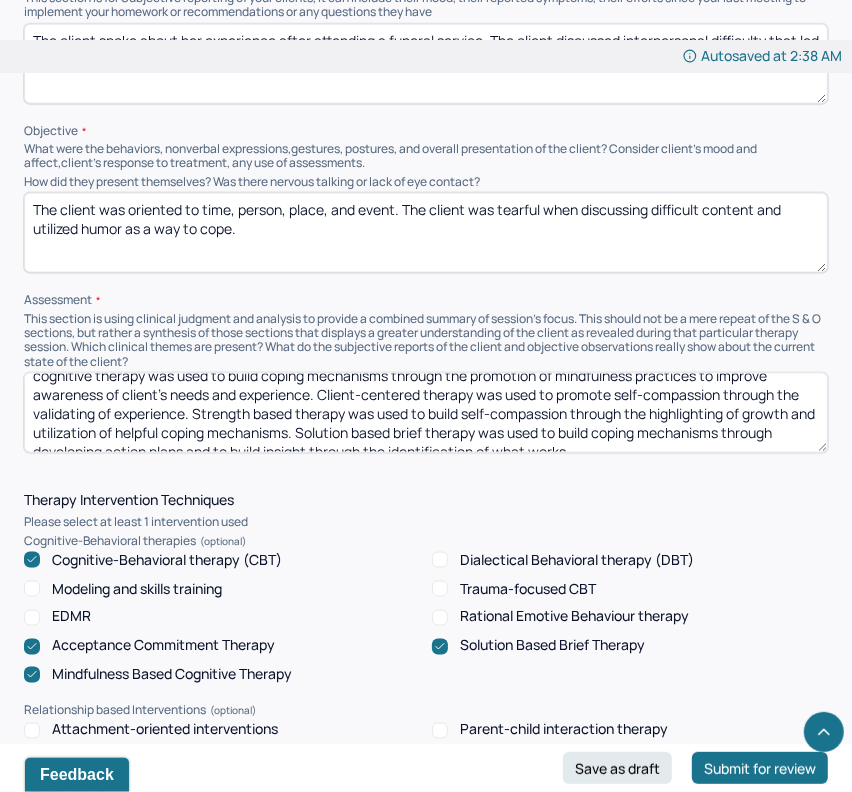 drag, startPoint x: 316, startPoint y: 427, endPoint x: 192, endPoint y: 413, distance: 124.78782 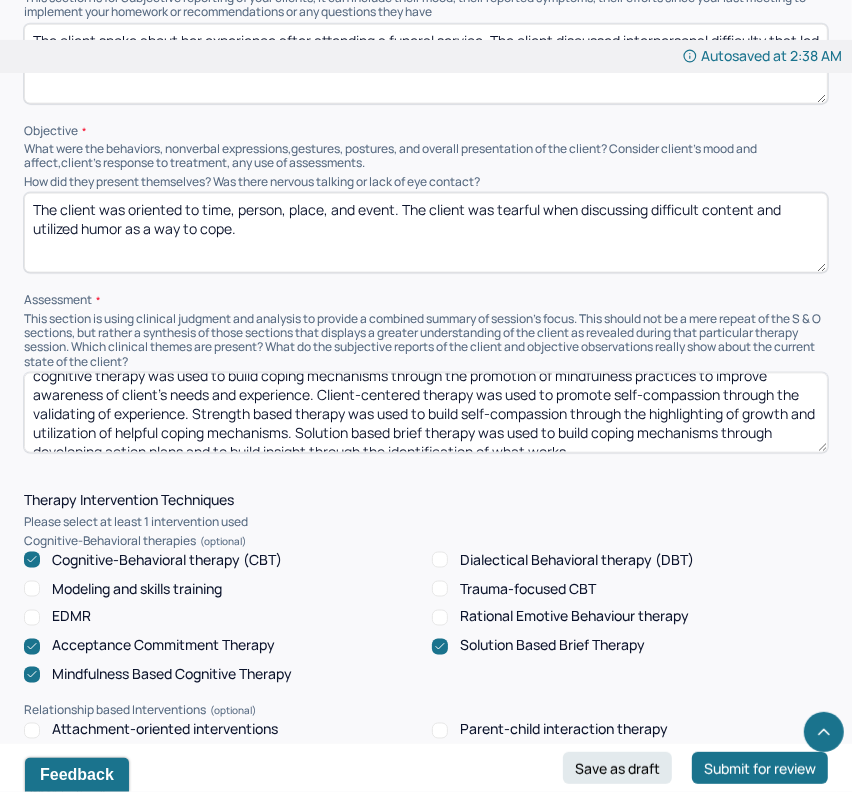 click on "CBT was used to build insight through the use of Socratic questioning and downward arrow technique. ACT was used to promote self-compassion and insight through the promotion of acceptance of difficult content. Mindfulness based cognitive therapy was used to build coping mechanisms through the promotion of mindfulness practices to improve awareness of client’s needs and experience. Client-centered therapy was used to promote self-compassion through the validating of experience. Strength based therapy was used to build self-compassion through the highlighting of growth and utilization of helpful coping mechanisms. Solution based brief therapy was used to build coping mechanisms through developing action plans and to build insight through the identification of what works." at bounding box center (426, 413) 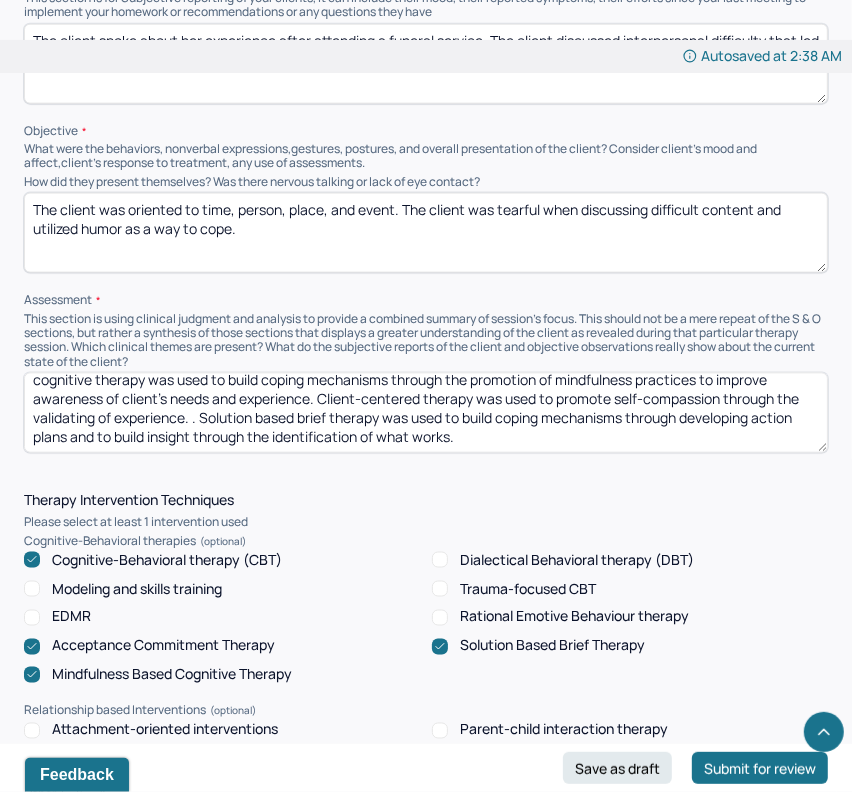 scroll, scrollTop: 50, scrollLeft: 0, axis: vertical 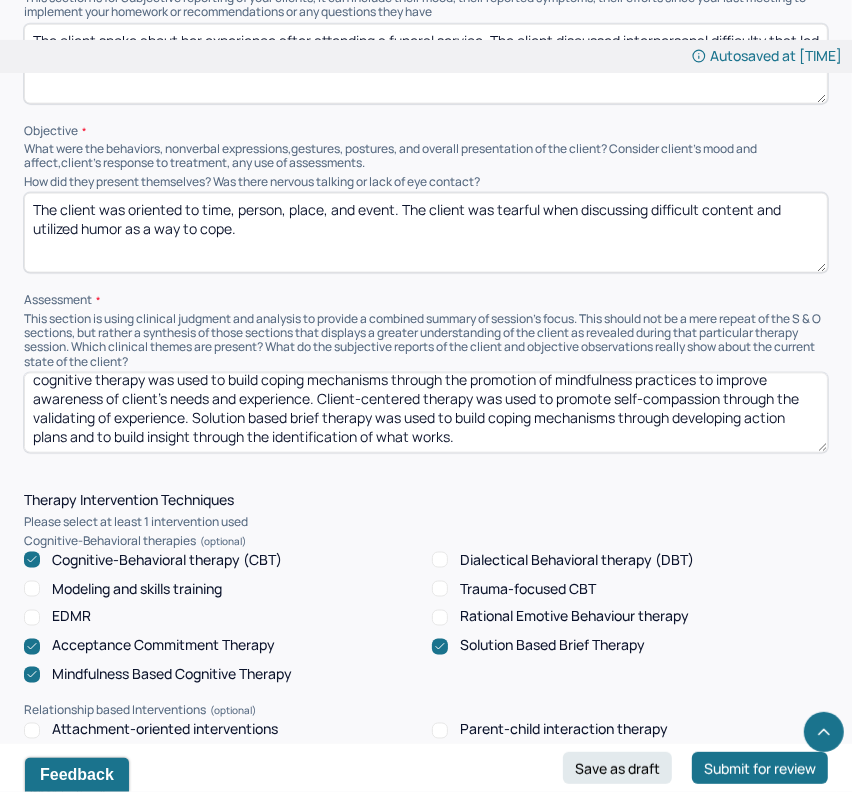 drag, startPoint x: 458, startPoint y: 425, endPoint x: 195, endPoint y: 403, distance: 263.91855 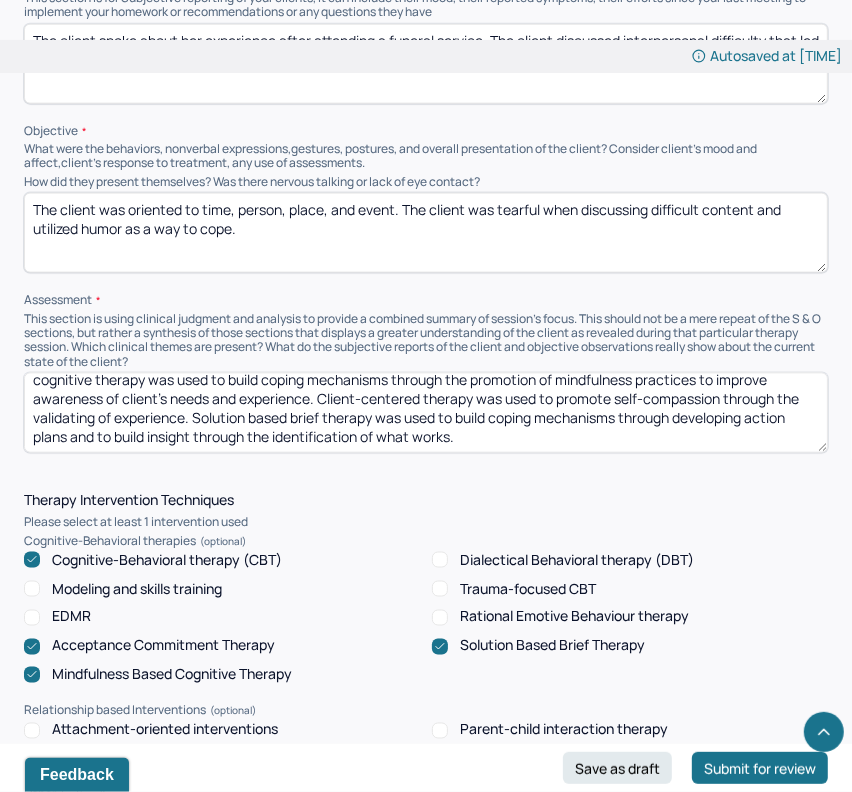 click on "CBT was used to build insight through the use of Socratic questioning and downward arrow technique. ACT was used to promote self-compassion and insight through the promotion of acceptance of difficult content. Mindfulness based cognitive therapy was used to build coping mechanisms through the promotion of mindfulness practices to improve awareness of client’s needs and experience. Client-centered therapy was used to promote self-compassion through the validating of experience. Solution based brief therapy was used to build coping mechanisms through developing action plans and to build insight through the identification of what works." at bounding box center (426, 413) 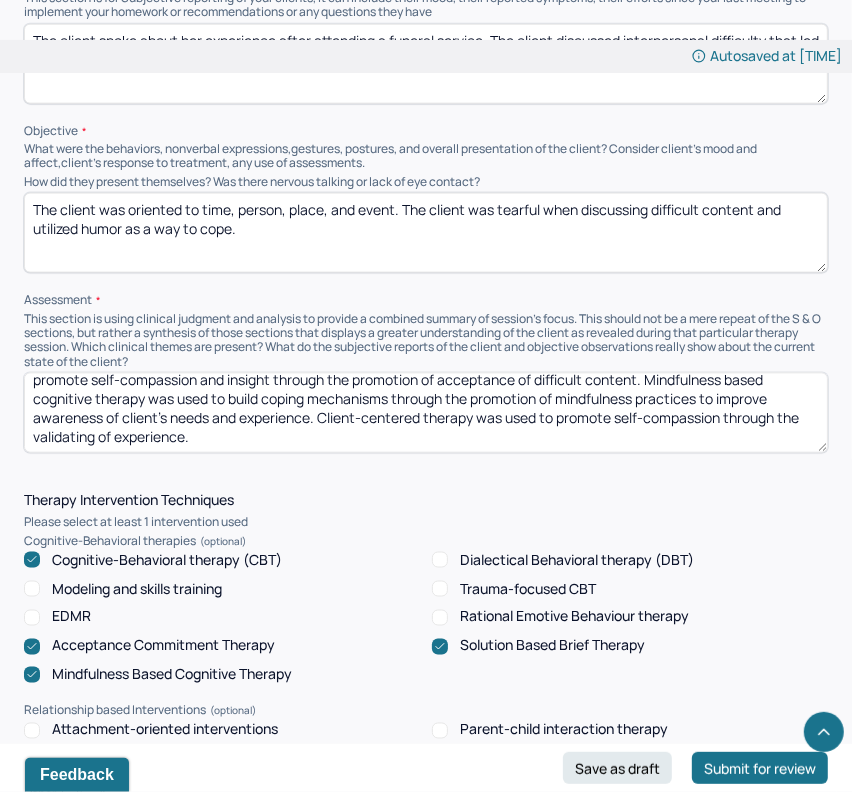 scroll, scrollTop: 30, scrollLeft: 0, axis: vertical 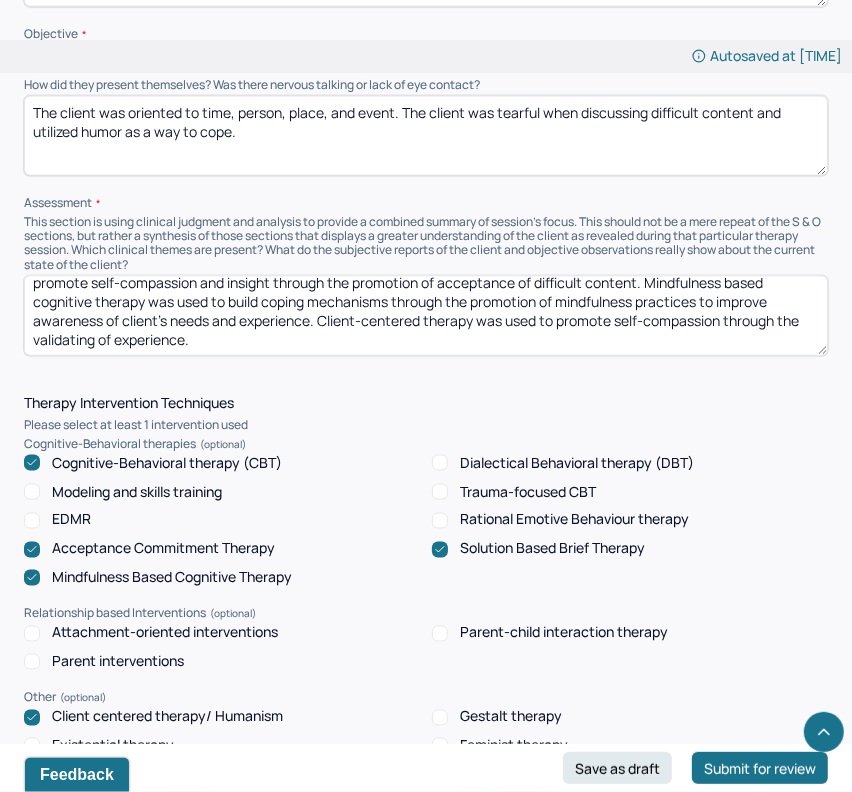 type on "CBT was used to build insight through the use of Socratic questioning and downward arrow technique. ACT was used to promote self-compassion and insight through the promotion of acceptance of difficult content. Mindfulness based cognitive therapy was used to build coping mechanisms through the promotion of mindfulness practices to improve awareness of client’s needs and experience. Client-centered therapy was used to promote self-compassion through the validating of experience." 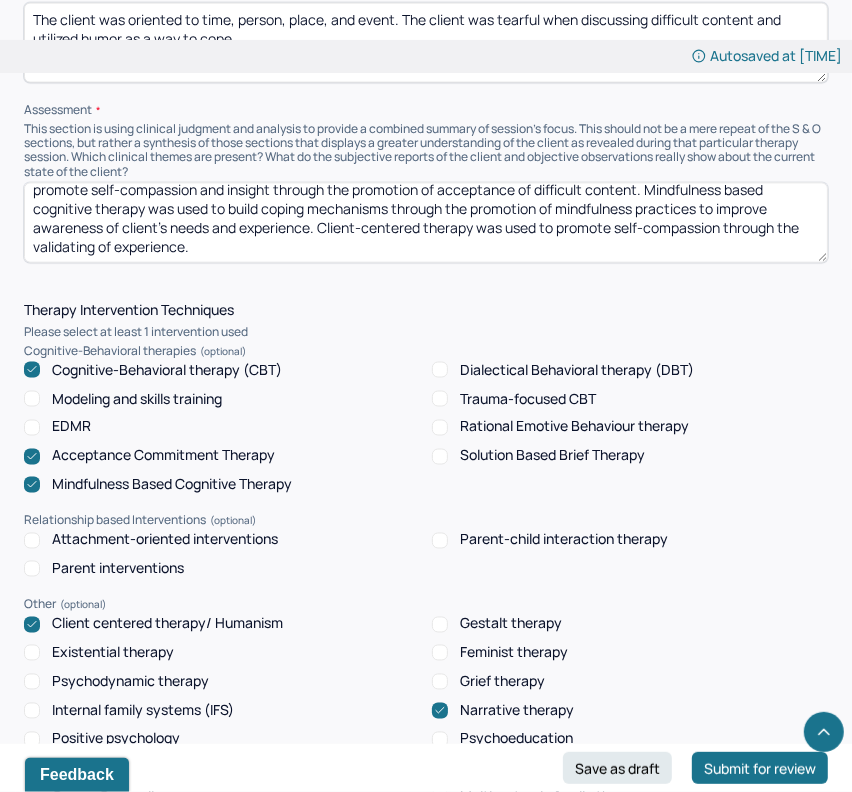 scroll, scrollTop: 1722, scrollLeft: 0, axis: vertical 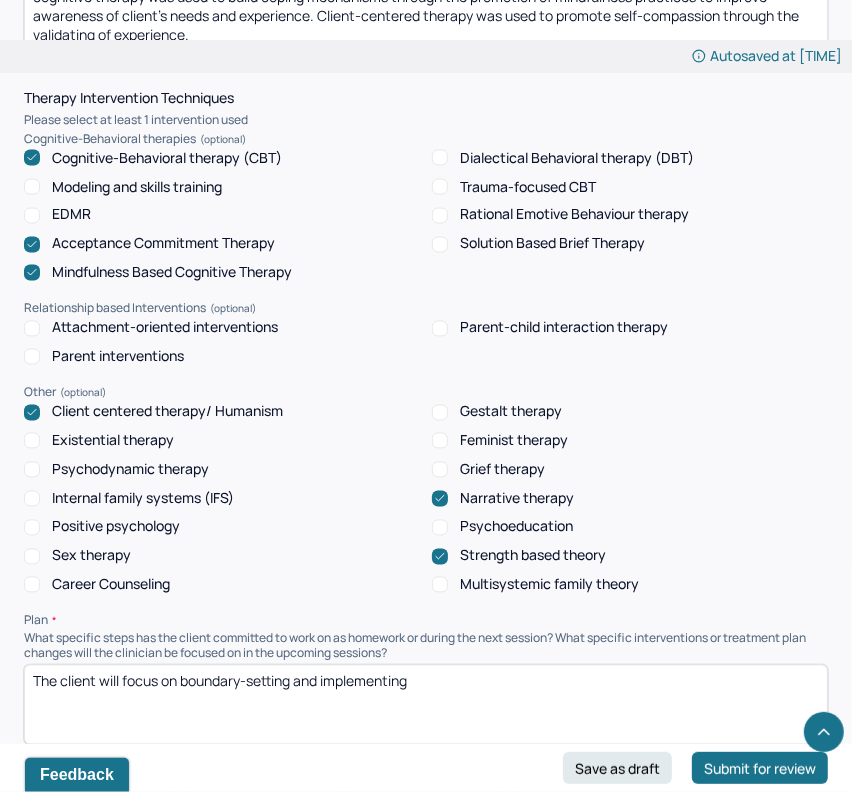 click on "Narrative therapy" at bounding box center (517, 499) 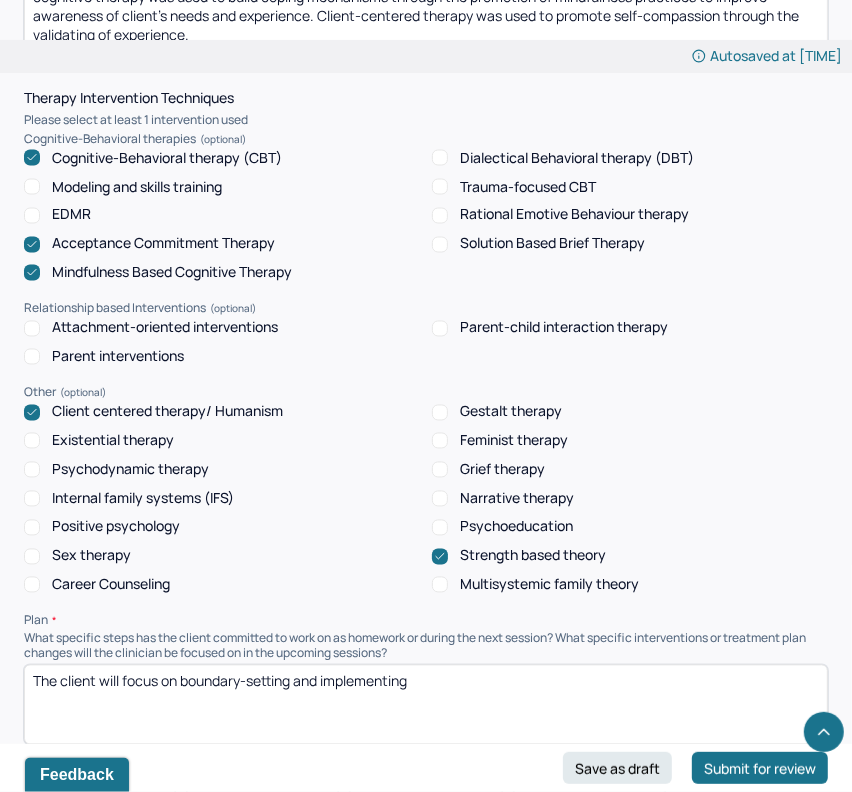 click on "Client centered therapy/ Humanism Gestalt therapy Existential therapy Feminist therapy Psychodynamic therapy Grief therapy Internal family systems (IFS) Narrative therapy Positive psychology Psychoeducation Sex therapy Strength based theory Career Counseling Multisystemic family theory" at bounding box center [426, 499] 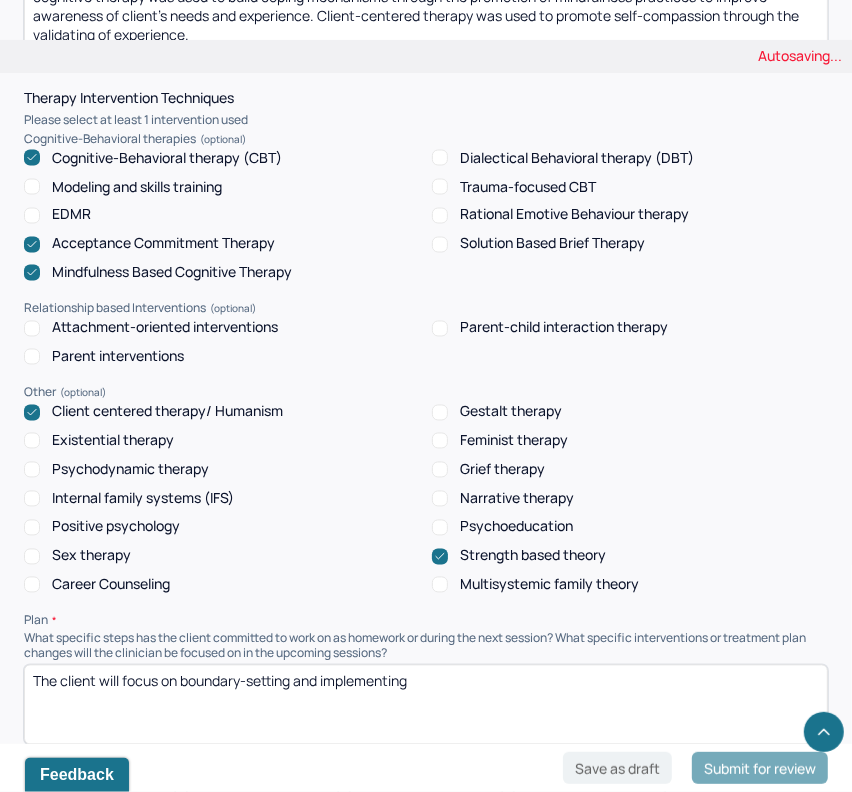 click on "Strength based theory" at bounding box center [533, 556] 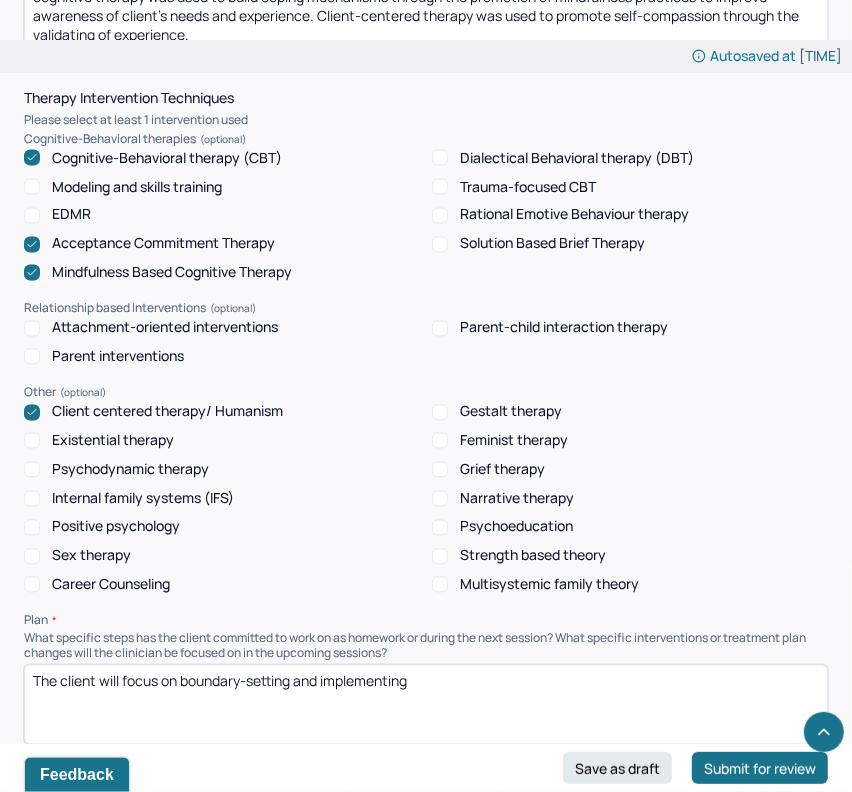 click on "Positive psychology" at bounding box center (116, 527) 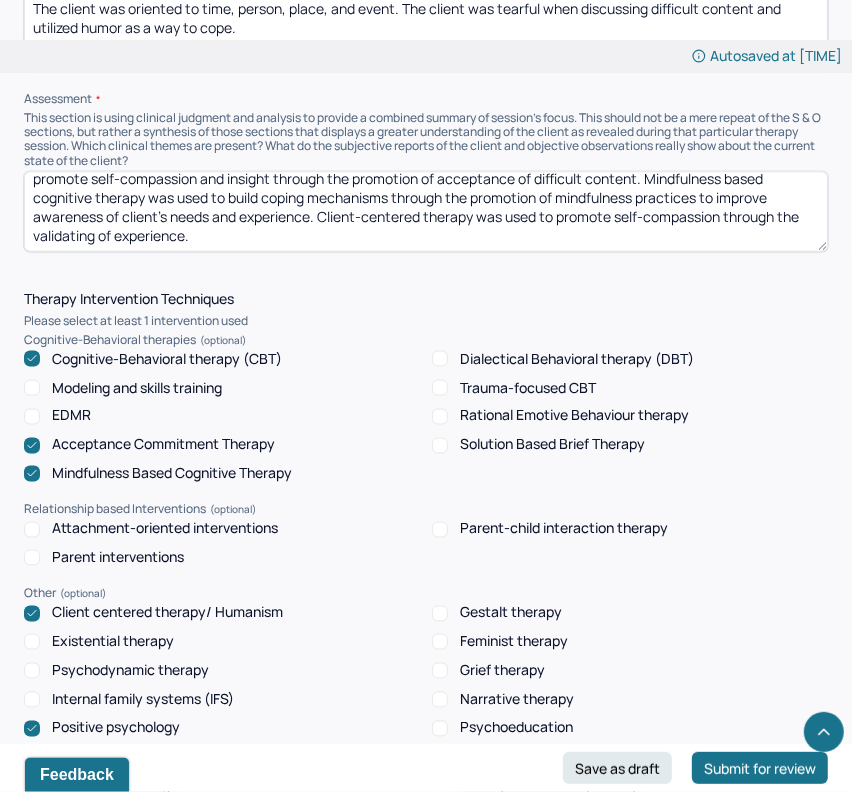 scroll, scrollTop: 1454, scrollLeft: 0, axis: vertical 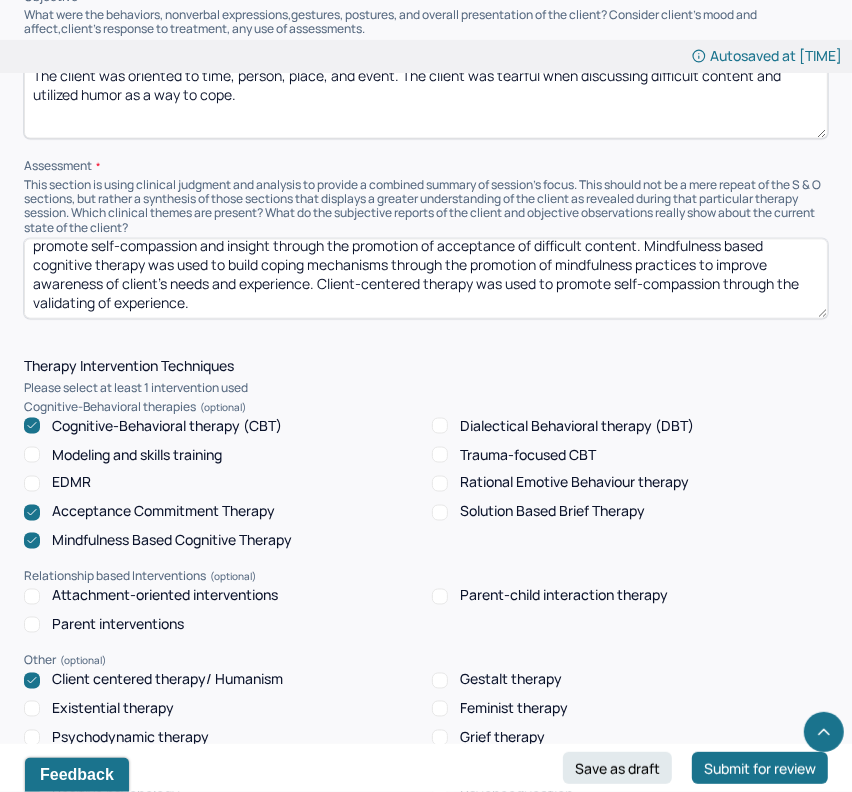 click on "CBT was used to build insight through the use of Socratic questioning and downward arrow technique. ACT was used to promote self-compassion and insight through the promotion of acceptance of difficult content. Mindfulness based cognitive therapy was used to build coping mechanisms through the promotion of mindfulness practices to improve awareness of client’s needs and experience. Client-centered therapy was used to promote self-compassion through the validating of experience." at bounding box center [426, 279] 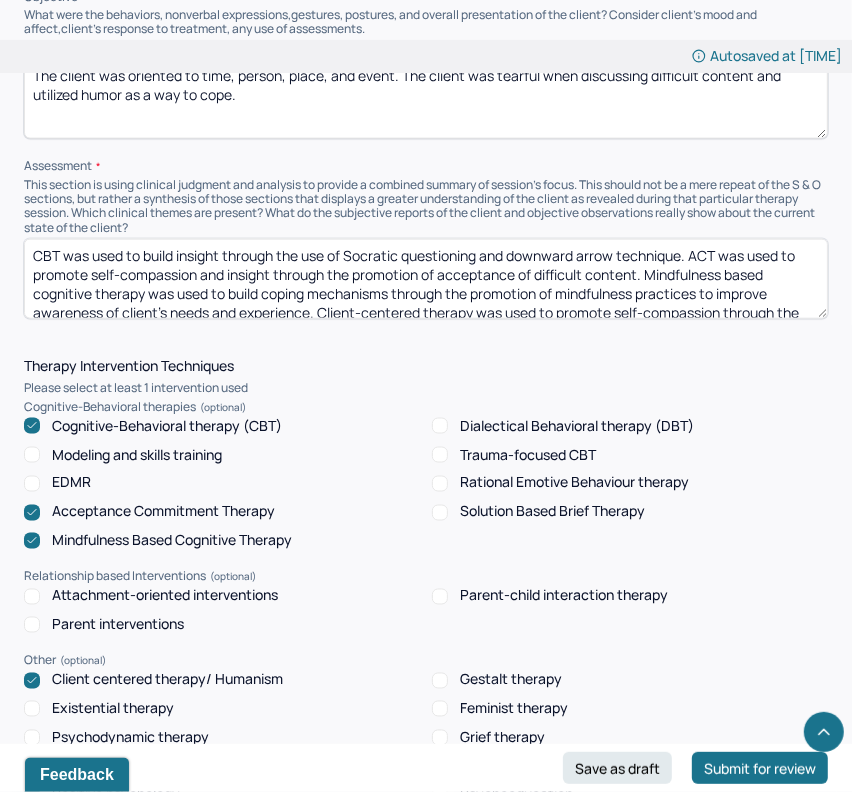 click on "CBT was used to build insight through the use of Socratic questioning and downward arrow technique. ACT was used to promote self-compassion and insight through the promotion of acceptance of difficult content. Mindfulness based cognitive therapy was used to build coping mechanisms through the promotion of mindfulness practices to improve awareness of client’s needs and experience. Client-centered therapy was used to promote self-compassion through the validating of experience." at bounding box center (426, 279) 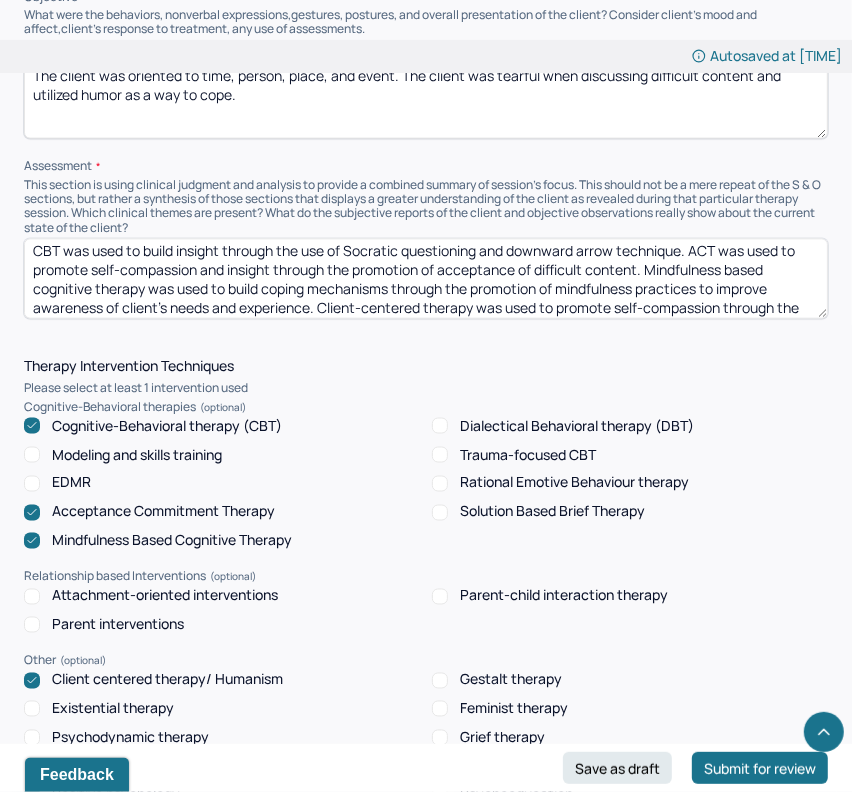 paste on "Positive psychology was used to build self-compassion through the highlighting of positive traits." 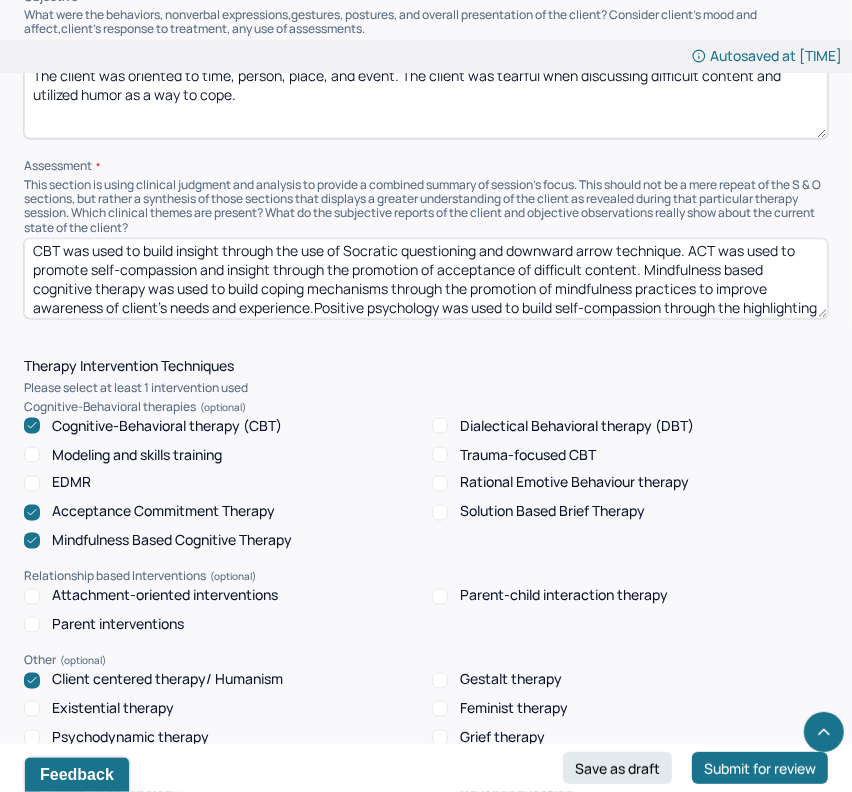 scroll, scrollTop: 24, scrollLeft: 0, axis: vertical 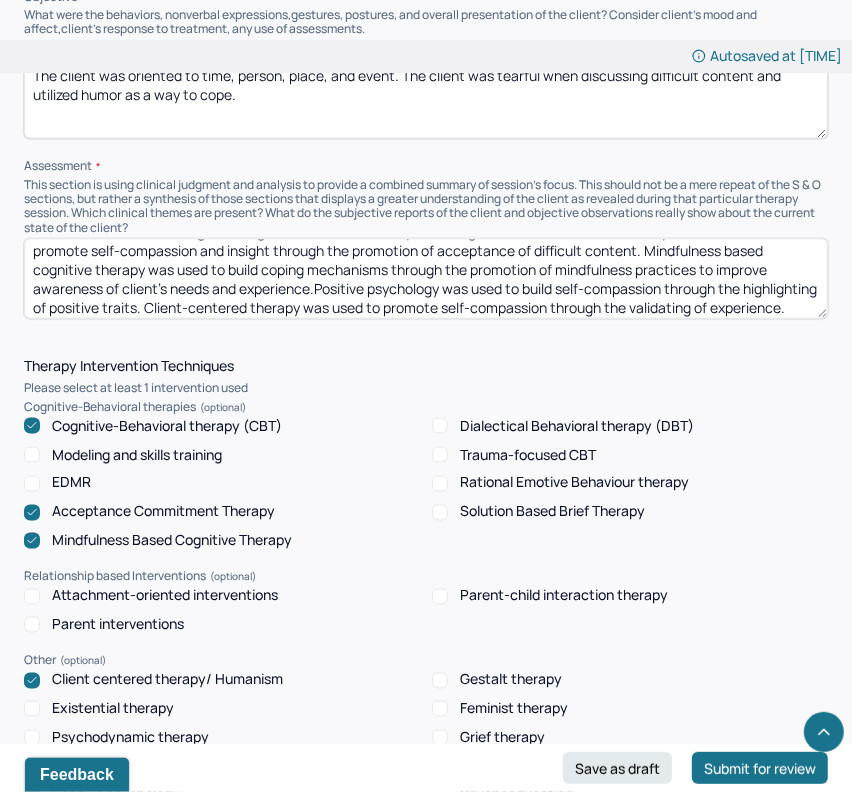 click on "CBT was used to build insight through the use of Socratic questioning and downward arrow technique. ACT was used to promote self-compassion and insight through the promotion of acceptance of difficult content. Mindfulness based cognitive therapy was used to build coping mechanisms through the promotion of mindfulness practices to improve awareness of client’s needs and experience.Positive psychology was used to build self-compassion through the highlighting of positive traits. Client-centered therapy was used to promote self-compassion through the validating of experience." at bounding box center [426, 279] 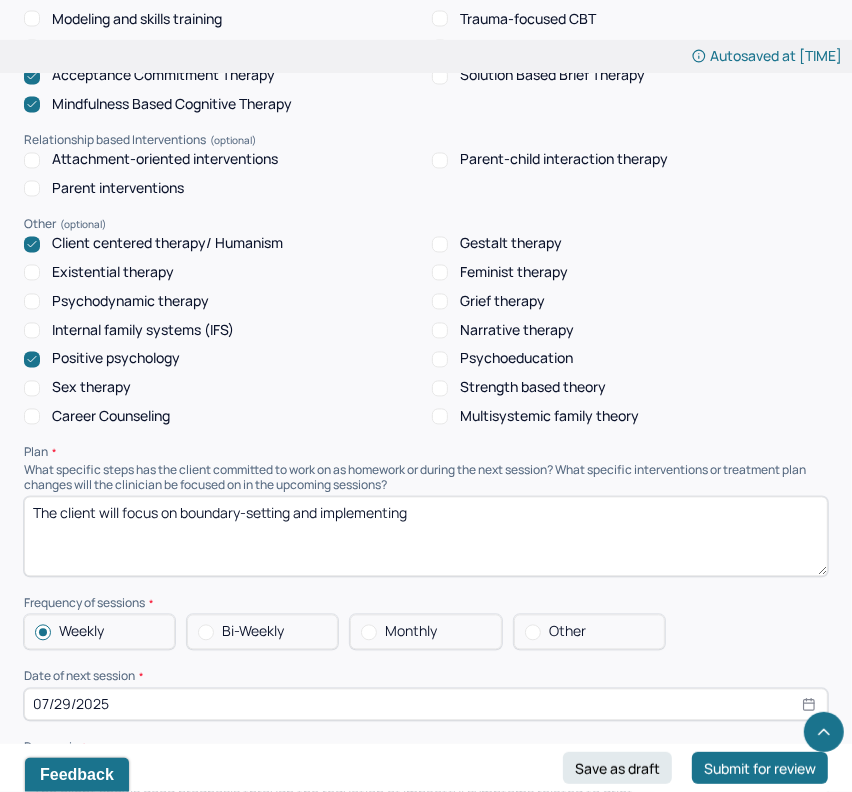 scroll, scrollTop: 1894, scrollLeft: 0, axis: vertical 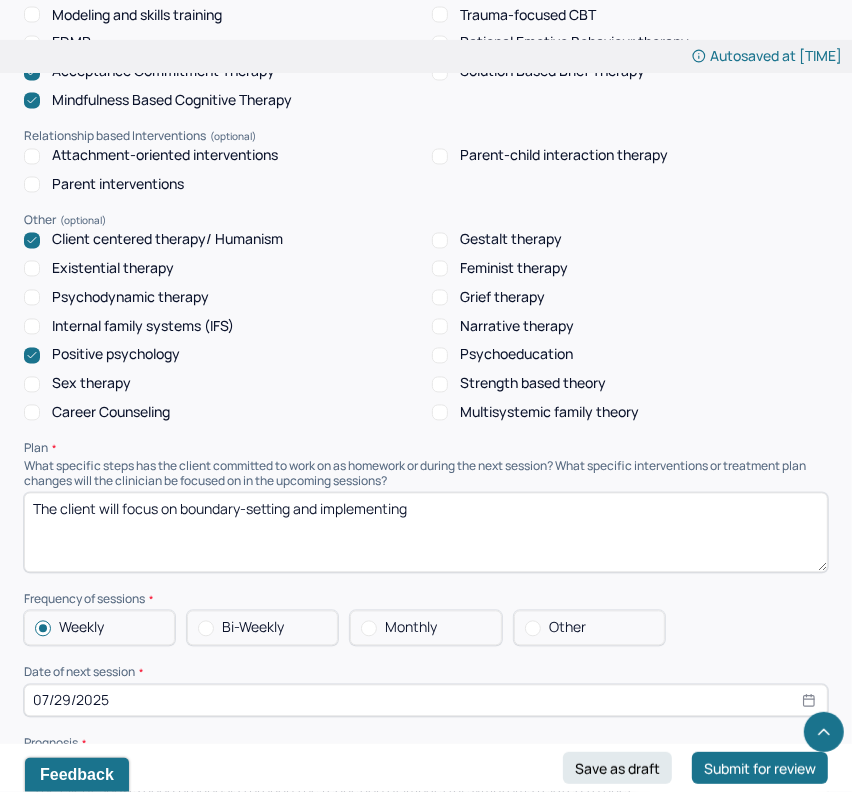type on "CBT was used to build insight through the use of Socratic questioning and downward arrow technique. ACT was used to promote self-compassion and insight through the promotion of acceptance of difficult content. Mindfulness based cognitive therapy was used to build coping mechanisms through the promotion of mindfulness practices to improve awareness of client’s needs and experience. Positive psychology was used to build self-compassion through the highlighting of positive traits. Client-centered therapy was used to promote self-compassion through the validating of experience." 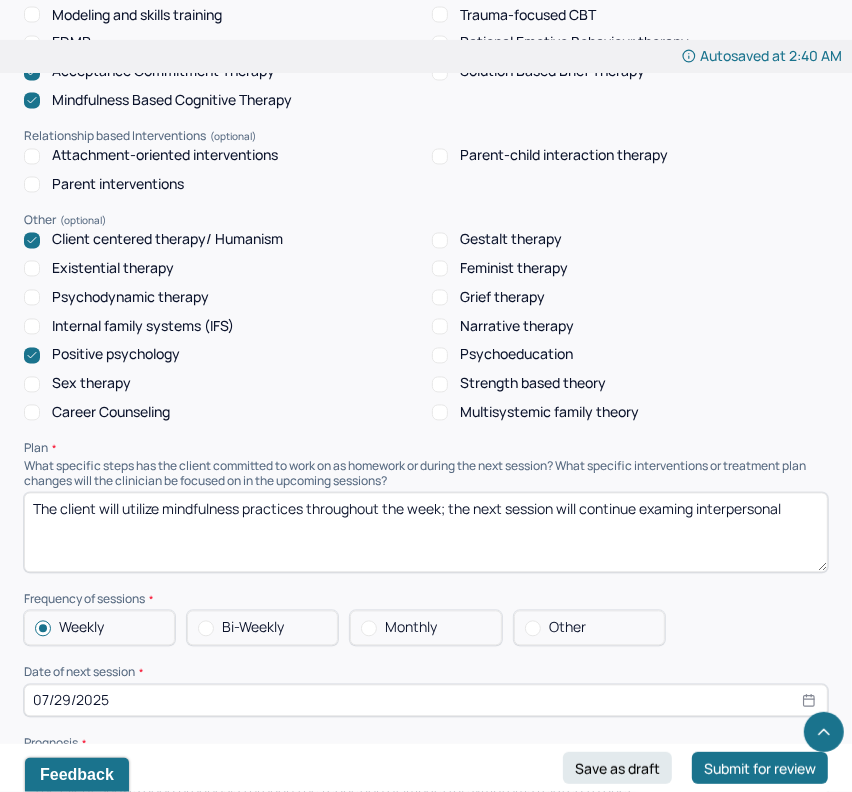 click on "The client will utilize mindfulness practices throughout the week; the next session will continue examing interpersonal" at bounding box center (426, 533) 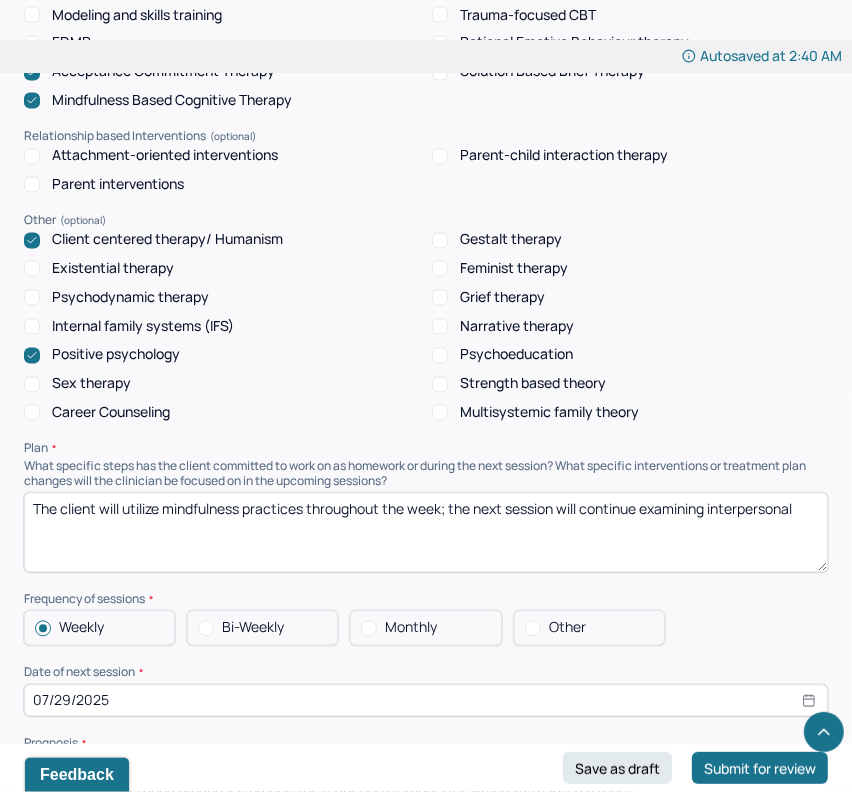 click on "The client will utilize mindfulness practices throughout the week; the next session will continue examinng interpersonal" at bounding box center (426, 533) 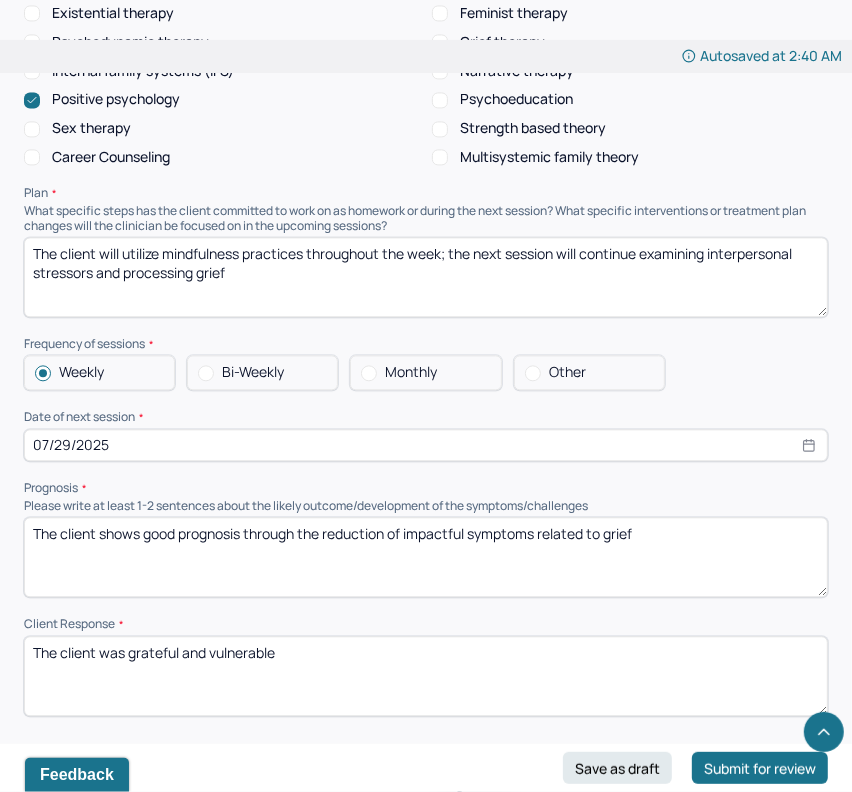 scroll, scrollTop: 2164, scrollLeft: 0, axis: vertical 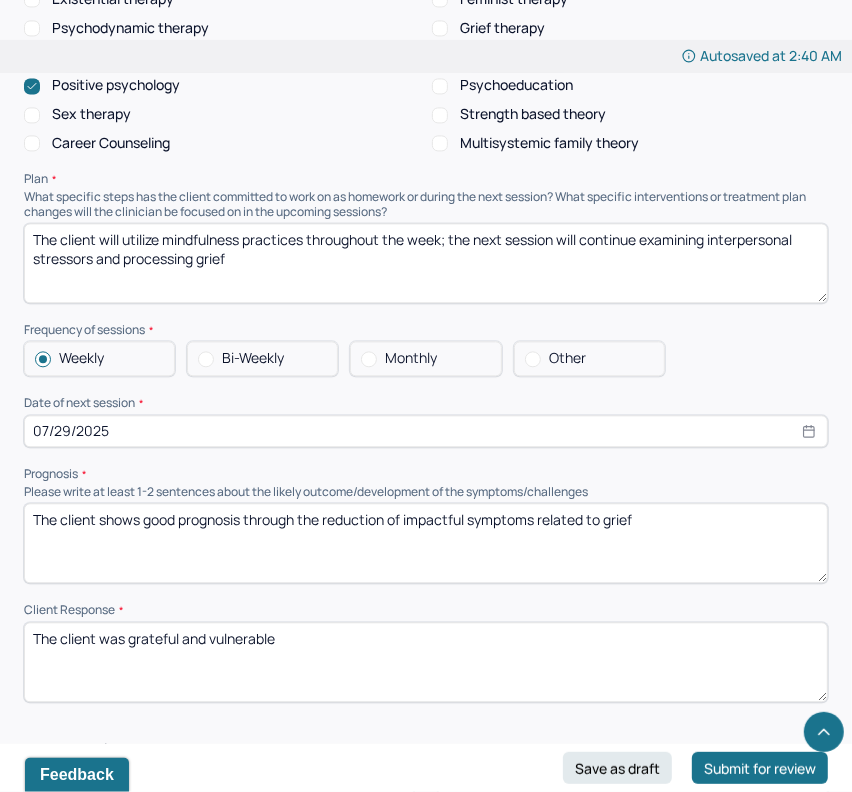 type on "The client will utilize mindfulness practices throughout the week; the next session will continue examining interpersonal stressors and processing grief" 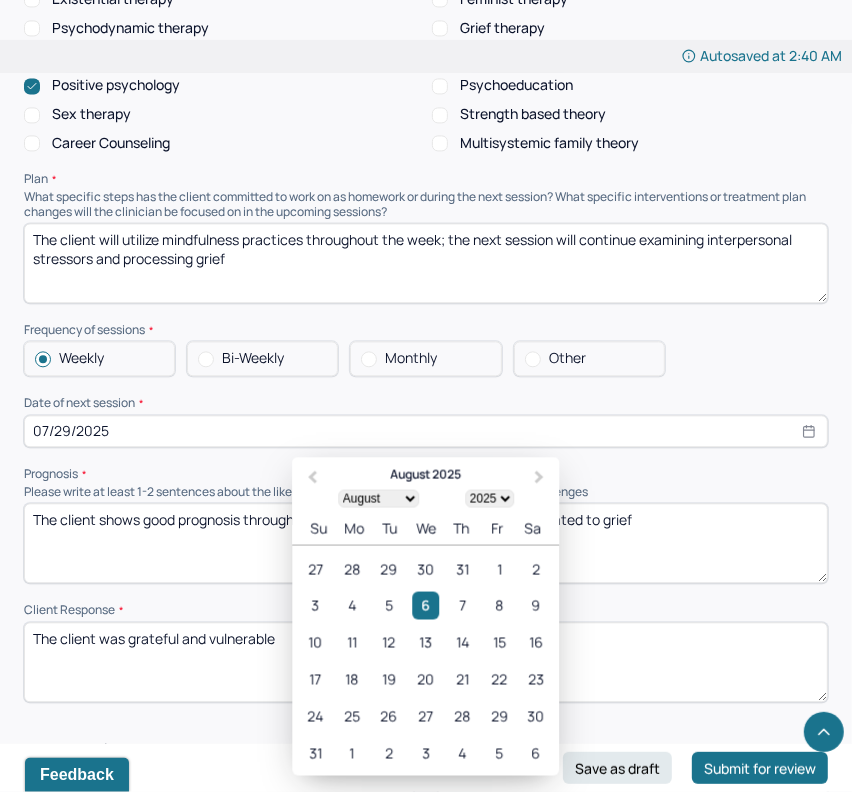 click on "07/29/2025" at bounding box center (426, 431) 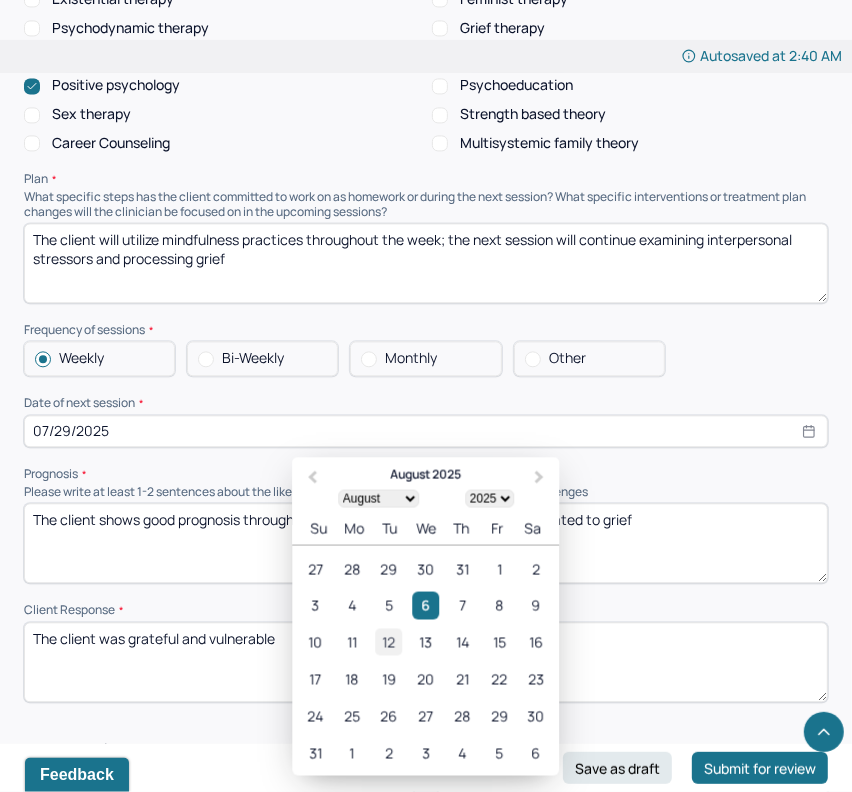 click on "12" at bounding box center (388, 641) 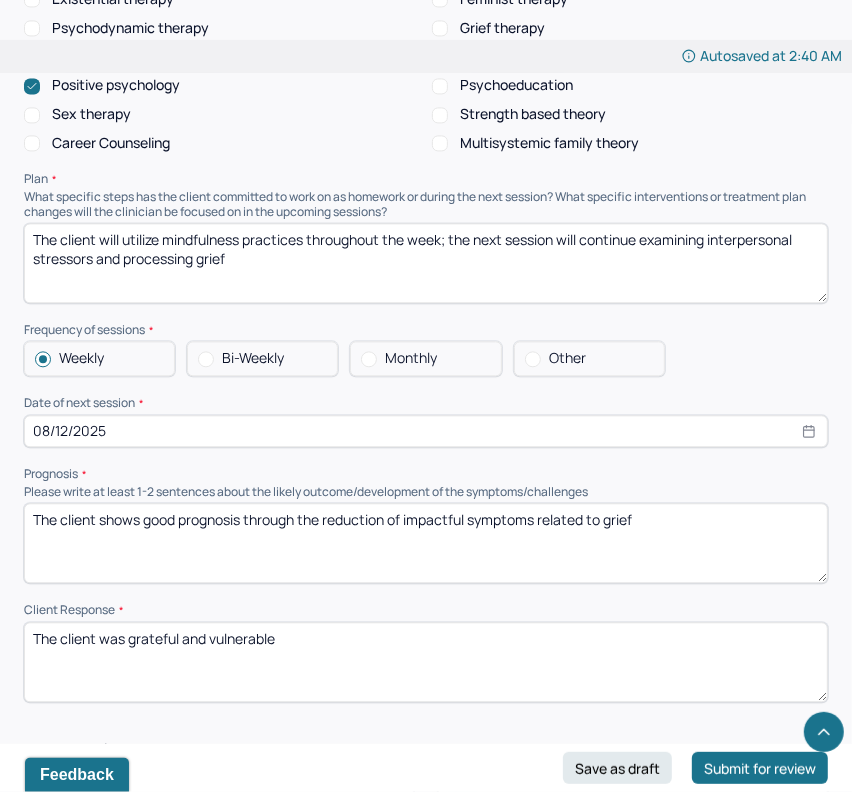 drag, startPoint x: 676, startPoint y: 516, endPoint x: 710, endPoint y: 547, distance: 46.010868 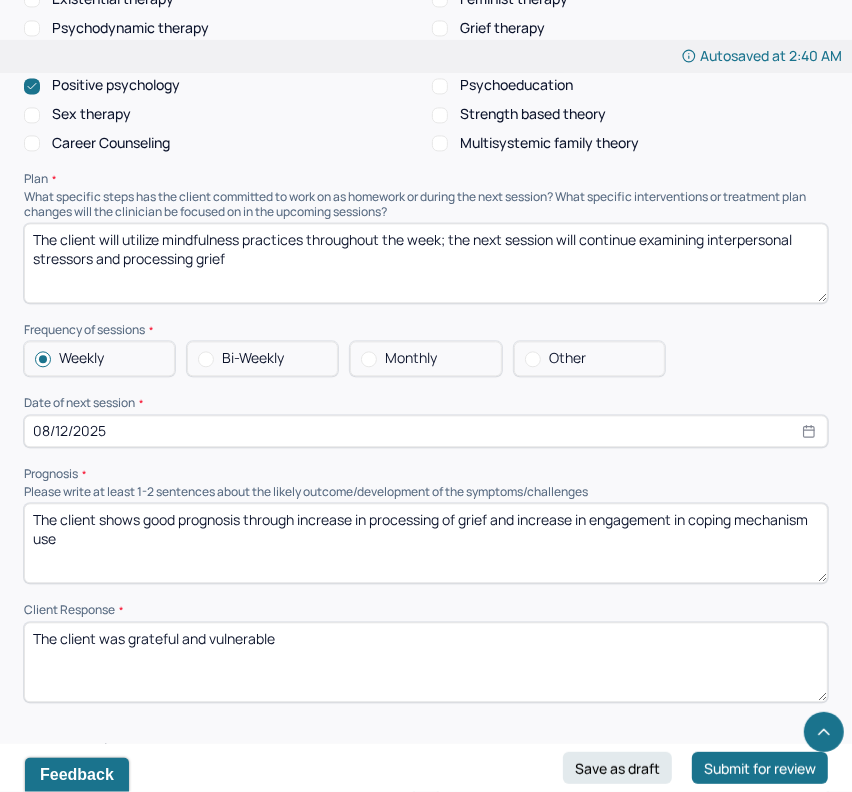 type on "The client shows good prognosis through increase in processing of grief and increase in engagement in coping mechanism use" 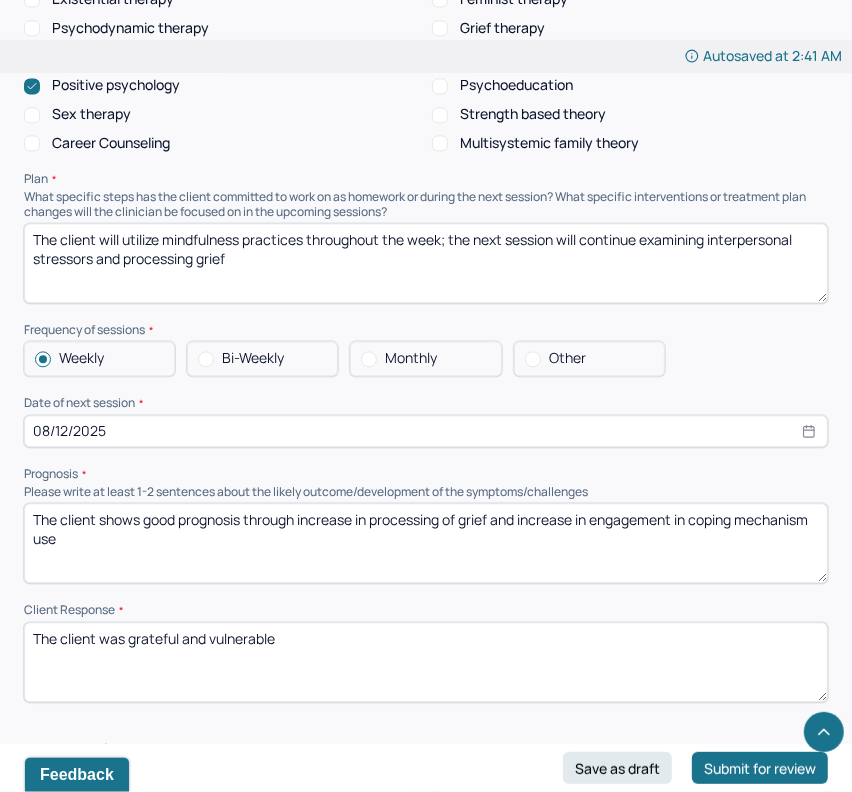 drag, startPoint x: 549, startPoint y: 646, endPoint x: 131, endPoint y: 628, distance: 418.3874 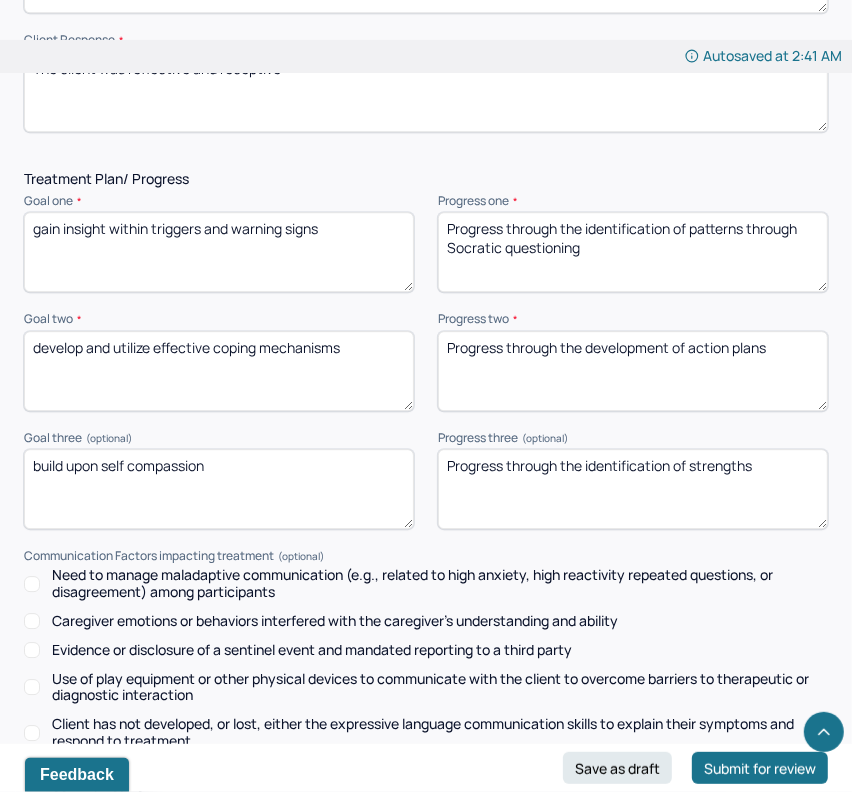 scroll, scrollTop: 2742, scrollLeft: 0, axis: vertical 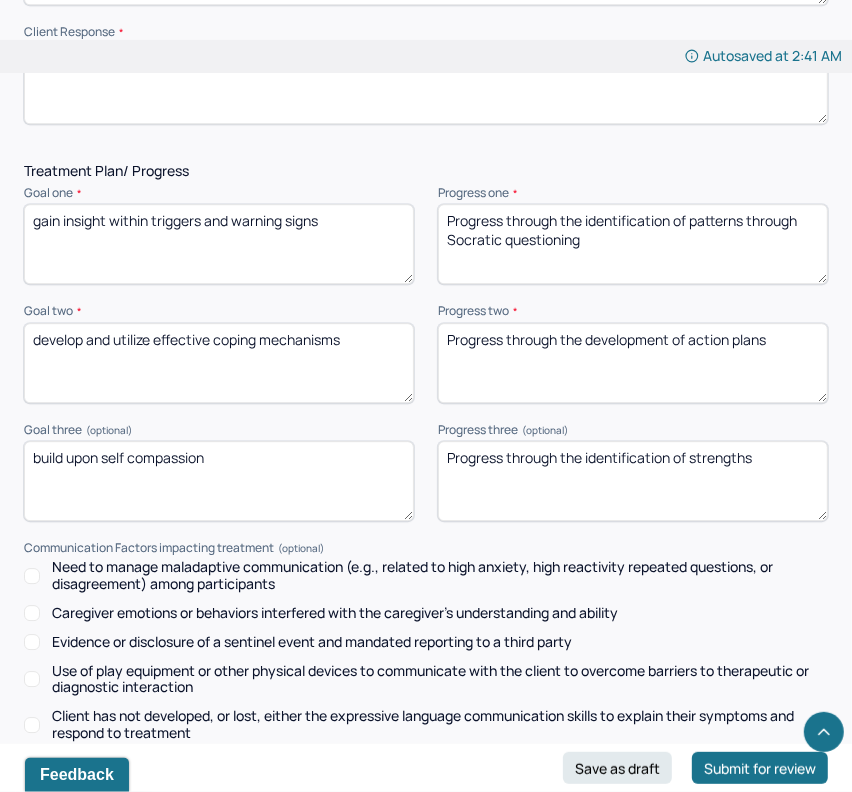 type on "The client was reflective and receptive" 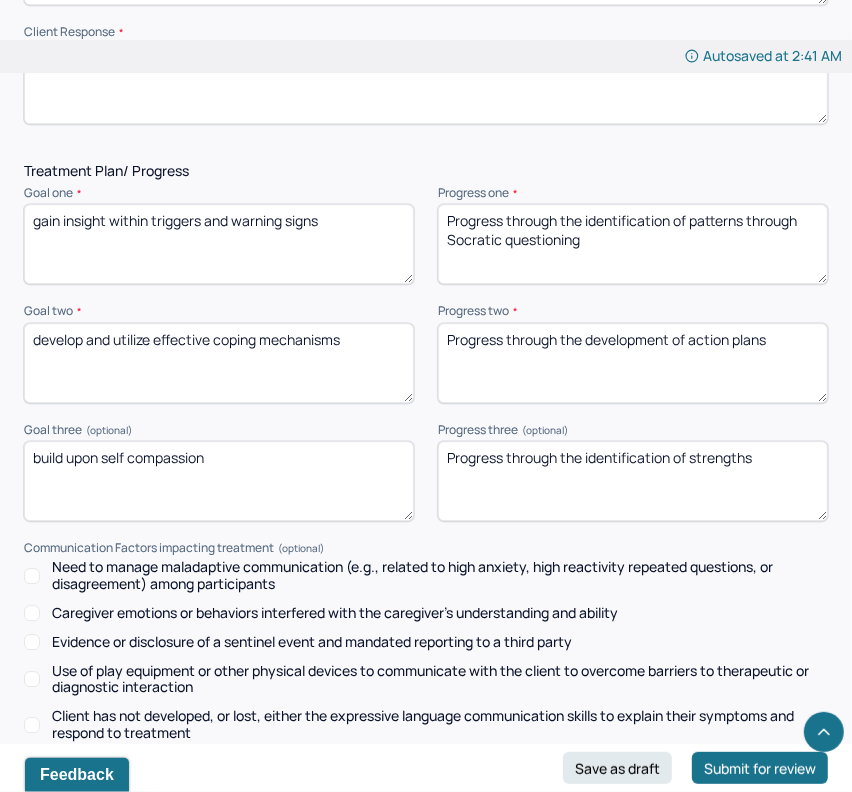 drag, startPoint x: 604, startPoint y: 235, endPoint x: 506, endPoint y: 208, distance: 101.65137 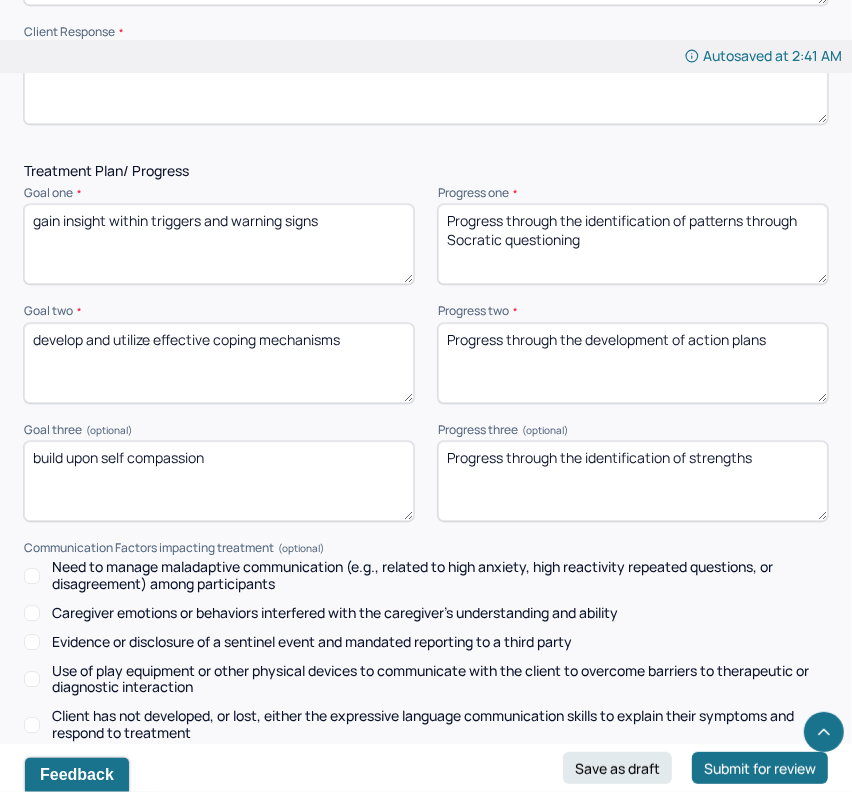 click on "Progress through the identification of patterns through Socratic questioning" at bounding box center [633, 244] 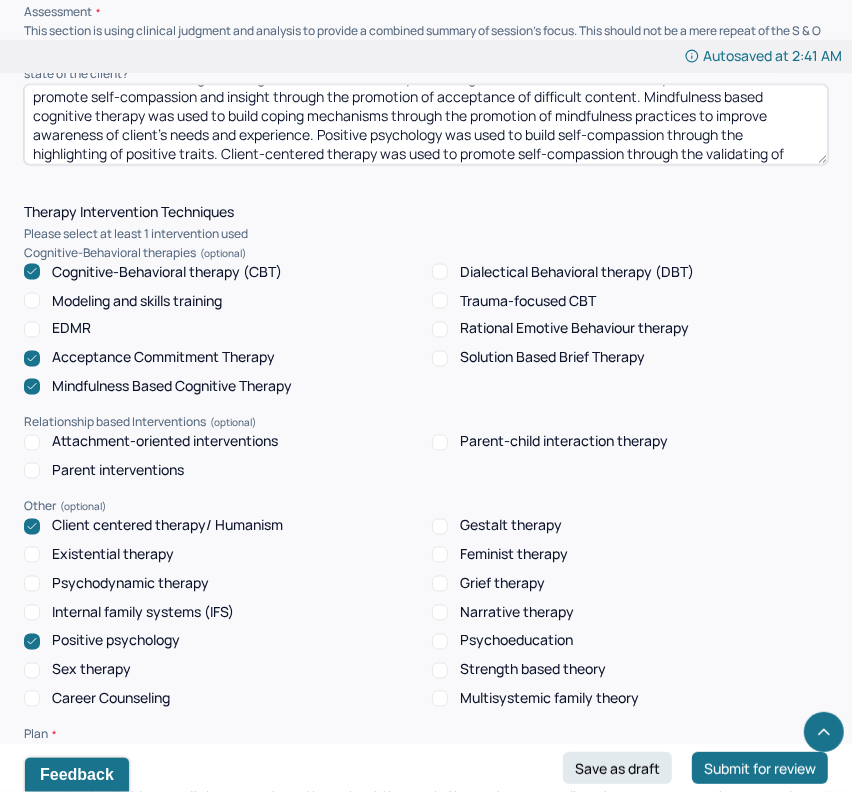scroll, scrollTop: 1557, scrollLeft: 0, axis: vertical 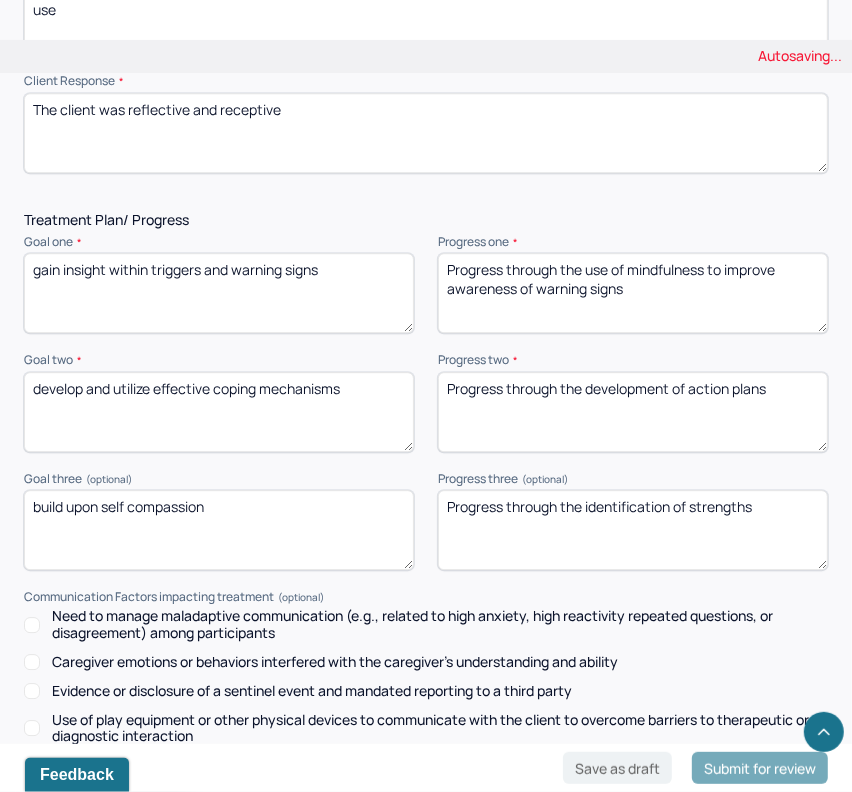 type on "Progress through the use of mindfulness to improve awareness of warning signs" 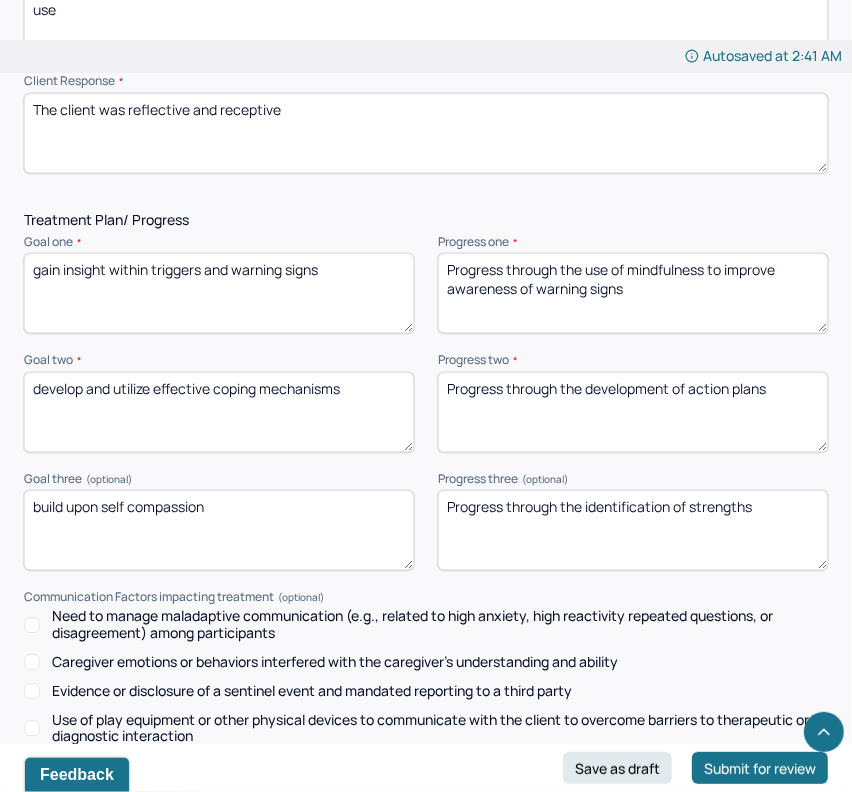 drag, startPoint x: 788, startPoint y: 389, endPoint x: 515, endPoint y: 384, distance: 273.04578 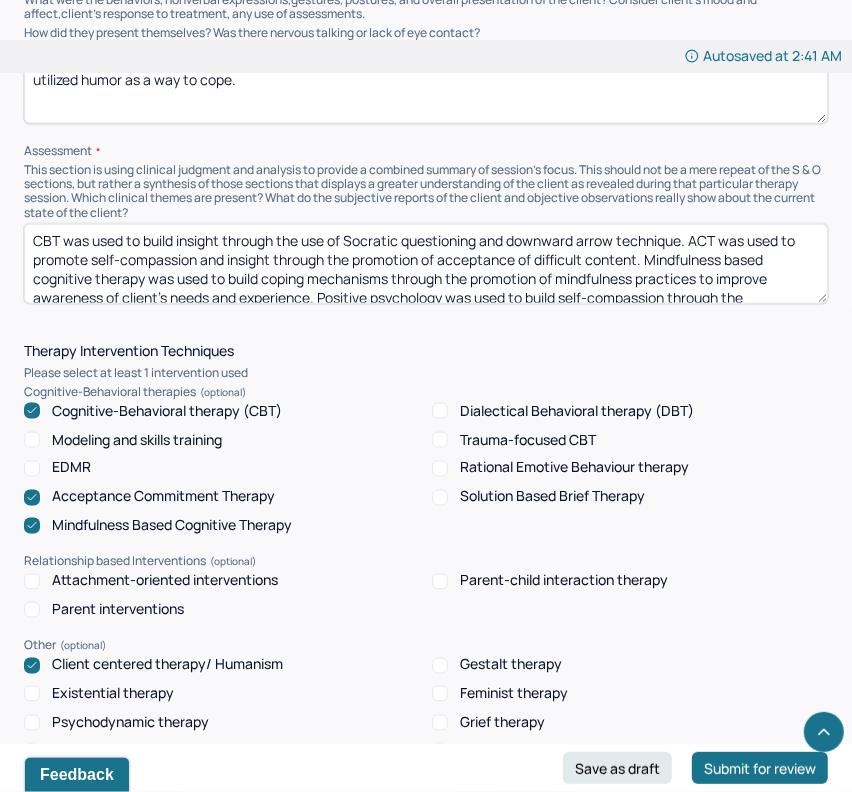 scroll, scrollTop: 1460, scrollLeft: 0, axis: vertical 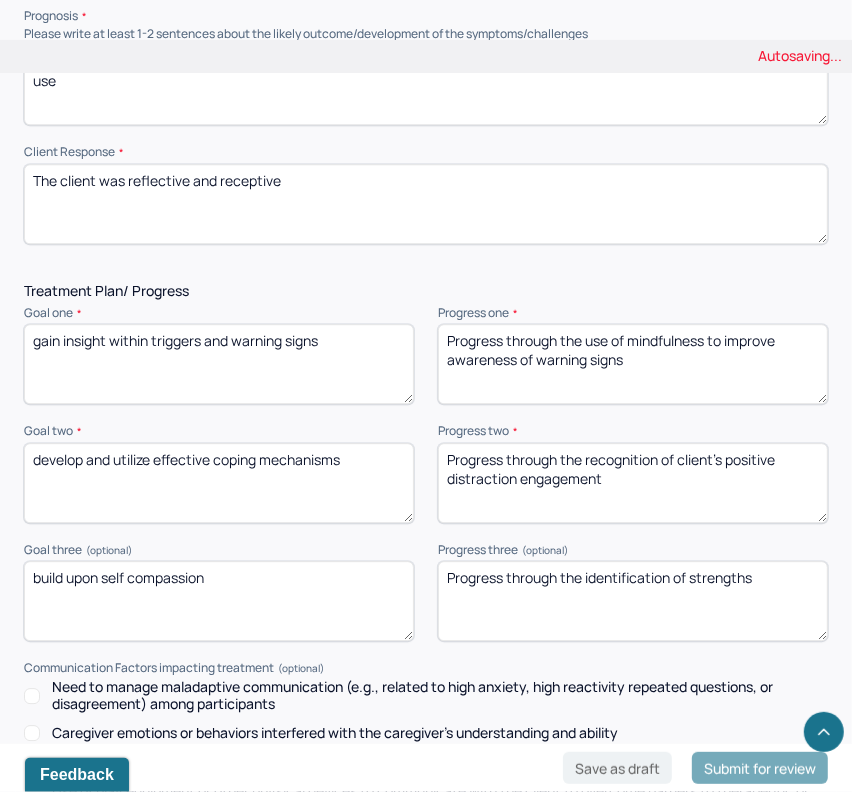 type on "Progress through the recognition of client's positive distraction engagement" 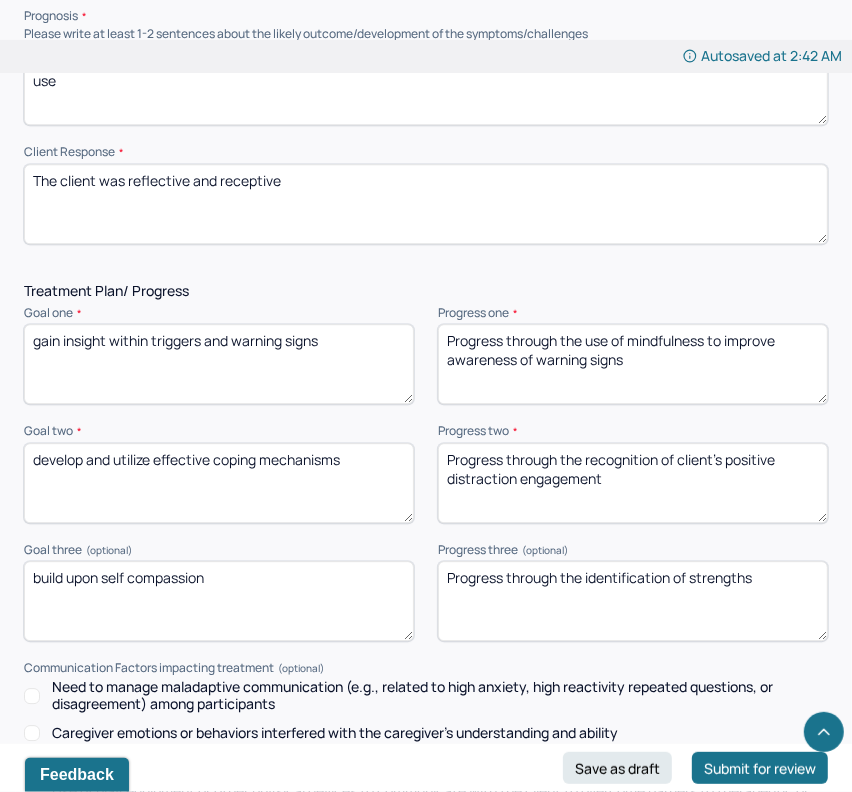drag, startPoint x: 776, startPoint y: 590, endPoint x: 589, endPoint y: 574, distance: 187.68324 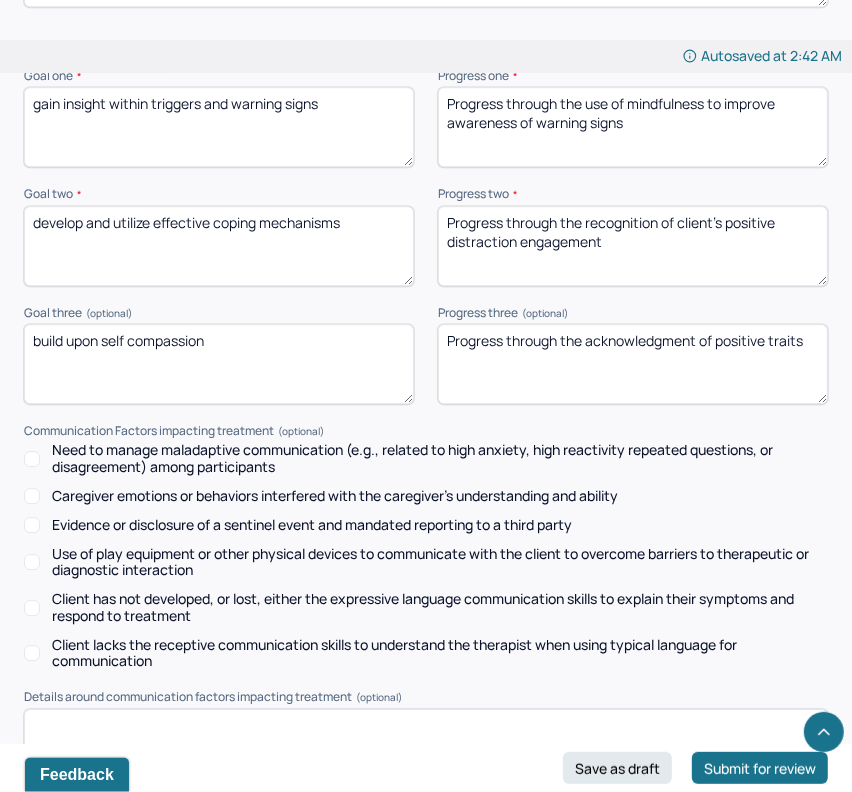 scroll, scrollTop: 2917, scrollLeft: 0, axis: vertical 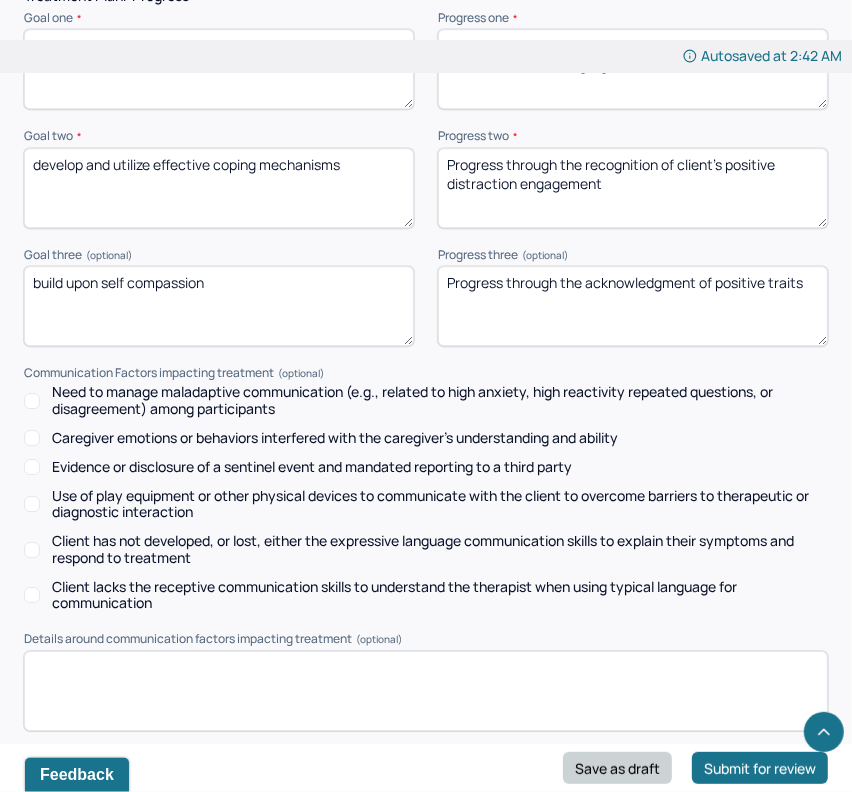type on "Progress through the acknowledgment of positive traits" 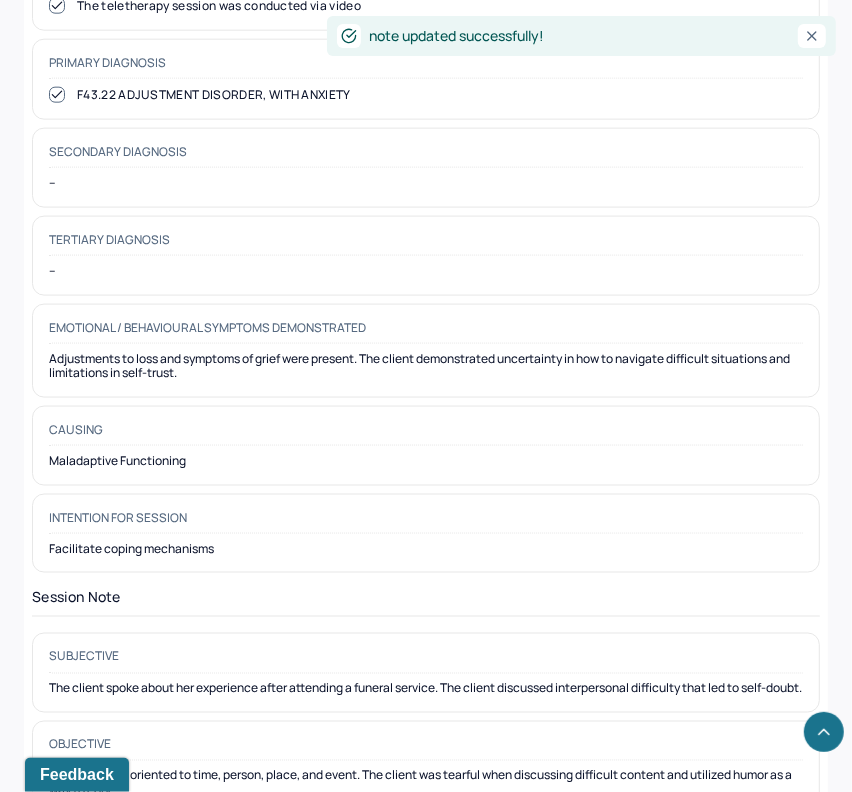 scroll, scrollTop: 0, scrollLeft: 0, axis: both 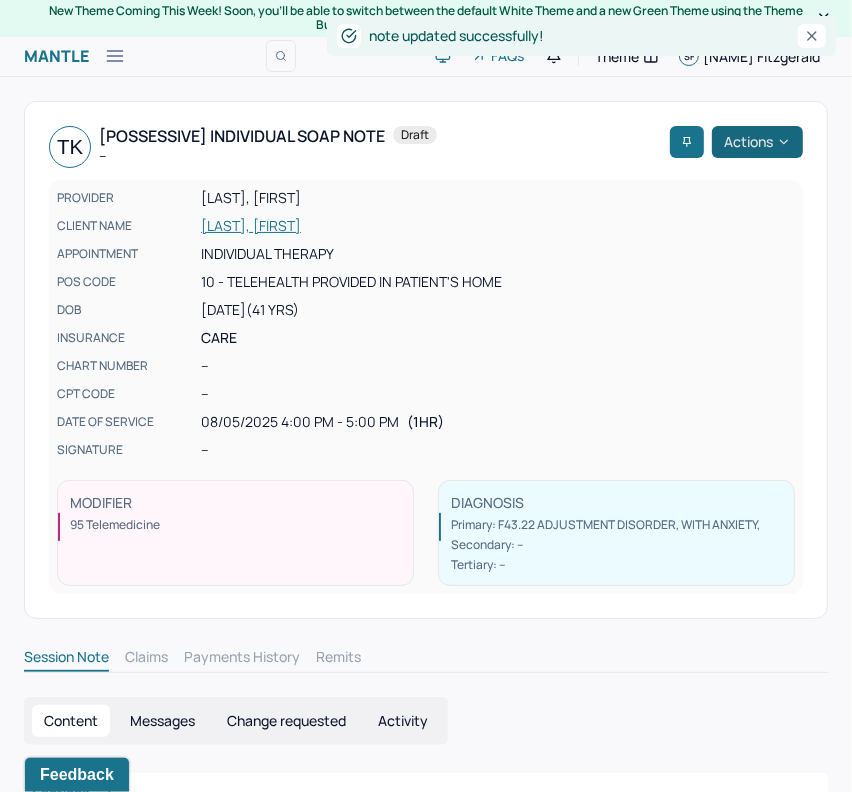 click 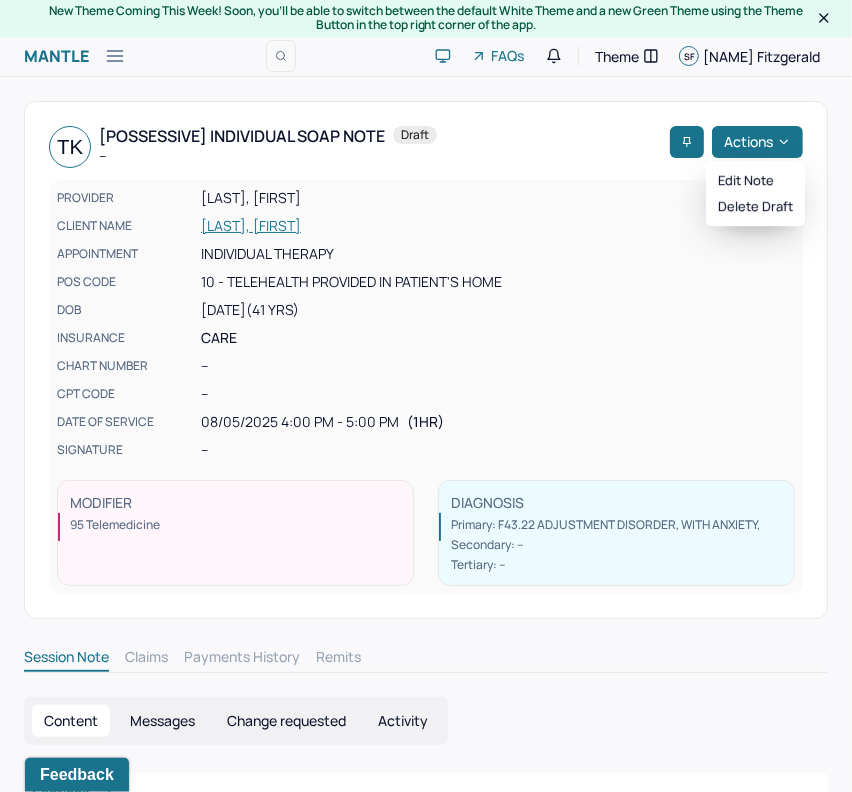 click on "Edit note Delete draft" at bounding box center (755, 193) 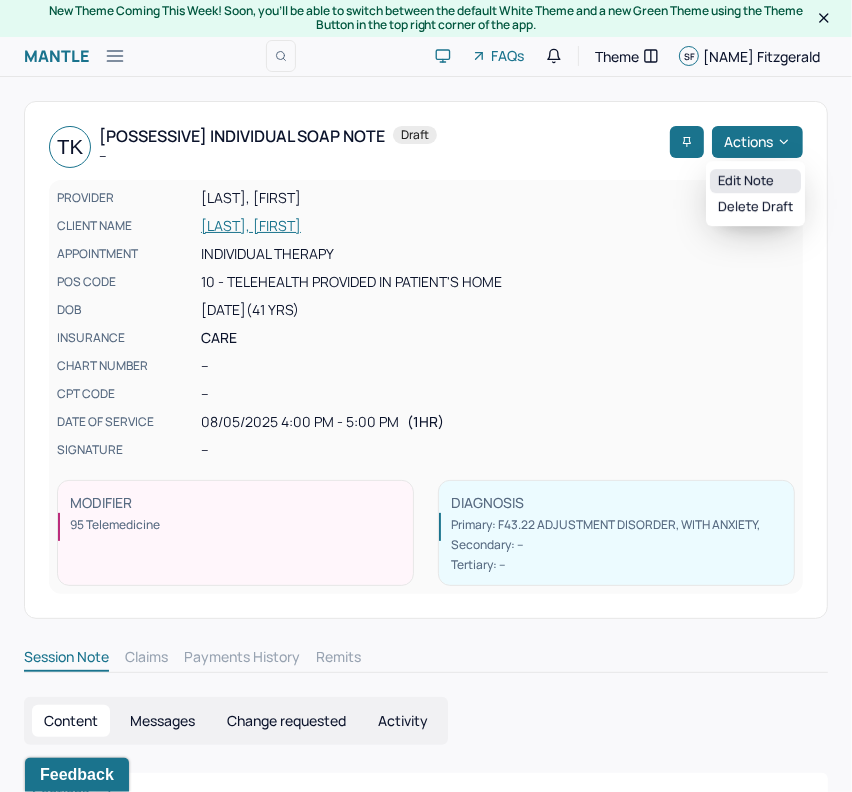 click on "Edit note" at bounding box center (755, 181) 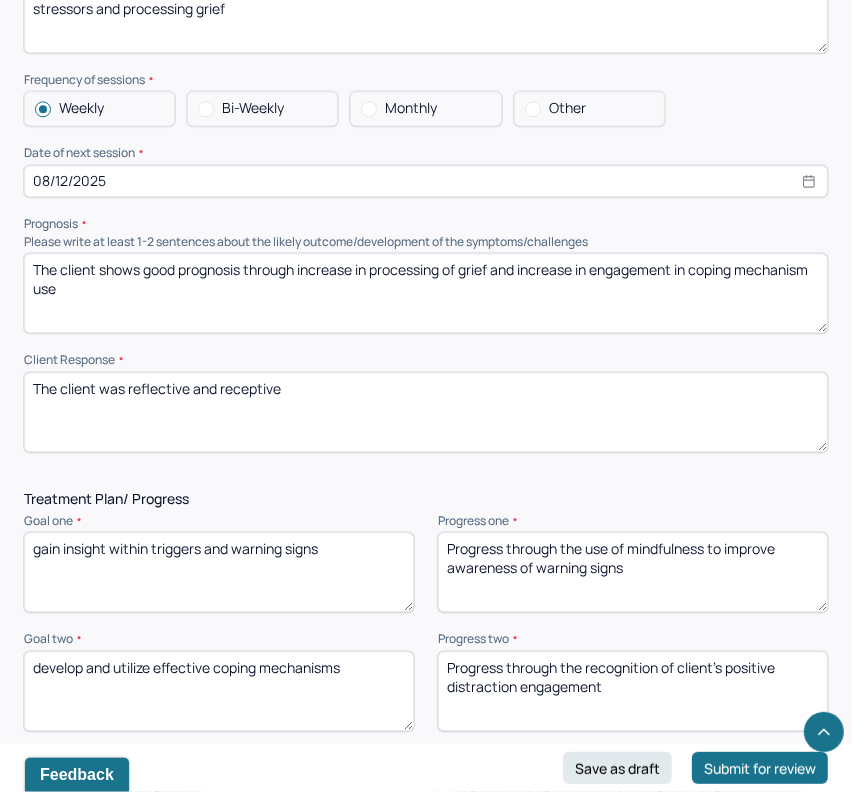 scroll, scrollTop: 3056, scrollLeft: 0, axis: vertical 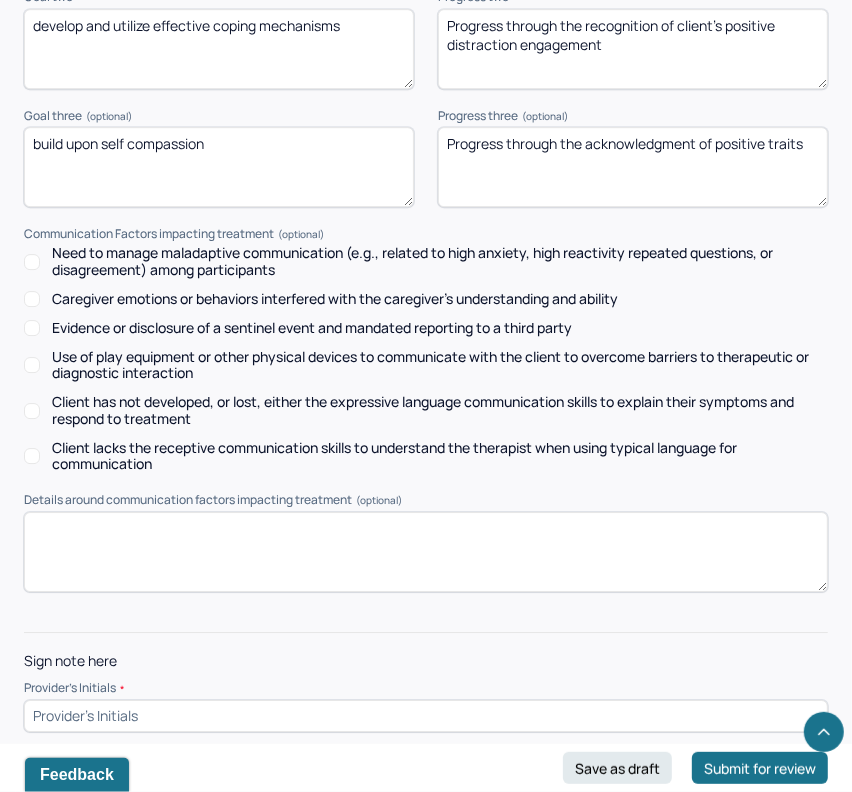 click at bounding box center (426, 716) 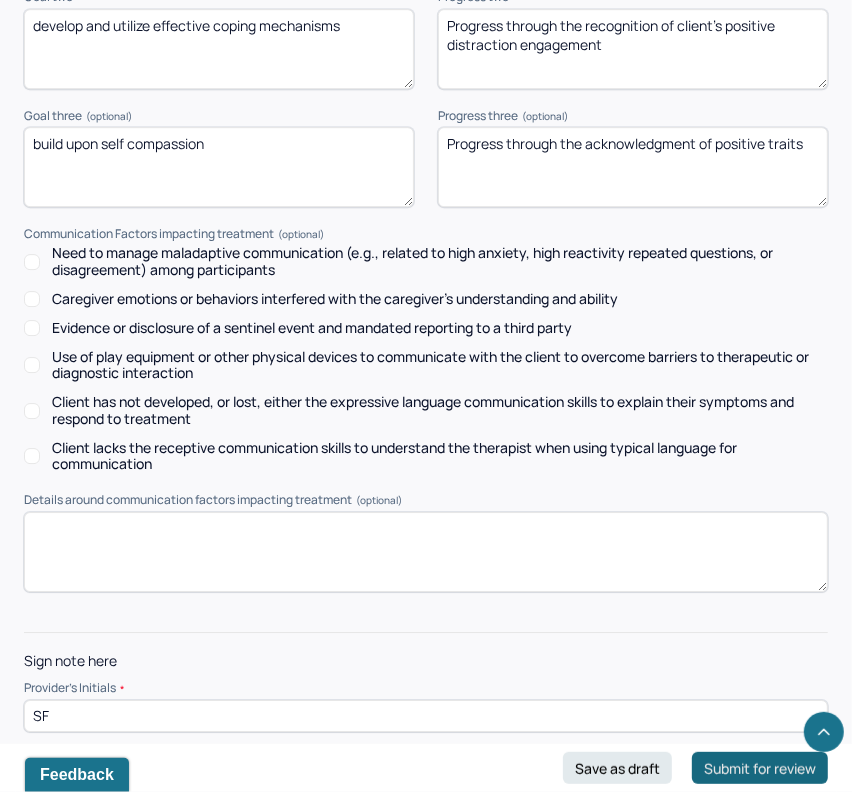 type on "SF" 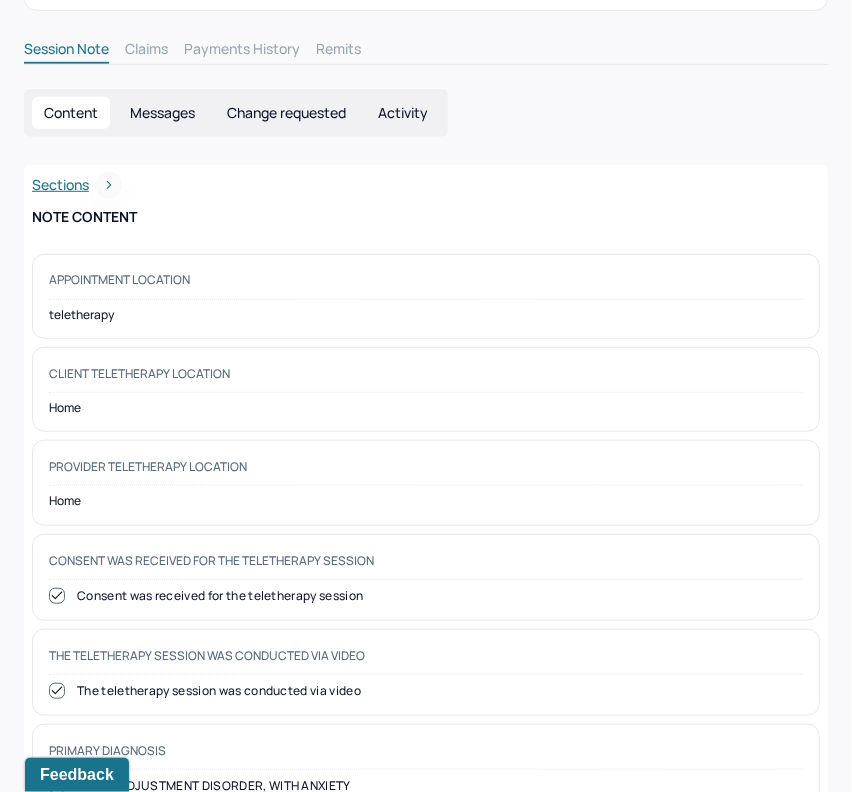 scroll, scrollTop: 0, scrollLeft: 0, axis: both 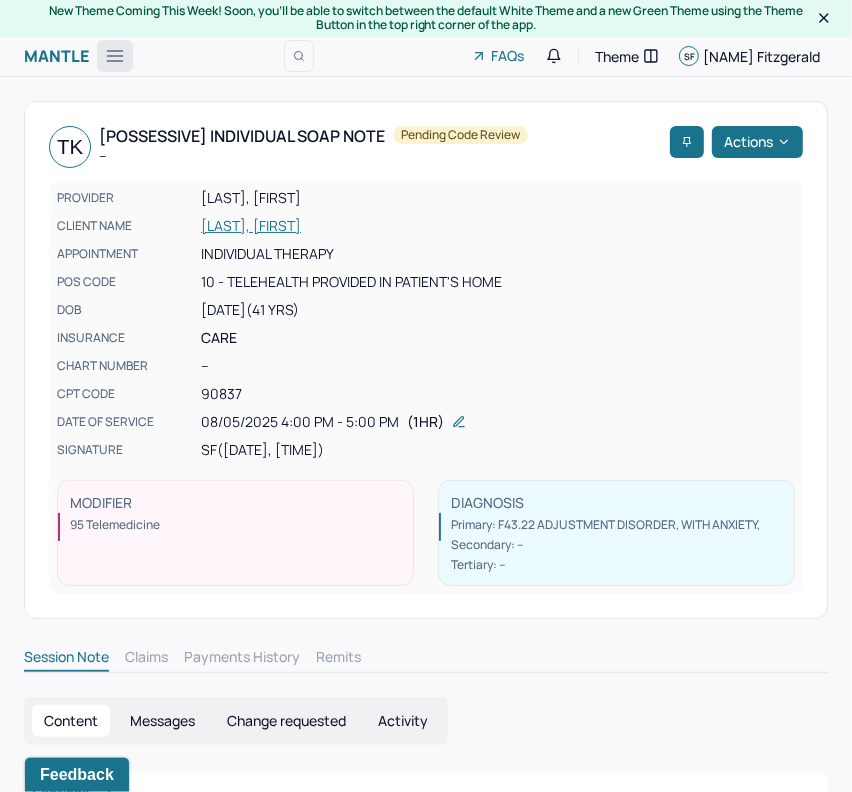 click at bounding box center [115, 56] 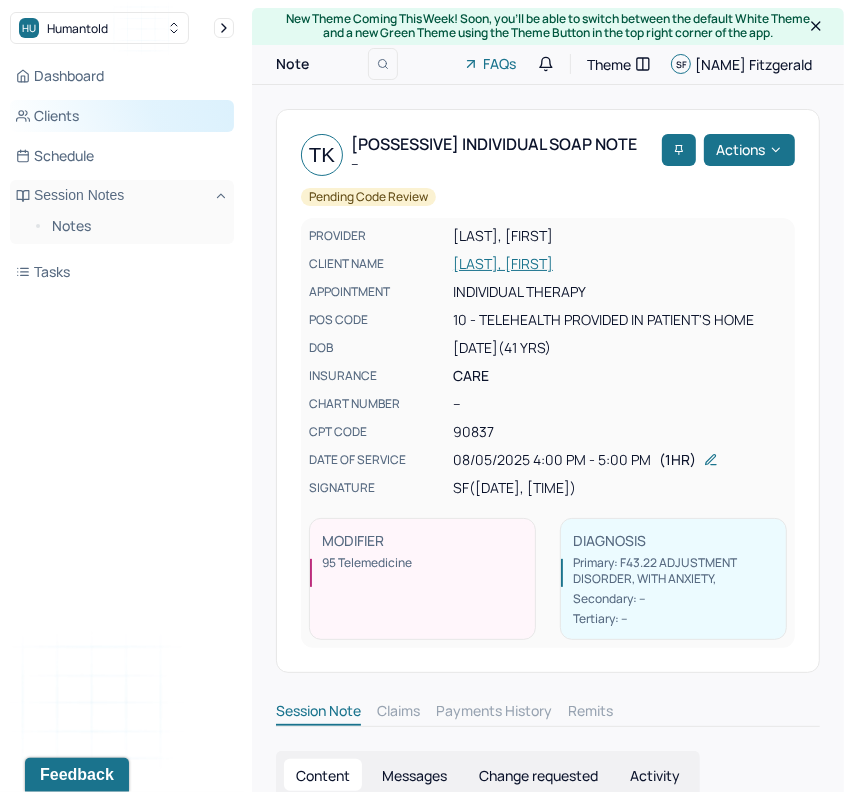 click on "Clients" at bounding box center (122, 116) 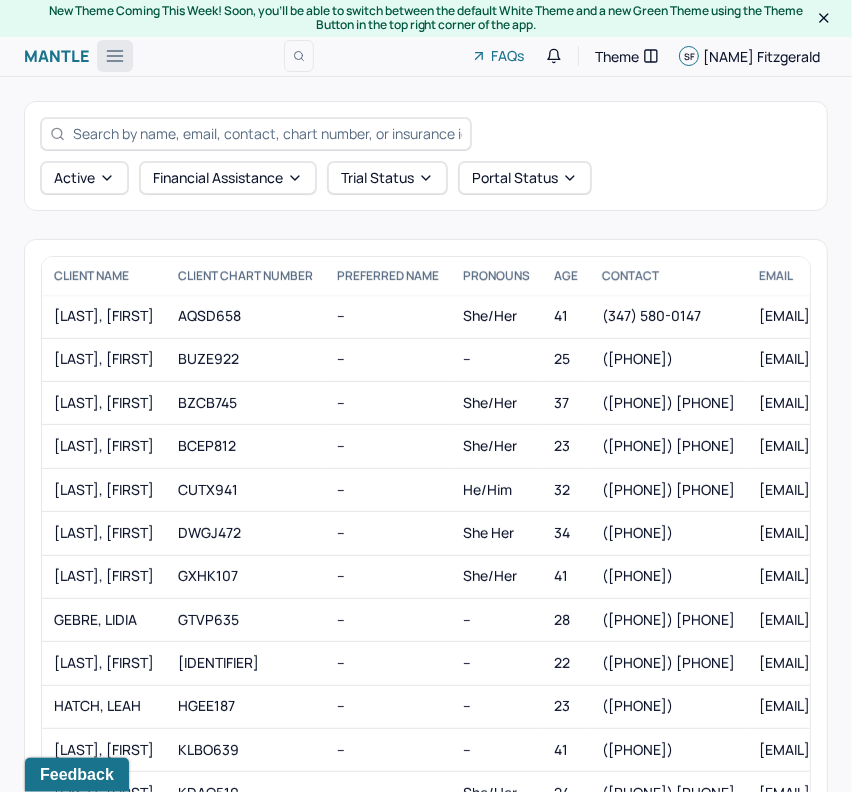 click 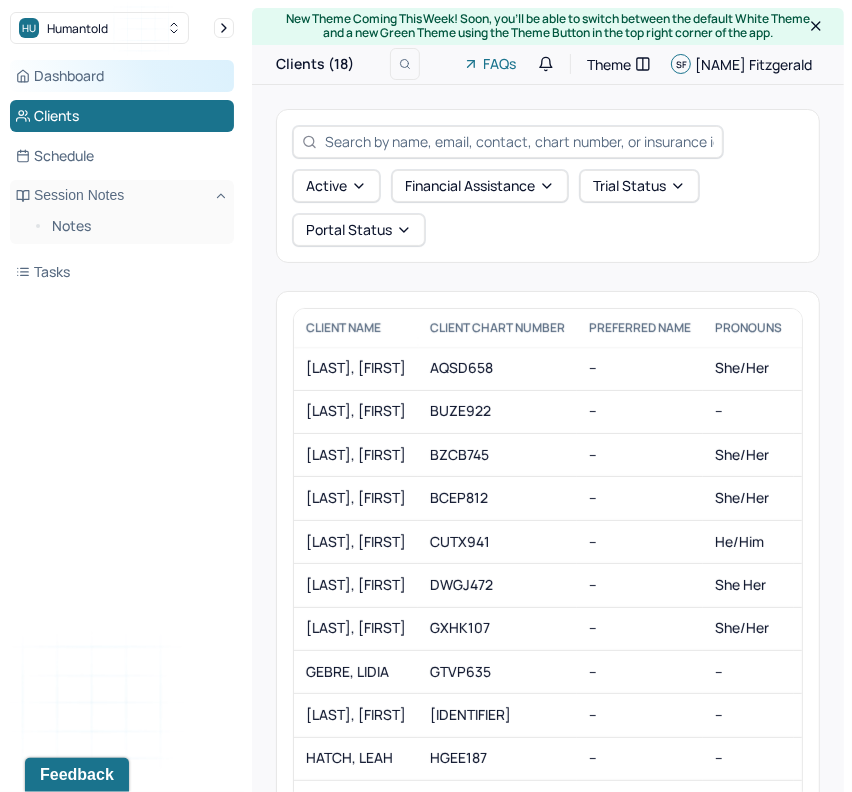click on "Dashboard" at bounding box center (122, 76) 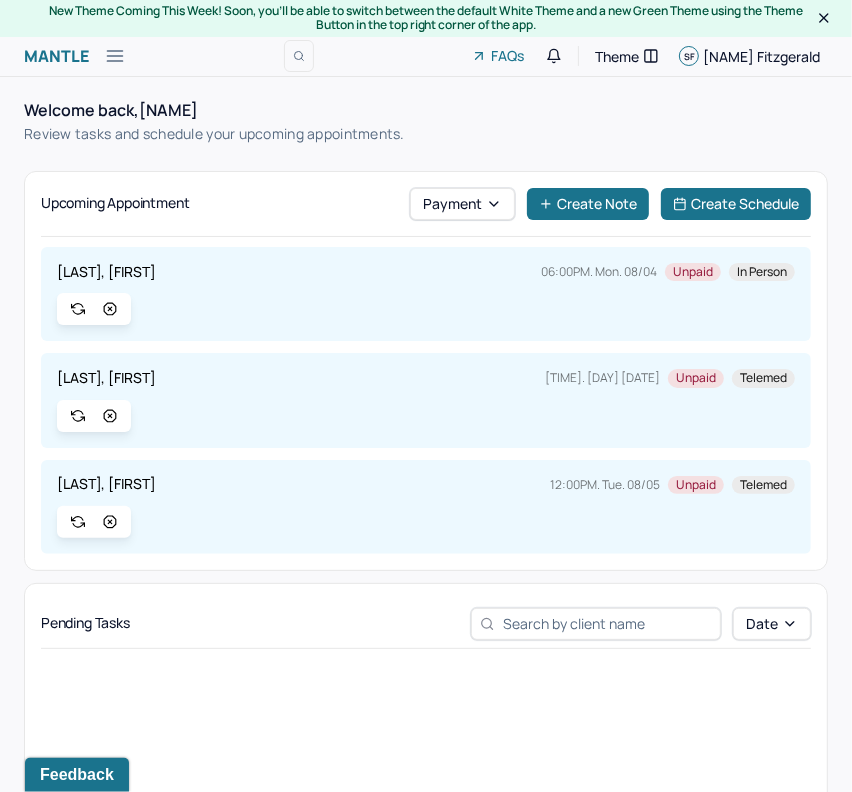 scroll, scrollTop: 561, scrollLeft: 0, axis: vertical 